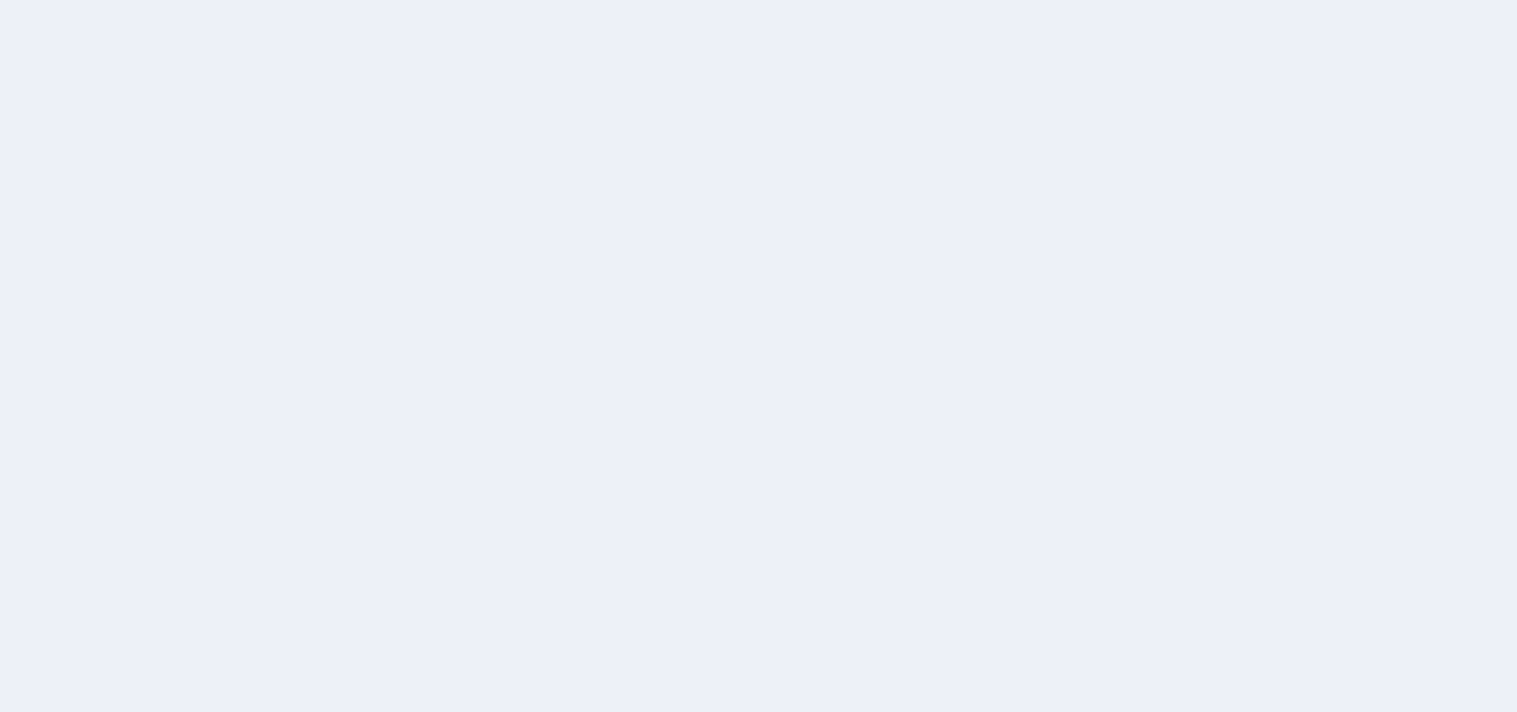 scroll, scrollTop: 0, scrollLeft: 0, axis: both 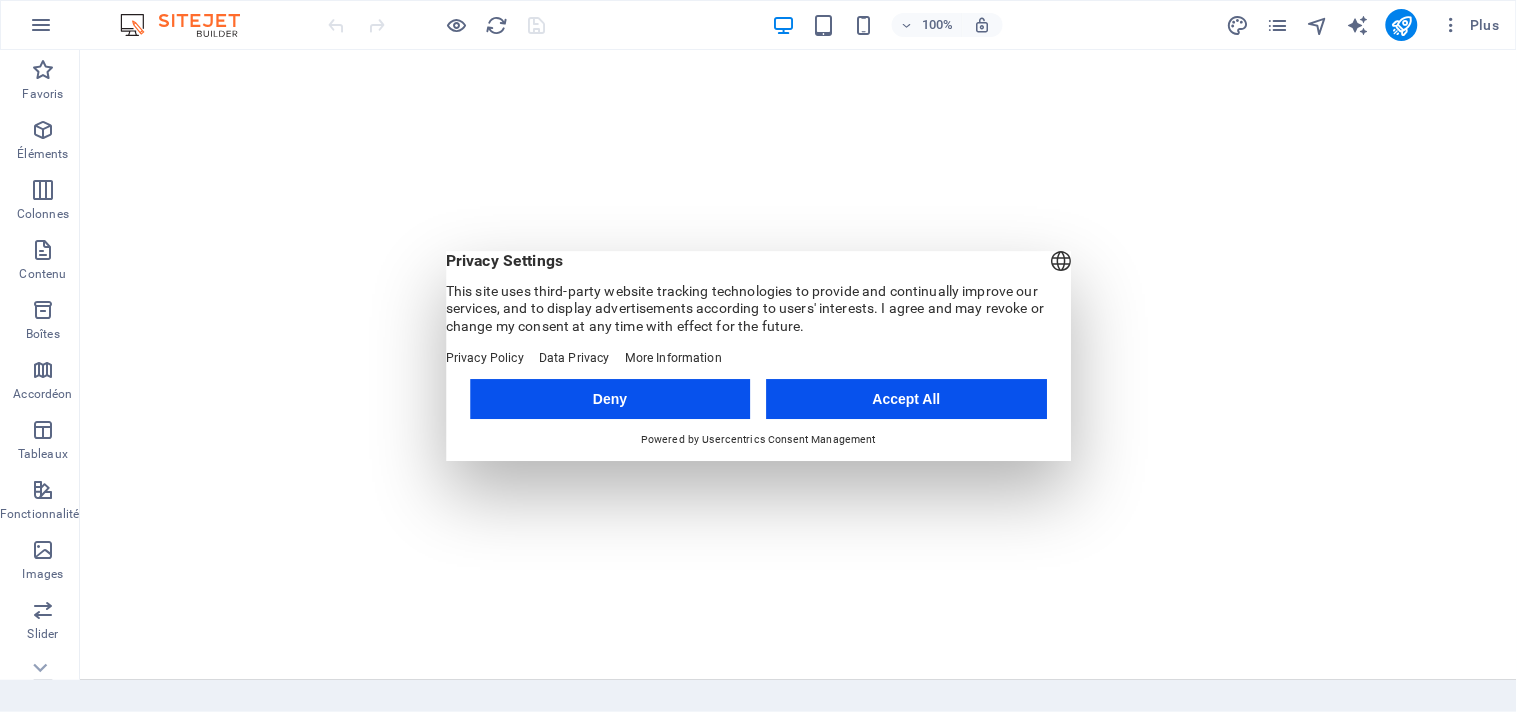 click on "Accept All" at bounding box center [907, 399] 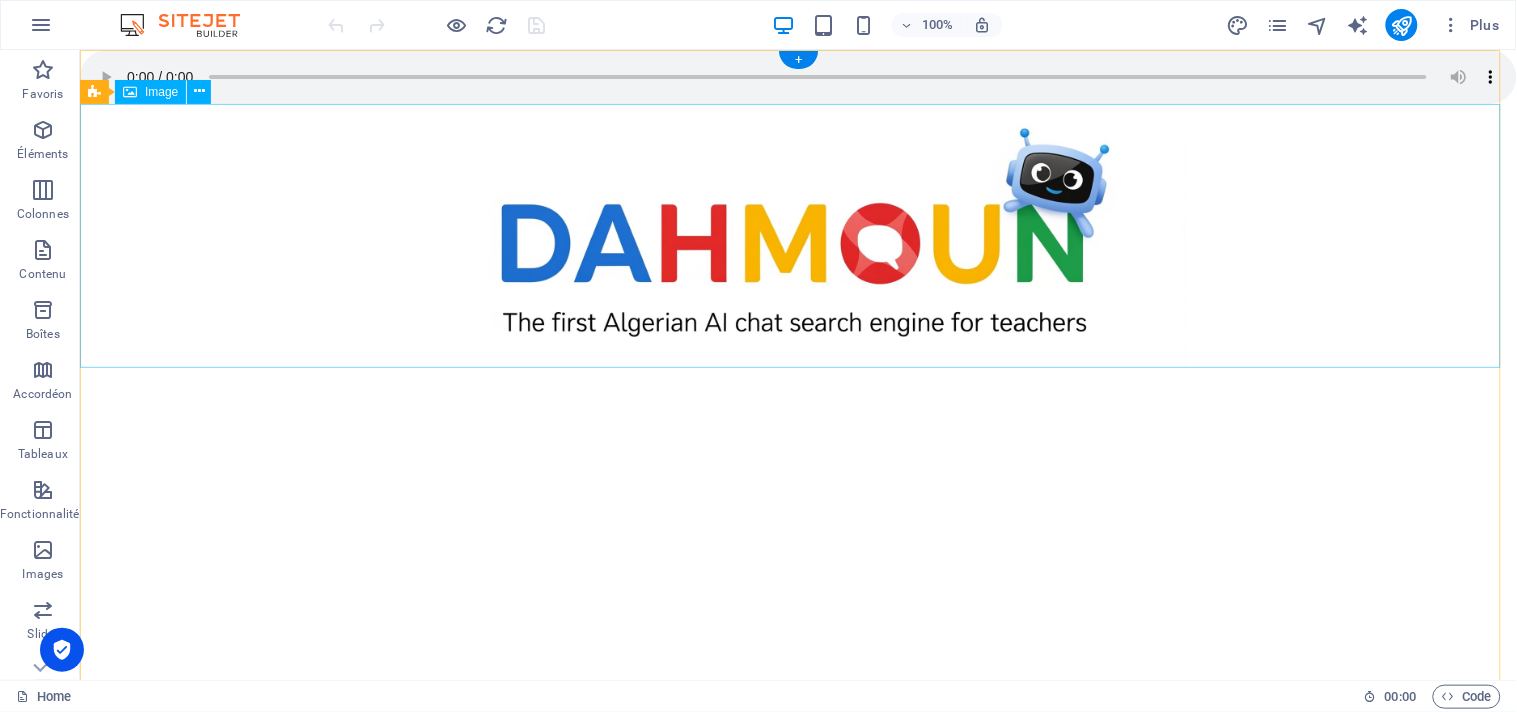 scroll, scrollTop: 0, scrollLeft: 0, axis: both 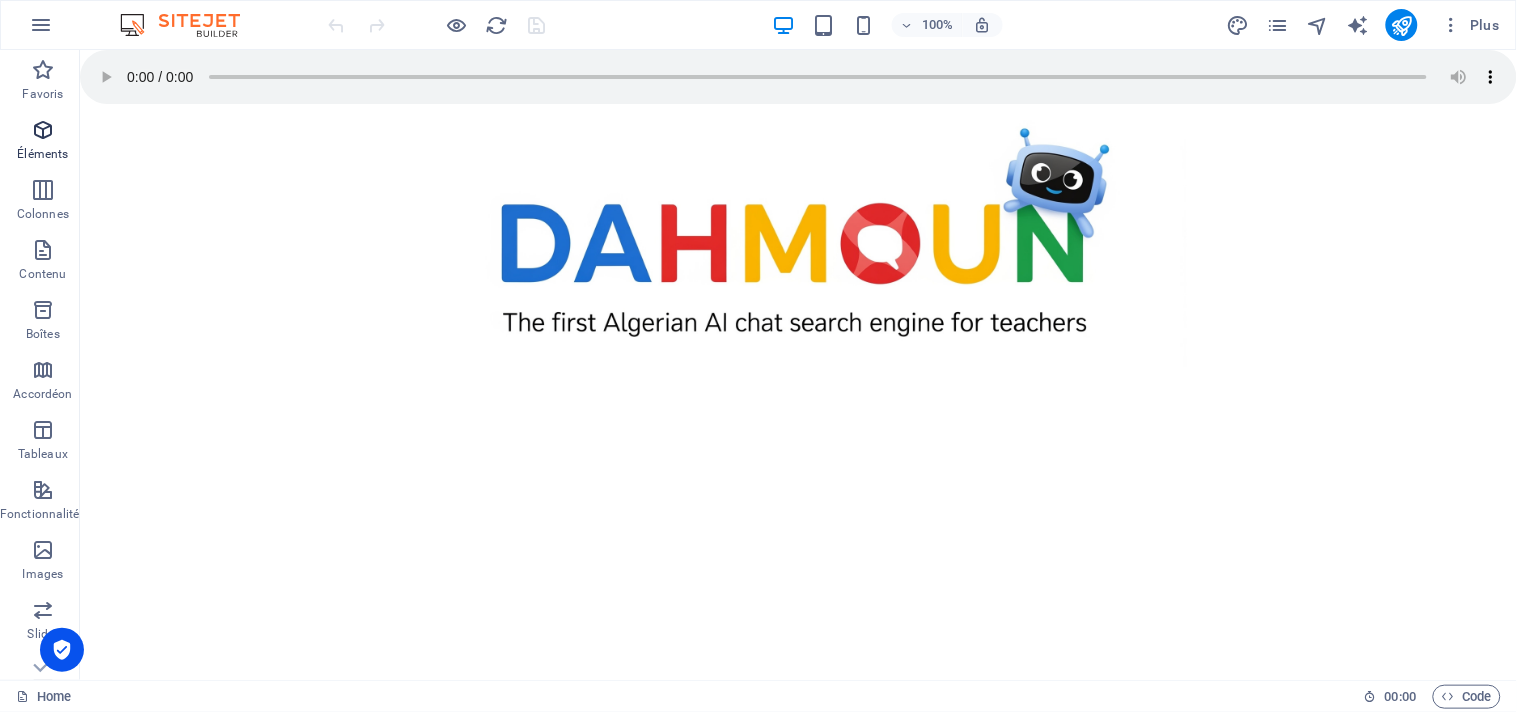 click at bounding box center [43, 130] 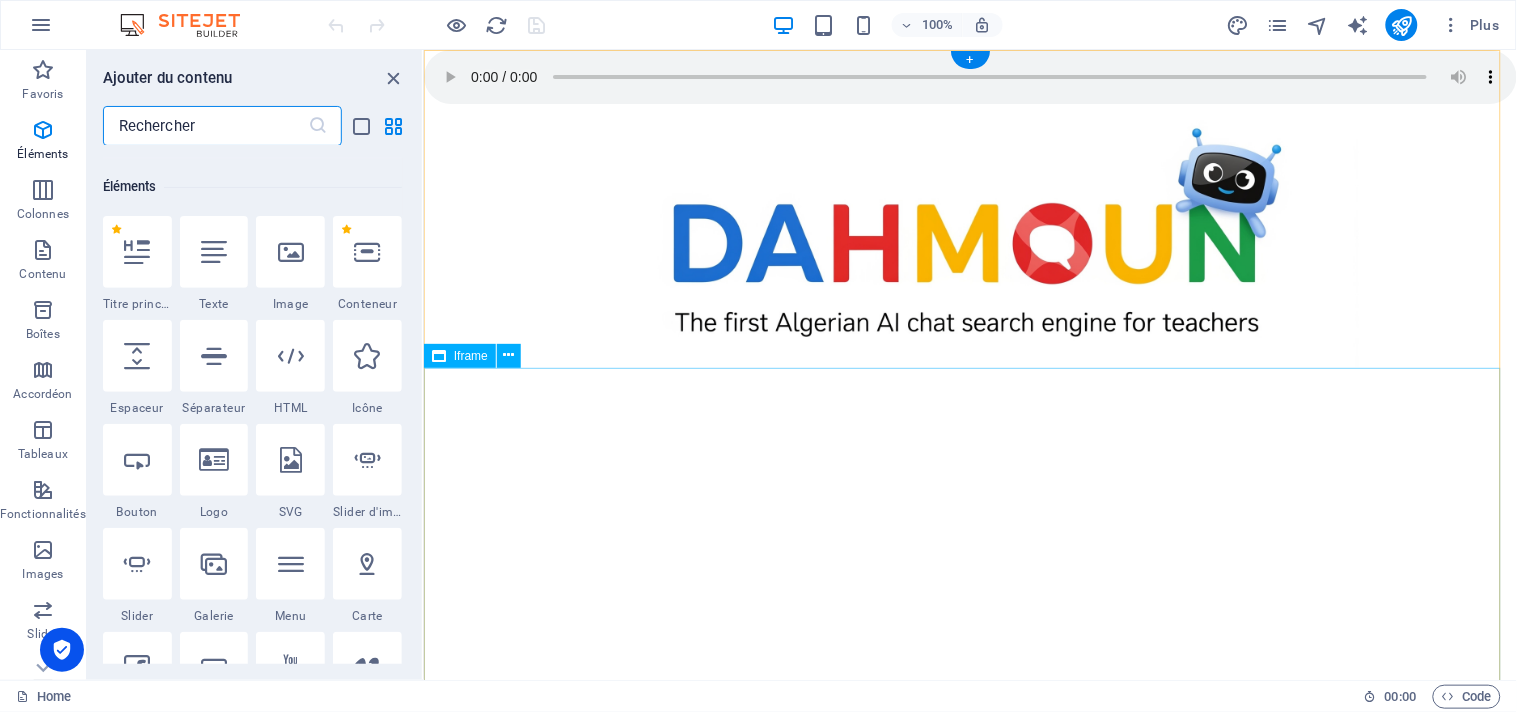 scroll, scrollTop: 213, scrollLeft: 0, axis: vertical 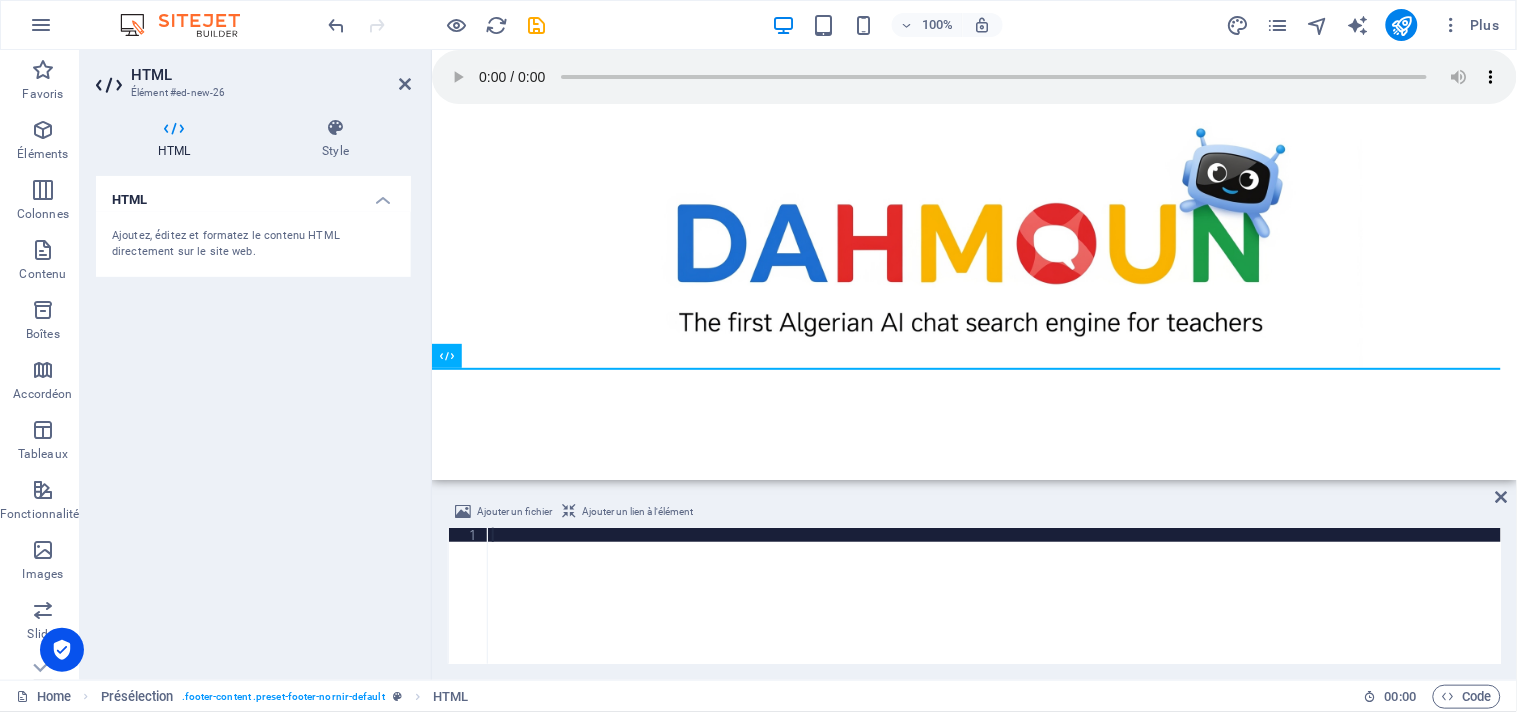 click on "Ajoutez, éditez et formatez le contenu HTML directement sur le site web." at bounding box center (253, 244) 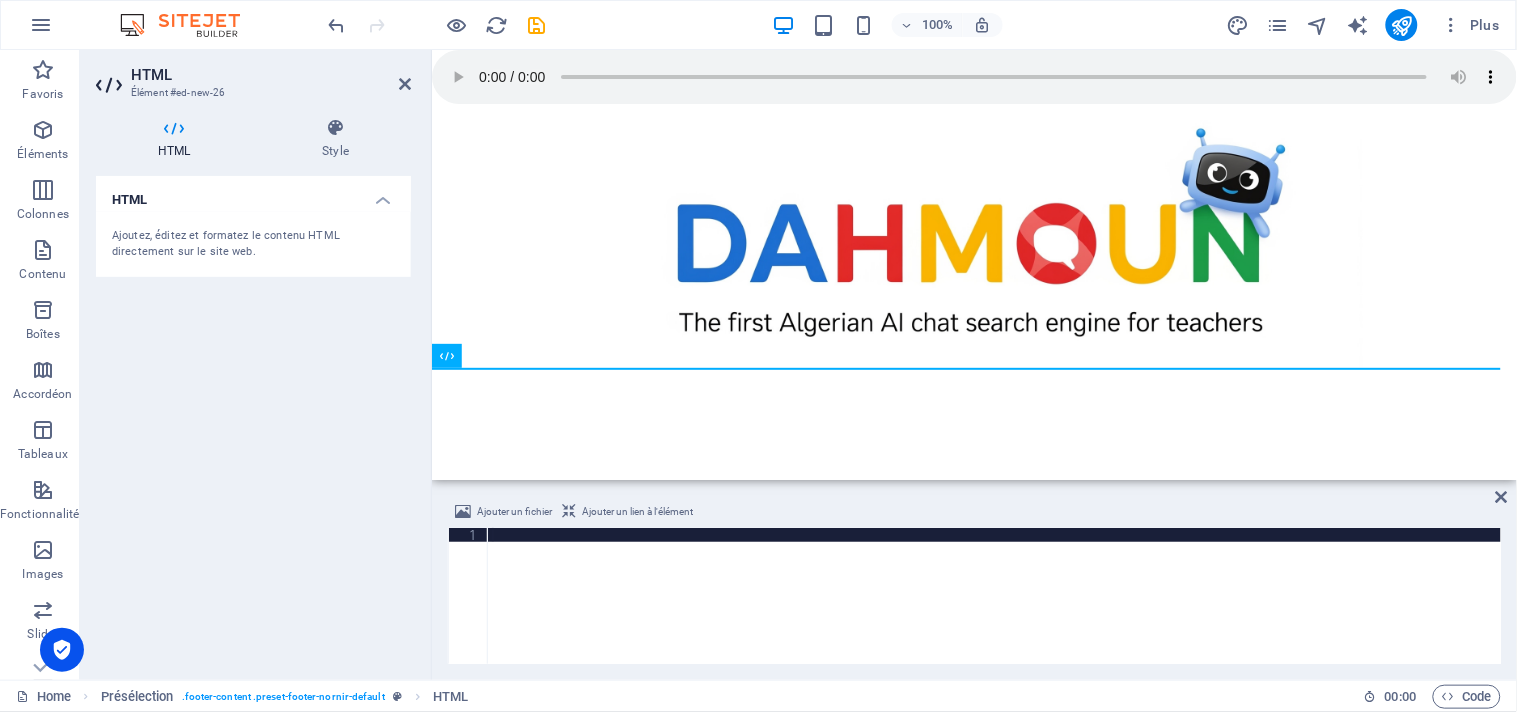 click on "HTML" at bounding box center [253, 194] 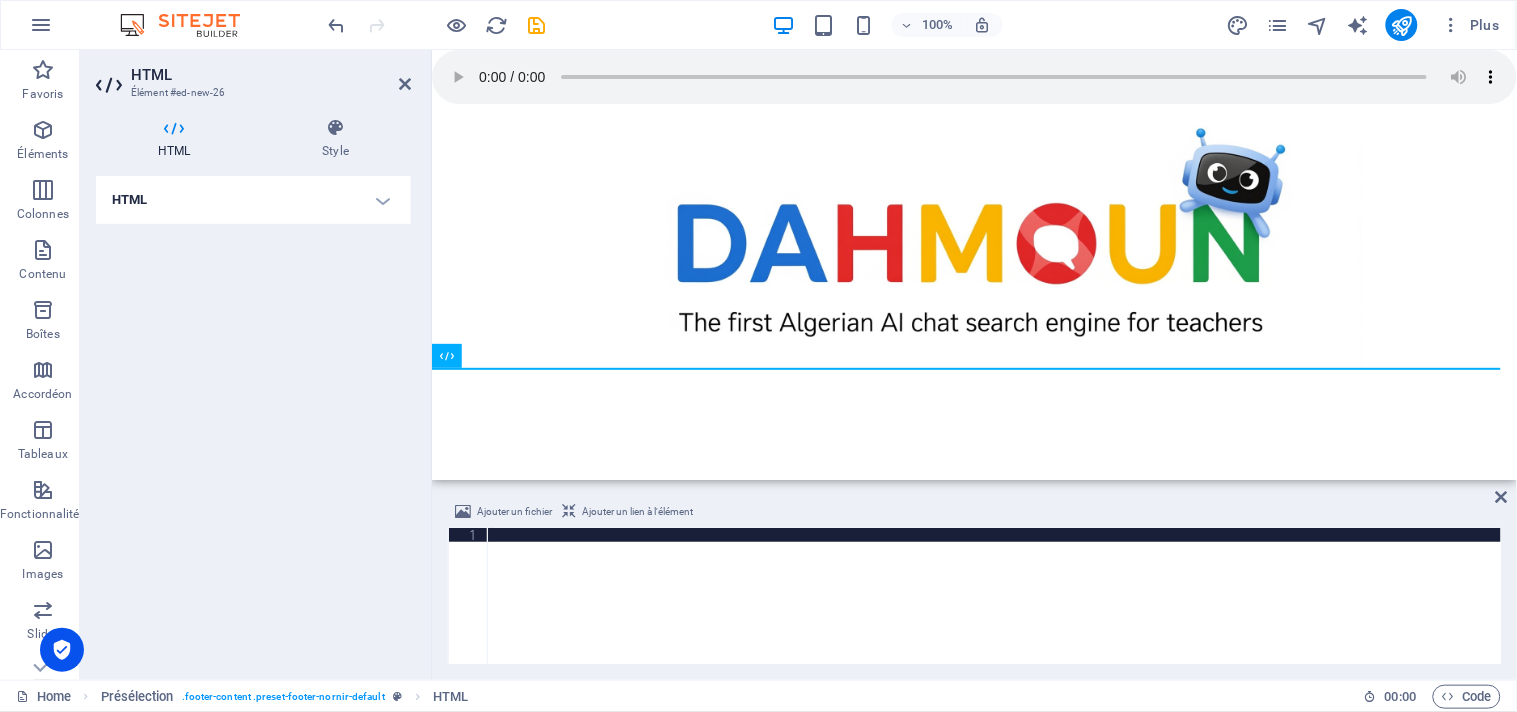 click on "HTML" at bounding box center (253, 200) 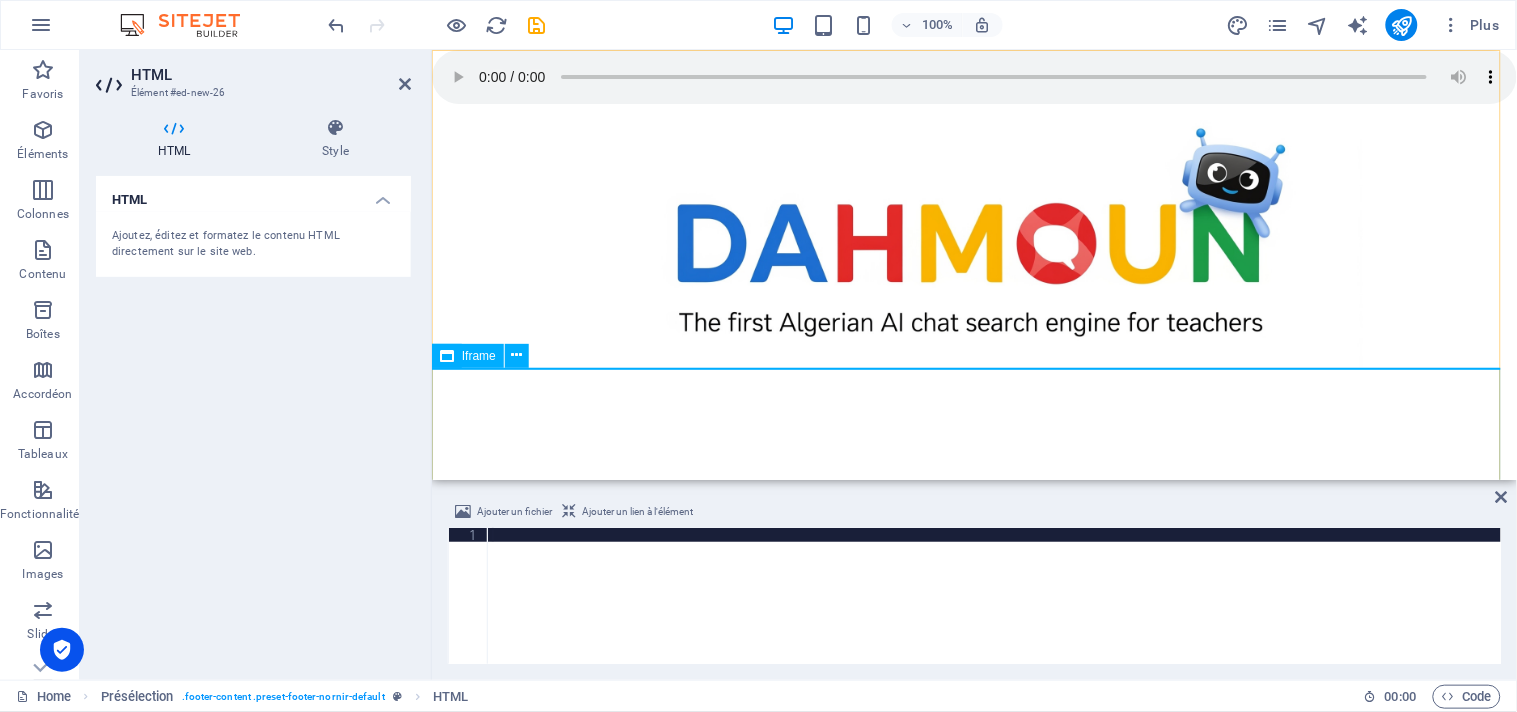 click on "</div>" at bounding box center (973, 567) 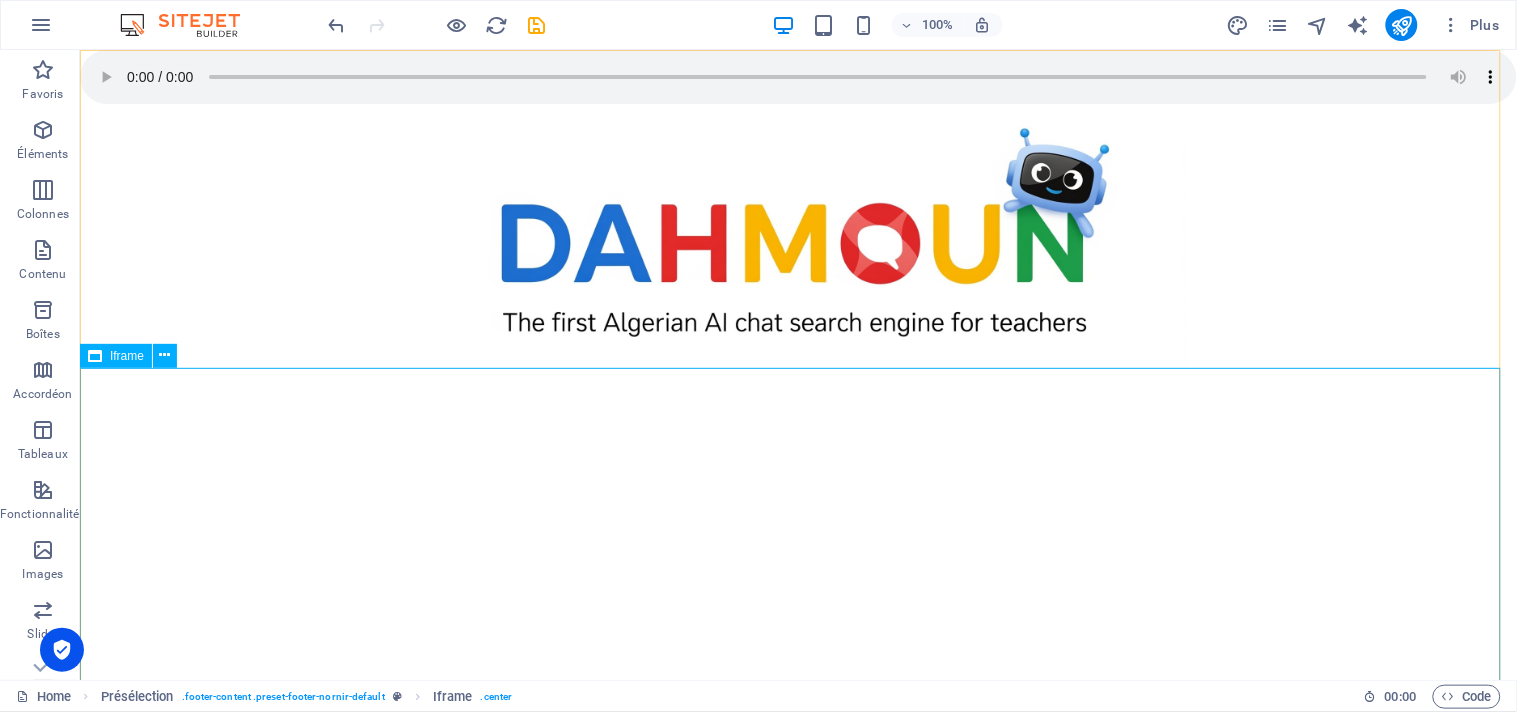 click on "Iframe" at bounding box center (127, 356) 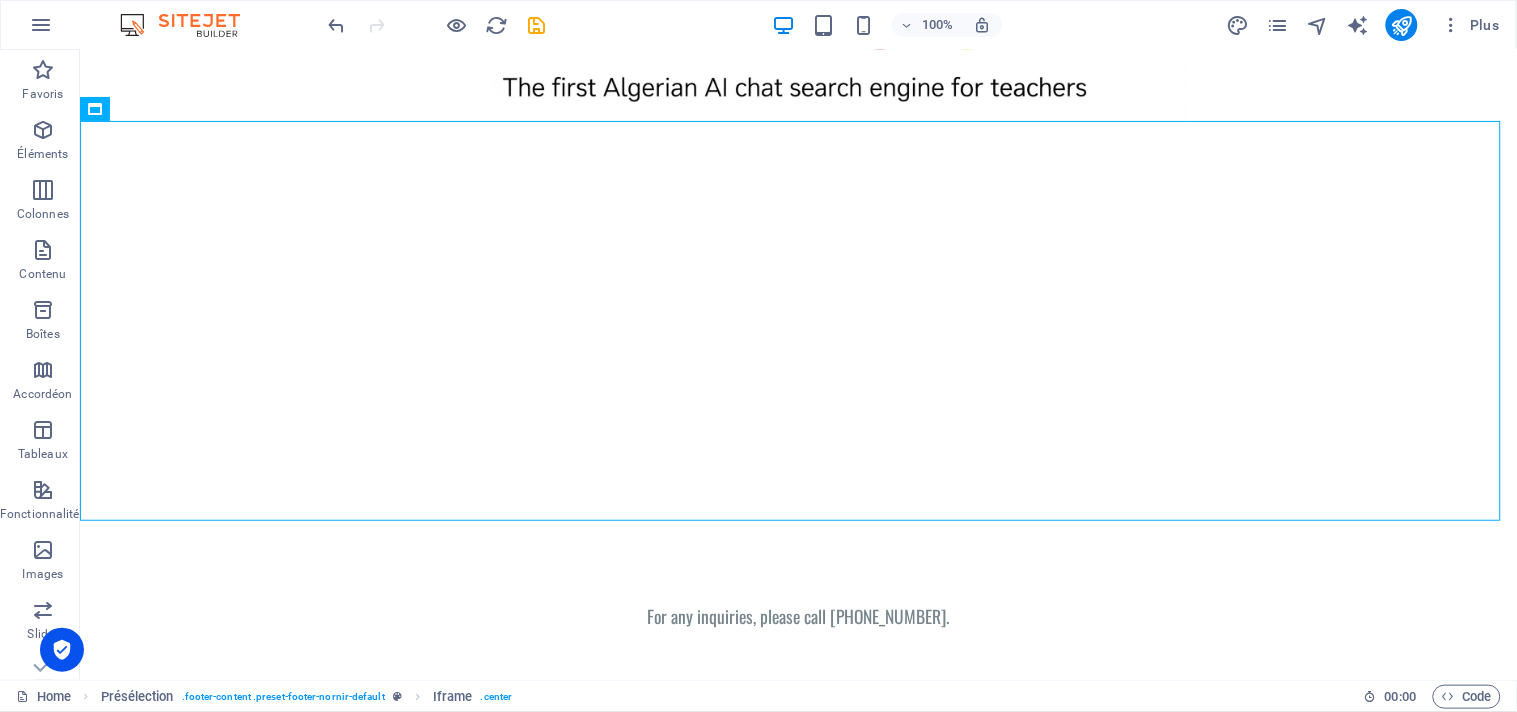 scroll, scrollTop: 261, scrollLeft: 0, axis: vertical 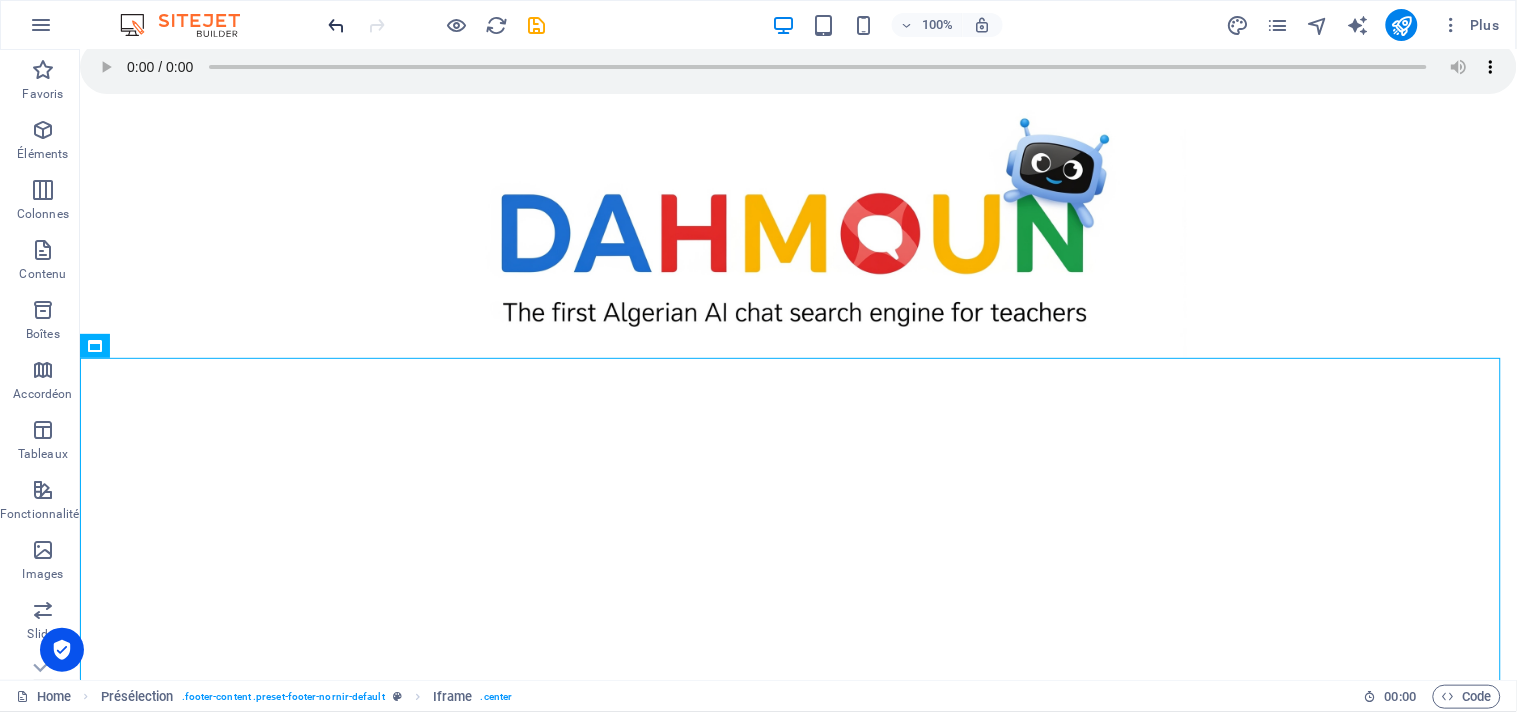 click at bounding box center (337, 25) 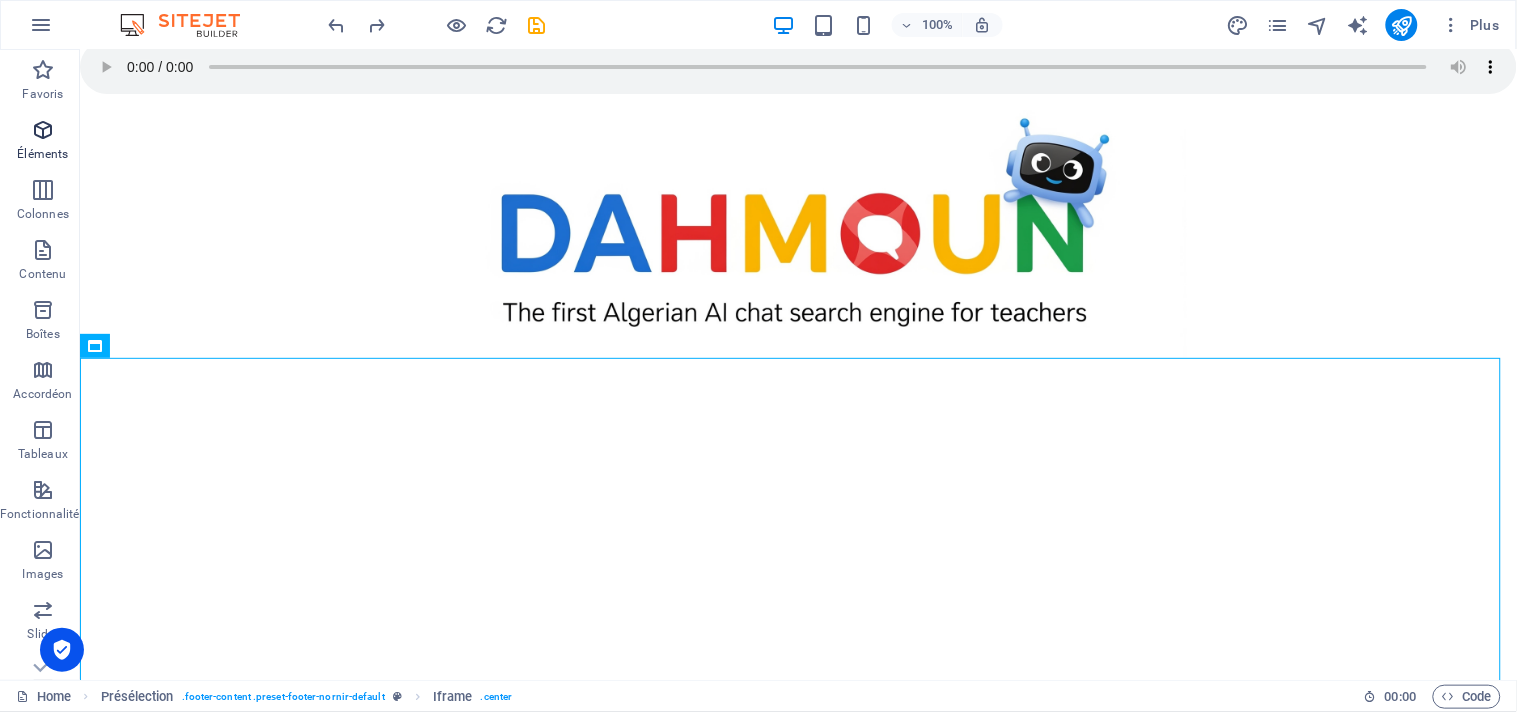 click on "Éléments" at bounding box center (43, 142) 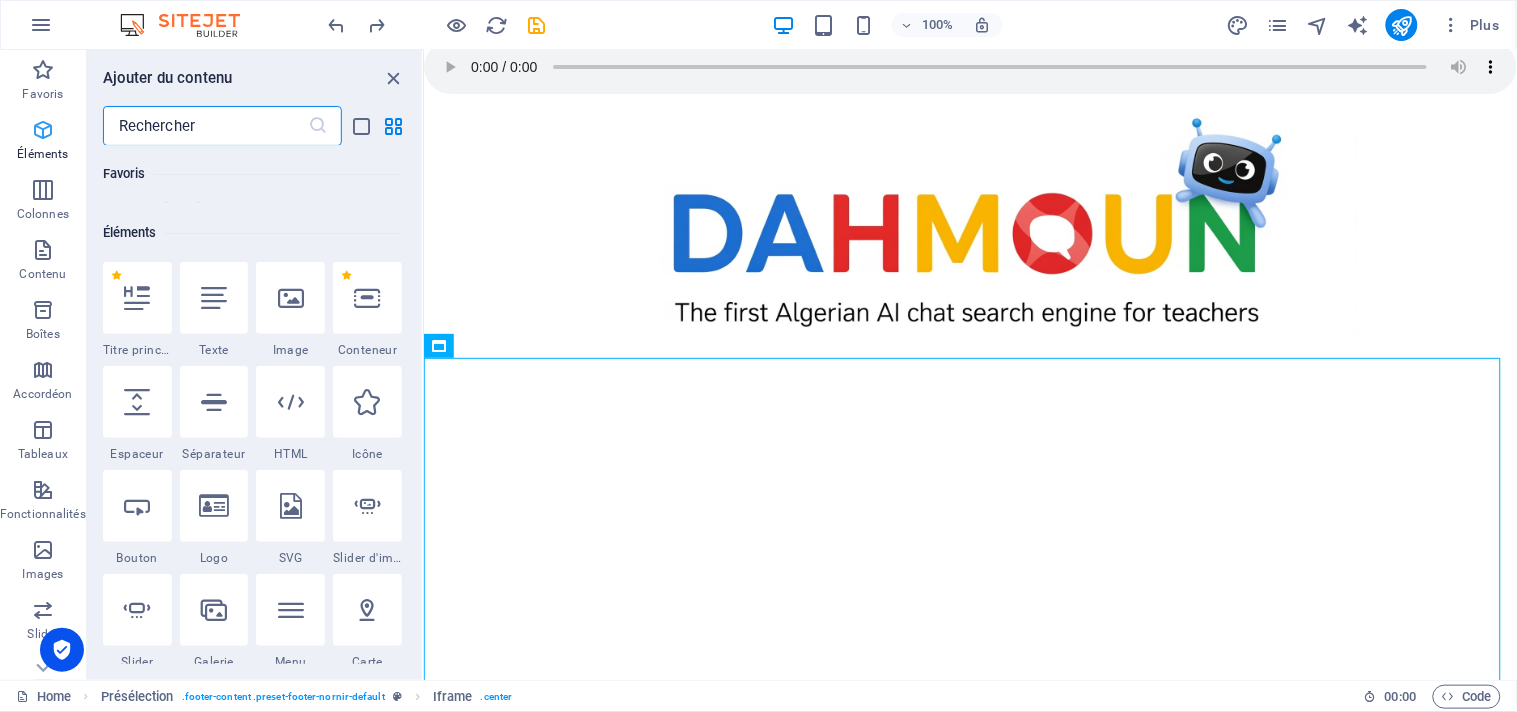 scroll, scrollTop: 213, scrollLeft: 0, axis: vertical 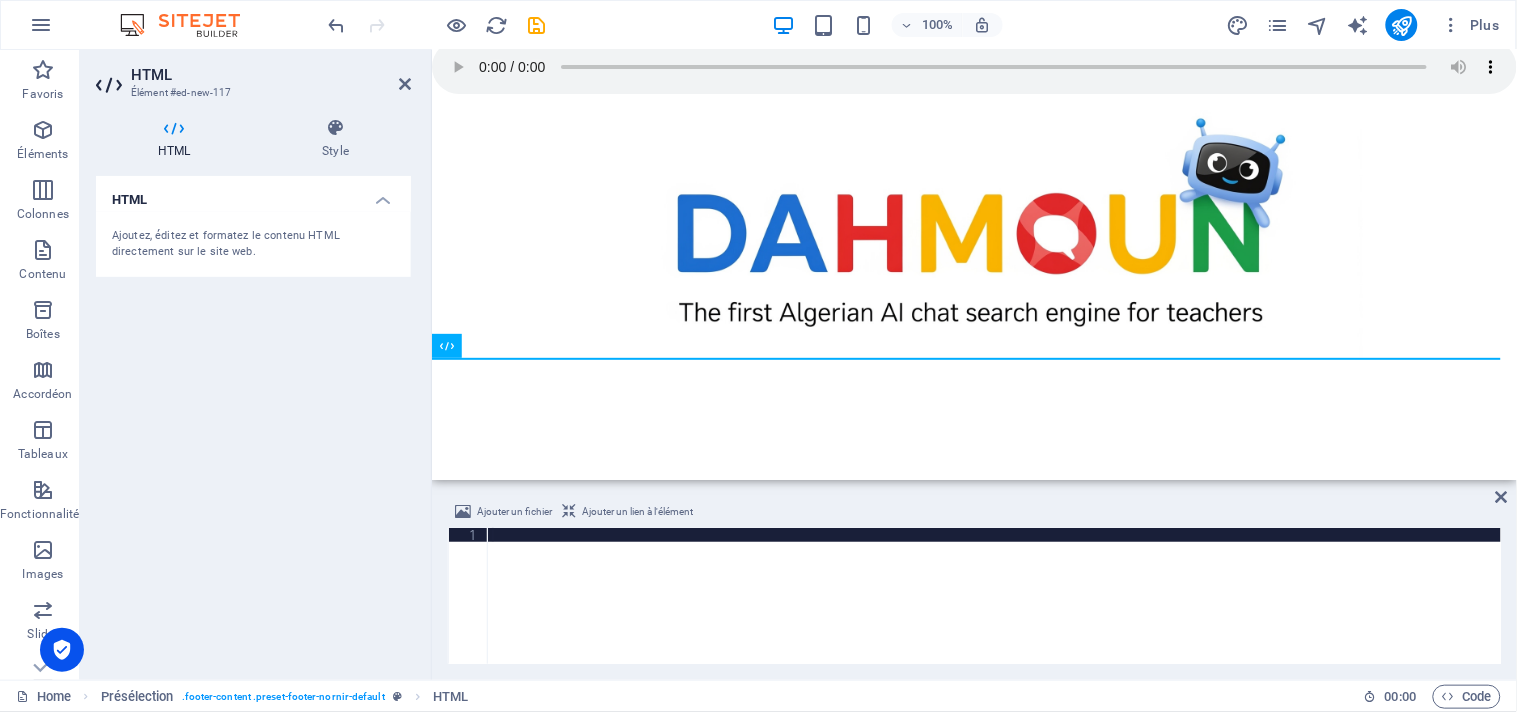click on "Ajouter un lien à l'élément" at bounding box center (637, 512) 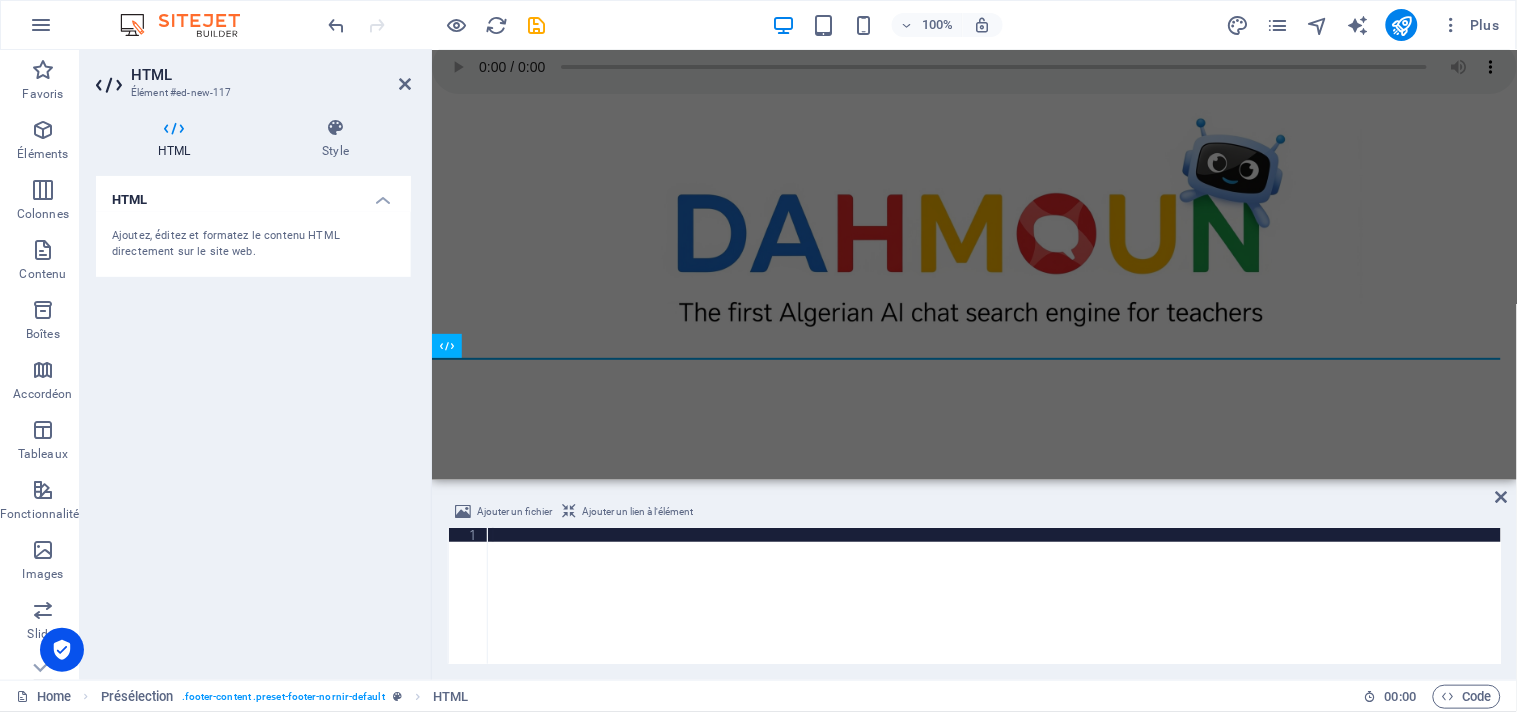 click on "Ajouter un lien à l'élément" at bounding box center [637, 512] 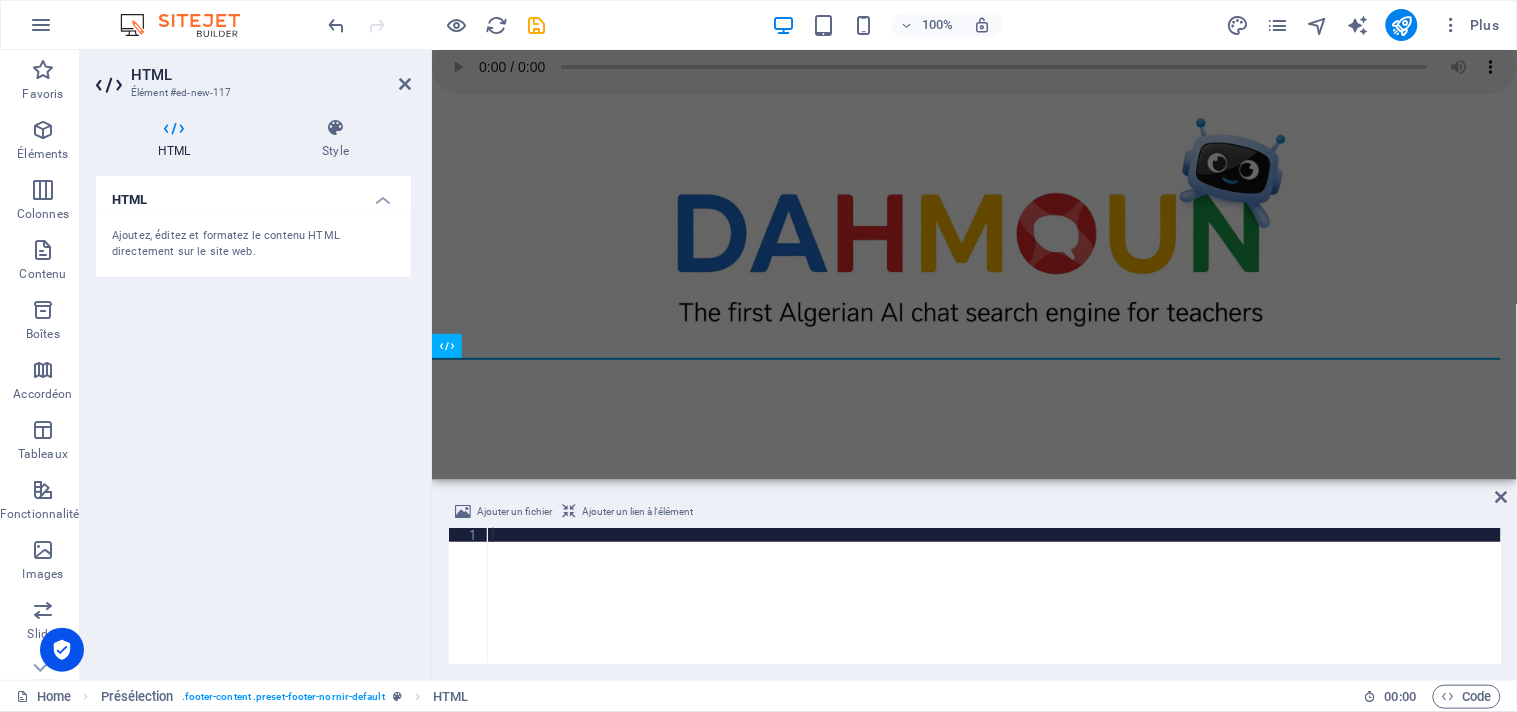 paste 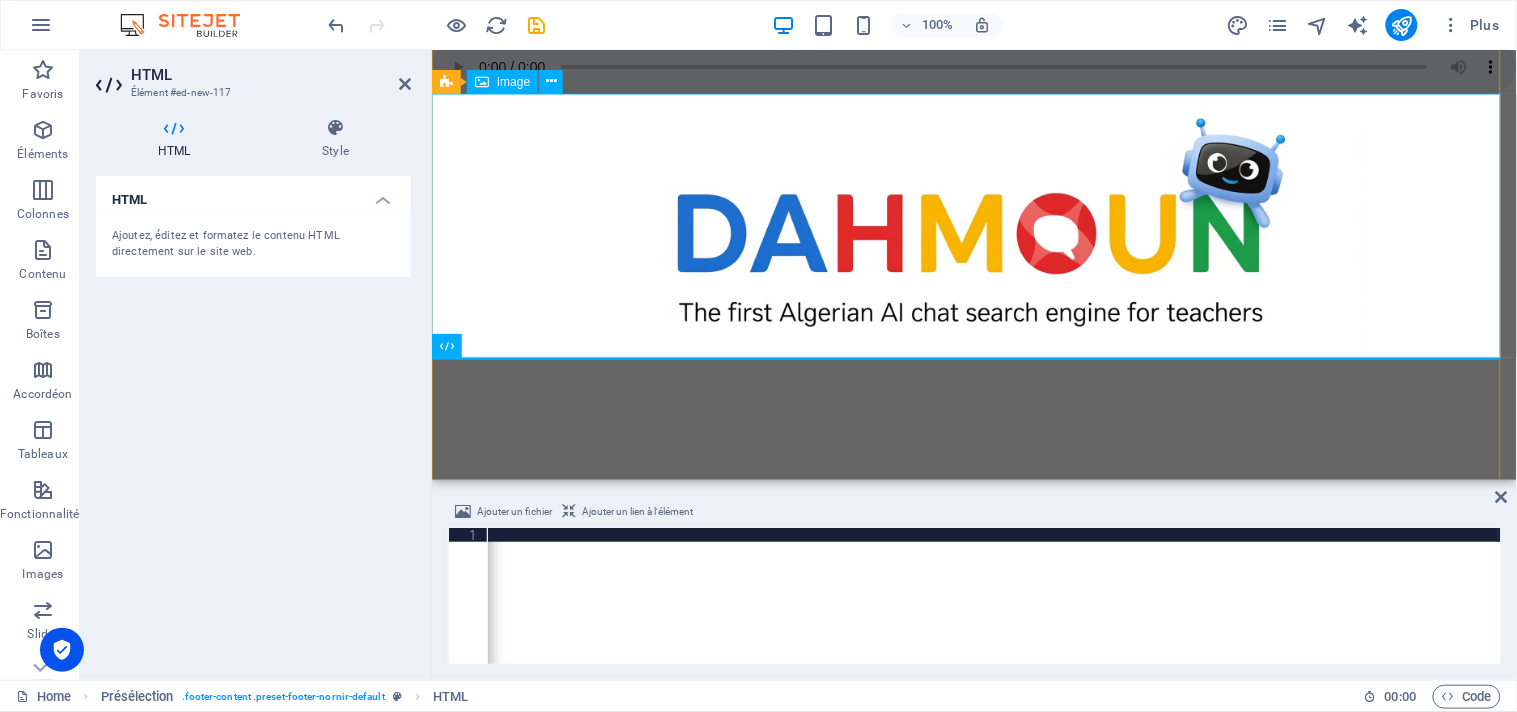 scroll, scrollTop: 0, scrollLeft: 12932, axis: horizontal 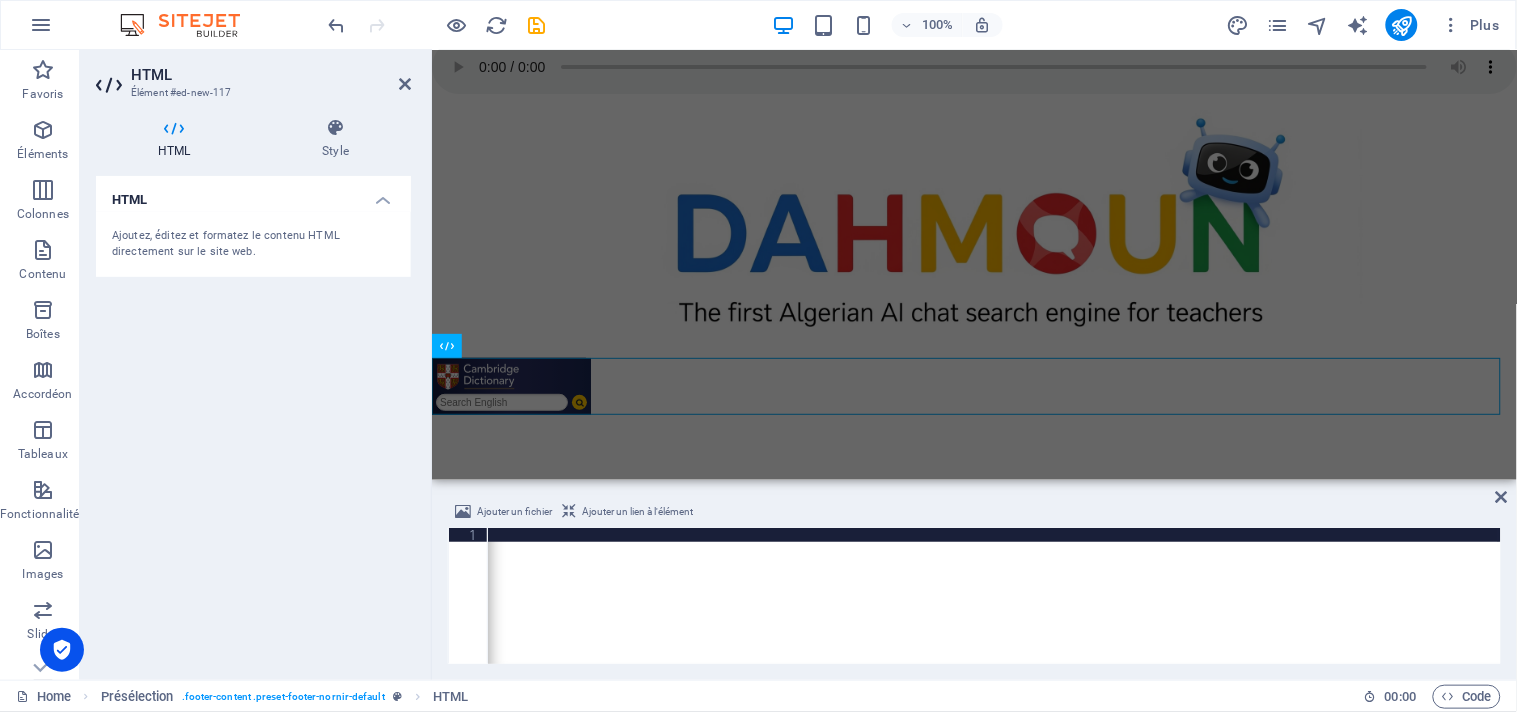 click on "HTML Ajoutez, éditez et formatez le contenu HTML directement sur le site web." at bounding box center (253, 420) 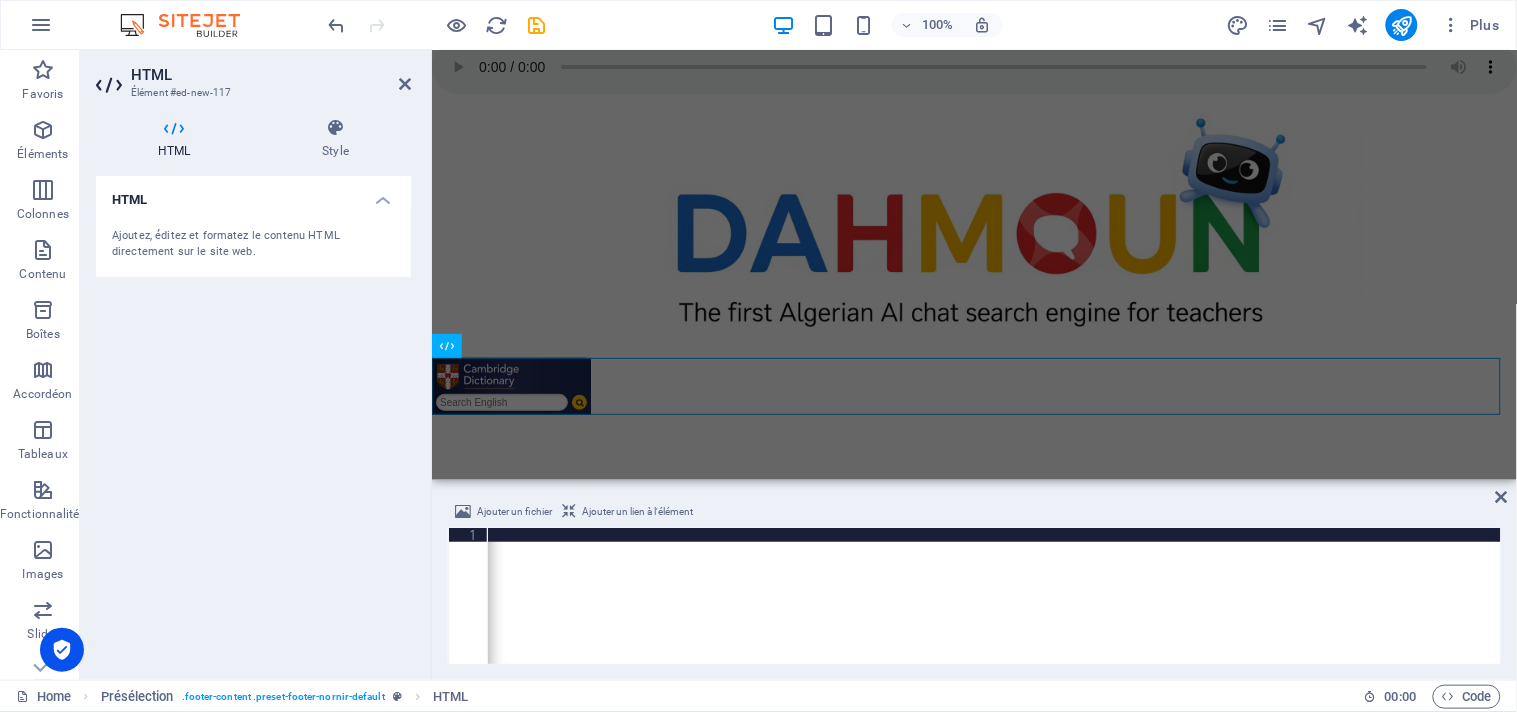 click on "HTML Ajoutez, éditez et formatez le contenu HTML directement sur le site web." at bounding box center [253, 420] 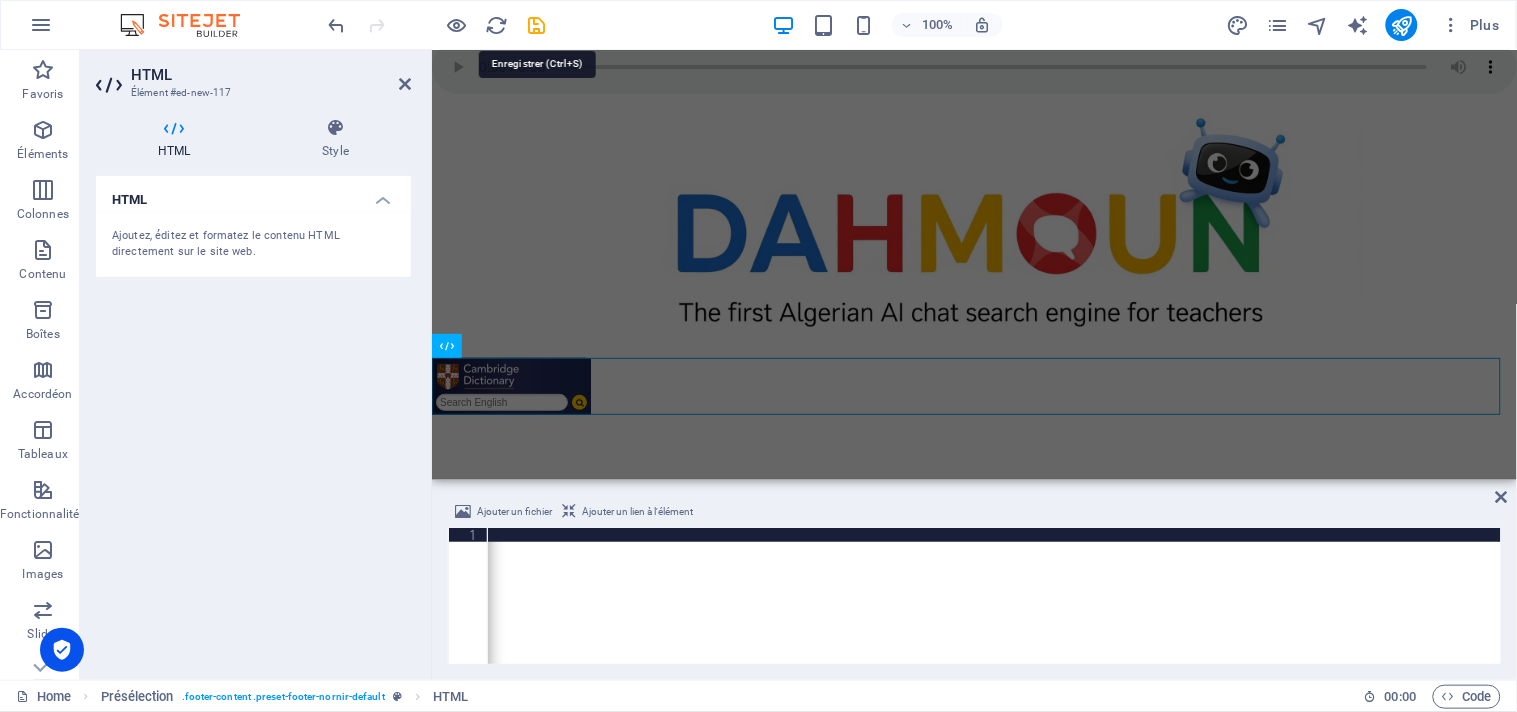 click at bounding box center [537, 25] 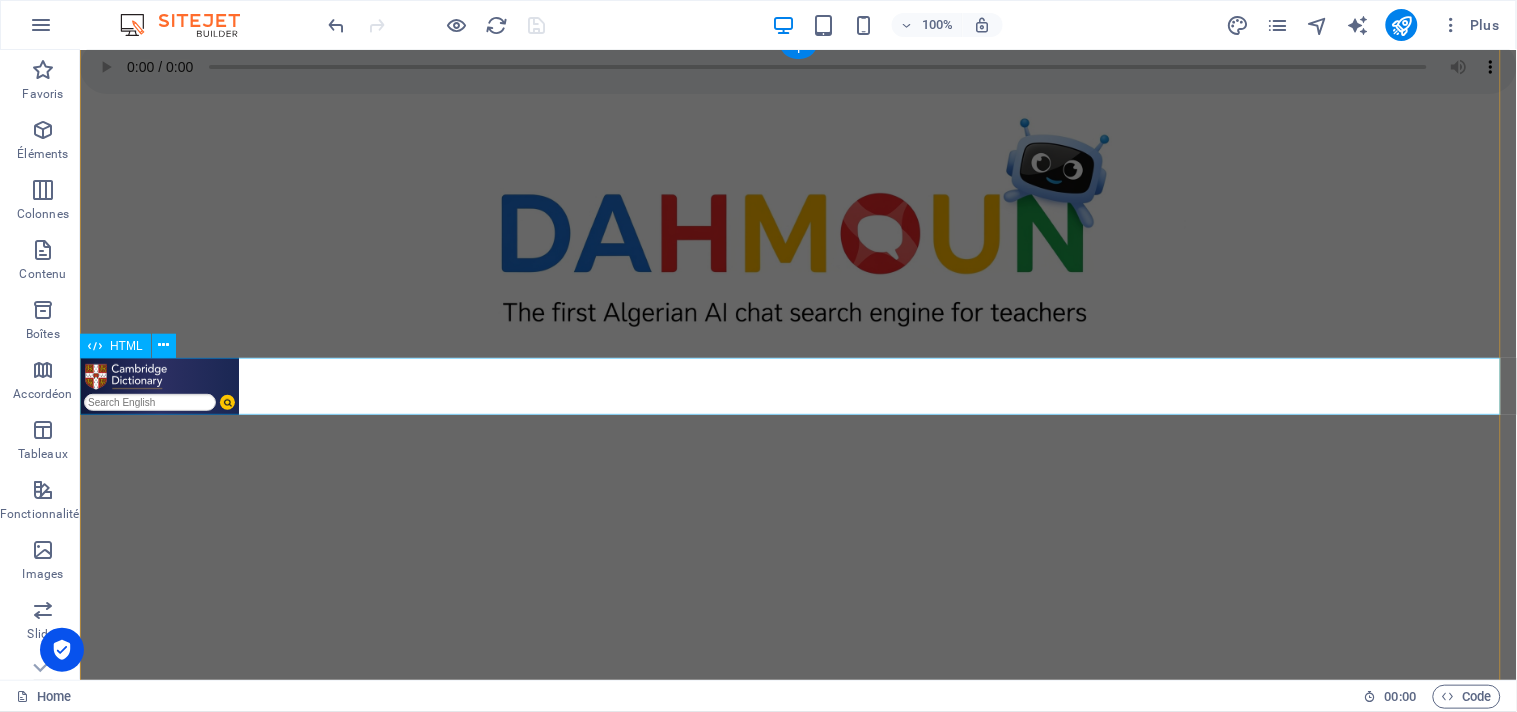 click on "CUP free search box" at bounding box center (797, 385) 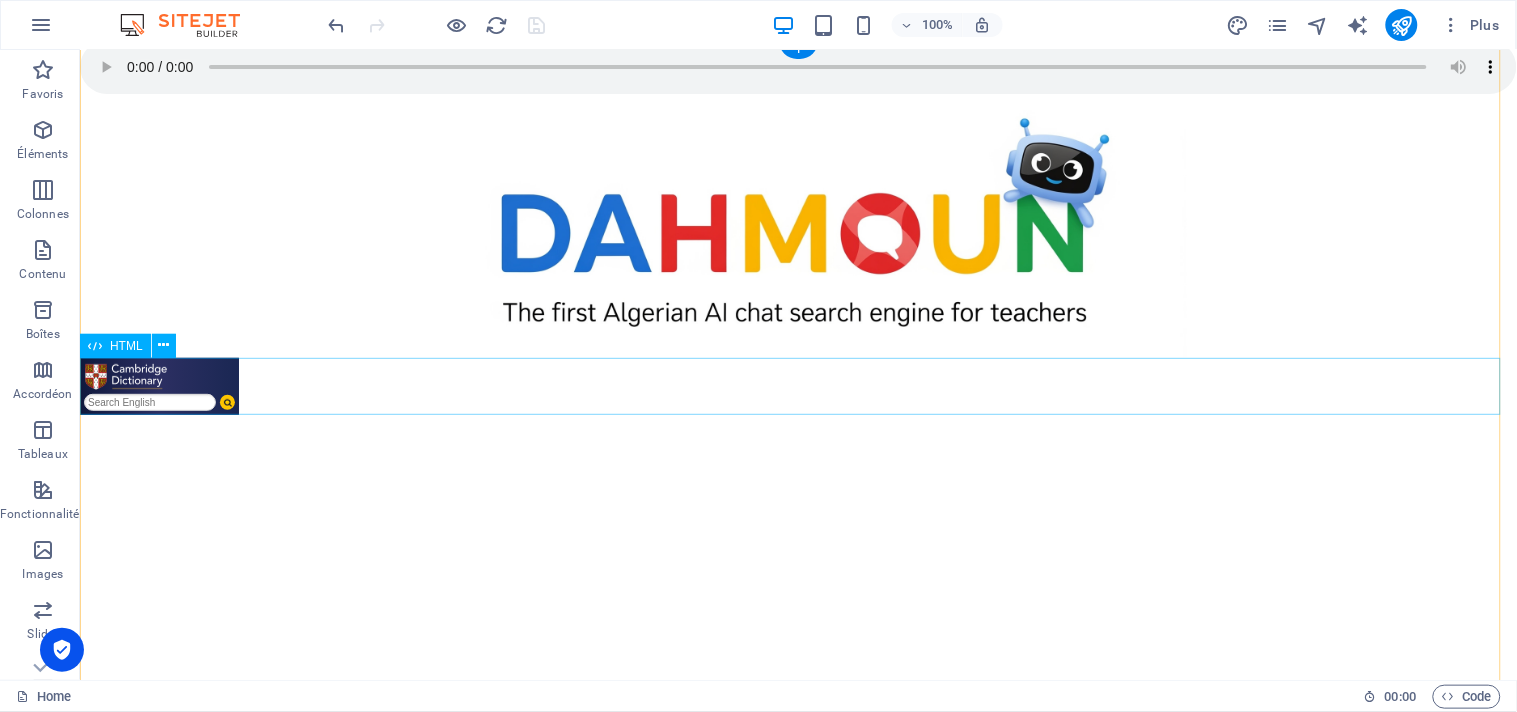 click on "CUP free search box" at bounding box center (797, 385) 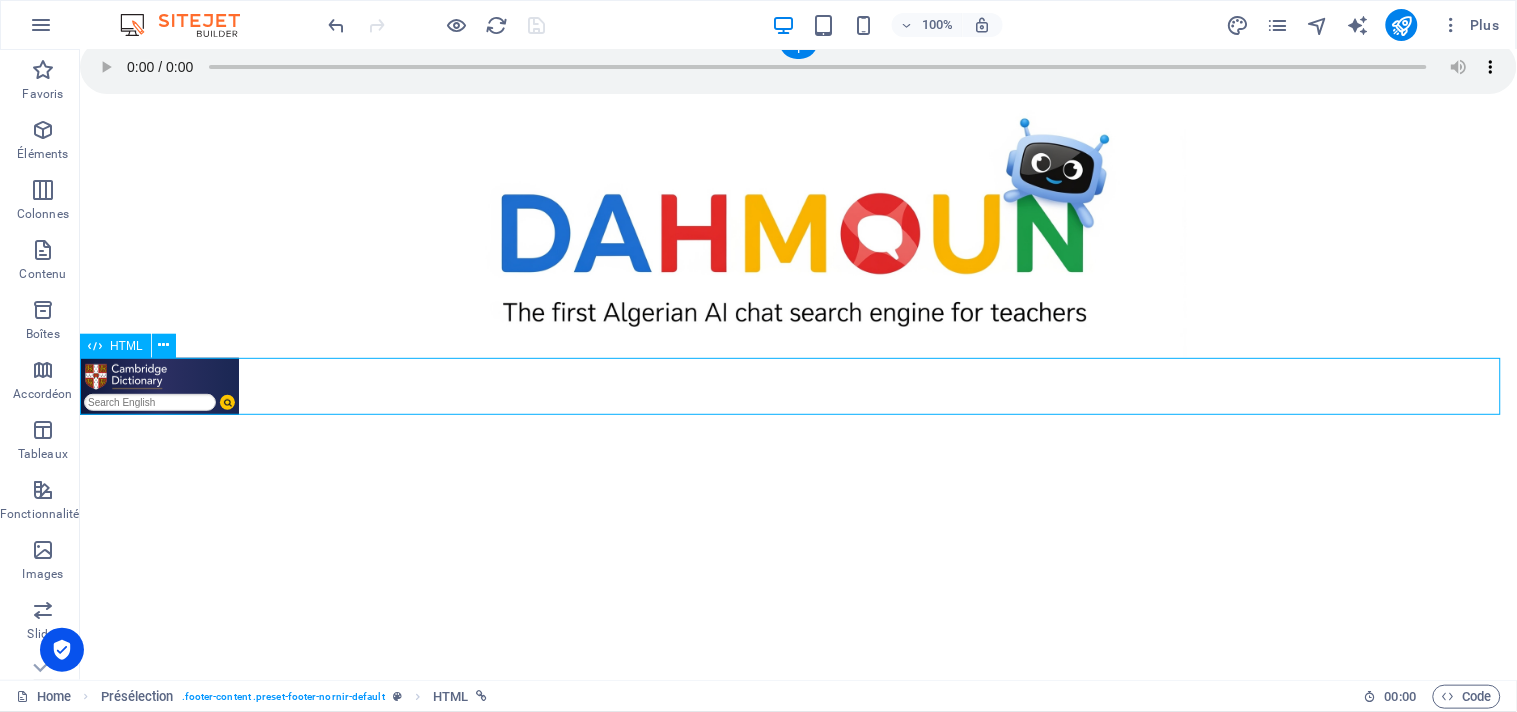 click on "CUP free search box" at bounding box center (797, 385) 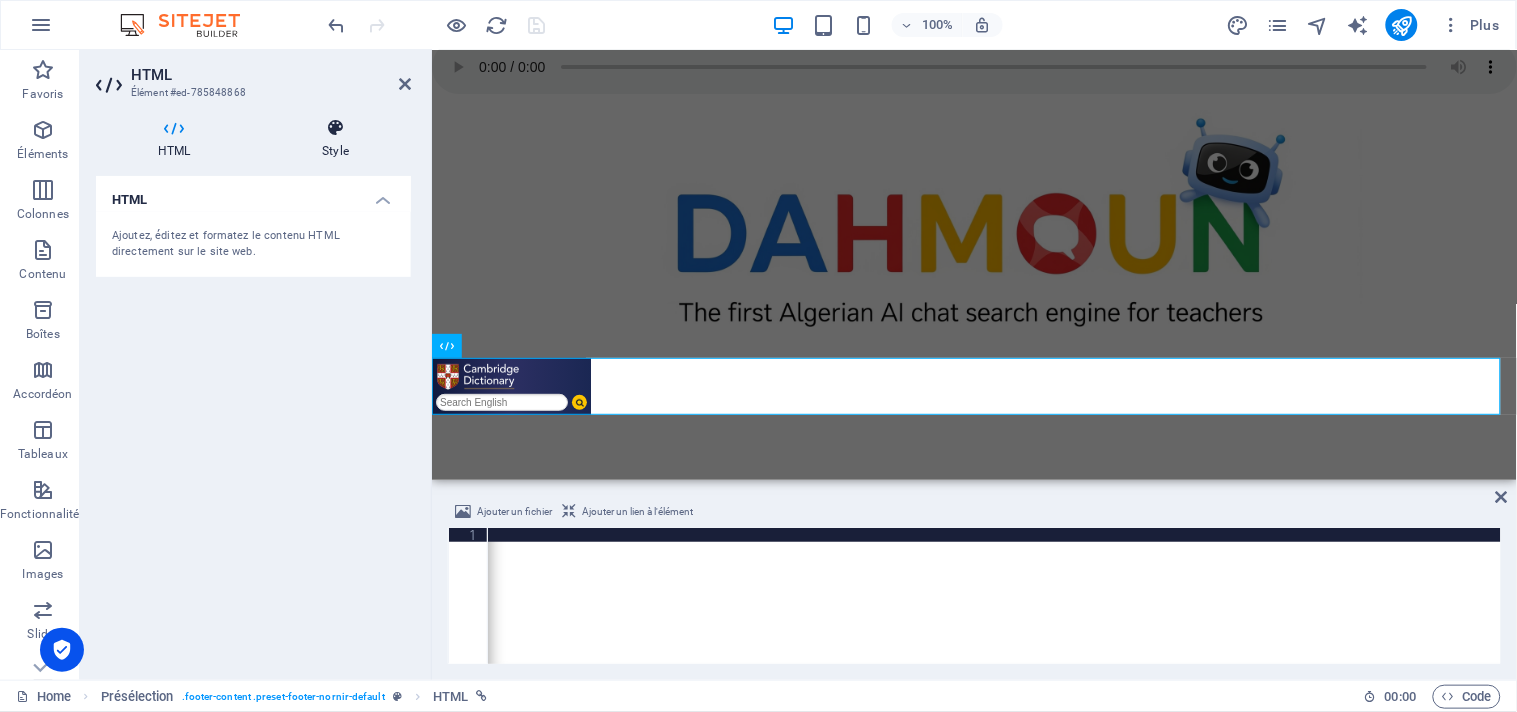 click at bounding box center (335, 128) 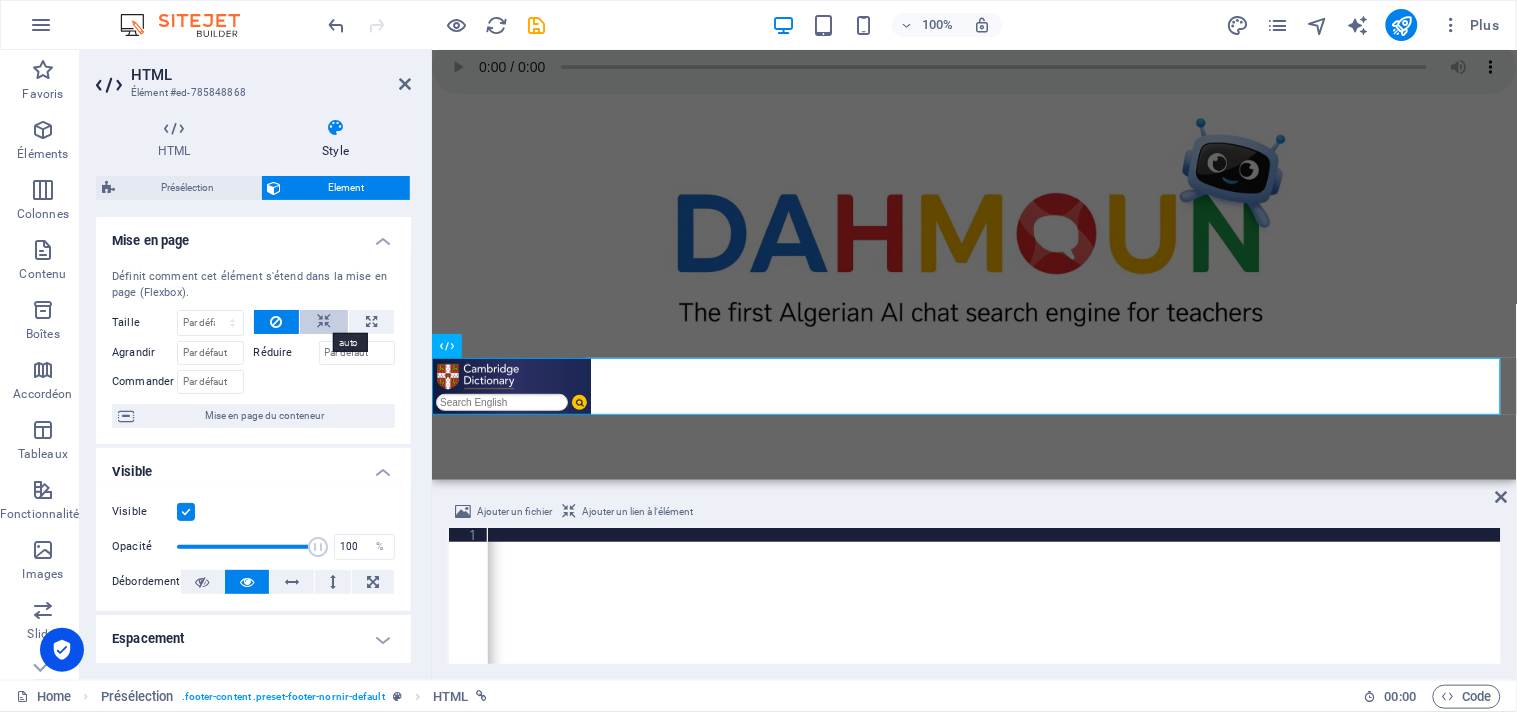click at bounding box center (324, 322) 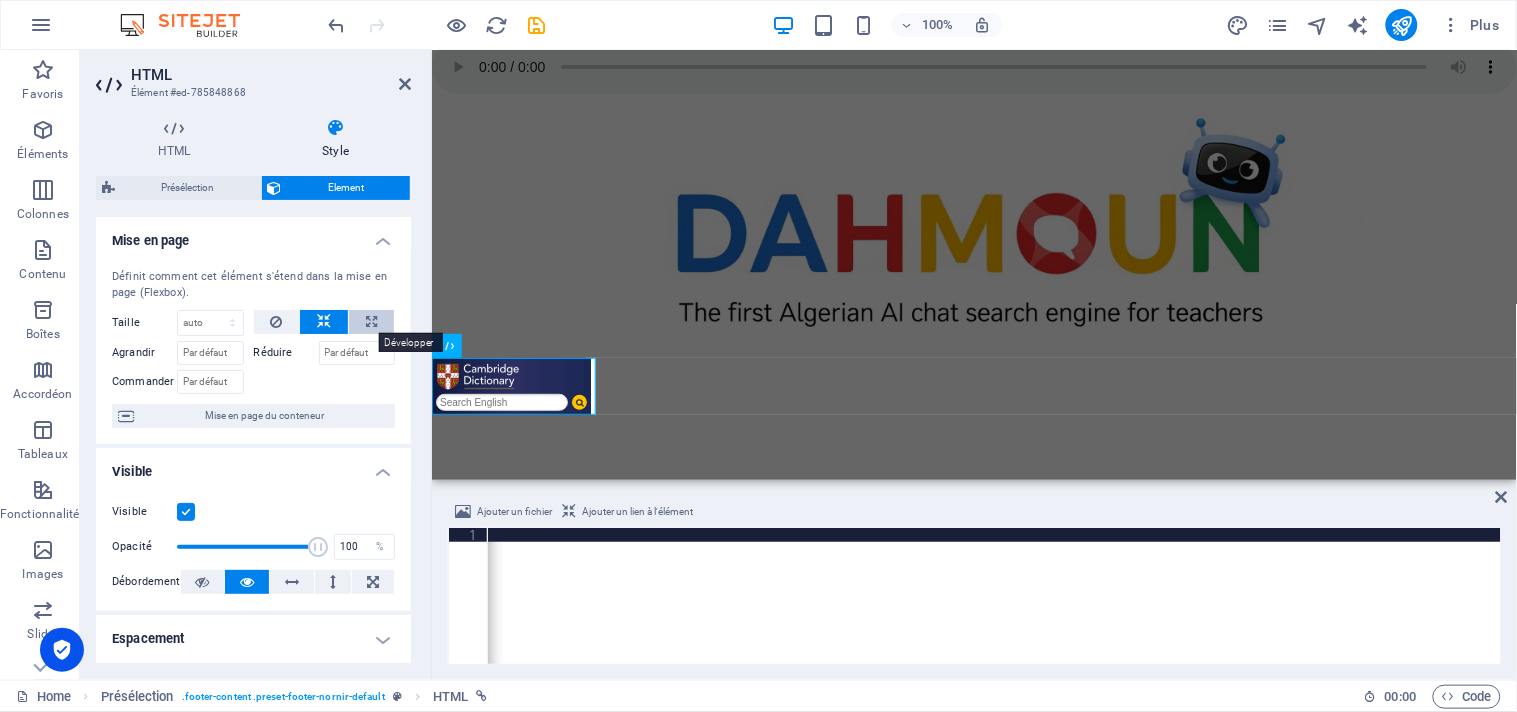 click at bounding box center (371, 322) 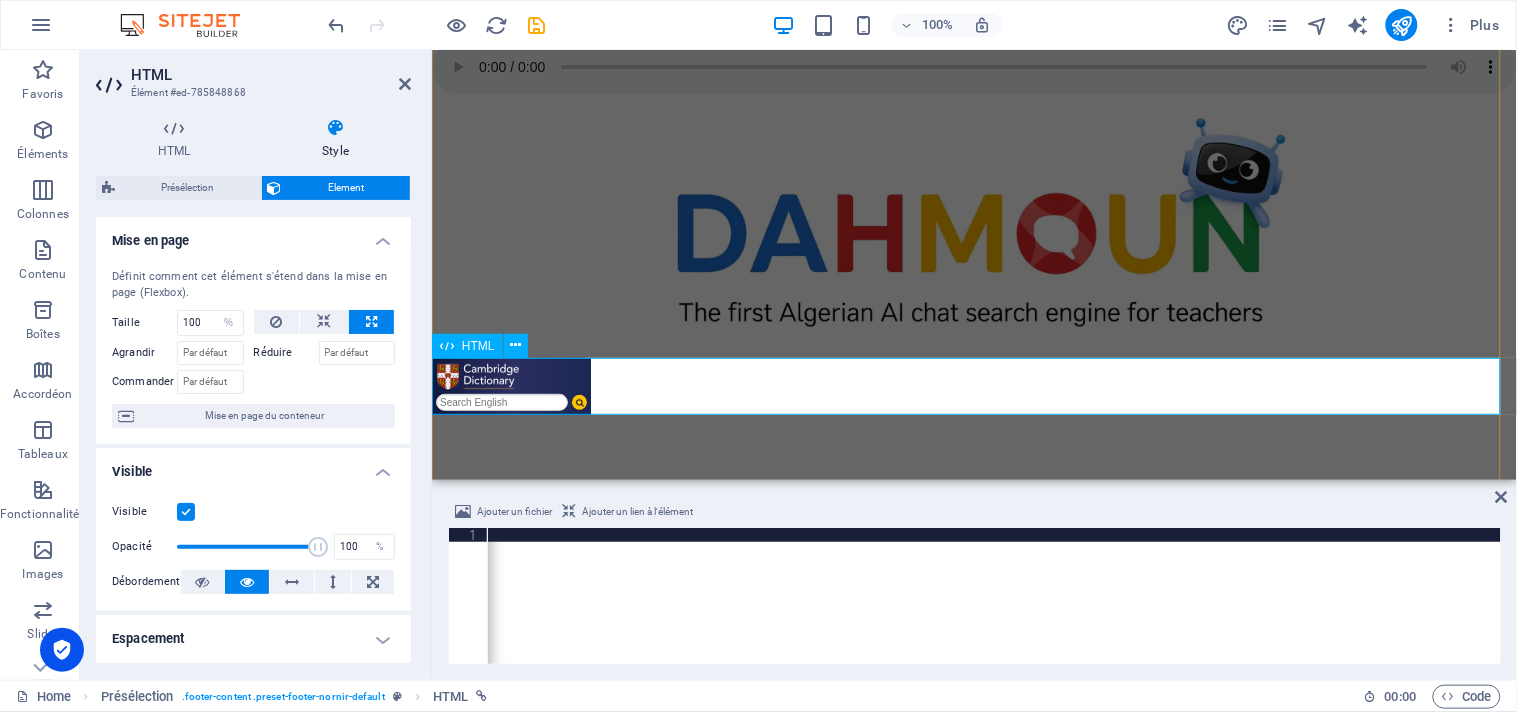 click on "CUP free search box" at bounding box center (973, 385) 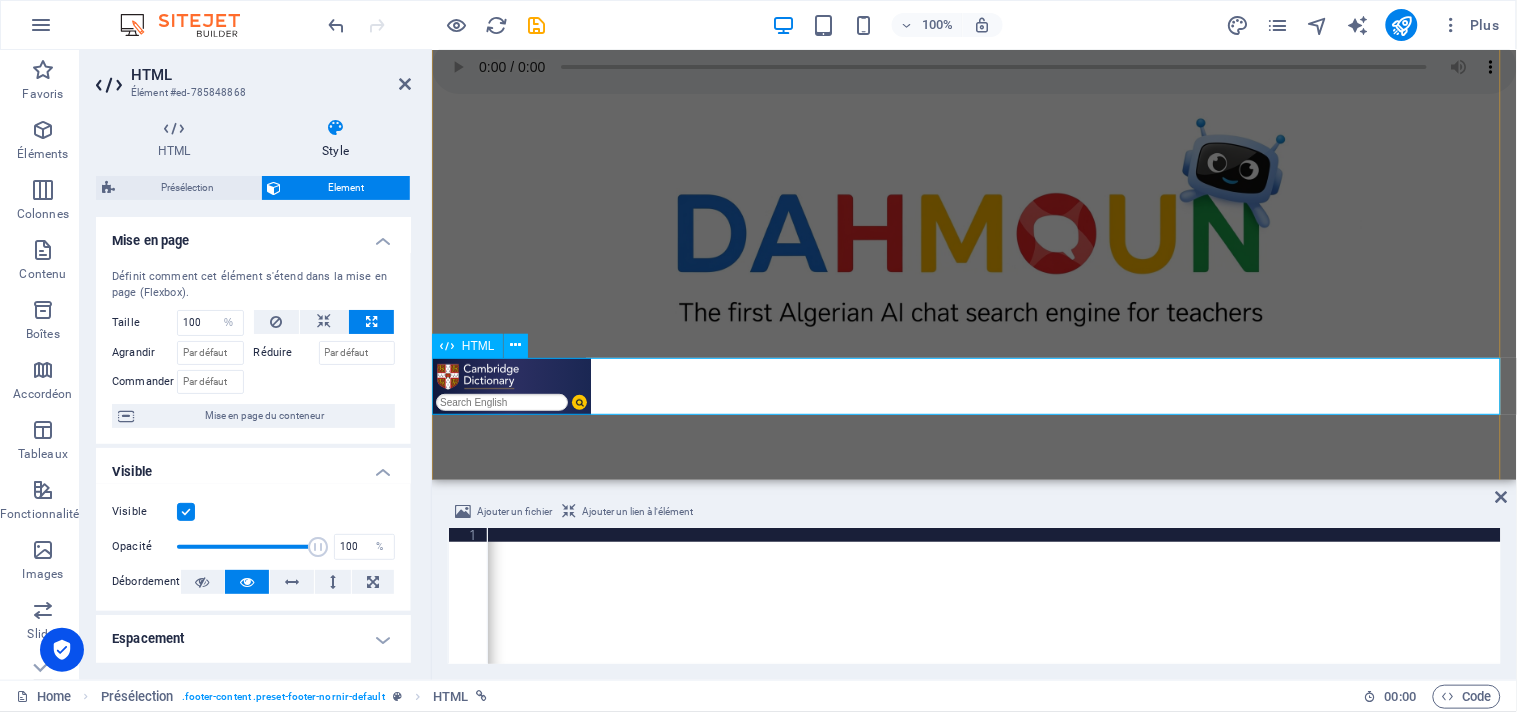 click at bounding box center (501, 401) 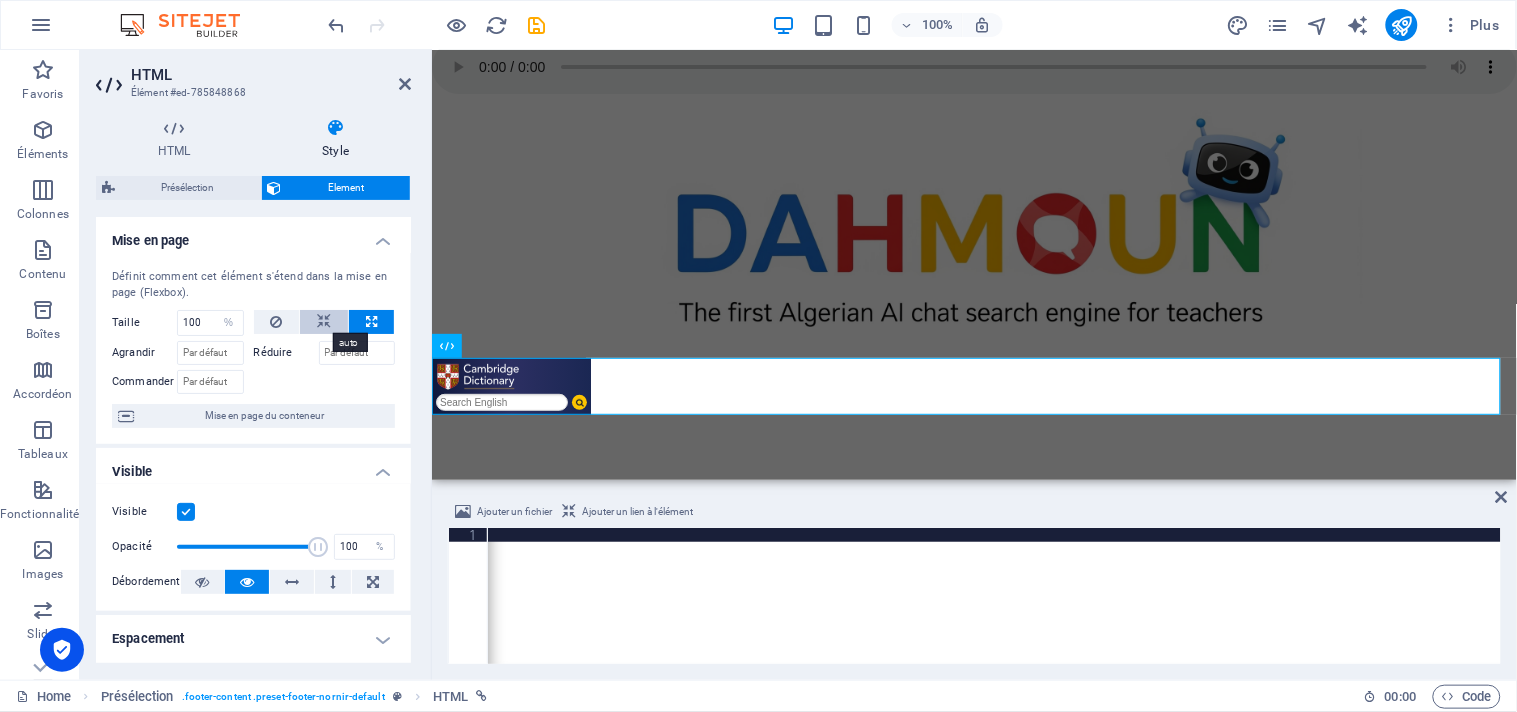 click at bounding box center (324, 322) 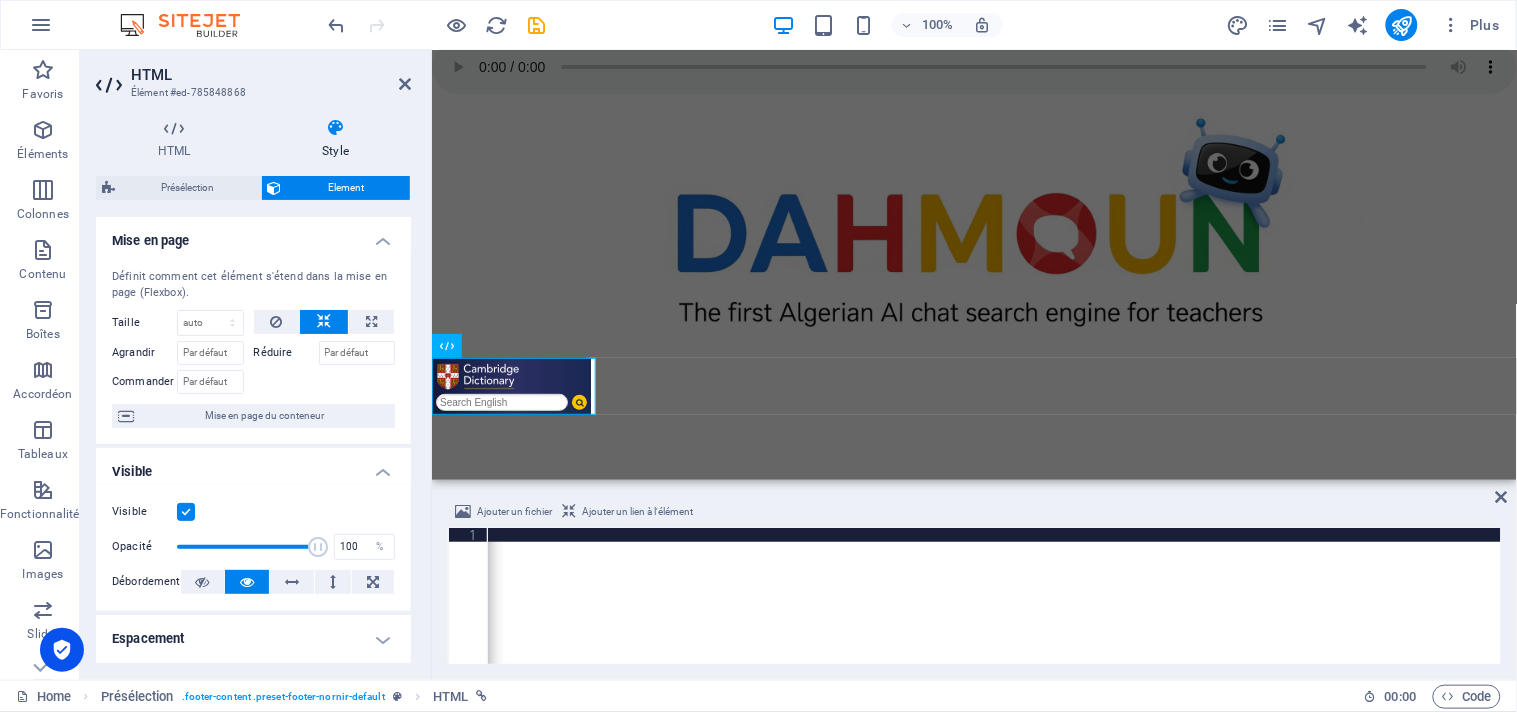 drag, startPoint x: 406, startPoint y: 438, endPoint x: 397, endPoint y: 501, distance: 63.63961 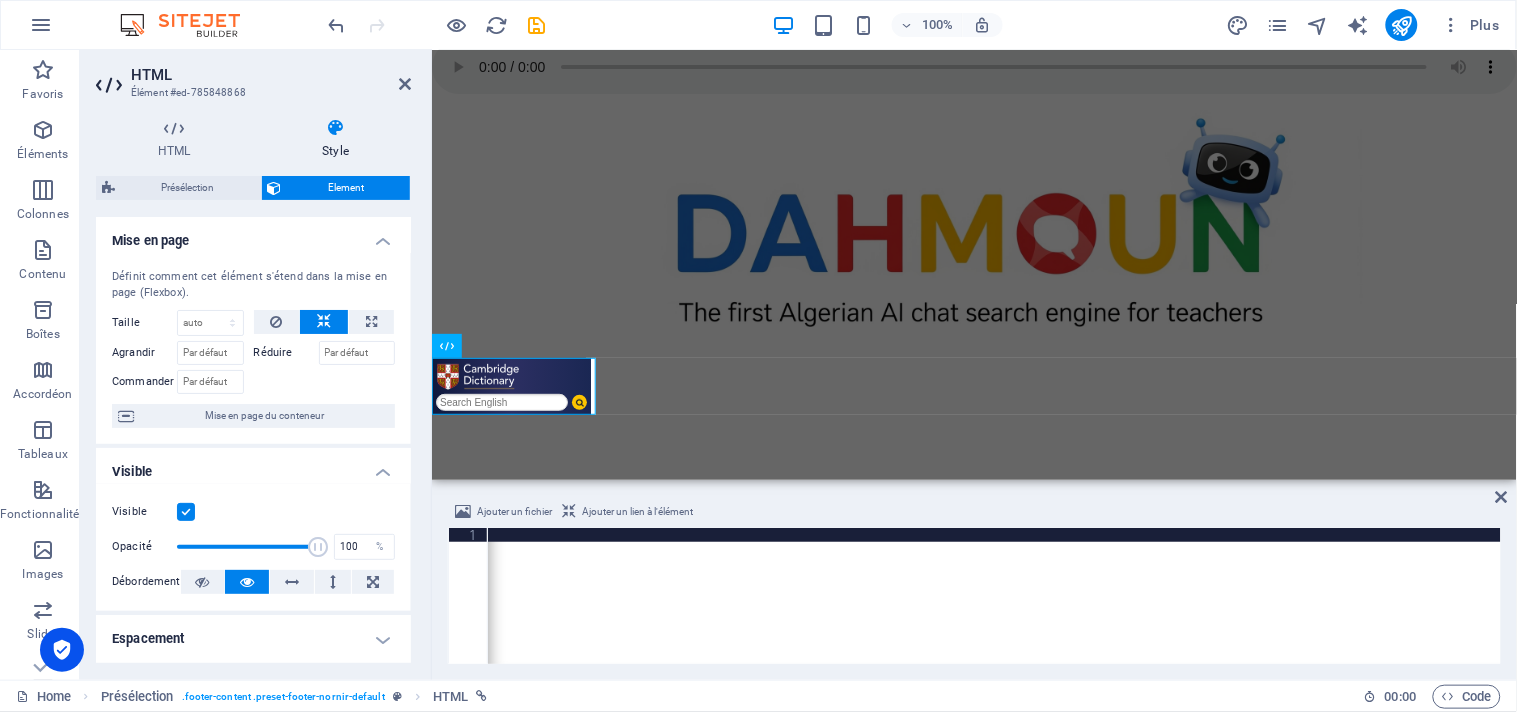 click on "Mise en page Définit comment cet élément s'étend dans la mise en page (Flexbox). Taille Par défaut auto px % 1/1 1/2 1/3 1/4 1/5 1/6 1/7 1/8 1/9 1/10 Agrandir Réduire Commander Mise en page du conteneur Visible Visible Opacité 100 % Débordement Espacement Marge Par défaut auto px % rem vw vh Personnalisé Personnalisé auto px % rem vw vh auto px % rem vw vh auto px % rem vw vh auto px % rem vw vh Marge intérieure Par défaut px rem % vh vw Personnalisé Personnalisé px rem % vh vw px rem % vh vw px rem % vh vw px rem % vh vw Bordure Style              - Largeur 1 auto px rem % vh vw Personnalisé Personnalisé 1 auto px rem % vh vw 1 auto px rem % vh vw 1 auto px rem % vh vw 1 auto px rem % vh vw  - Couleur Coins arrondis Par défaut px rem % vh vw Personnalisé Personnalisé px rem % vh vw px rem % vh vw px rem % vh vw px rem % vh vw Ombre Par défaut Aucun Extérieur Intérieur Couleur Décalage X 0 px rem vh vw Décalage Y 0 px rem vh vw Flouter 0 px rem % vh vw Étendre 0 px rem vh 0" at bounding box center (253, 648) 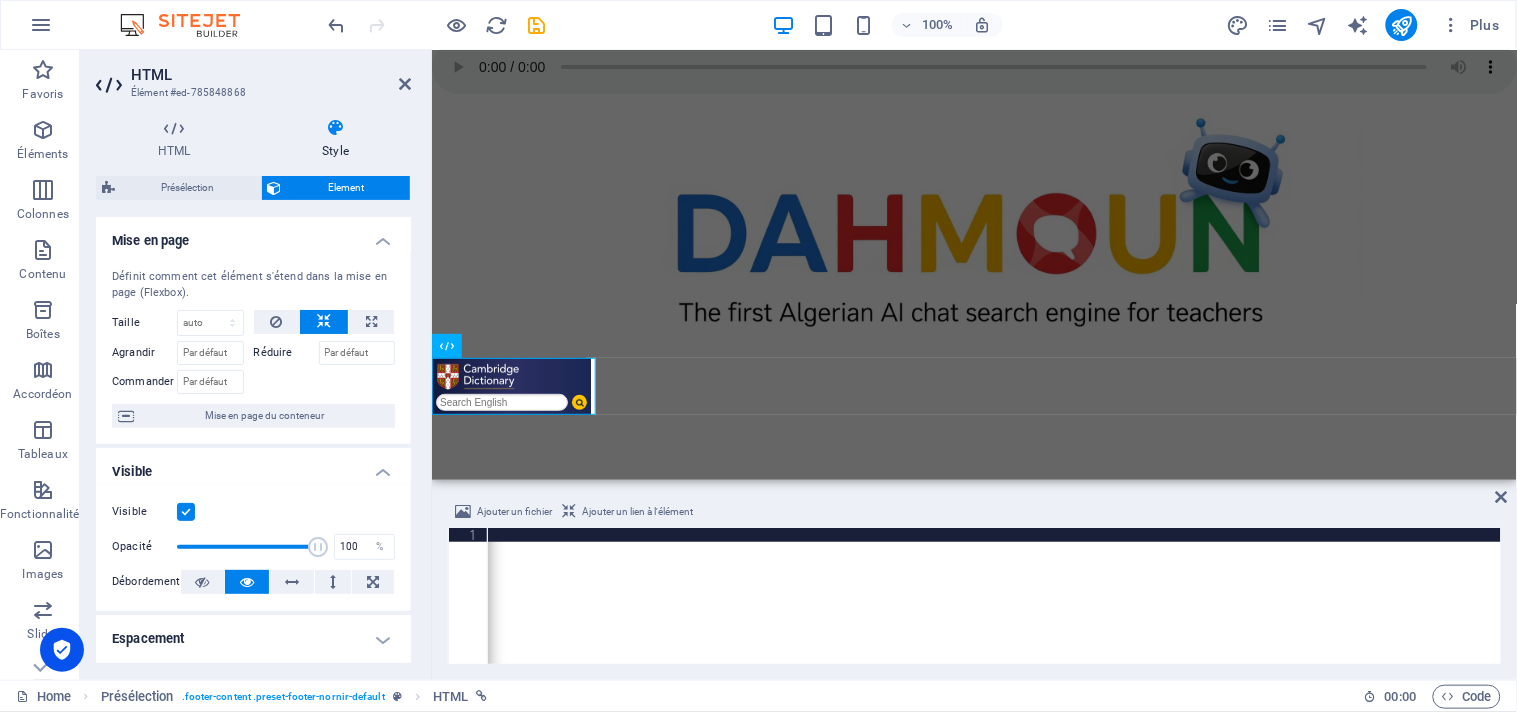 click on "Visible Opacité 100 % Débordement" at bounding box center [253, 547] 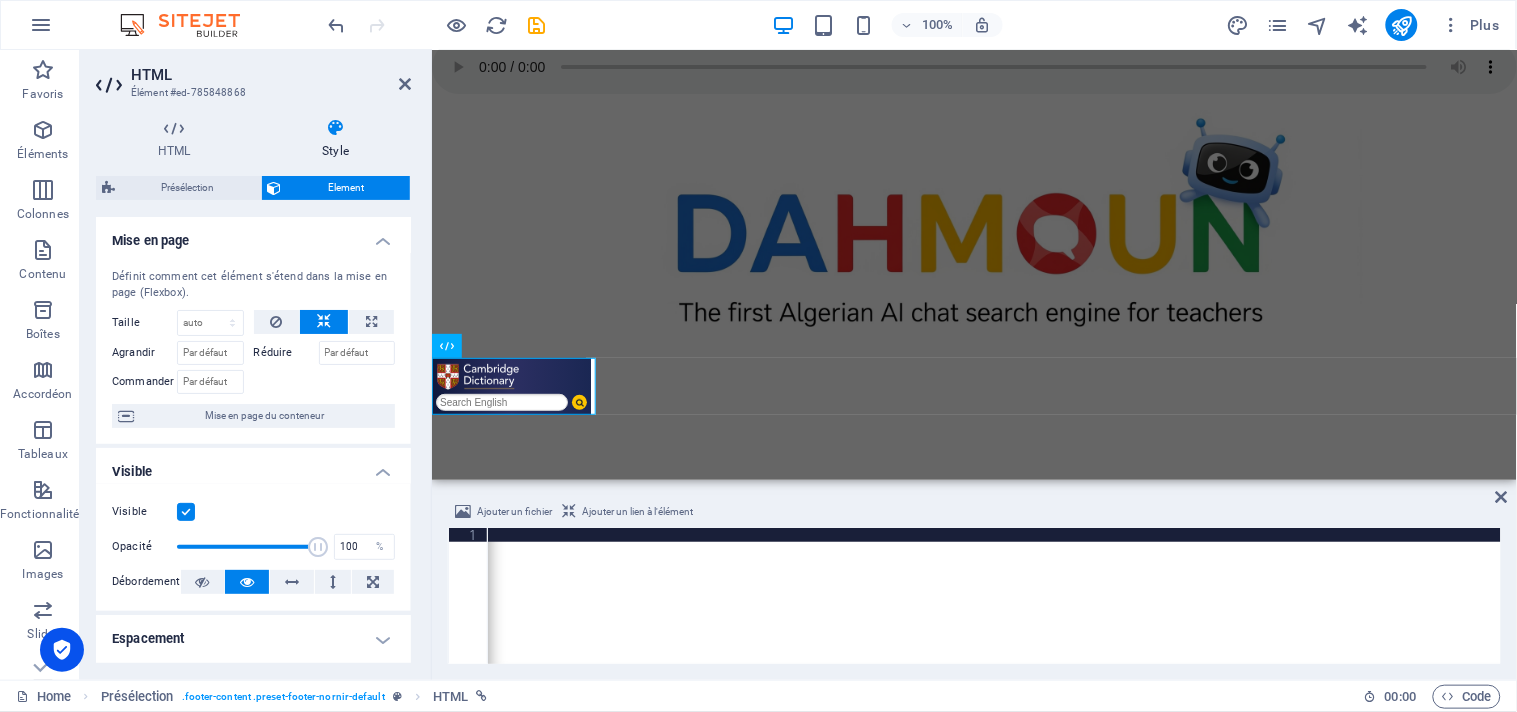 click on "Visible Opacité 100 % Débordement" at bounding box center [253, 547] 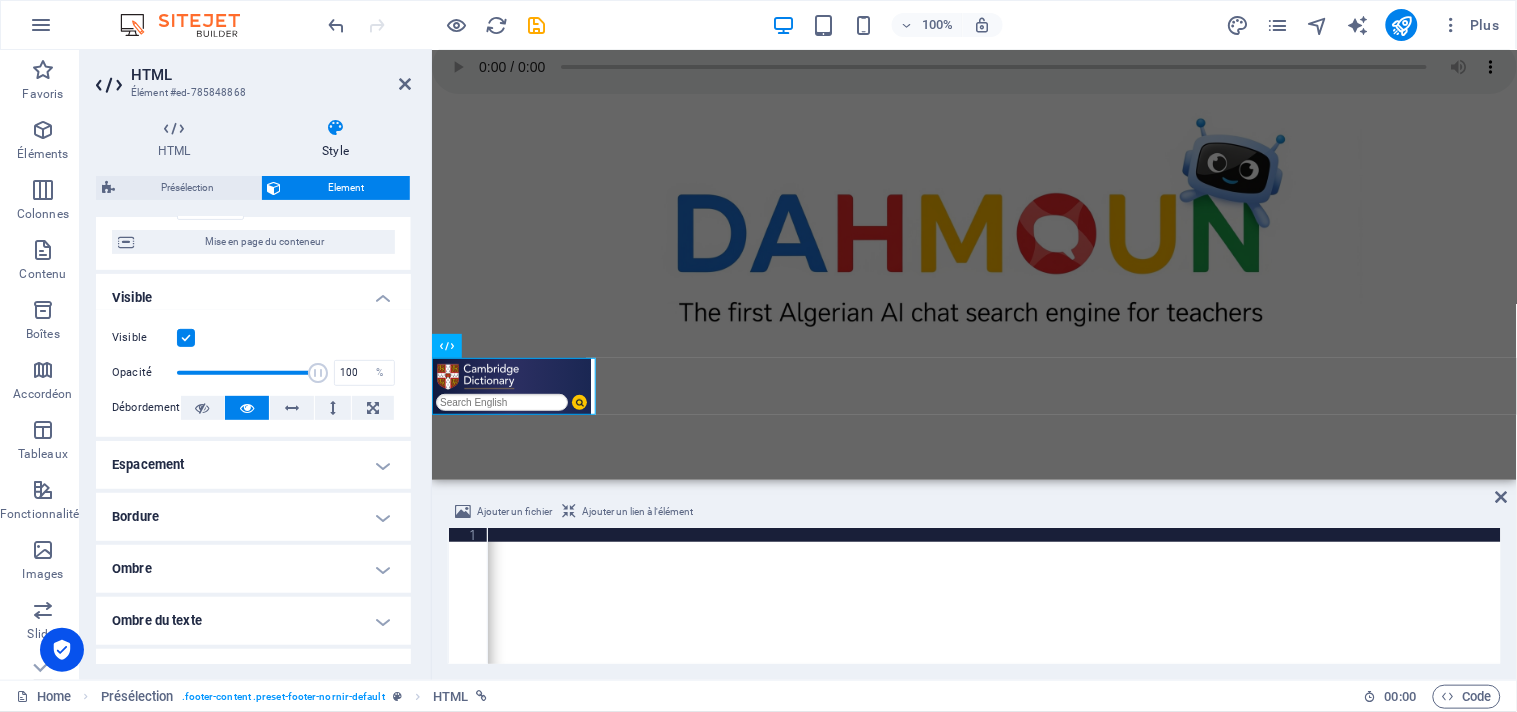 scroll, scrollTop: 175, scrollLeft: 0, axis: vertical 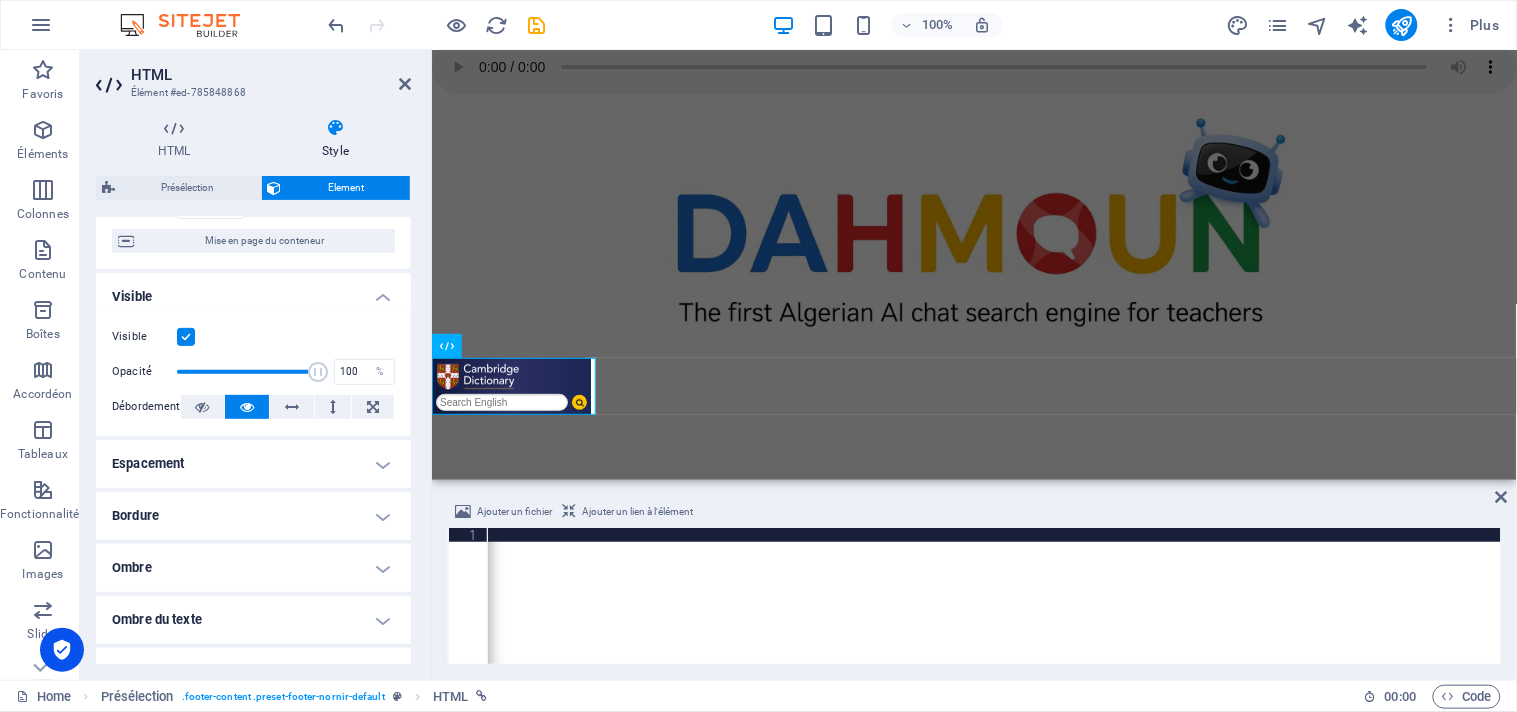 click on "Espacement" at bounding box center [253, 464] 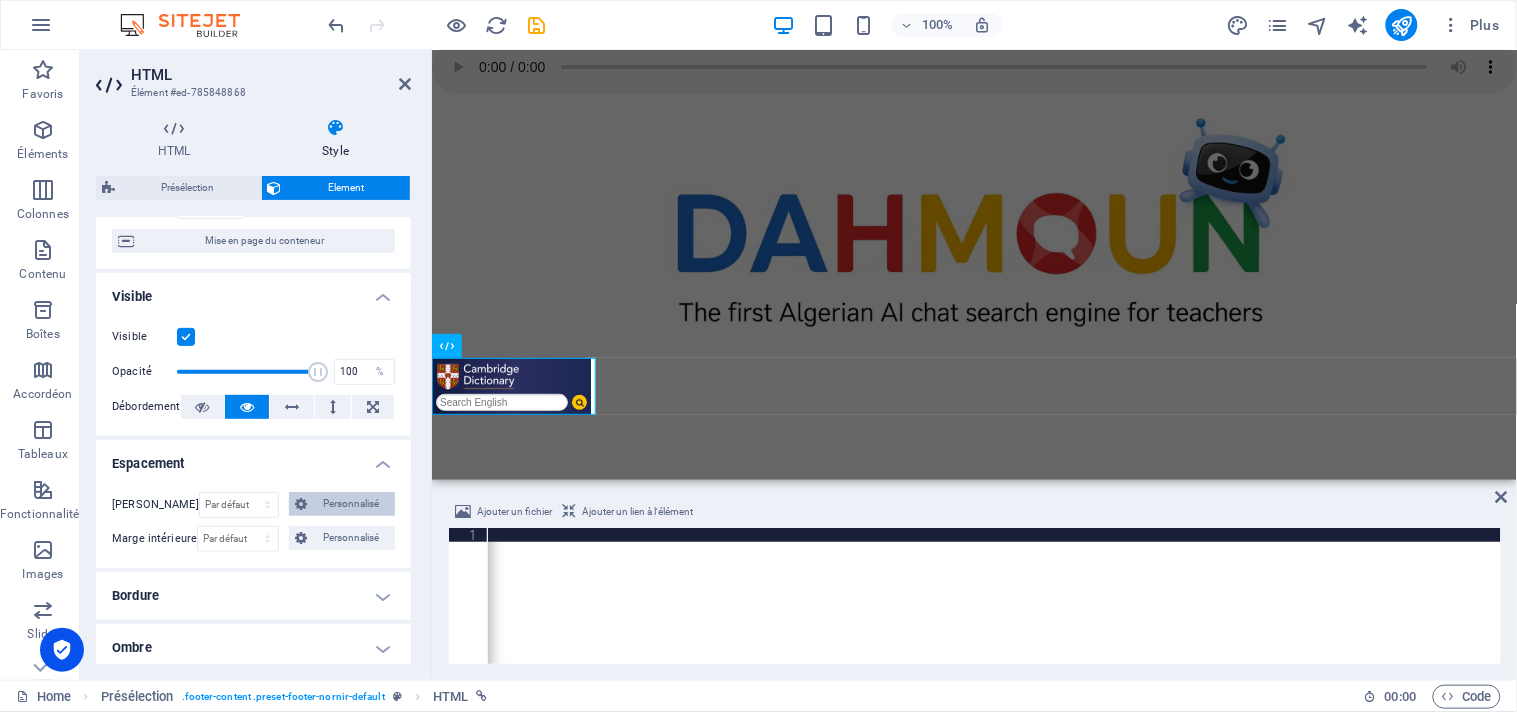 click on "Personnalisé" at bounding box center (351, 504) 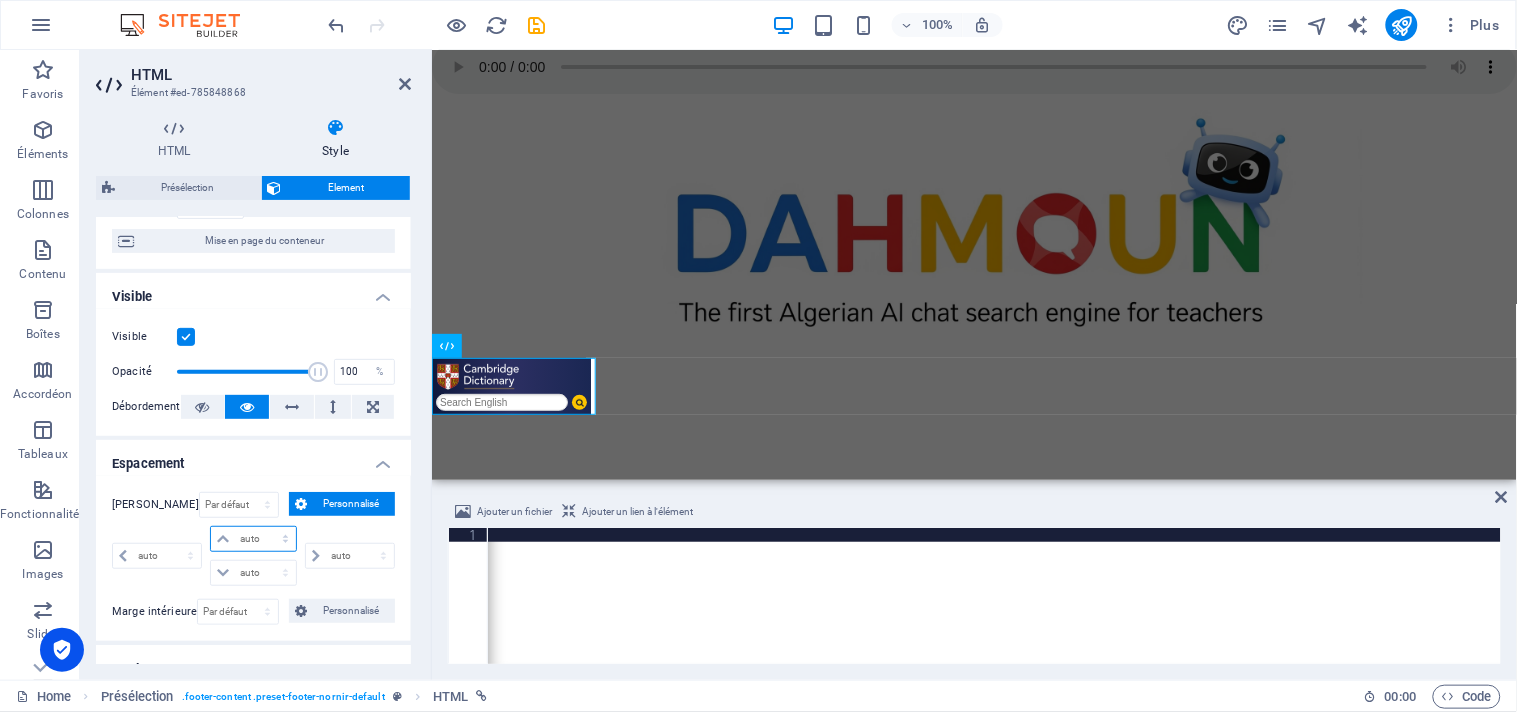 click on "auto px % rem vw vh" at bounding box center (253, 539) 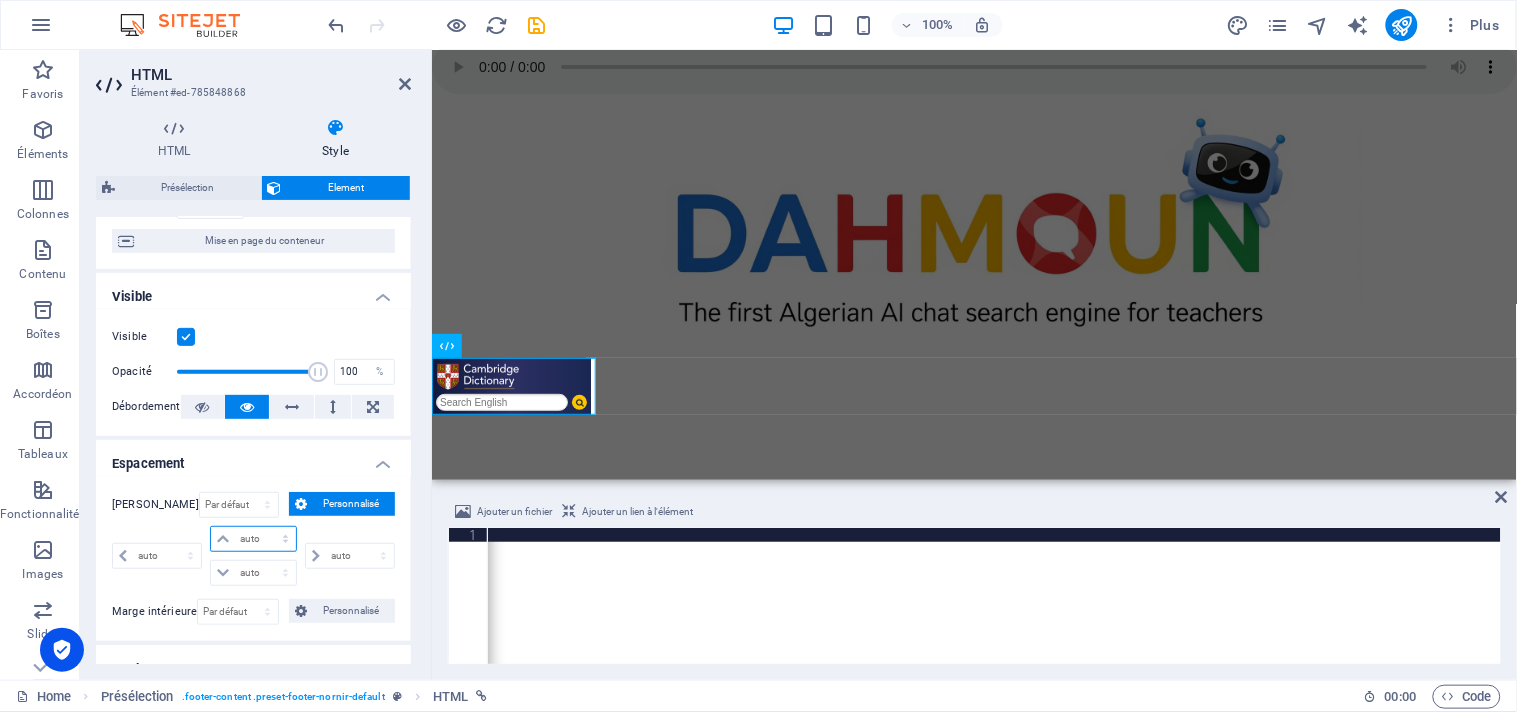 select on "%" 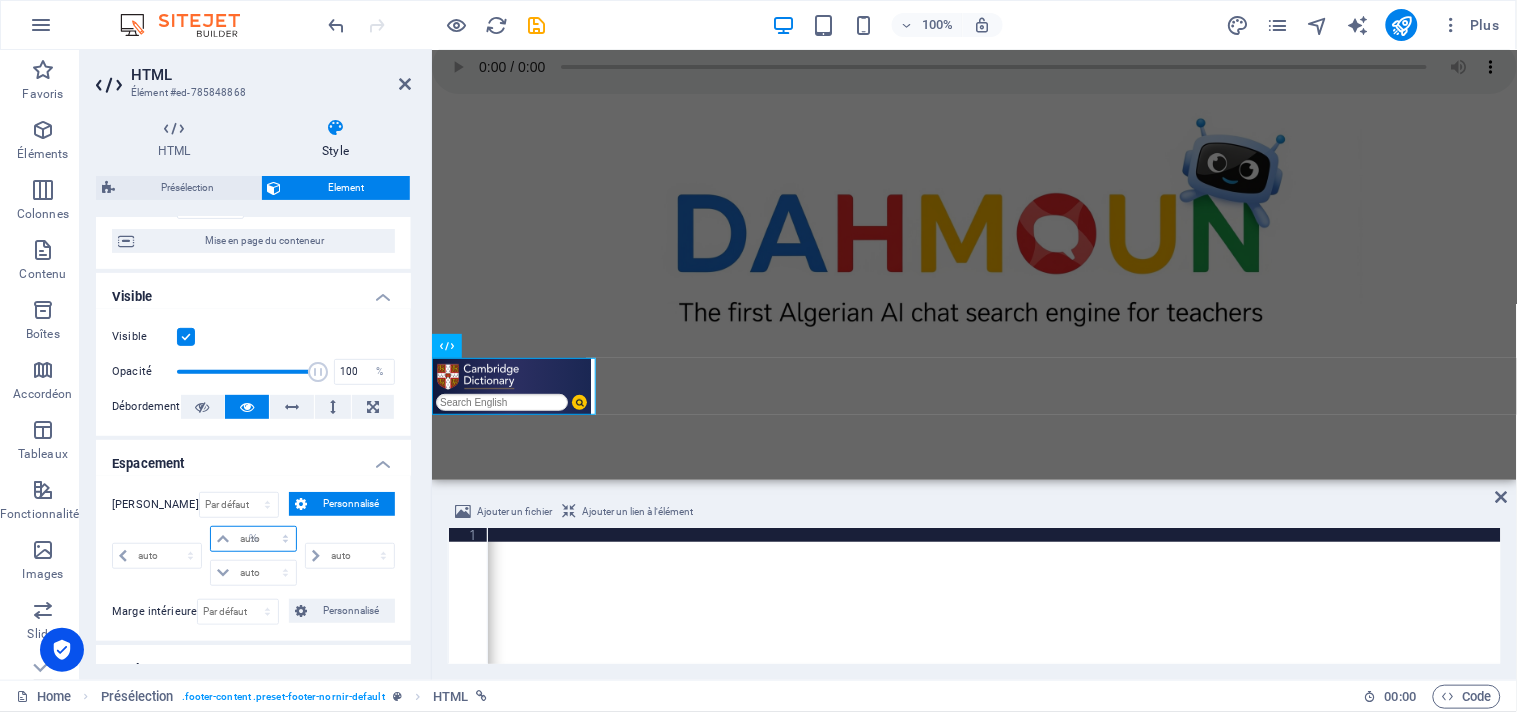 click on "auto px % rem vw vh" at bounding box center (253, 539) 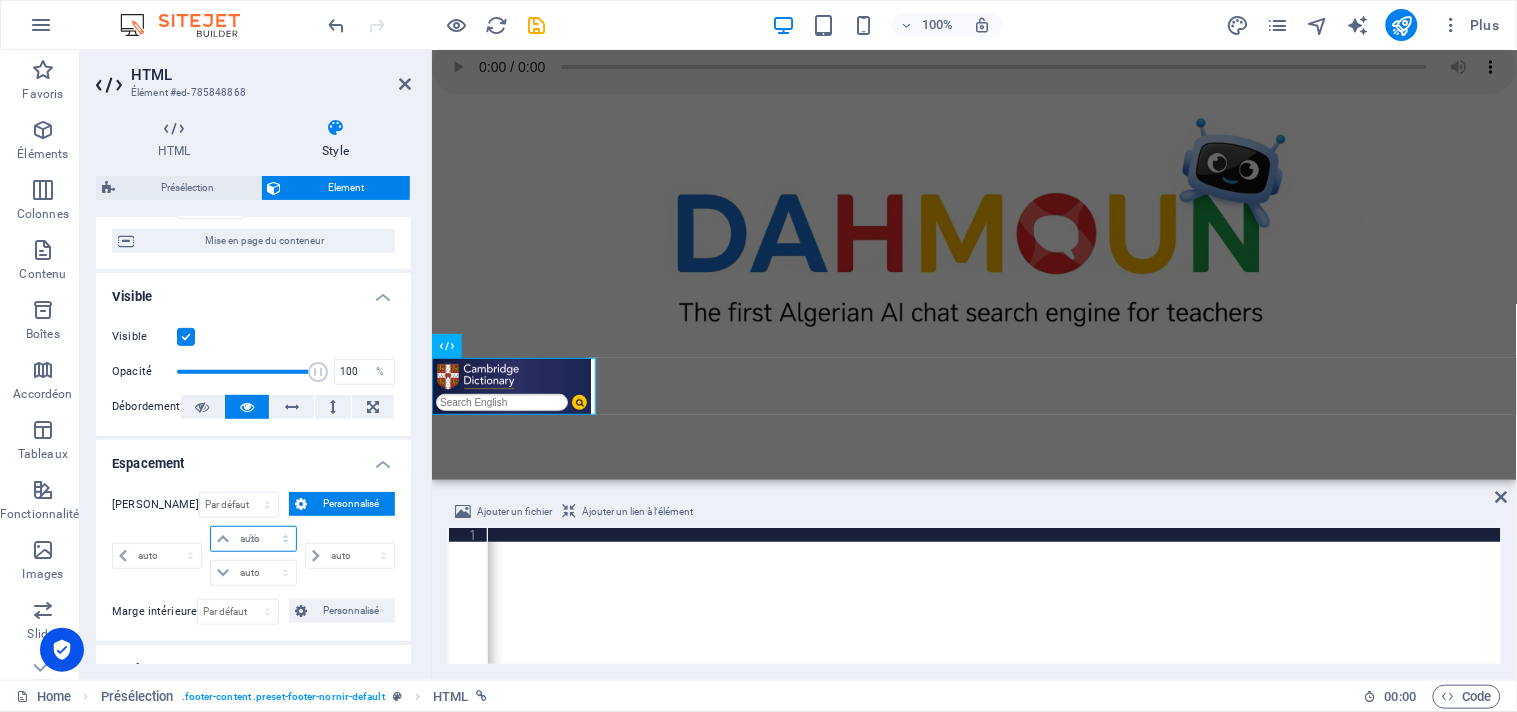 select on "px" 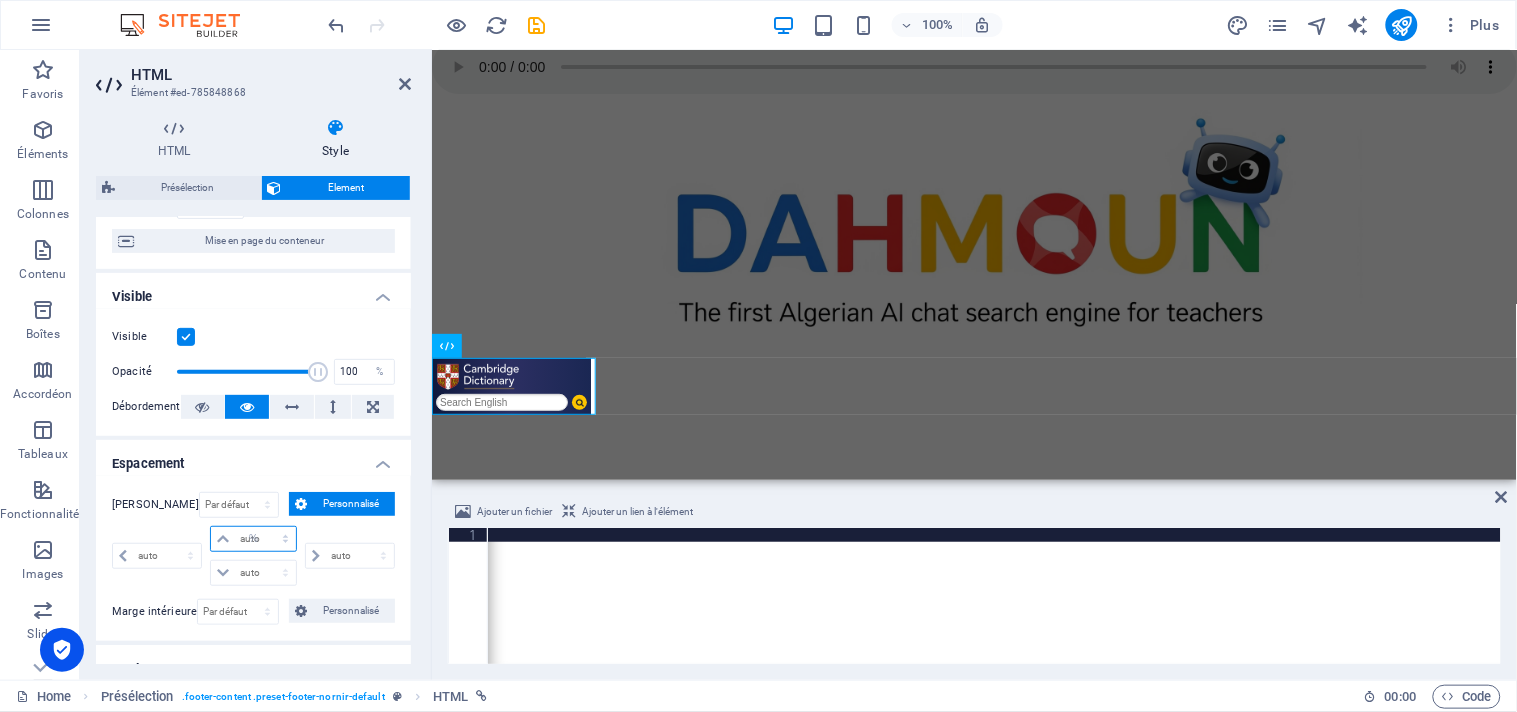 type on "100" 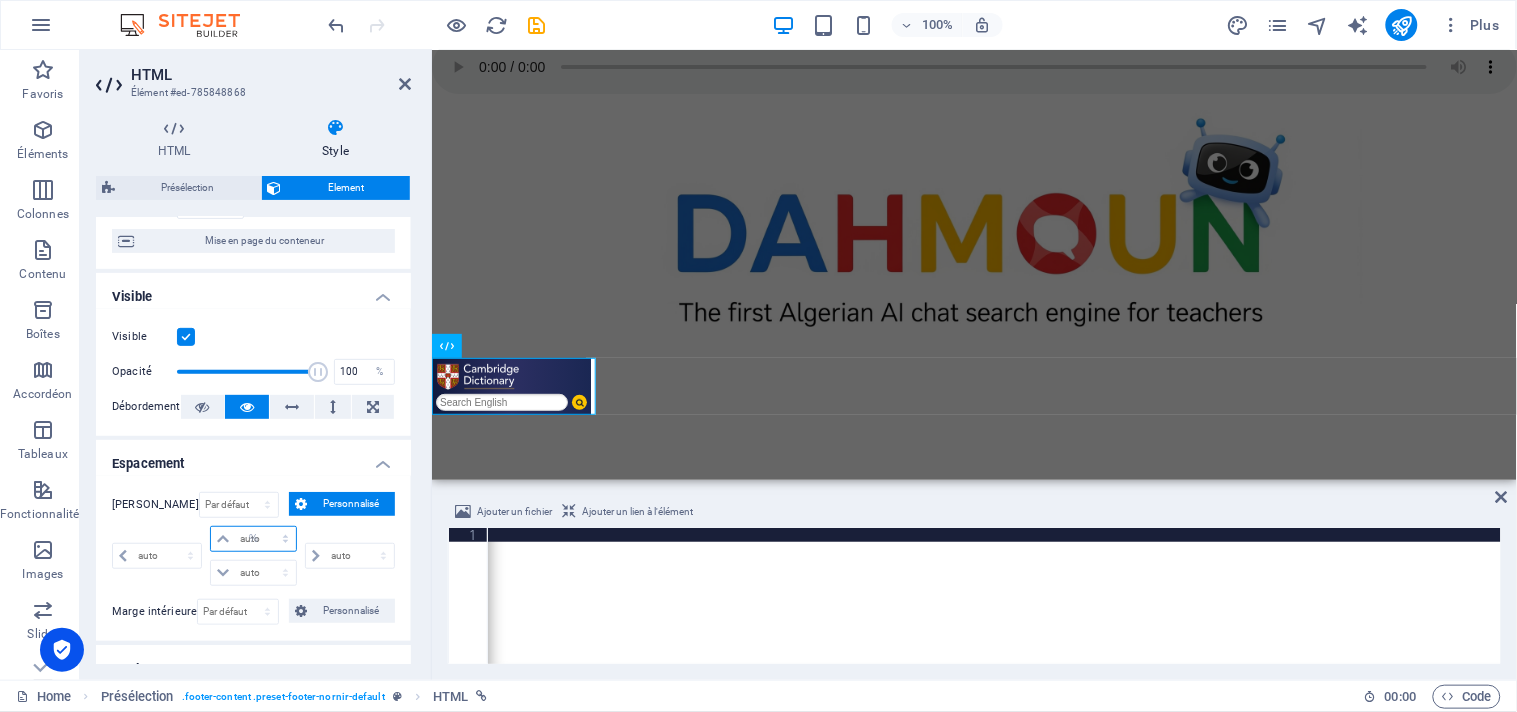 select on "px" 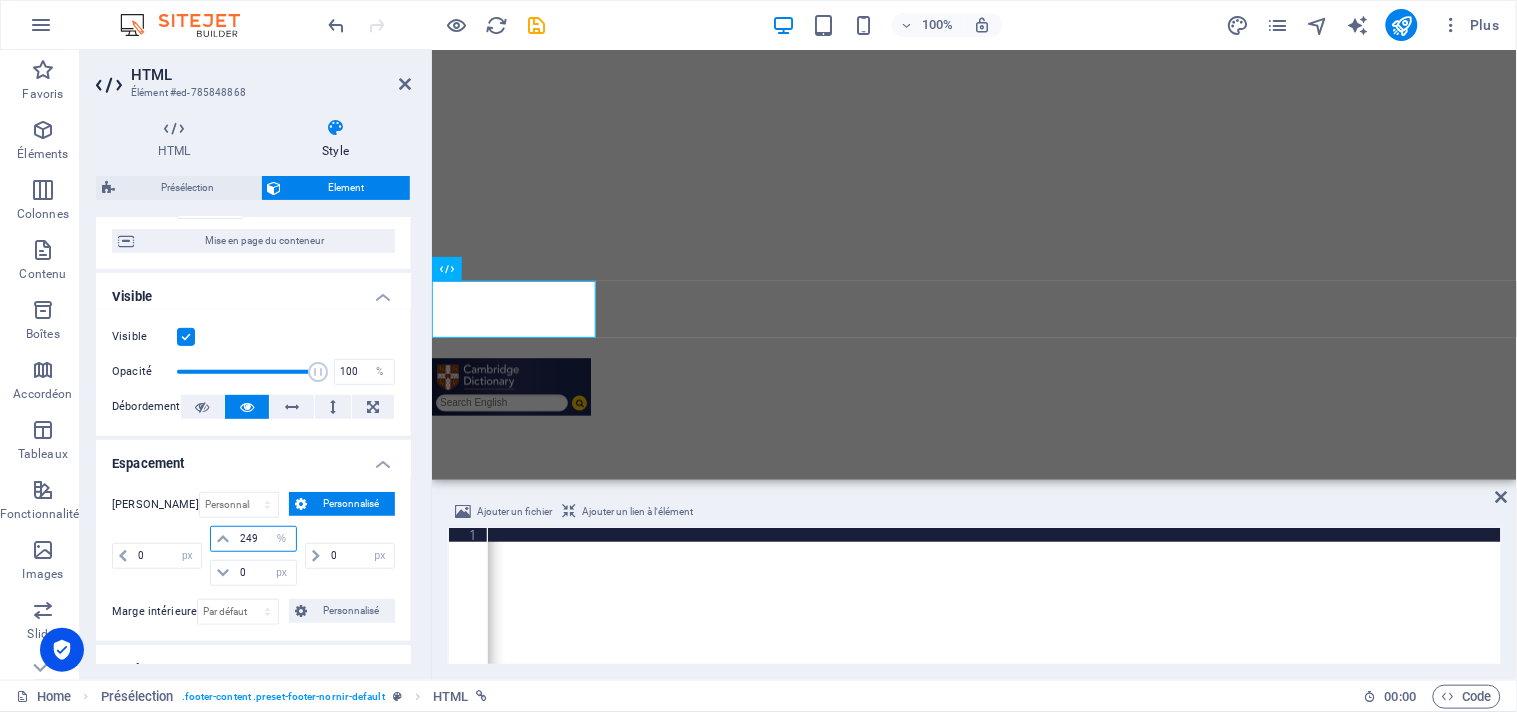 scroll, scrollTop: 2793, scrollLeft: 0, axis: vertical 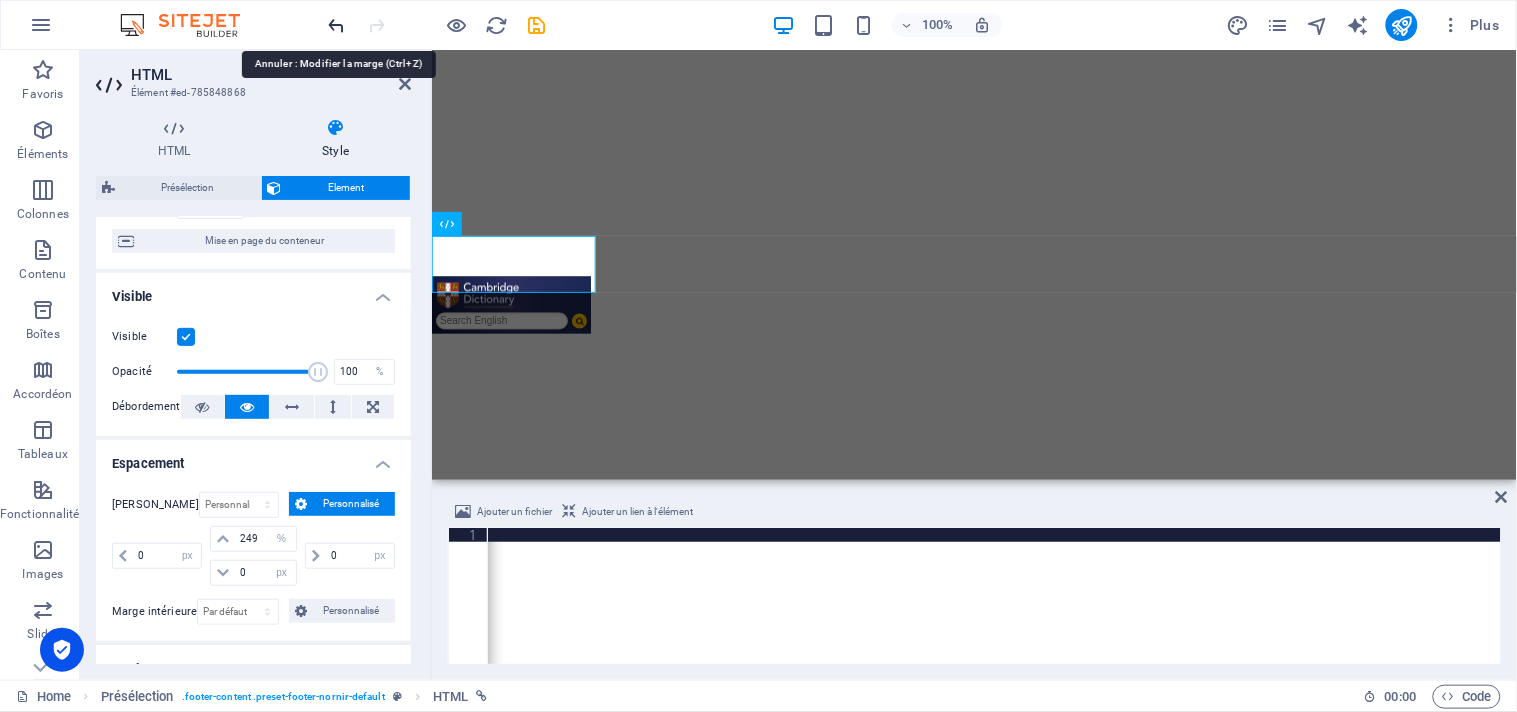 click at bounding box center [337, 25] 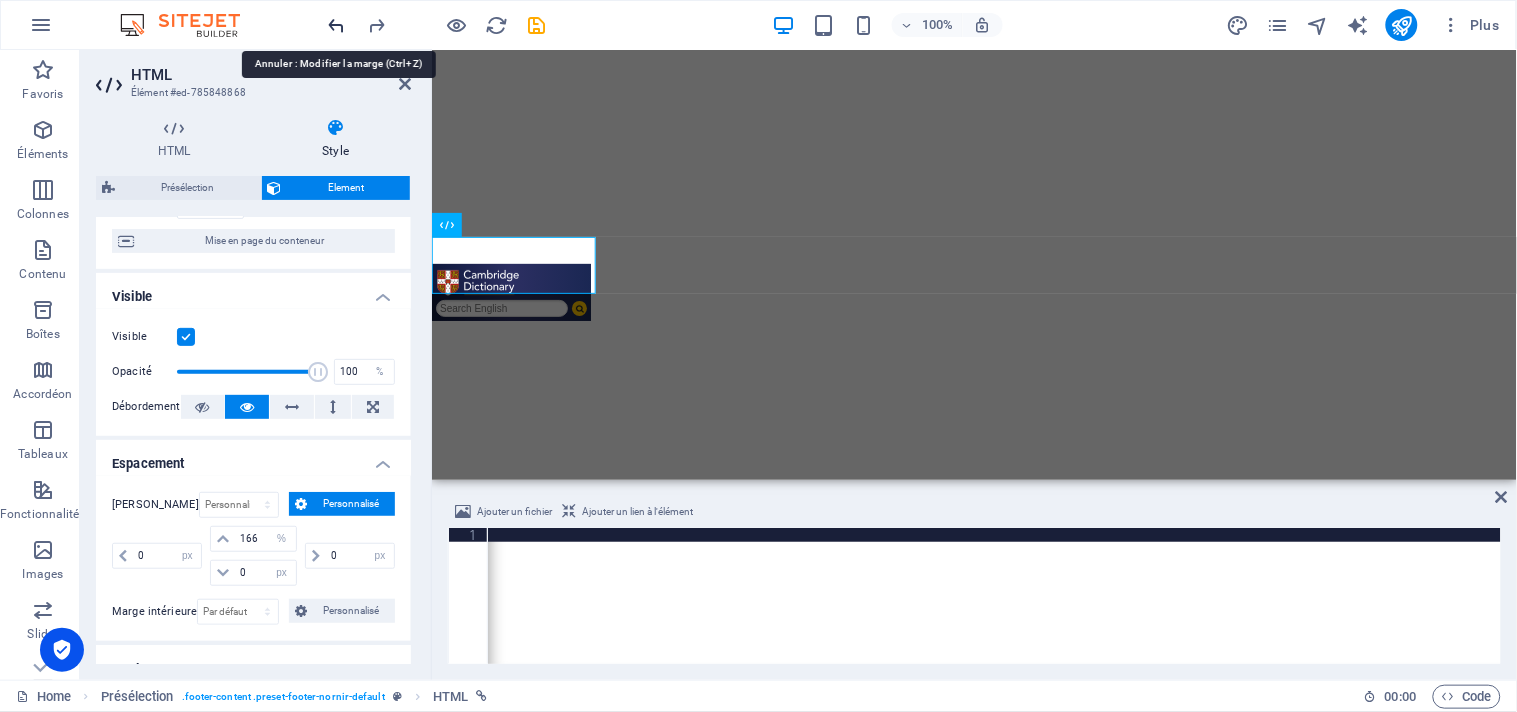 click at bounding box center [337, 25] 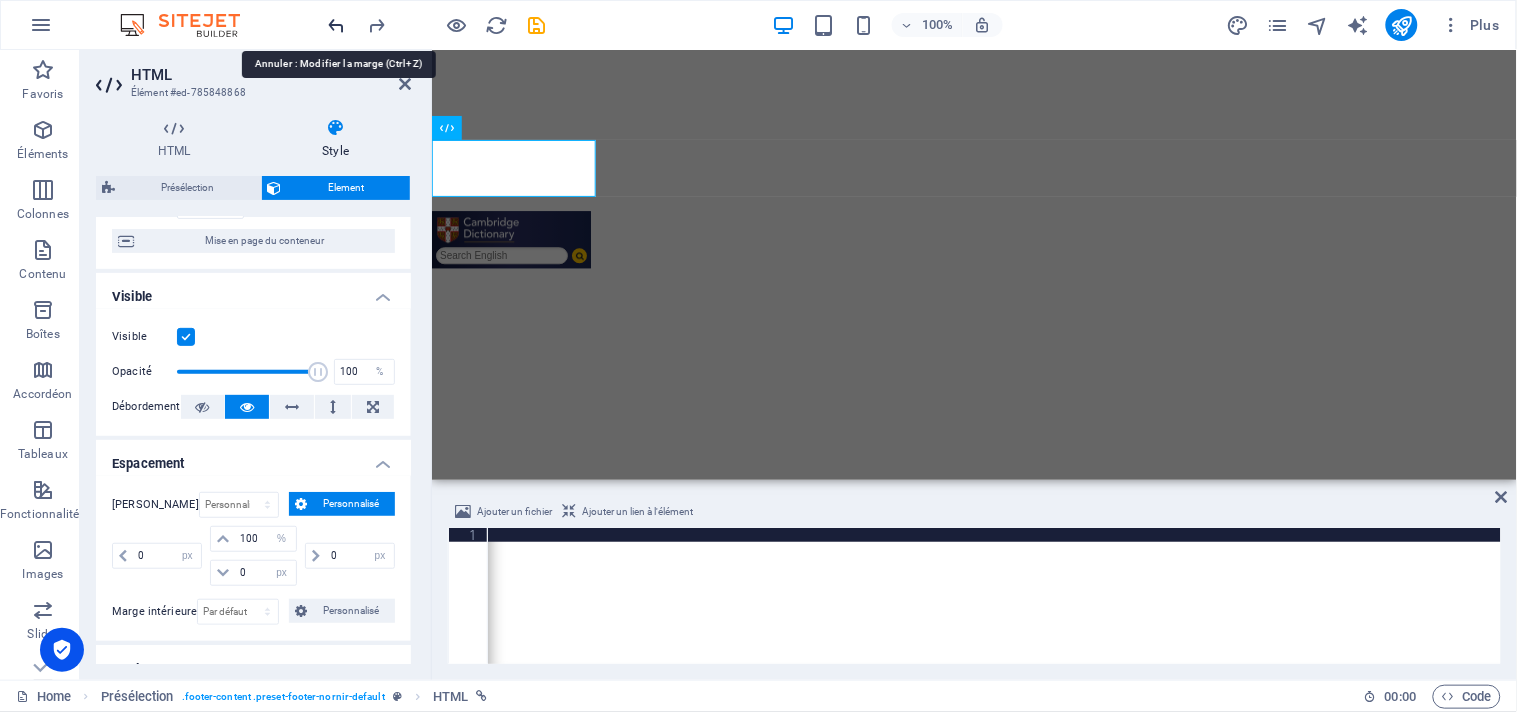 scroll, scrollTop: 1200, scrollLeft: 0, axis: vertical 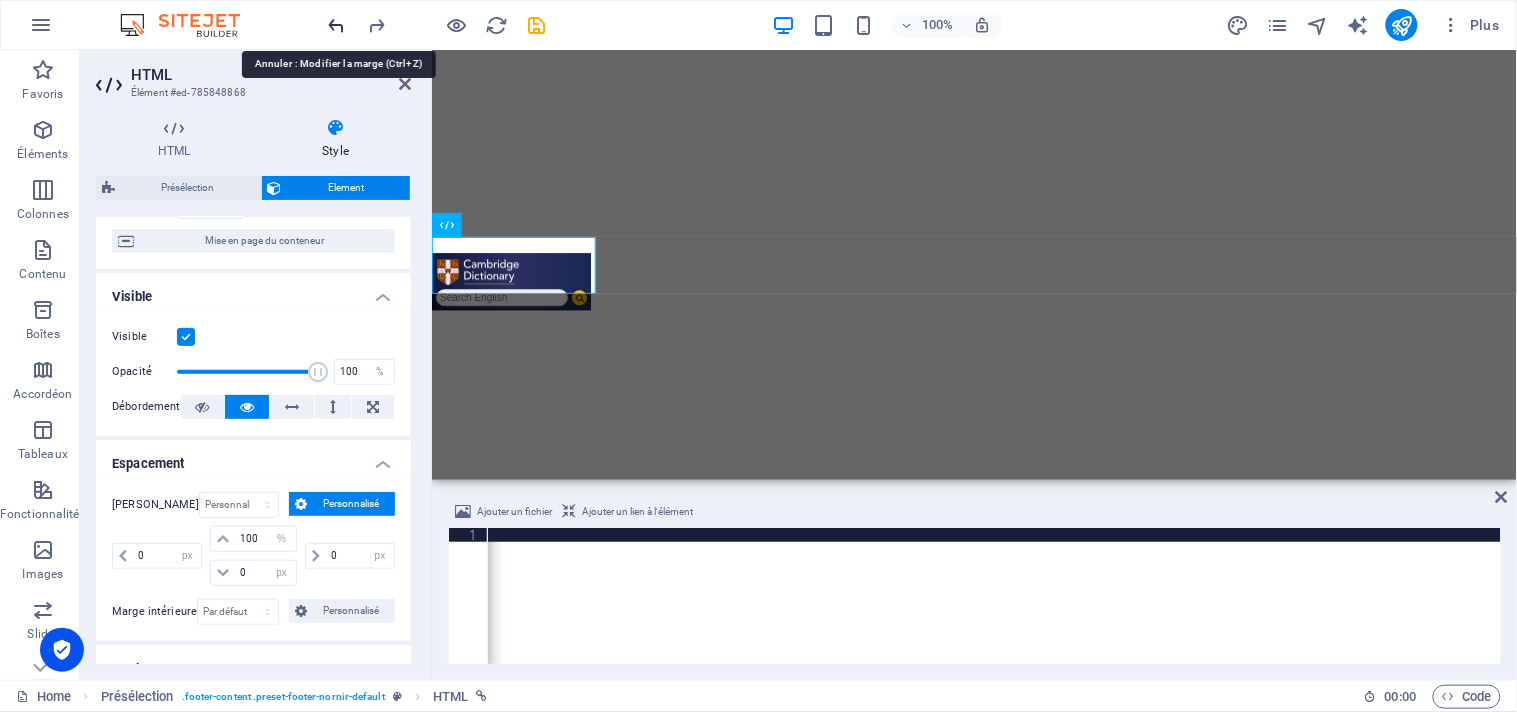 click at bounding box center [337, 25] 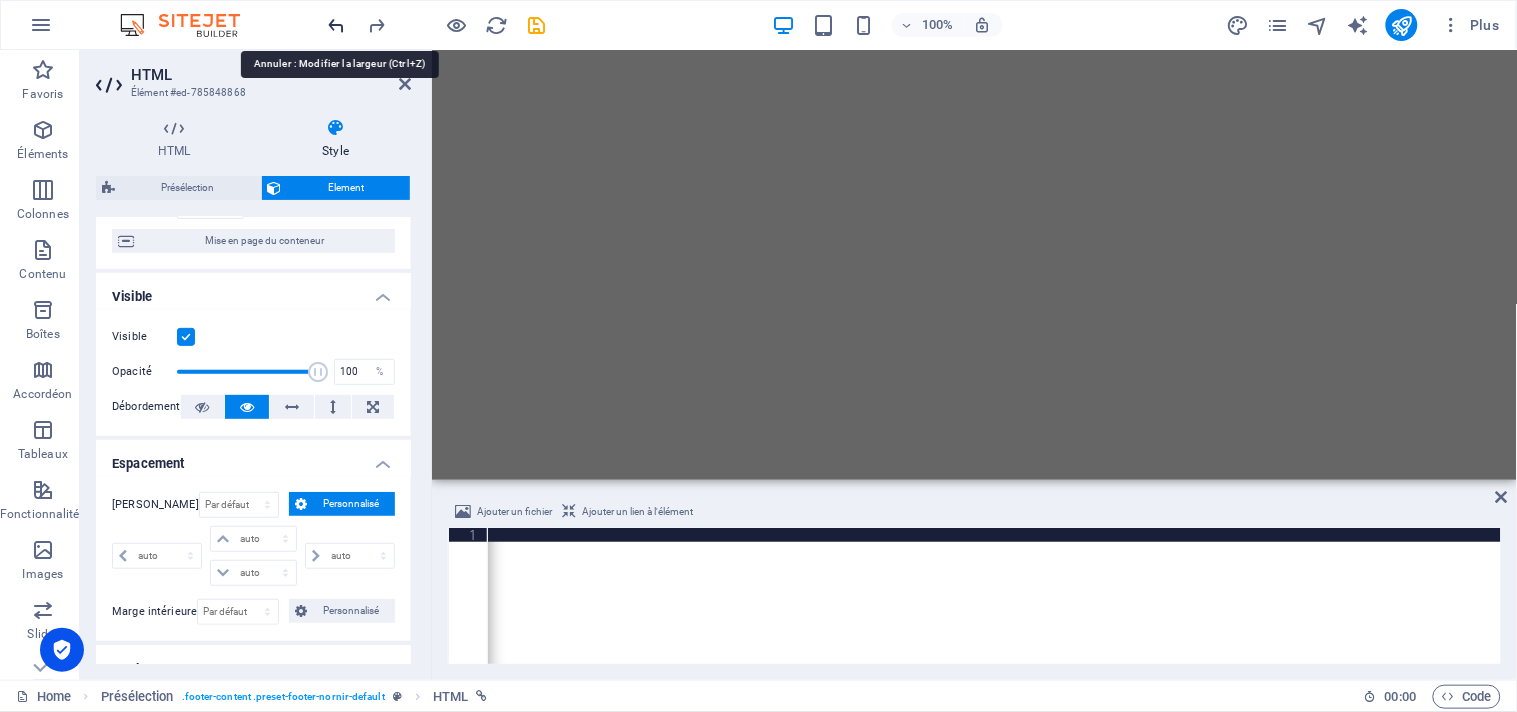 scroll, scrollTop: 131, scrollLeft: 0, axis: vertical 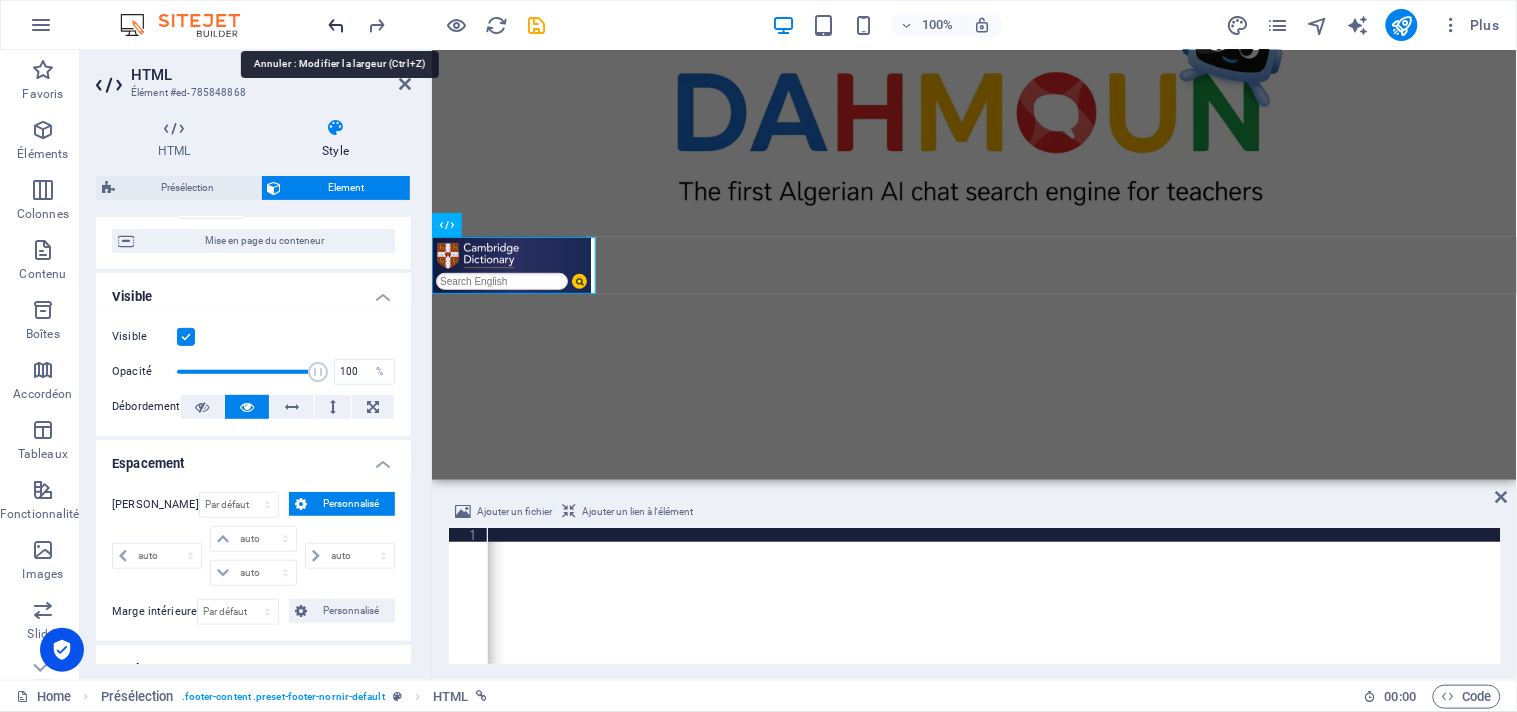 click at bounding box center (337, 25) 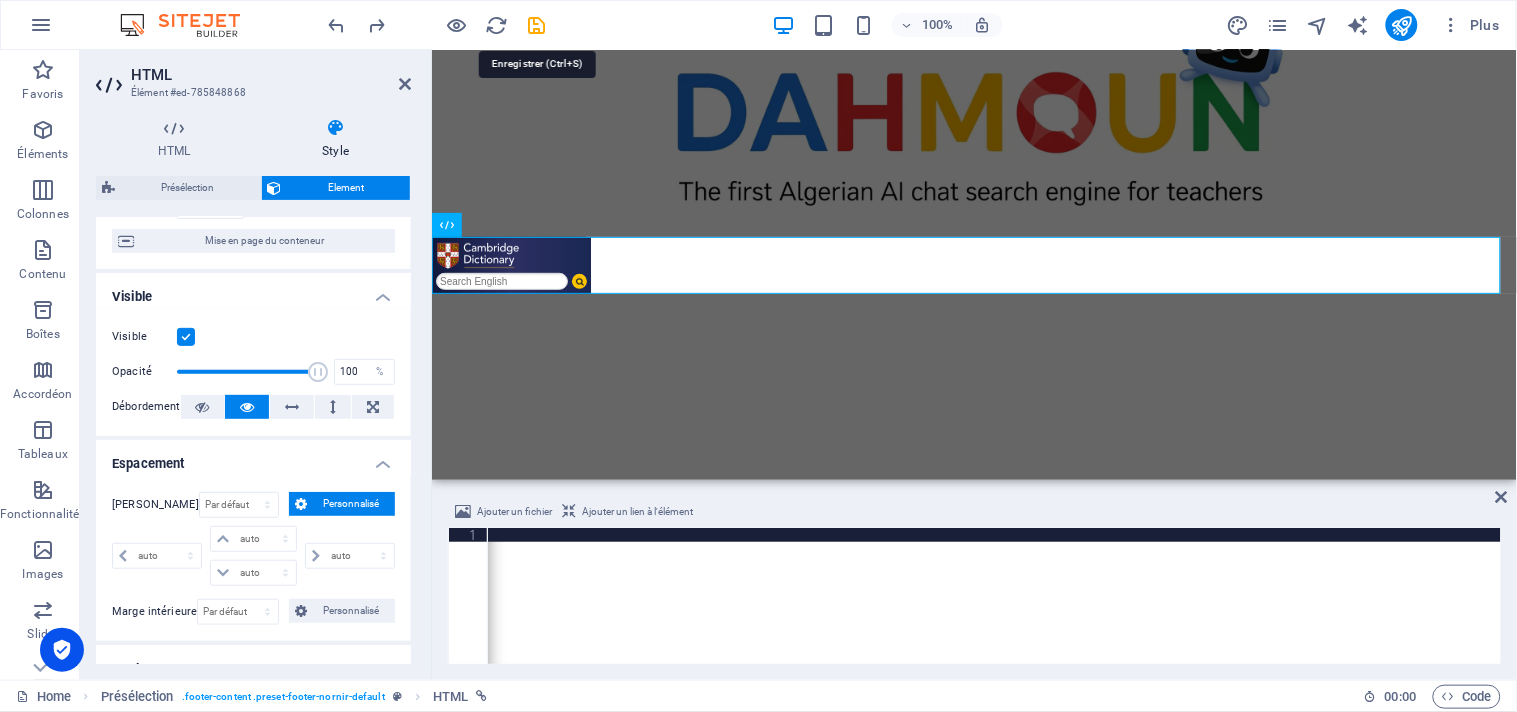 click at bounding box center [537, 25] 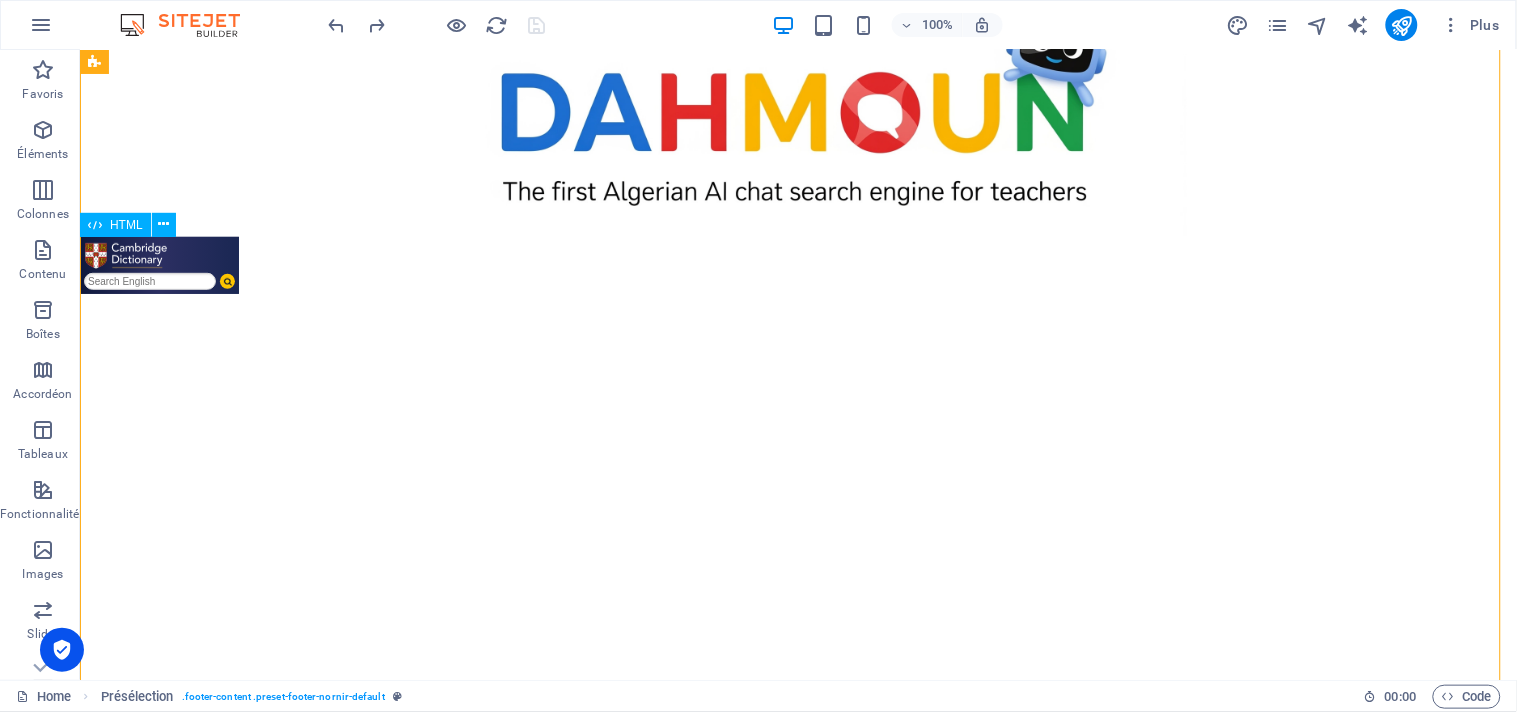drag, startPoint x: 145, startPoint y: 247, endPoint x: 341, endPoint y: 275, distance: 197.9899 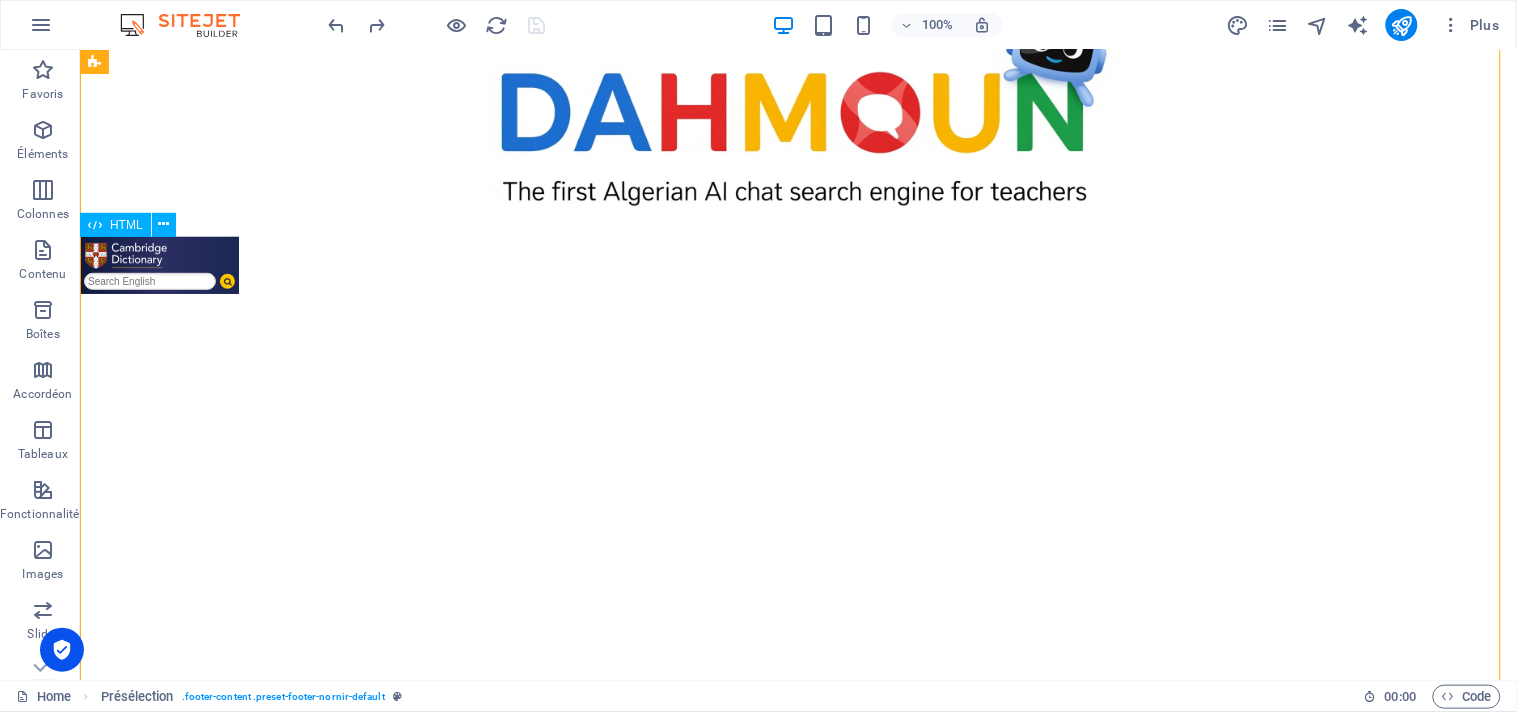 click on "CUP free search box" at bounding box center [797, 264] 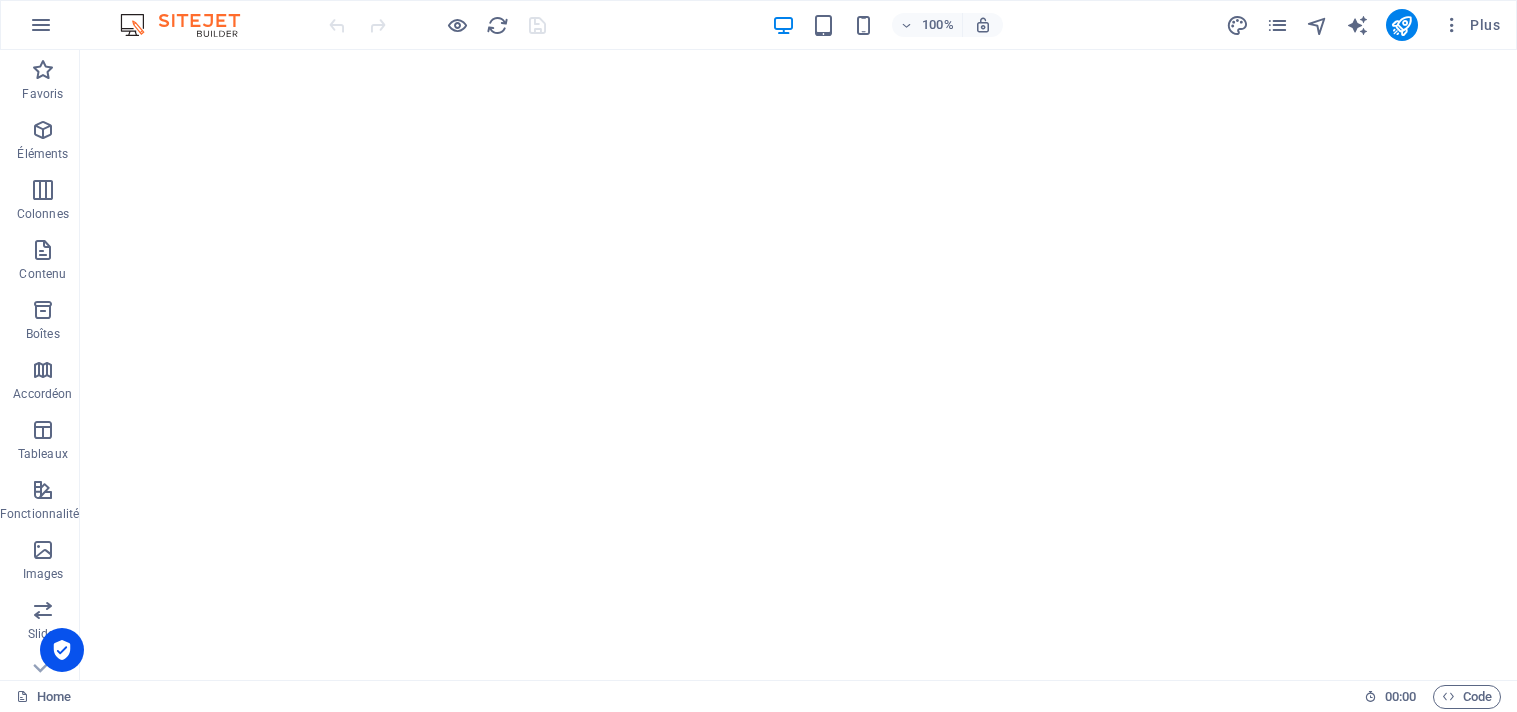 scroll, scrollTop: 0, scrollLeft: 0, axis: both 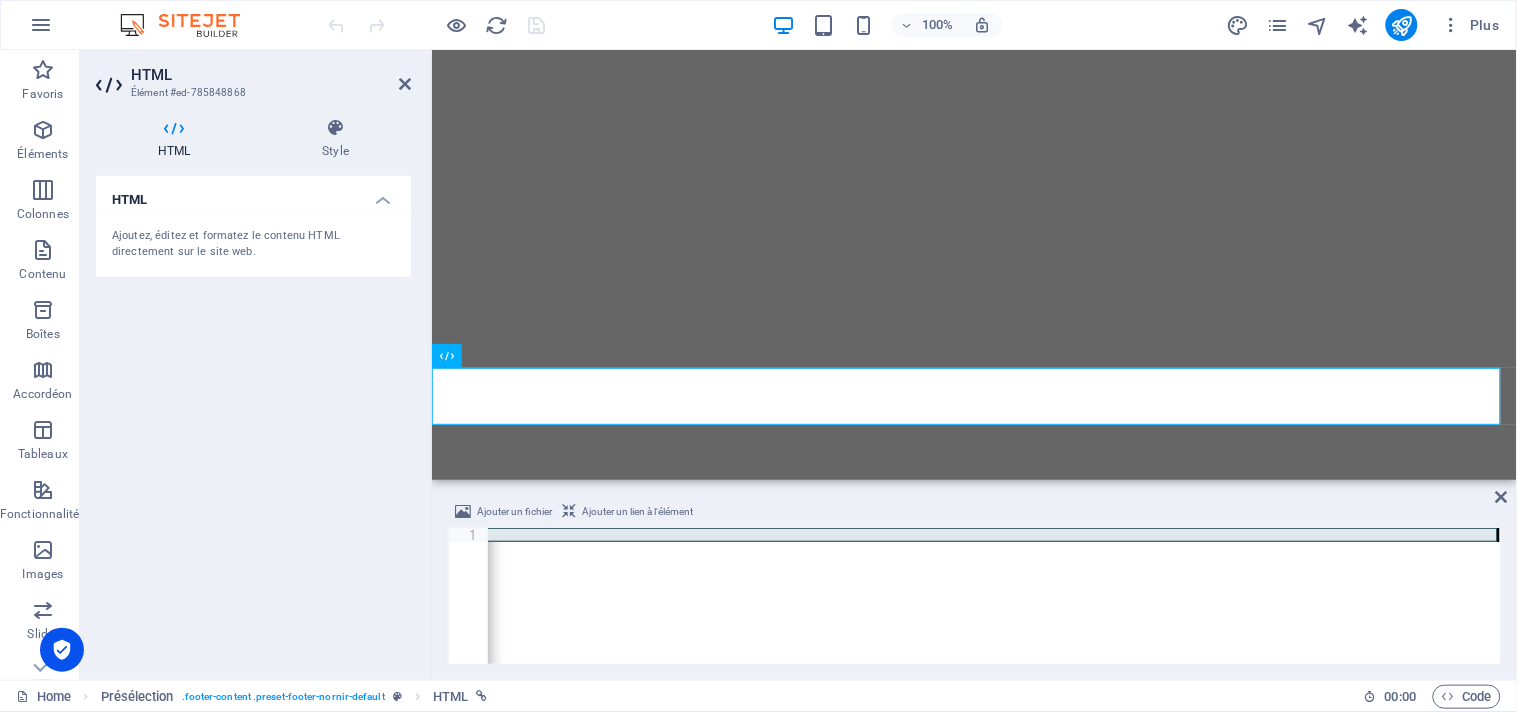 drag, startPoint x: 1356, startPoint y: 535, endPoint x: 1492, endPoint y: 545, distance: 136.36716 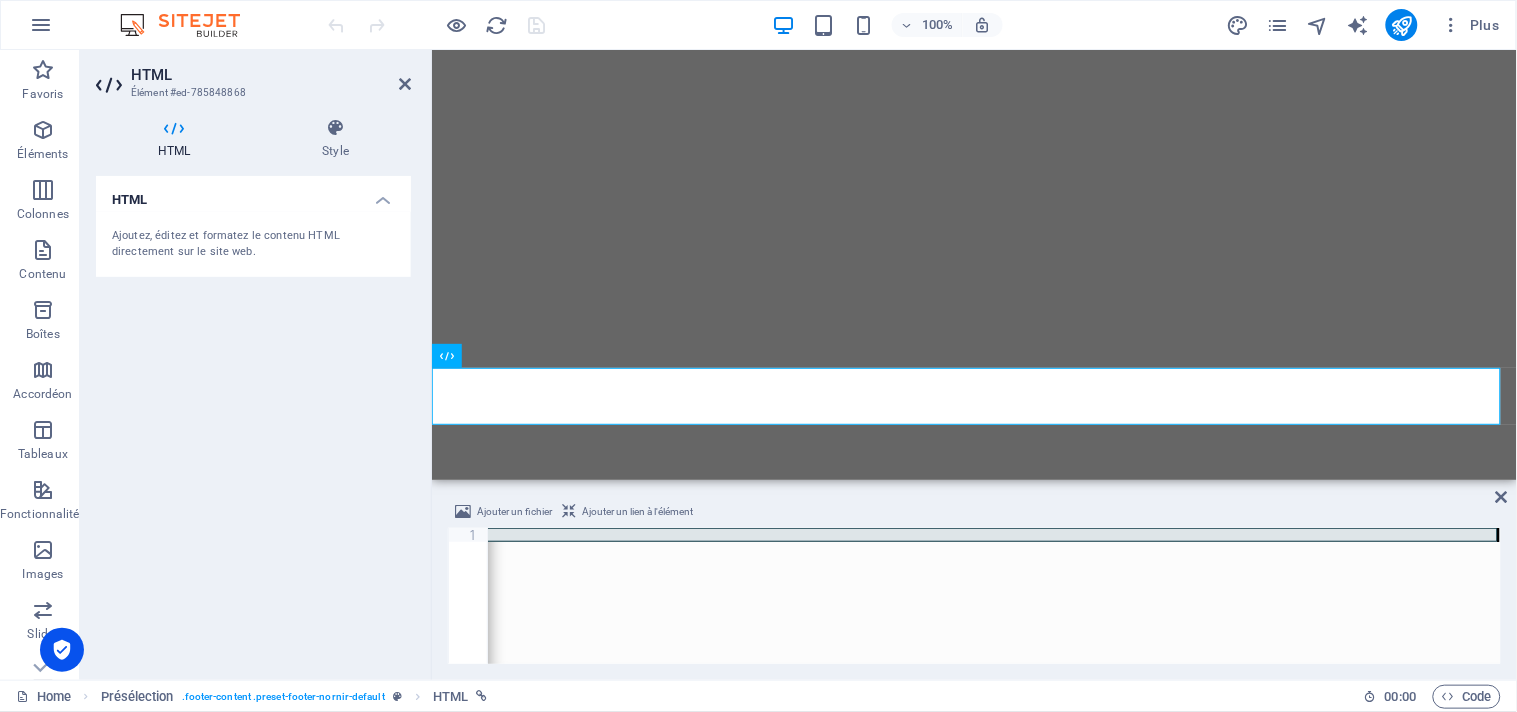 click on "< form   action = "https://dictionary.cambridge.org/search/english/direct/"   method = "get"   target = "_blank" >   < input   type = "hidden"   name = "utm_source"   value = "widget_searchbox_source" >   < input   type = "hidden"   name = "utm_medium"   value = "widget_searchbox" >   < input   type = "hidden"   name = "utm_campaign"   value = "widget_tracking" >   < table   style = "font-family:Arial,Helvetica,sans-serif;font-size:10px;background:#1D2A57;border-collapse:collapse;border-spacing:0;width:150px;background-image:linear-gradient(to right,#0f193d,#2c2f62,#1a2753)" >   < caption   style = "display:none;" > CUP free search box </ caption >   < tbody >   < tr >   < td   colspan = "2"   style = "padding:0;background:none;border:none;" >   < a   href = "https://dictionary.cambridge.org/"   style = "display:block;background:transparent url(https://dictionary.cambridge.org/external/images/freesearch/sbl.png?version=6.0.54) no-repeat 5px 6px;height:32px;" > </ a >   </ td >   </ tr >   < tr >   < td   = >" at bounding box center (994, 596) 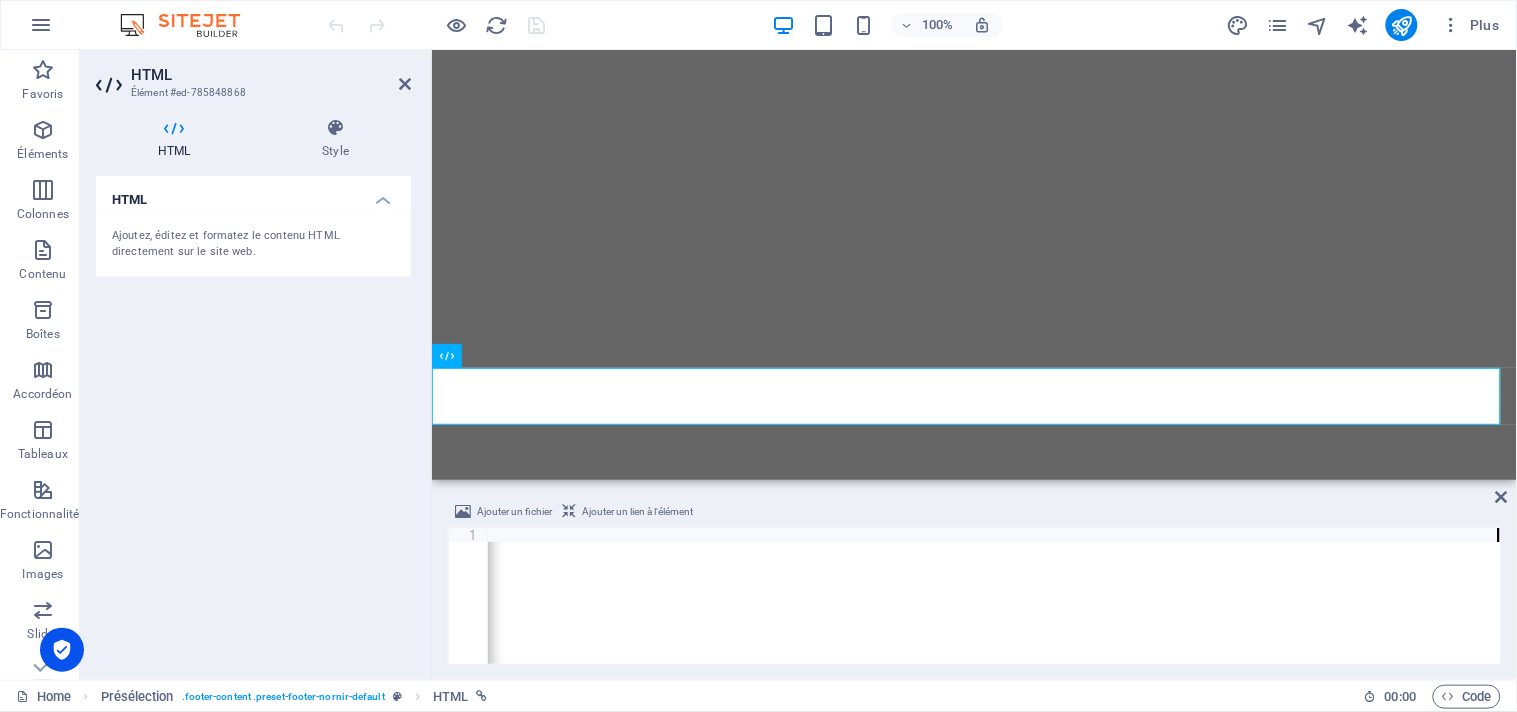 click on "Ajouter un fichier Ajouter un lien à l'élément" at bounding box center (974, 514) 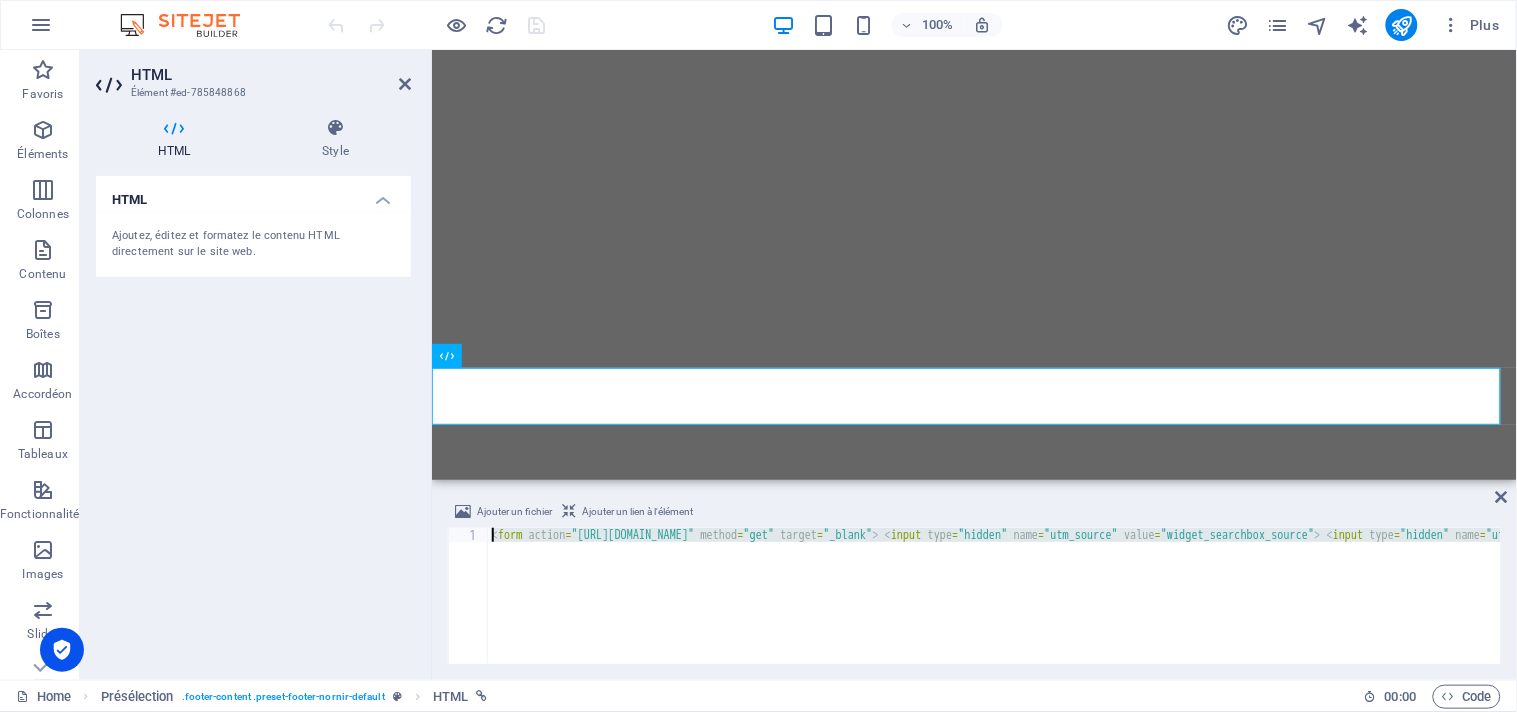 scroll, scrollTop: 0, scrollLeft: 13551, axis: horizontal 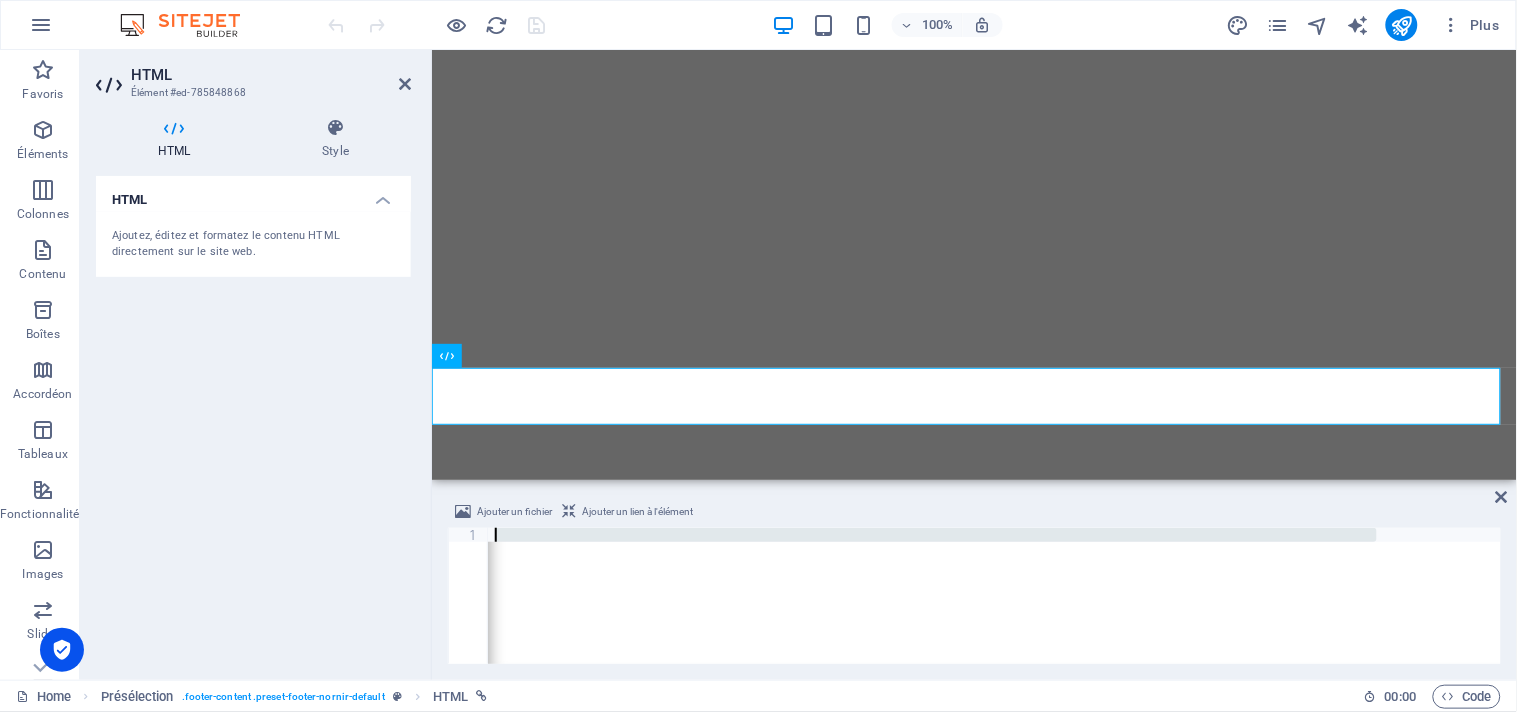drag, startPoint x: 1375, startPoint y: 532, endPoint x: 497, endPoint y: 530, distance: 878.00226 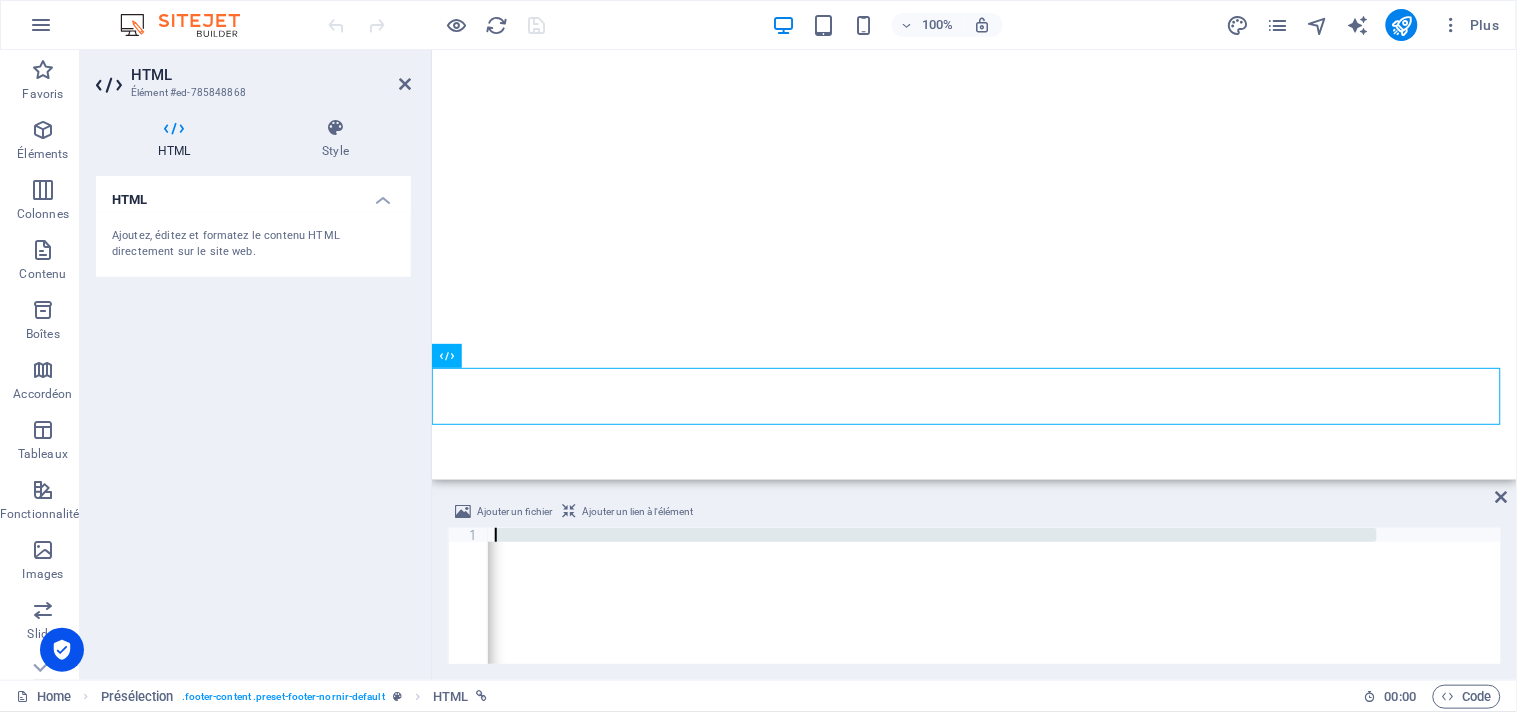 click at bounding box center (174, 128) 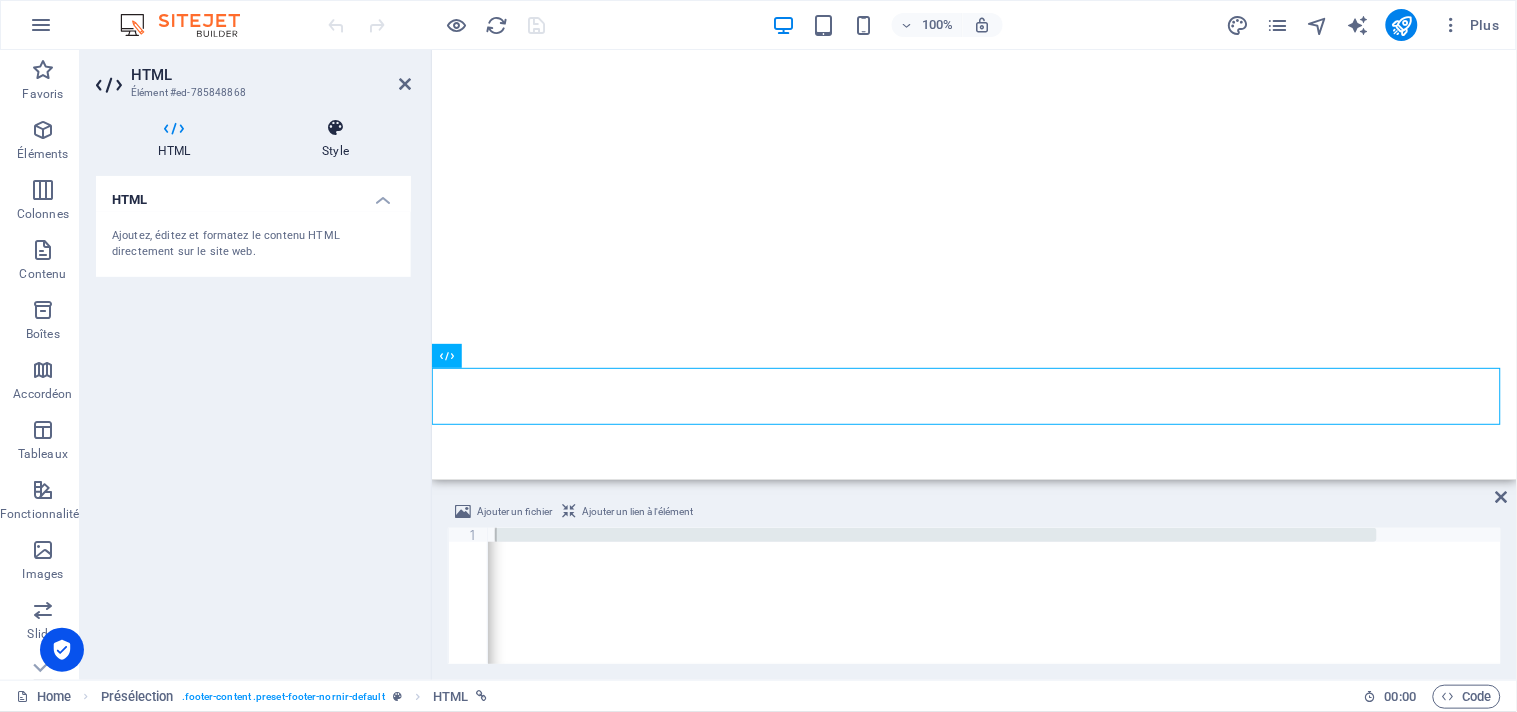 click on "Style" at bounding box center (335, 139) 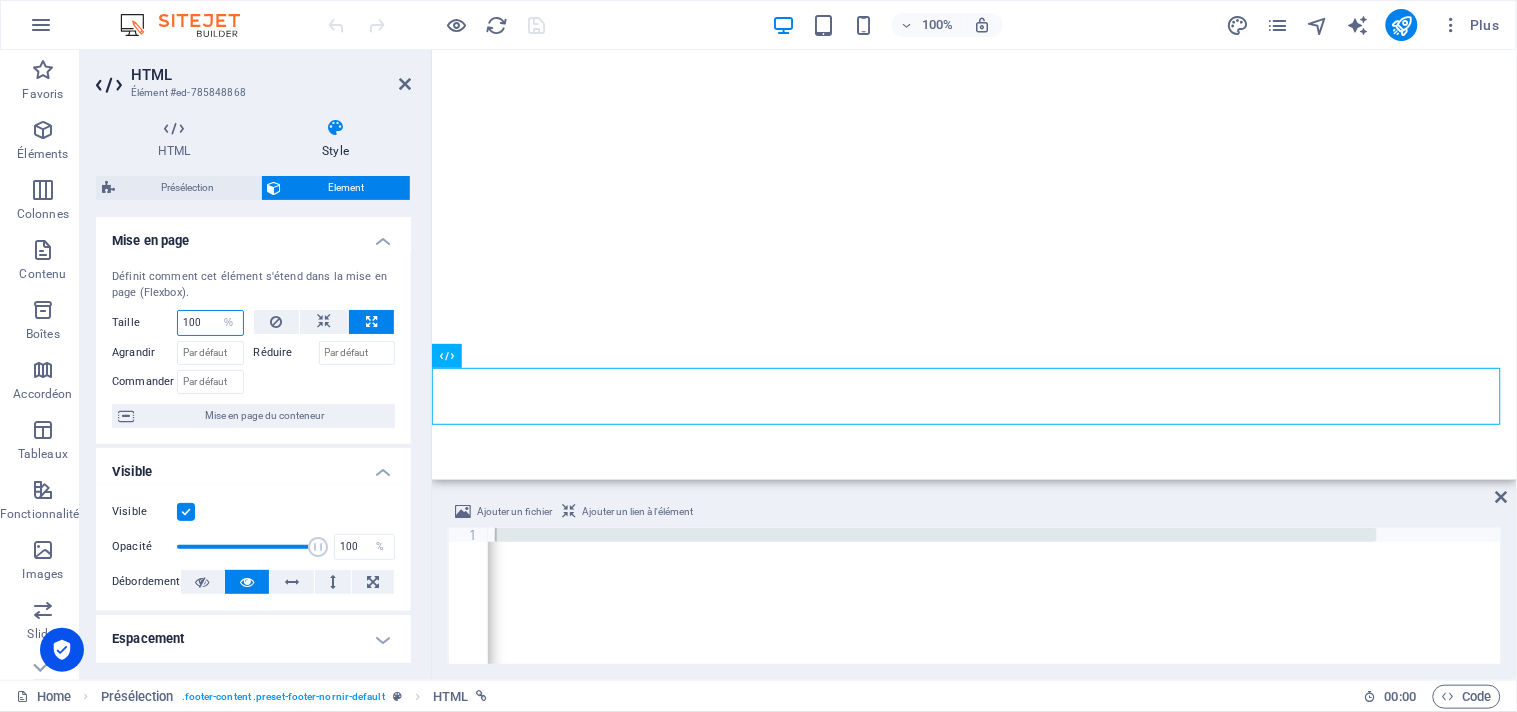 drag, startPoint x: 205, startPoint y: 315, endPoint x: 132, endPoint y: 324, distance: 73.552704 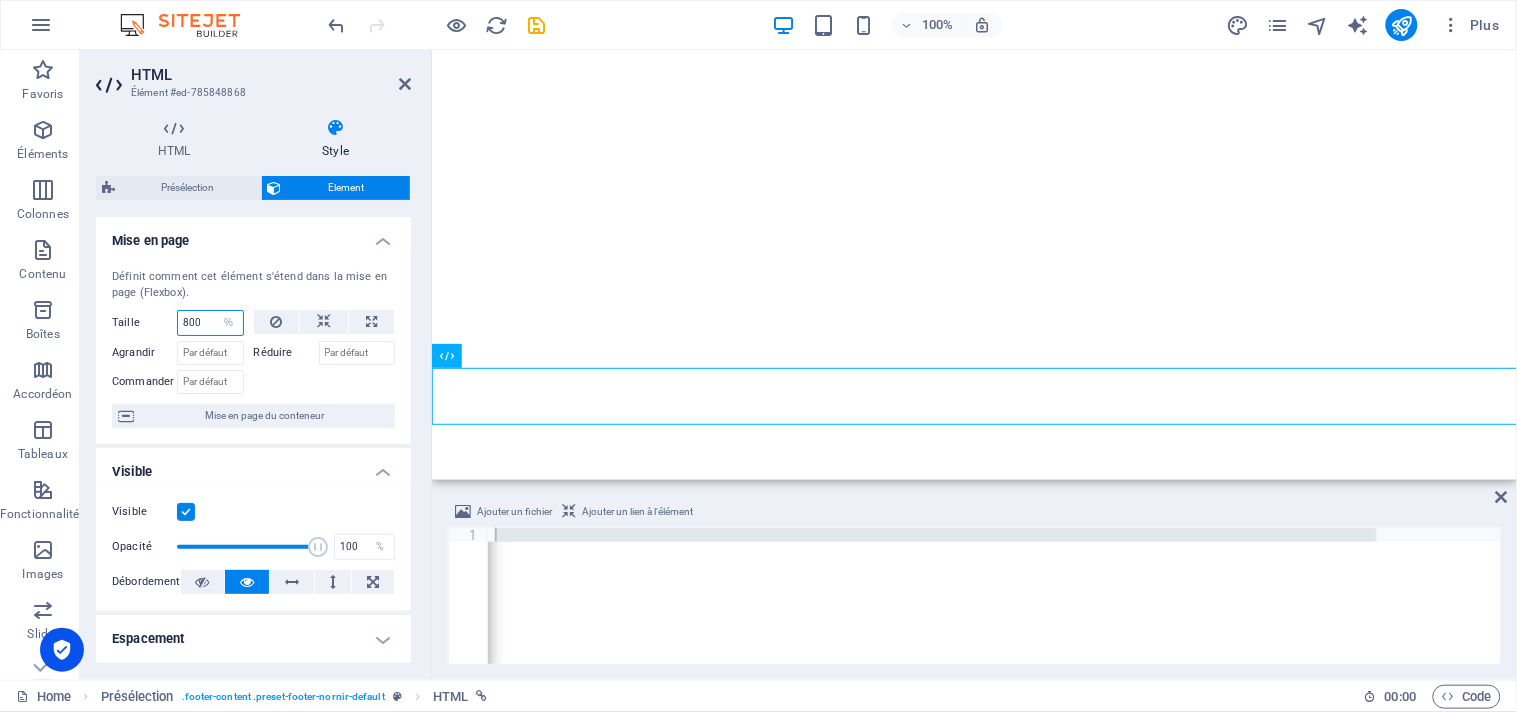 type on "800" 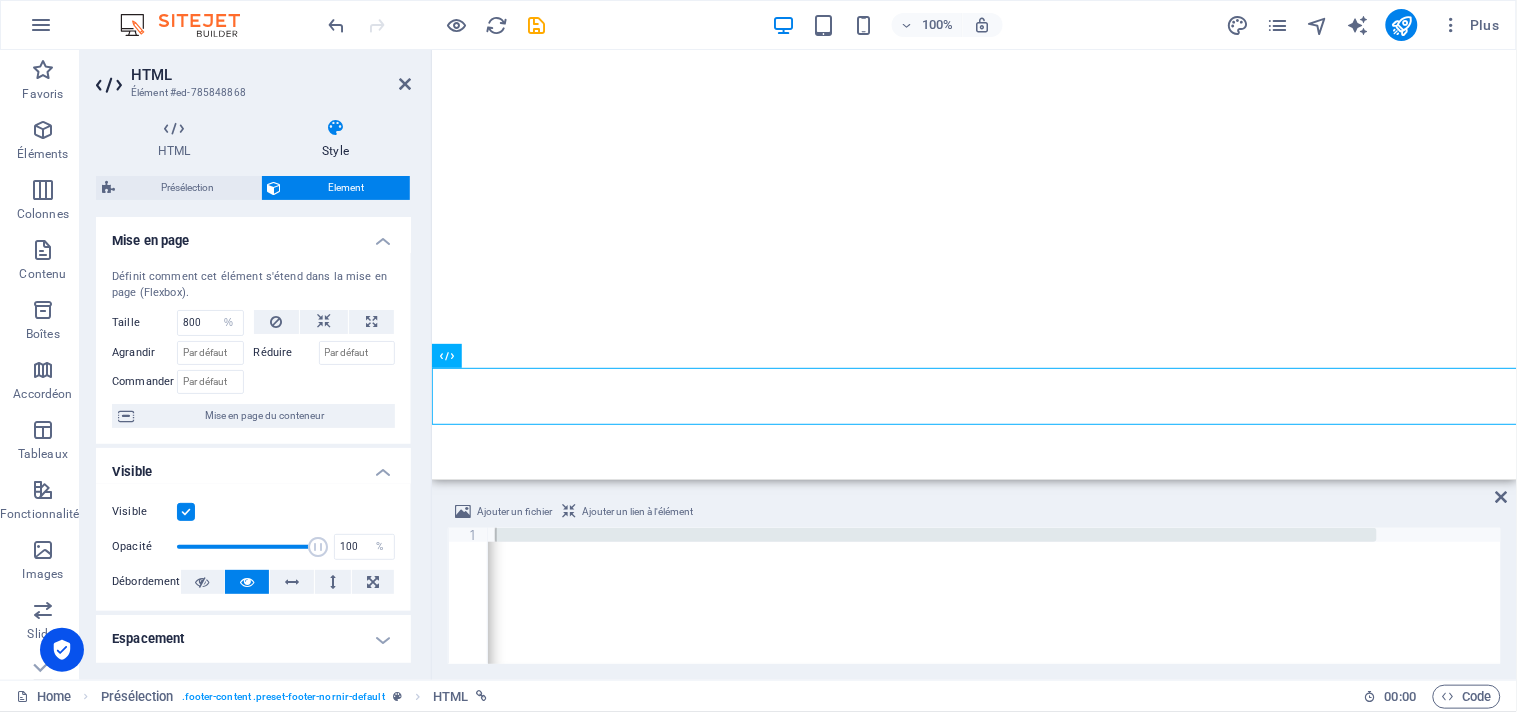 click on "HTML Style HTML Ajoutez, éditez et formatez le contenu HTML directement sur le site web. Présélection Element Mise en page Définit comment cet élément s'étend dans la mise en page (Flexbox). Taille 800 Par défaut auto px % 1/1 1/2 1/3 1/4 1/5 1/6 1/7 1/8 1/9 1/10 Agrandir Réduire Commander Mise en page du conteneur Visible Visible Opacité 100 % Débordement Espacement Marge Par défaut auto px % rem vw vh Personnalisé Personnalisé auto px % rem vw vh auto px % rem vw vh auto px % rem vw vh auto px % rem vw vh Marge intérieure Par défaut px rem % vh vw Personnalisé Personnalisé px rem % vh vw px rem % vh vw px rem % vh vw px rem % vh vw Bordure Style              - Largeur 1 auto px rem % vh vw Personnalisé Personnalisé 1 auto px rem % vh vw 1 auto px rem % vh vw 1 auto px rem % vh vw 1 auto px rem % vh vw  - Couleur Coins arrondis Par défaut px rem % vh vw Personnalisé Personnalisé px rem % vh vw px rem % vh vw px rem % vh vw px rem % vh vw Ombre Par défaut Aucun Extérieur 0 0" at bounding box center [253, 391] 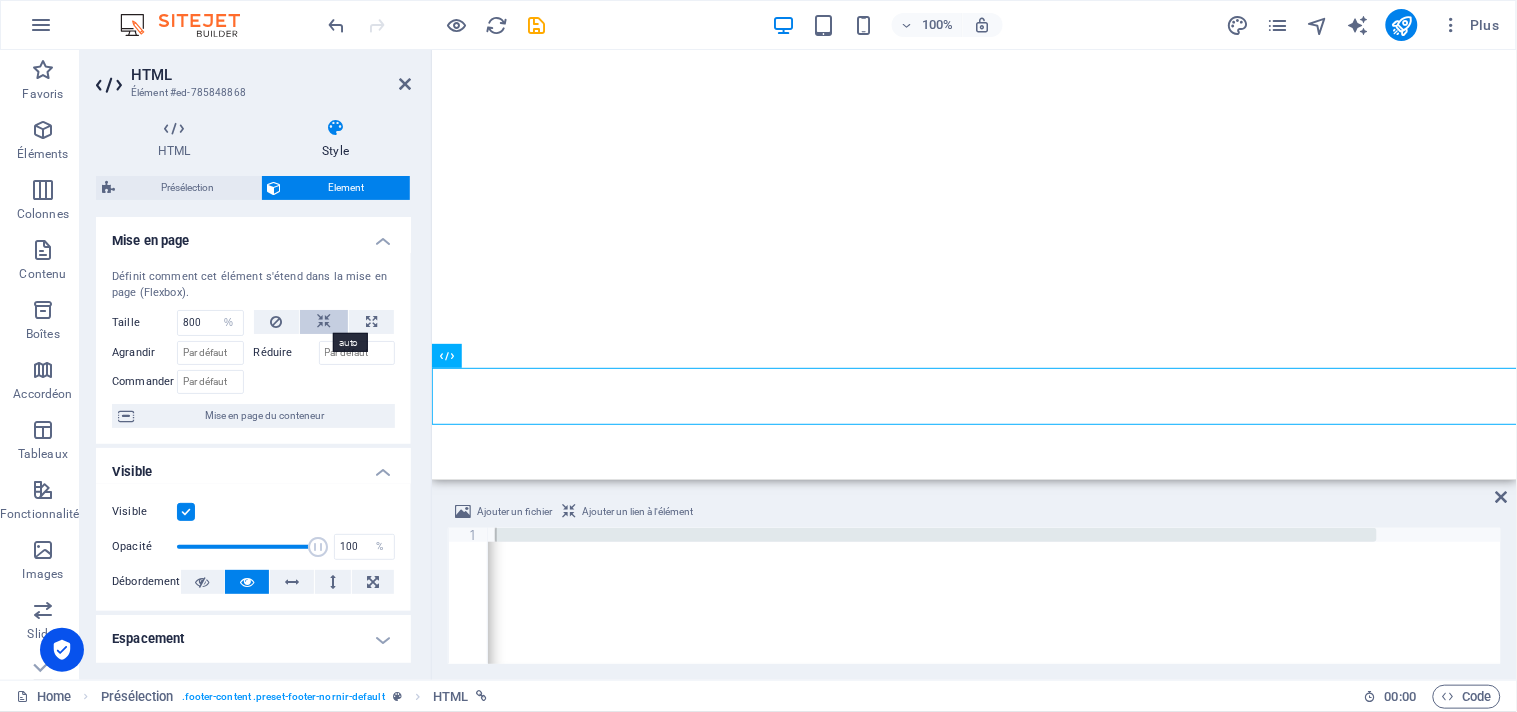 click at bounding box center (324, 322) 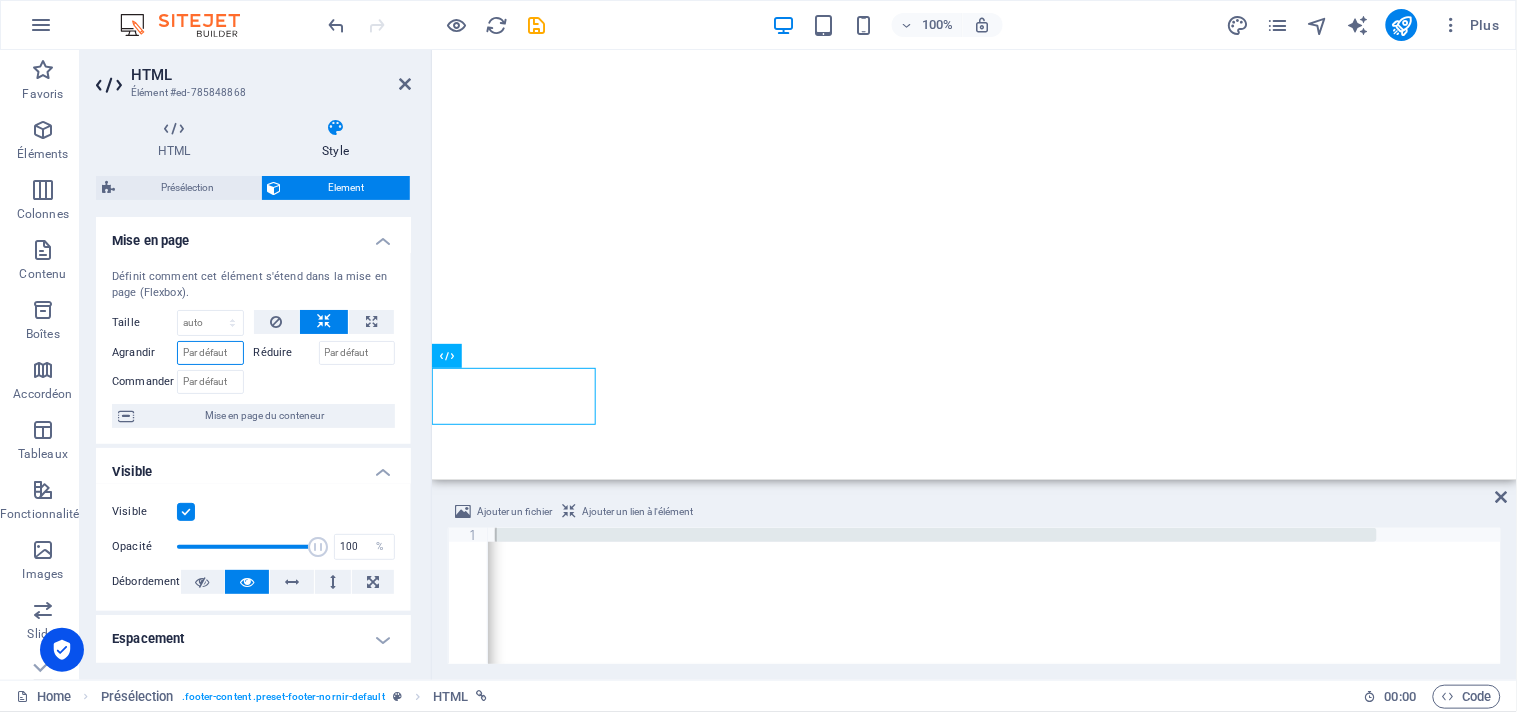 click on "Agrandir" at bounding box center (210, 353) 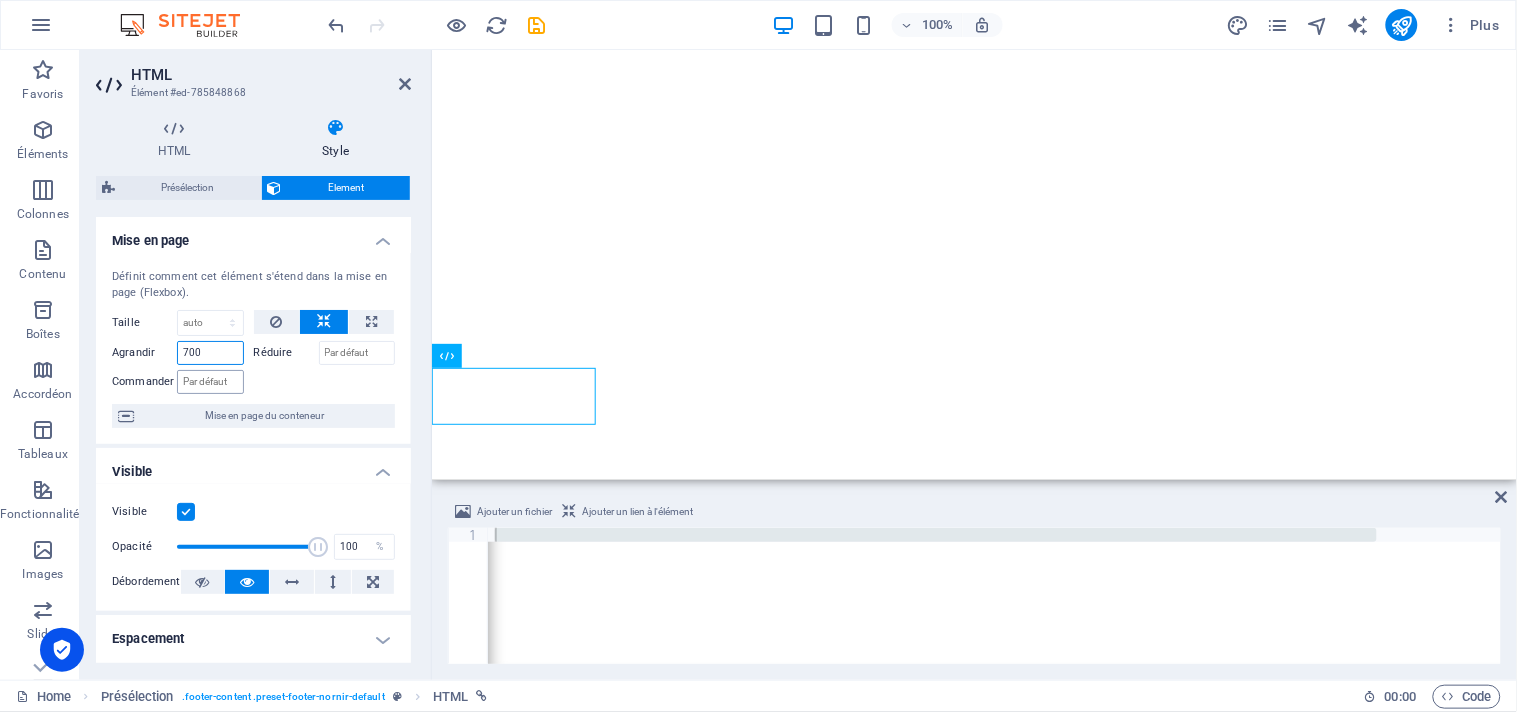 type on "700" 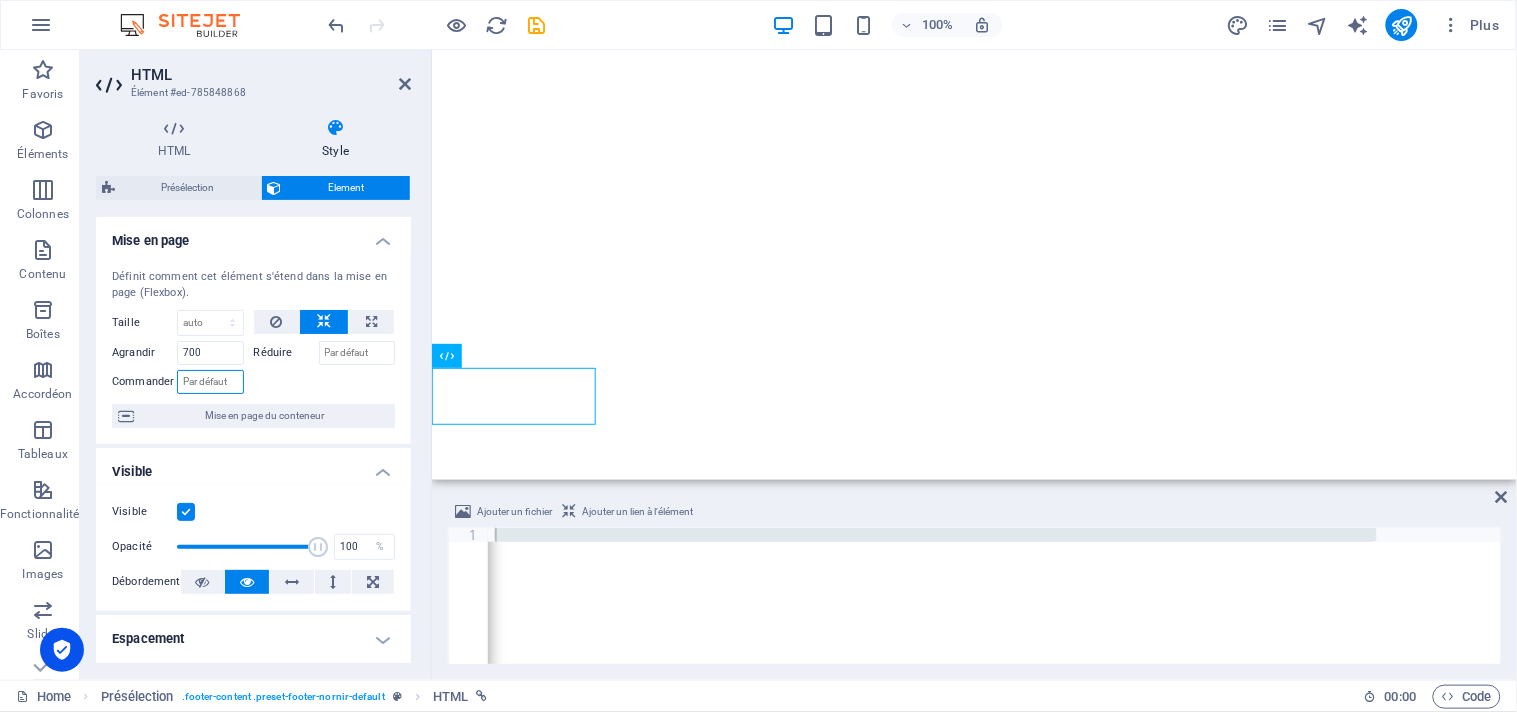 click on "Commander" at bounding box center (210, 382) 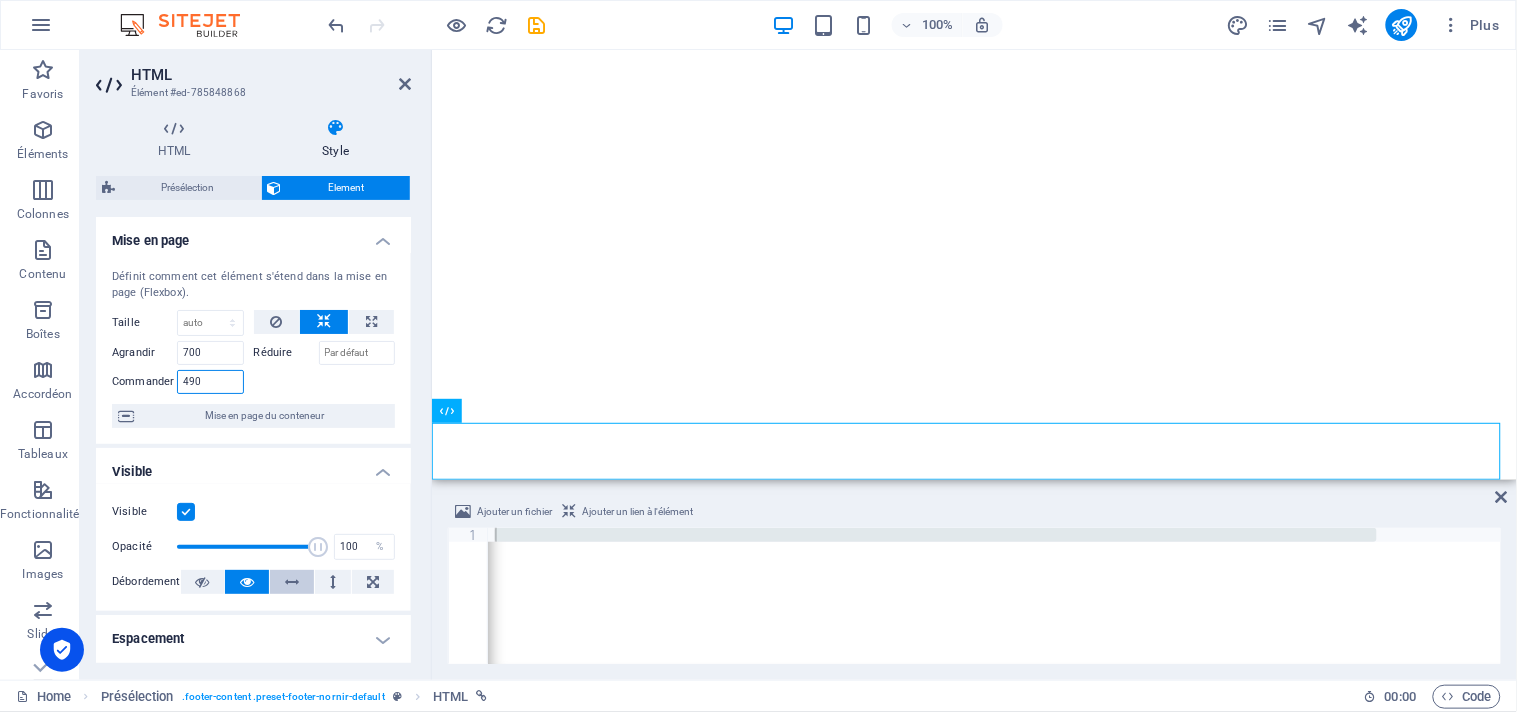 type on "490" 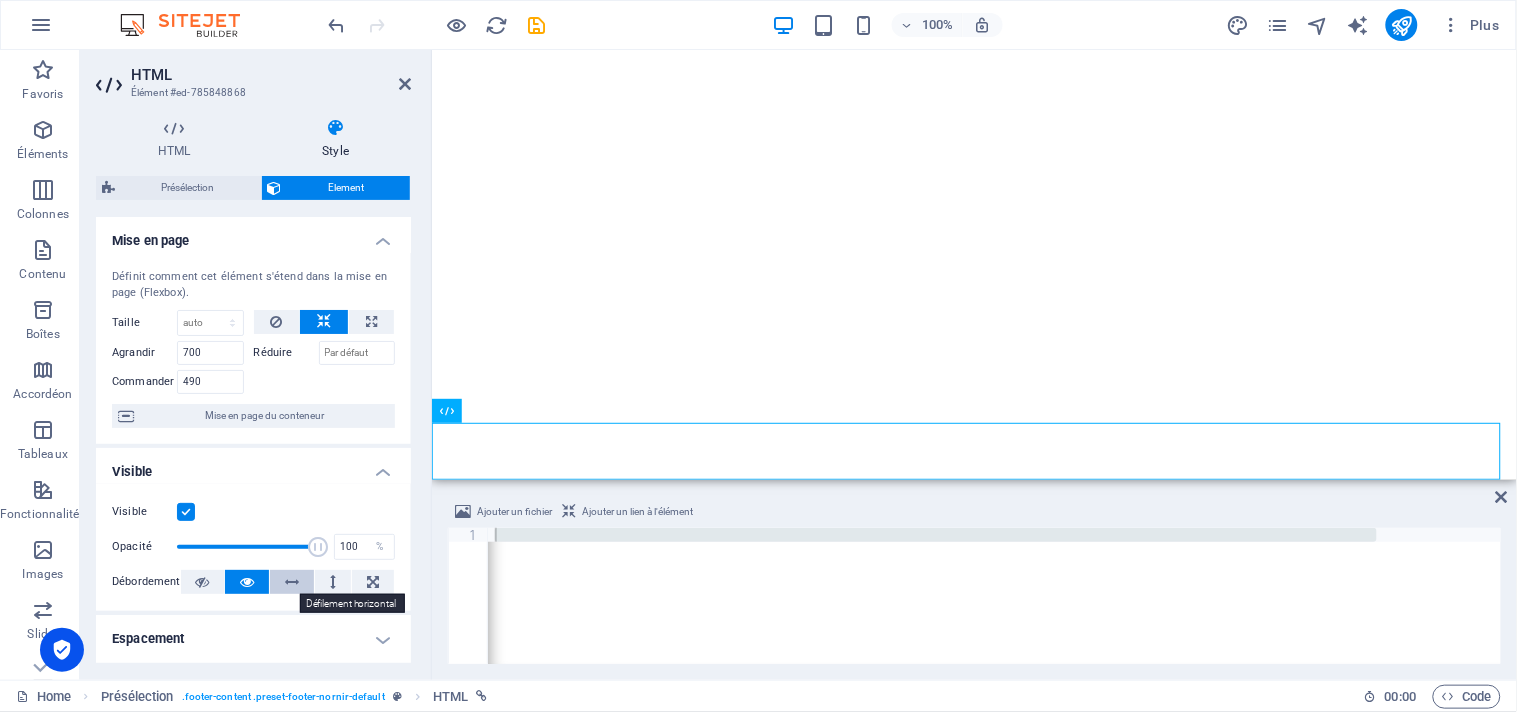 click at bounding box center (292, 582) 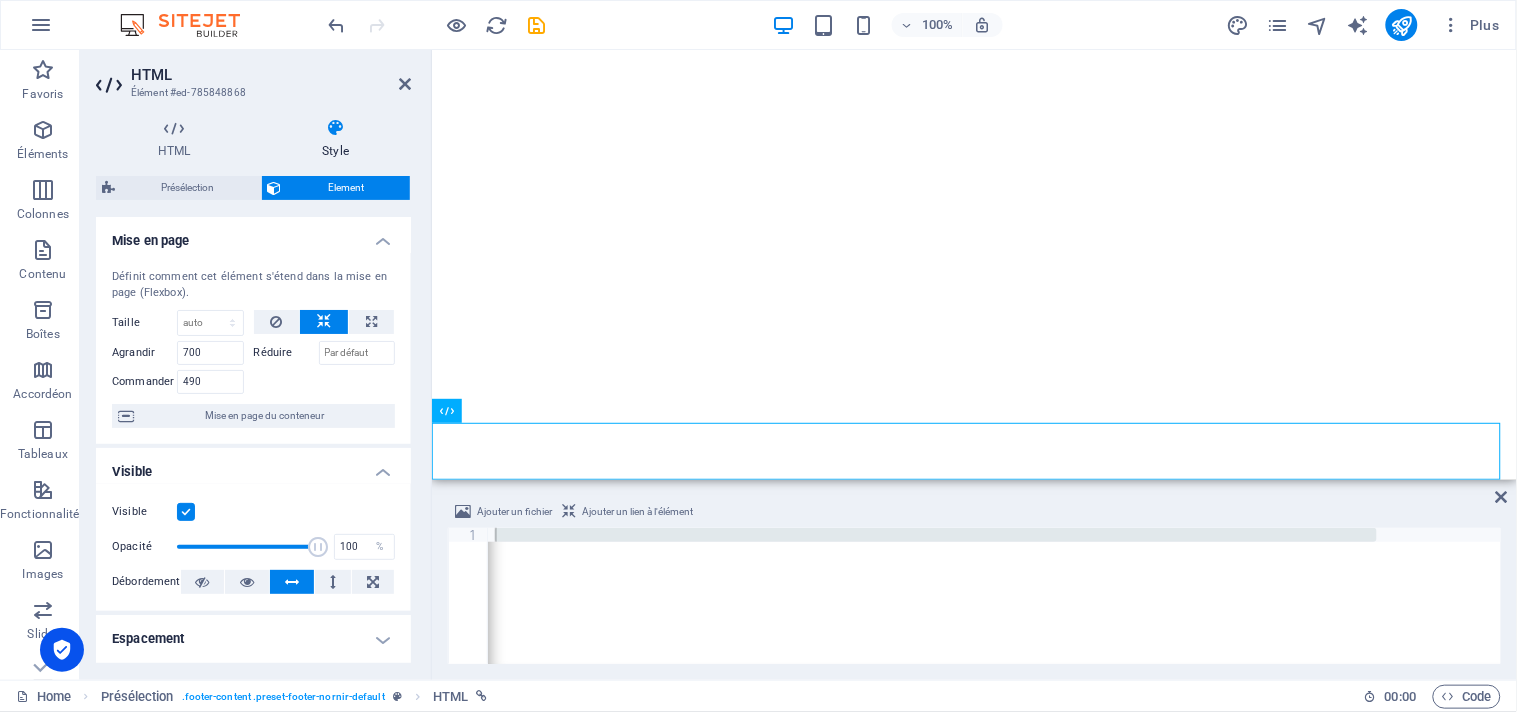 click at bounding box center (186, 512) 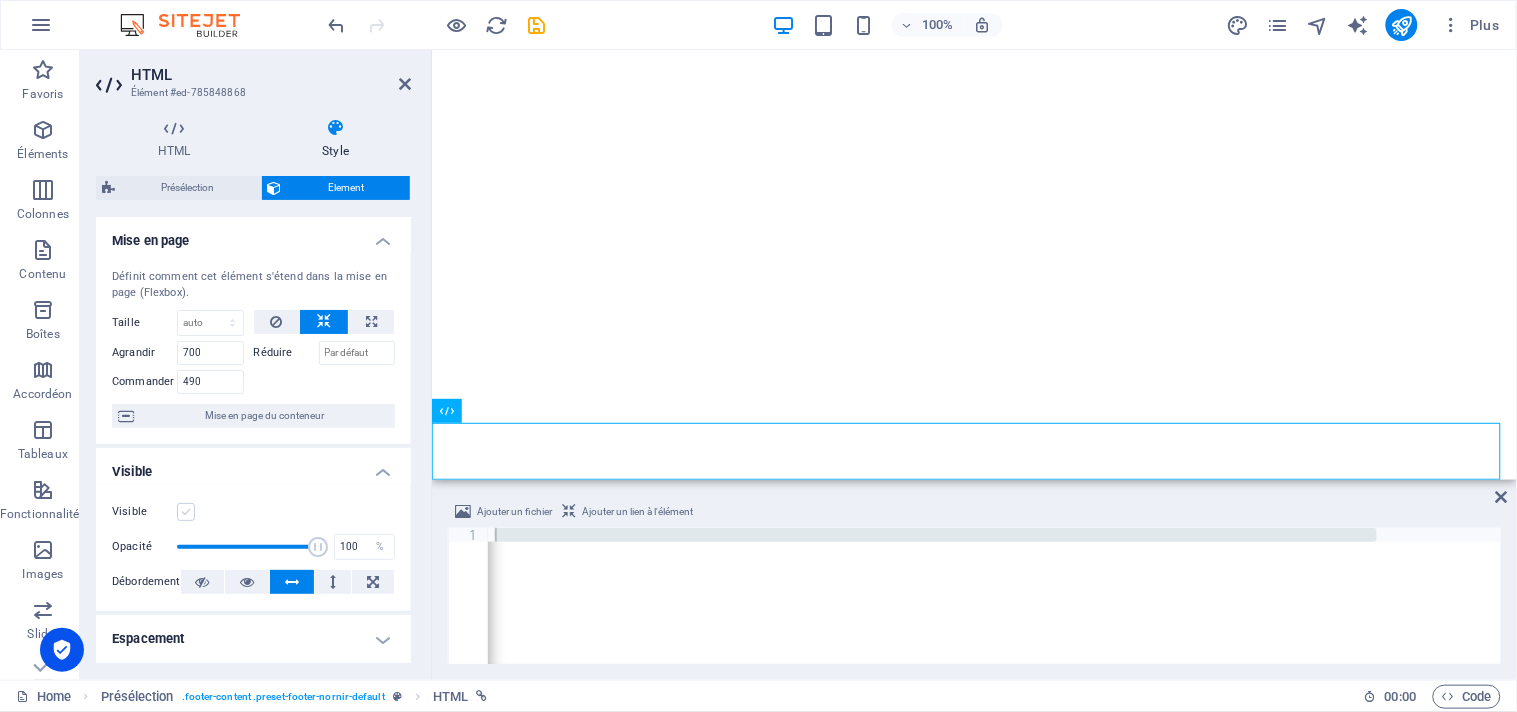 click at bounding box center [186, 512] 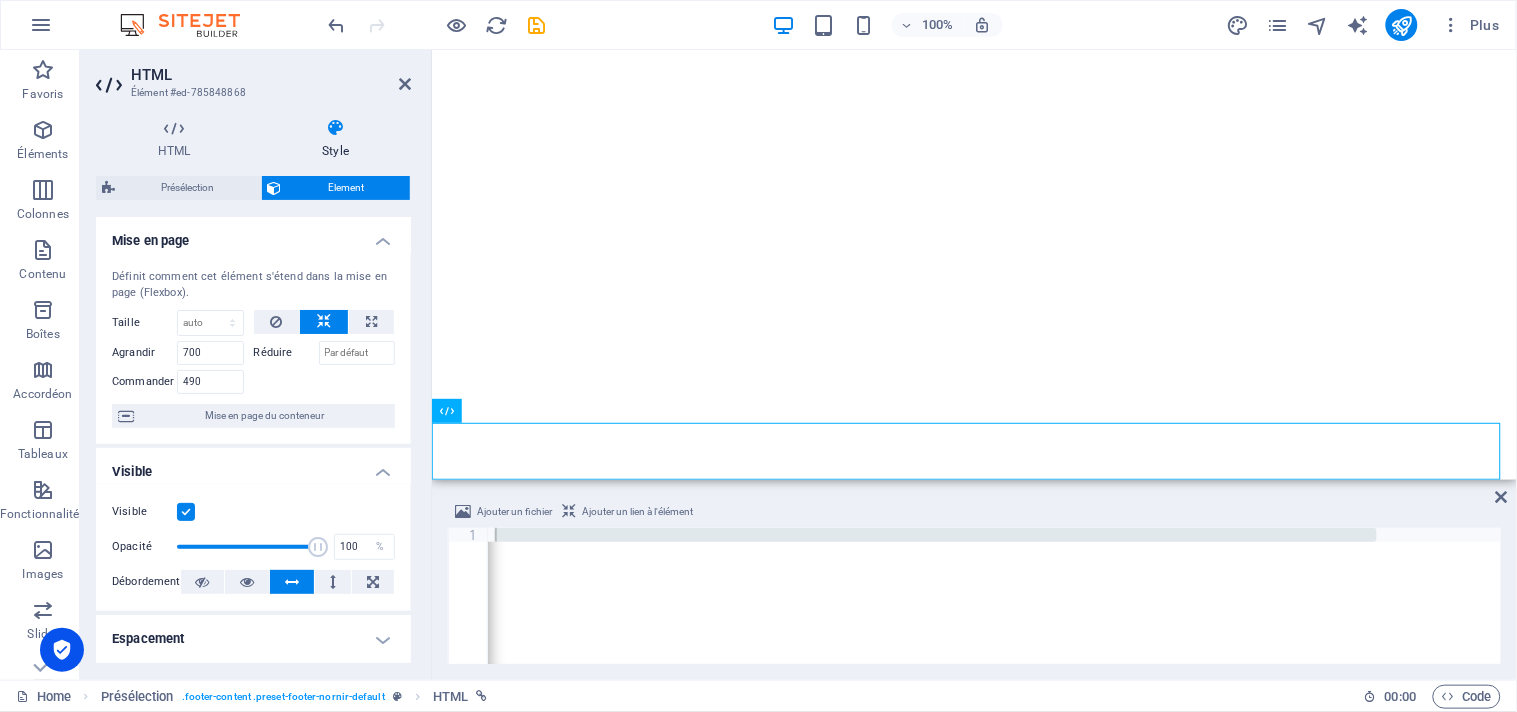 drag, startPoint x: 404, startPoint y: 462, endPoint x: 404, endPoint y: 491, distance: 29 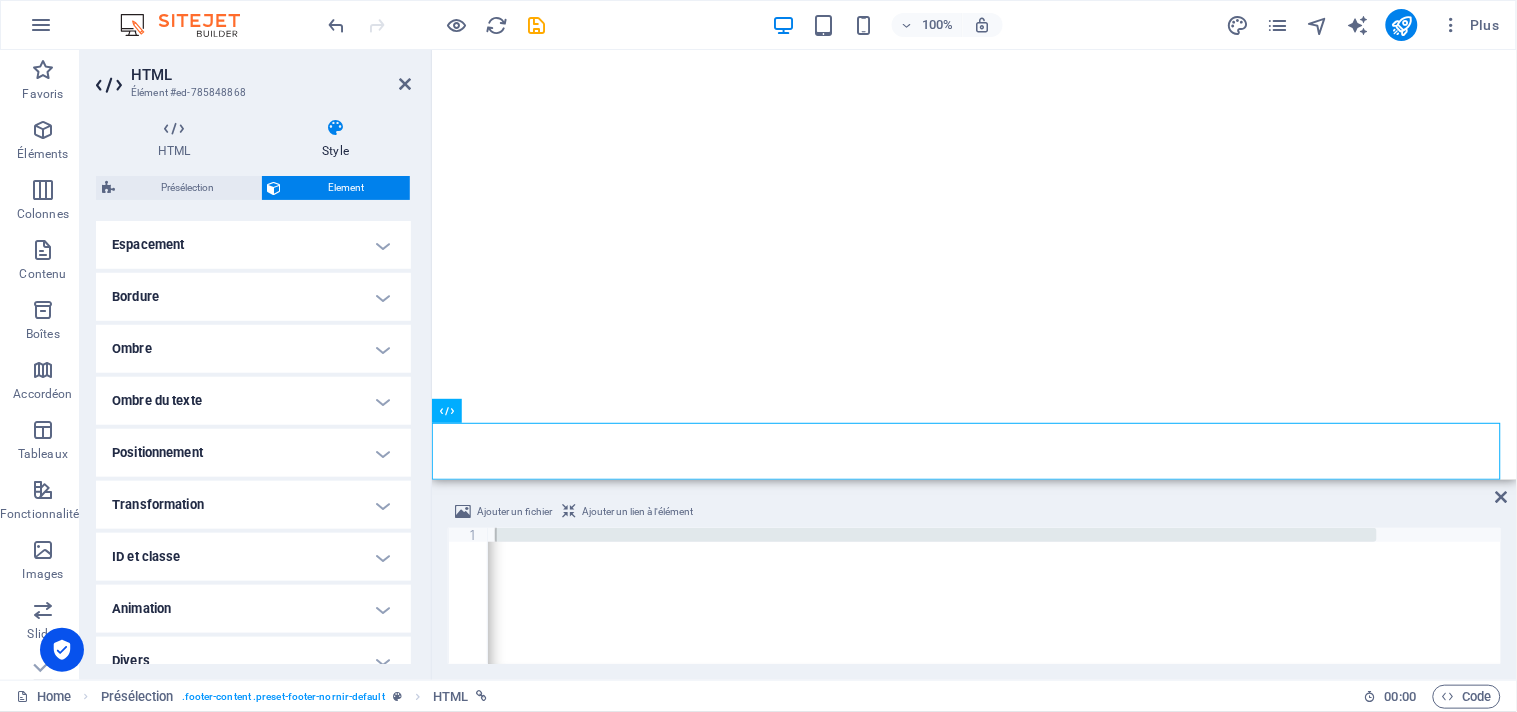 scroll, scrollTop: 393, scrollLeft: 0, axis: vertical 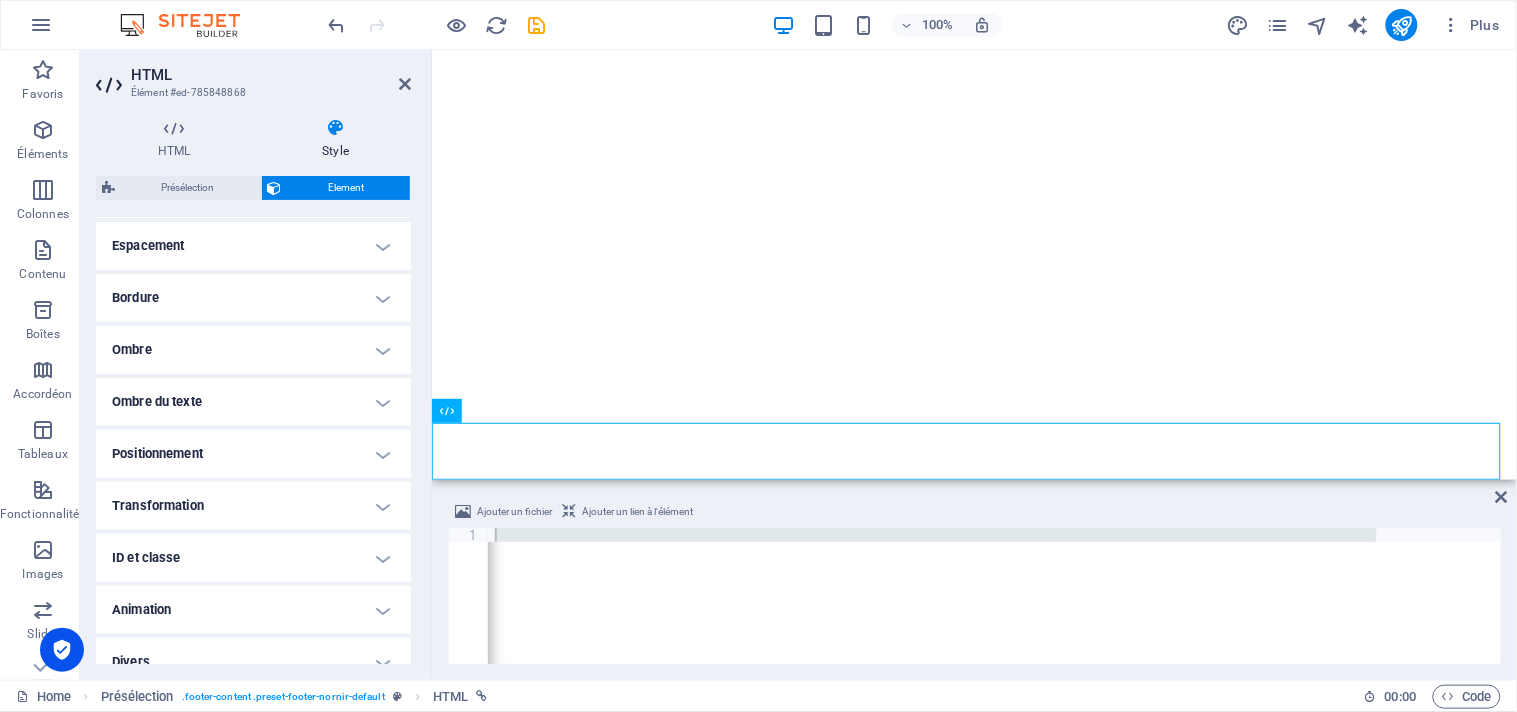 click on "Positionnement" at bounding box center (253, 454) 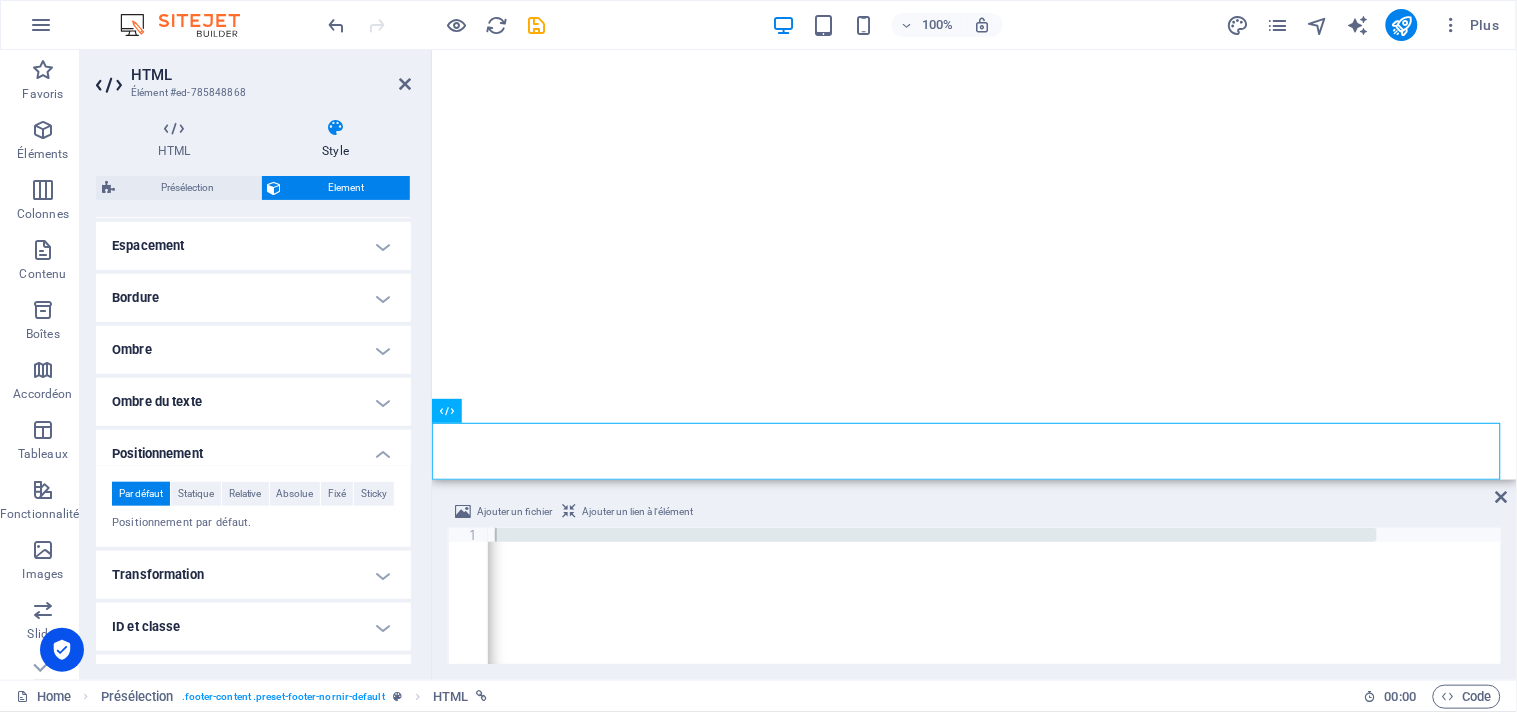 click on "Mise en page Définit comment cet élément s'étend dans la mise en page (Flexbox). Taille Par défaut auto px % 1/1 1/2 1/3 1/4 1/5 1/6 1/7 1/8 1/9 1/10 Agrandir 700 Réduire Commander 490 Mise en page du conteneur Visible Visible Opacité 100 % Débordement Espacement Marge Par défaut auto px % rem vw vh Personnalisé Personnalisé auto px % rem vw vh auto px % rem vw vh auto px % rem vw vh auto px % rem vw vh Marge intérieure Par défaut px rem % vh vw Personnalisé Personnalisé px rem % vh vw px rem % vh vw px rem % vh vw px rem % vh vw Bordure Style              - Largeur 1 auto px rem % vh vw Personnalisé Personnalisé 1 auto px rem % vh vw 1 auto px rem % vh vw 1 auto px rem % vh vw 1 auto px rem % vh vw  - Couleur Coins arrondis Par défaut px rem % vh vw Personnalisé Personnalisé px rem % vh vw px rem % vh vw px rem % vh vw px rem % vh vw Ombre Par défaut Aucun Extérieur Intérieur Couleur Décalage X 0 px rem vh vw Décalage Y 0 px rem vh vw Flouter 0 px rem % vh vw Étendre 0 px" at bounding box center [253, 290] 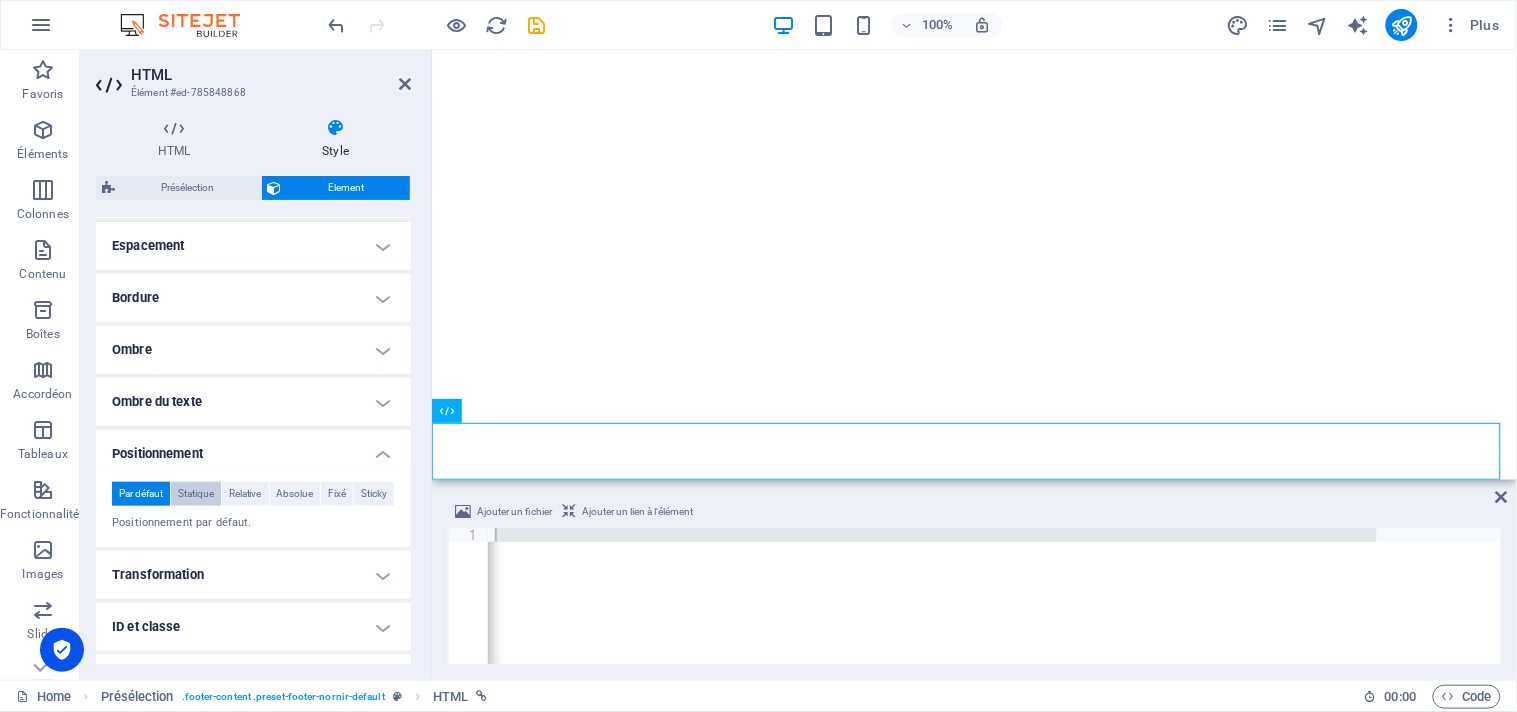 click on "Statique" at bounding box center [196, 494] 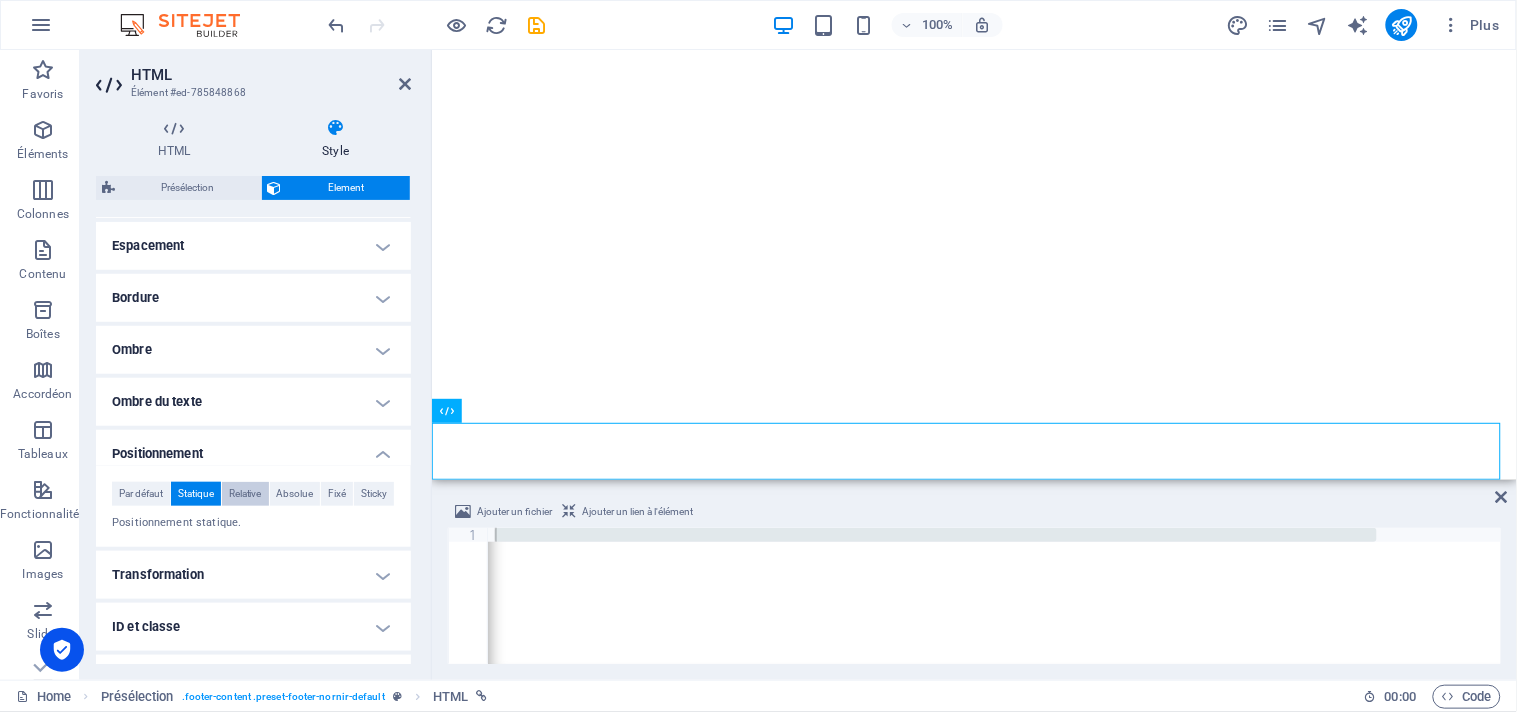click on "Relative" at bounding box center [245, 494] 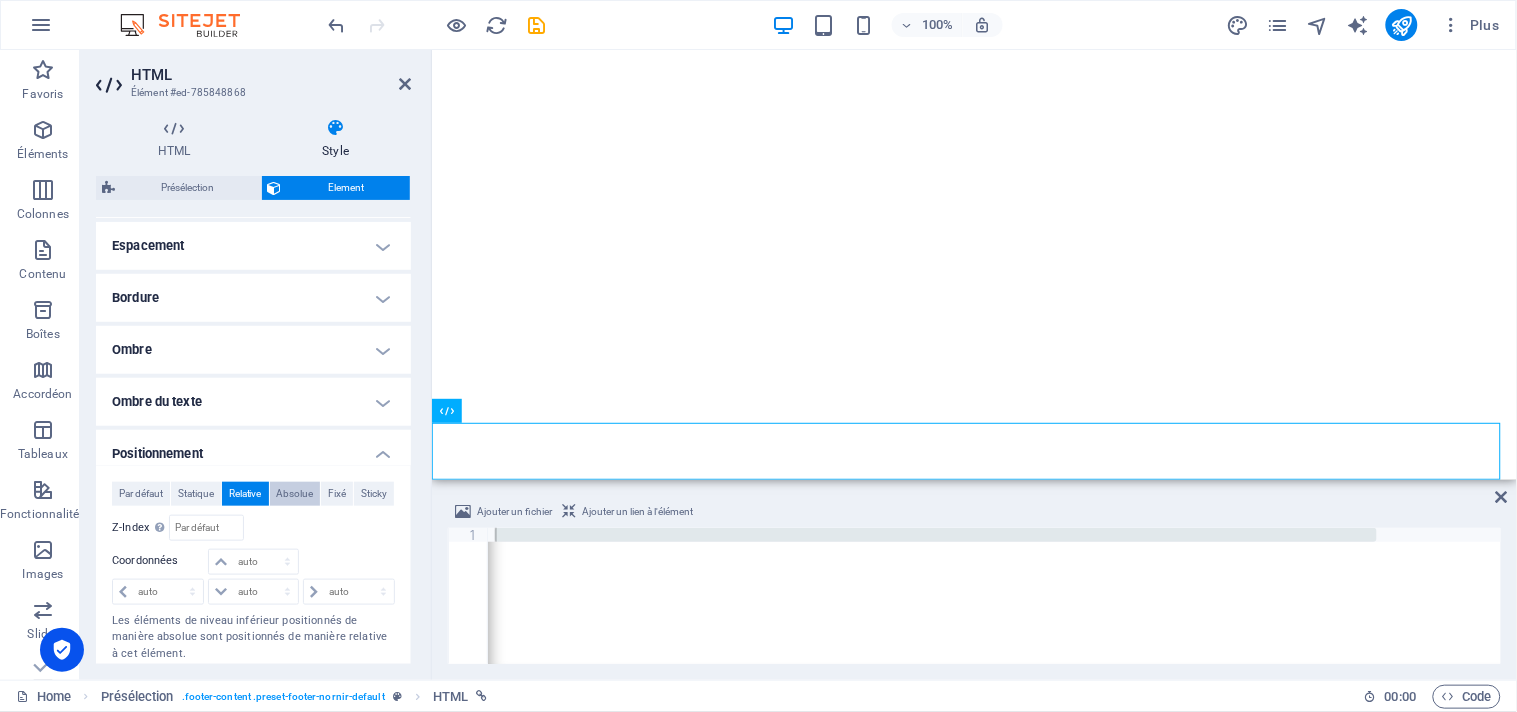 click on "Absolue" at bounding box center [294, 494] 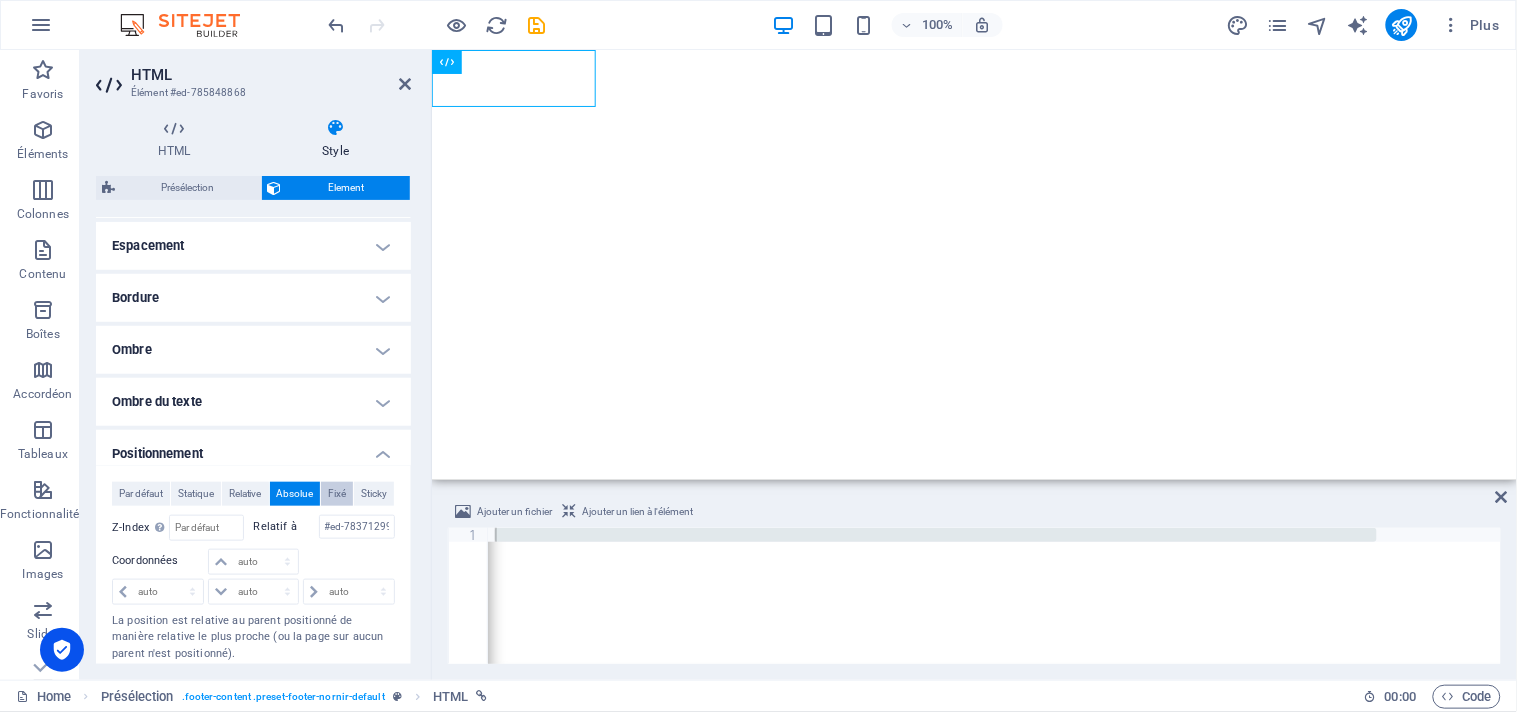 click on "Fixé" at bounding box center [337, 494] 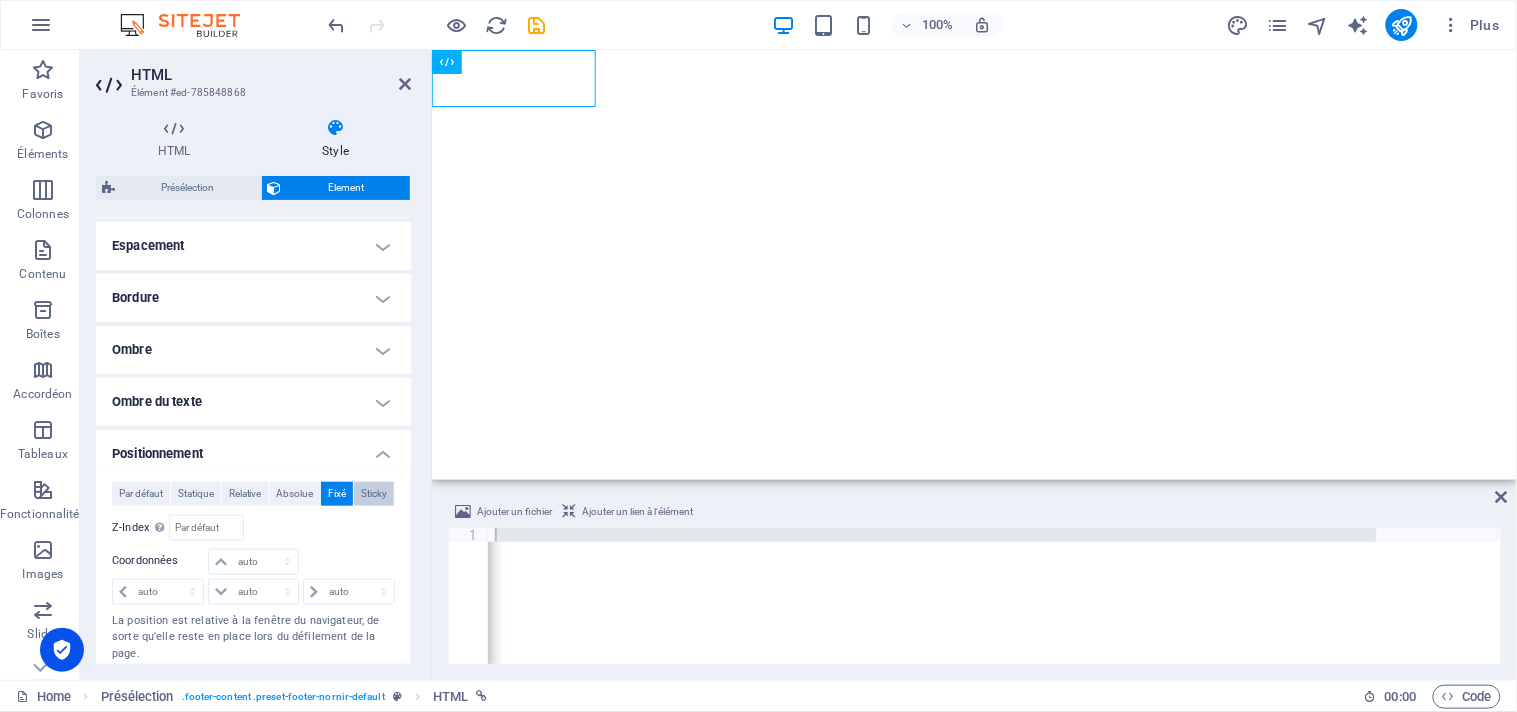 click on "Sticky" at bounding box center [374, 494] 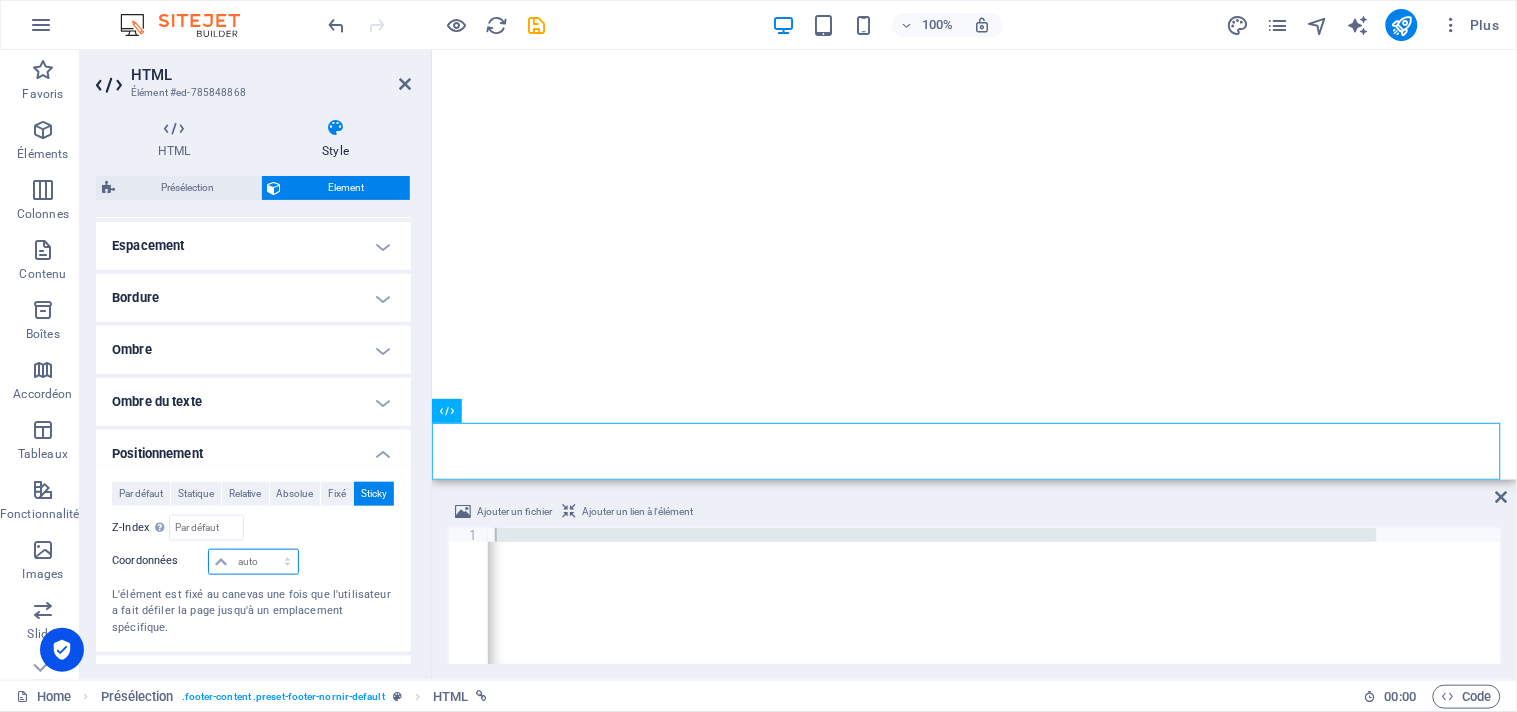 click on "auto px rem % em" at bounding box center (253, 562) 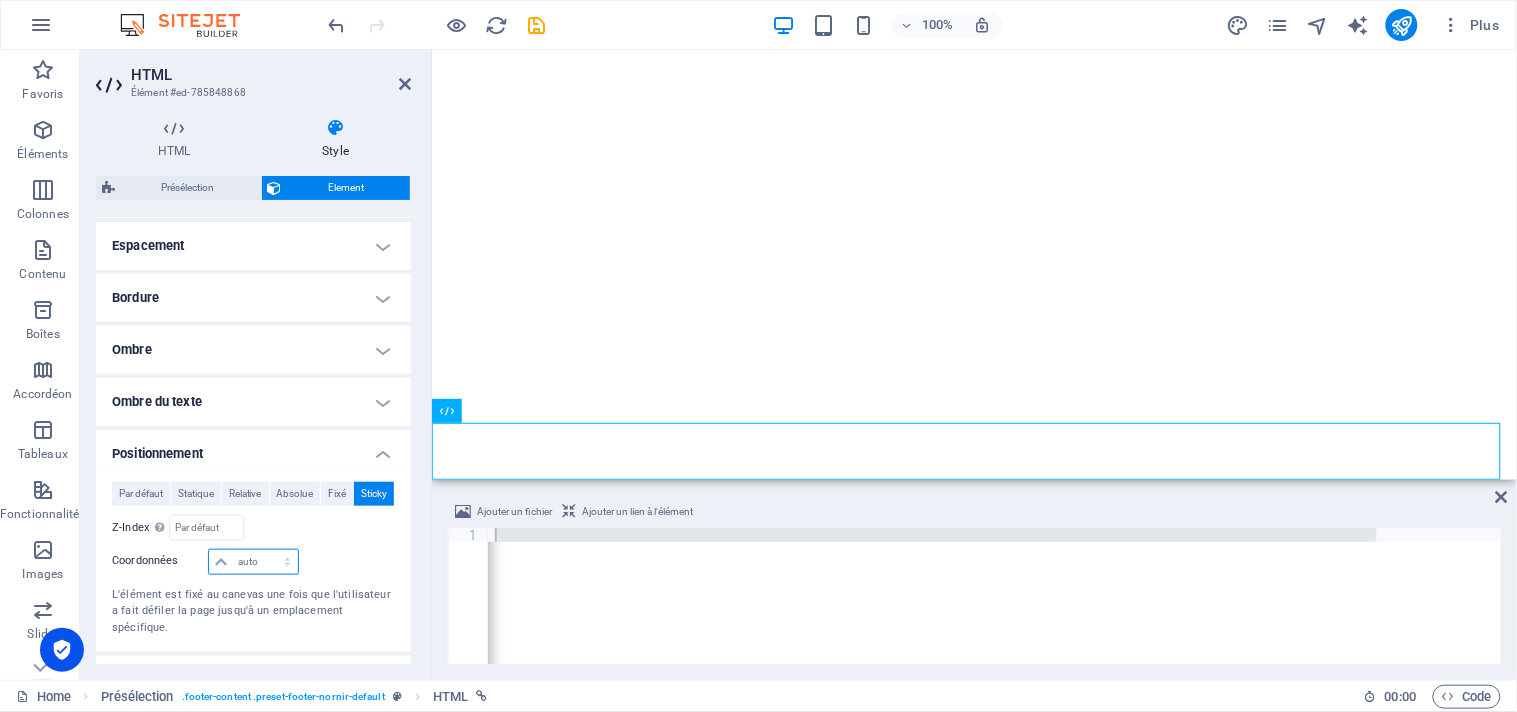 select on "px" 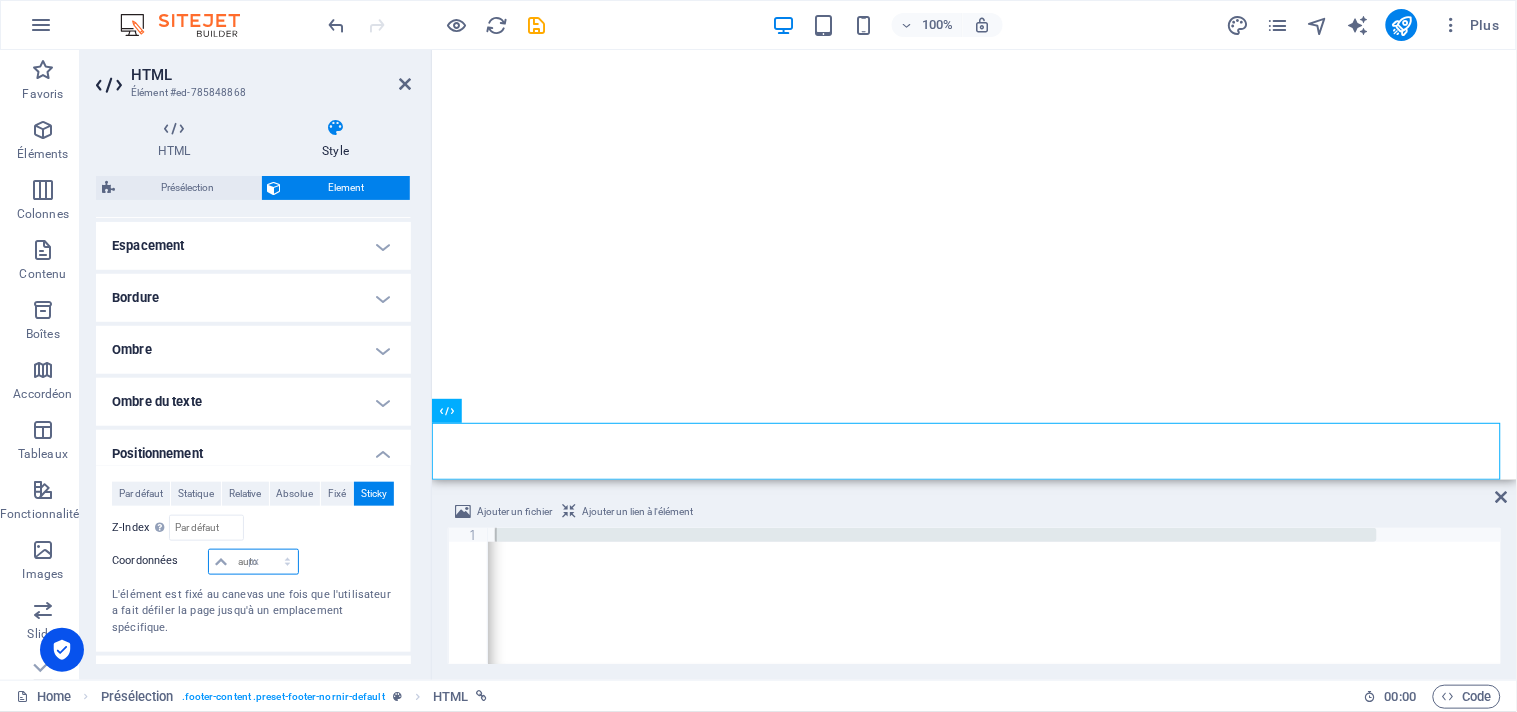 click on "auto px rem % em" at bounding box center (253, 562) 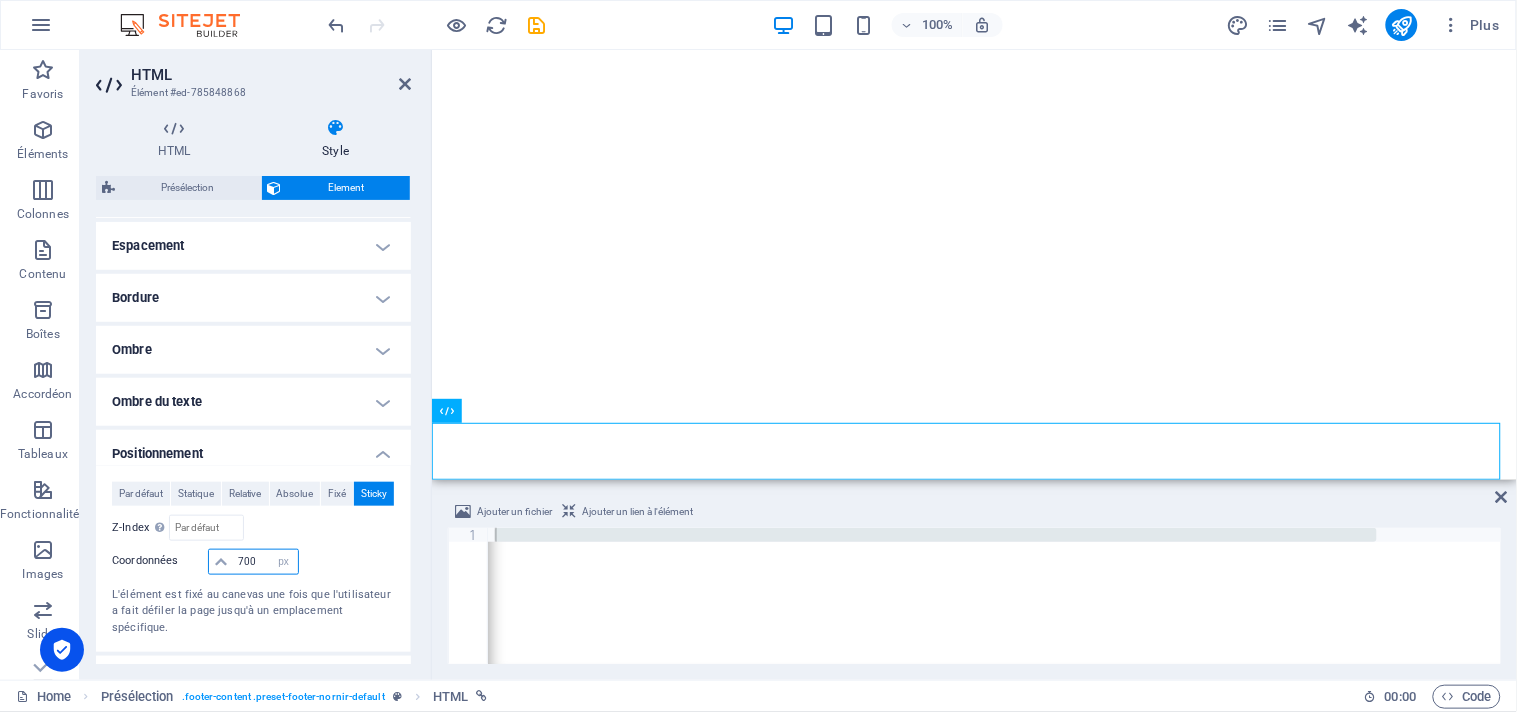 type on "700" 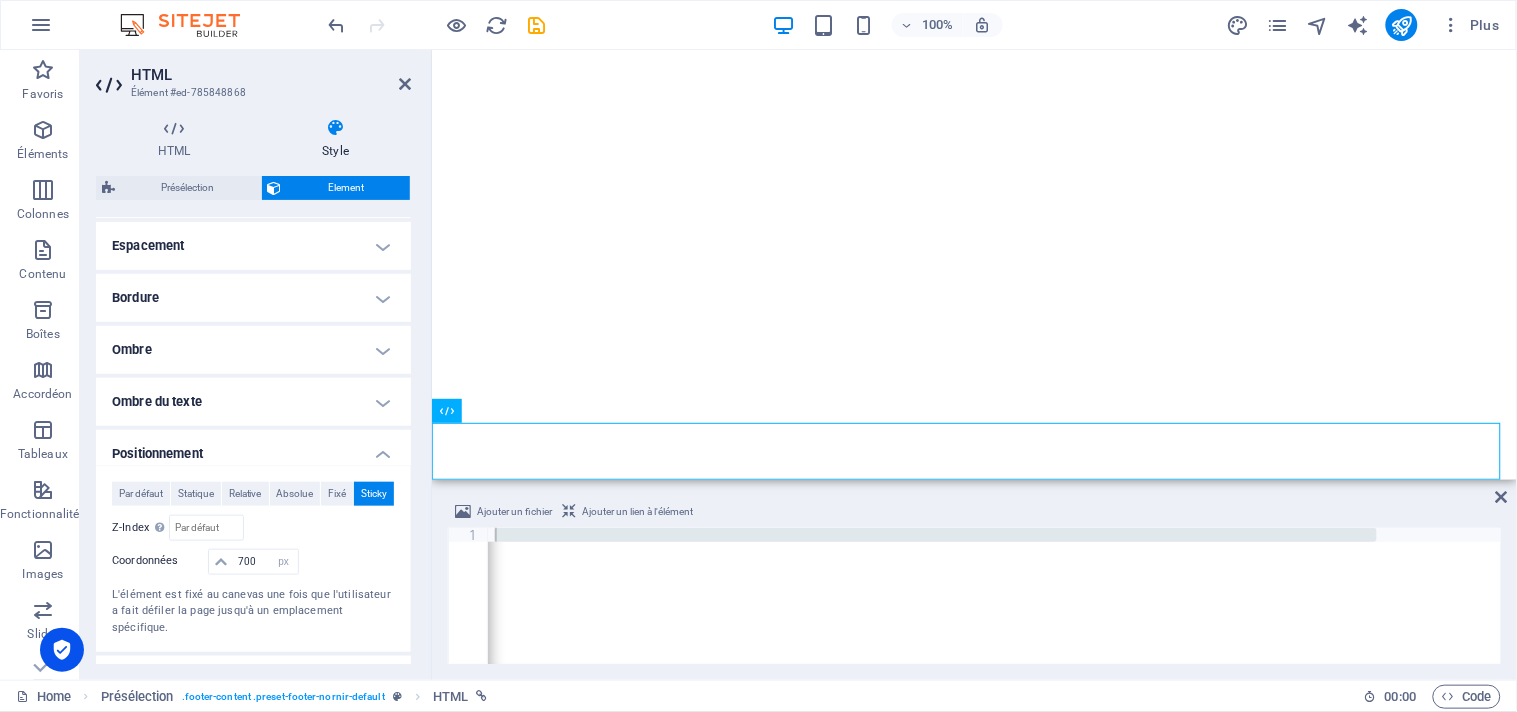 click at bounding box center [348, 563] 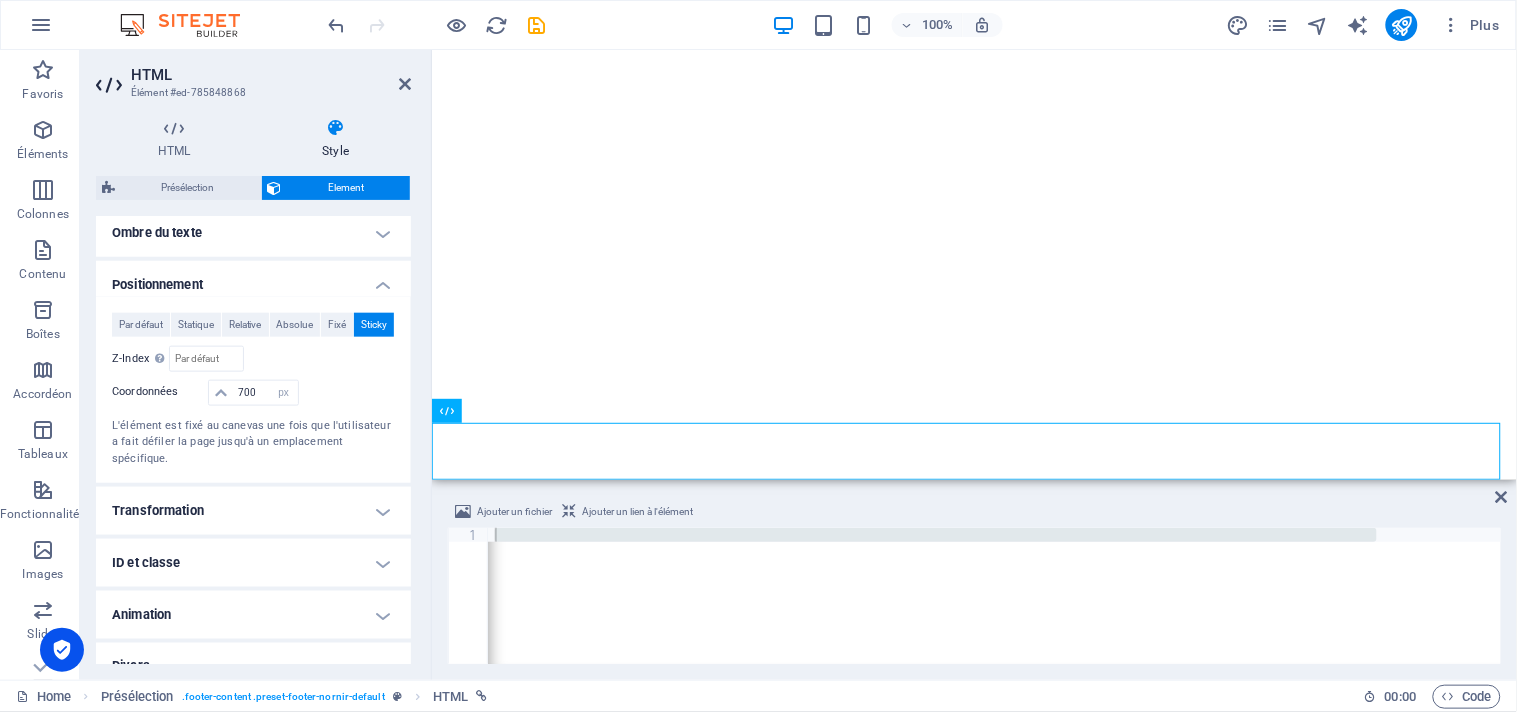 scroll, scrollTop: 572, scrollLeft: 0, axis: vertical 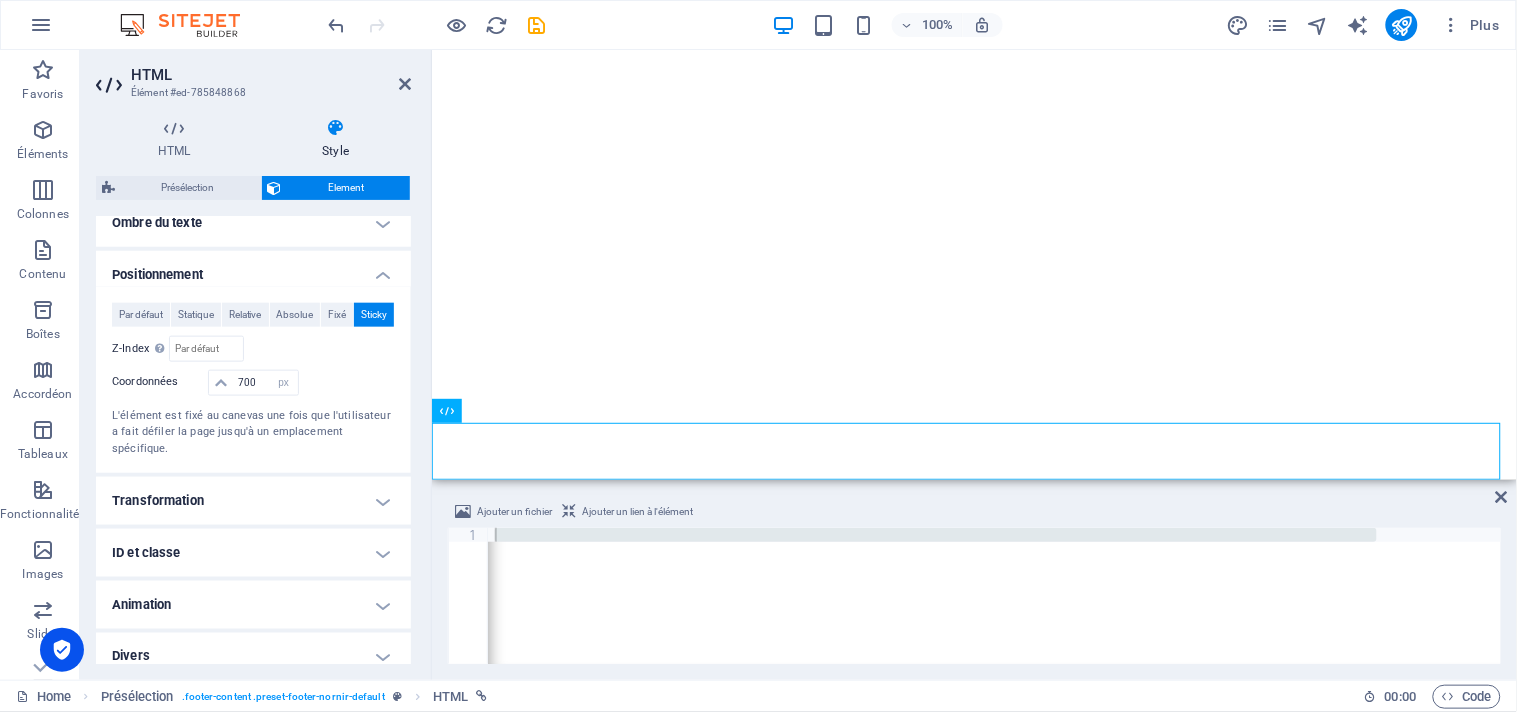 click on "ID et classe" at bounding box center (253, 553) 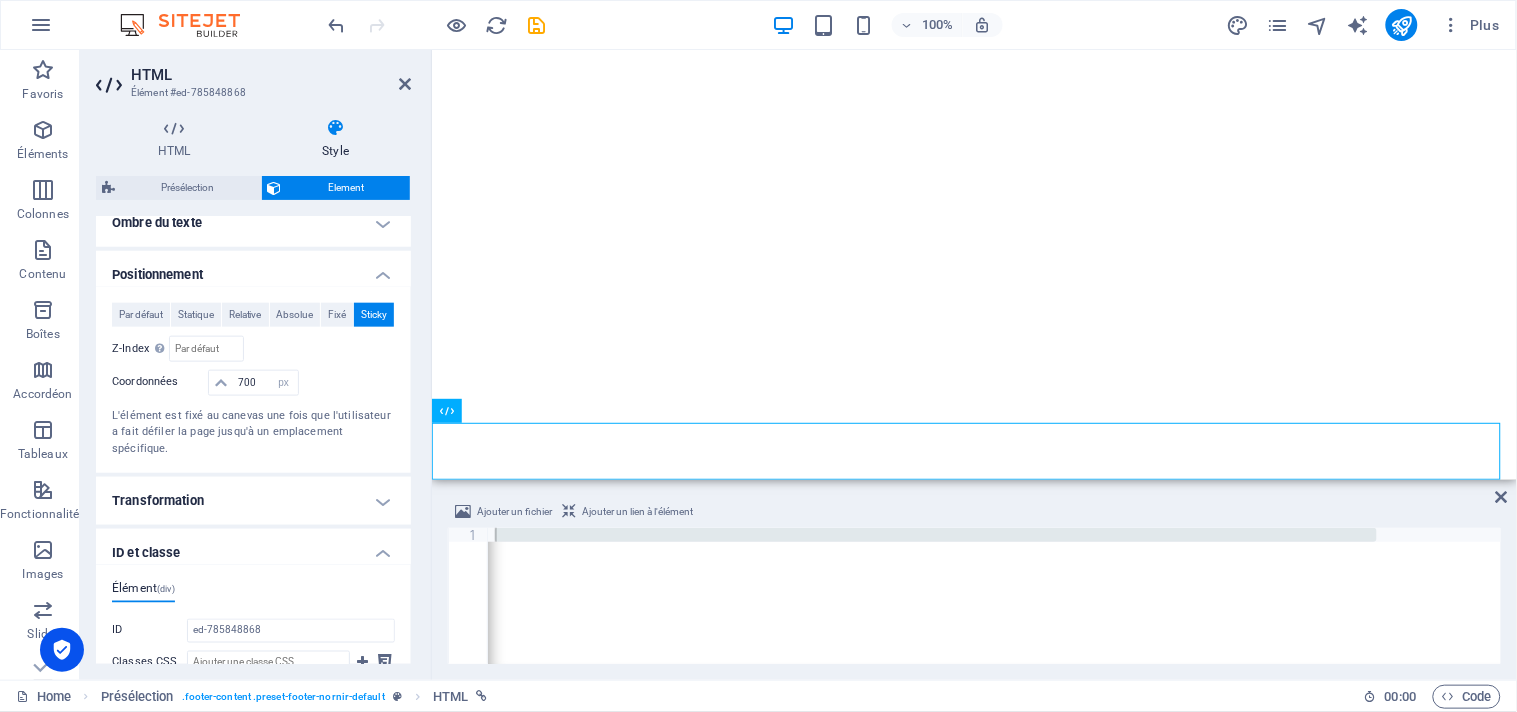 click on "ID et classe" at bounding box center [253, 547] 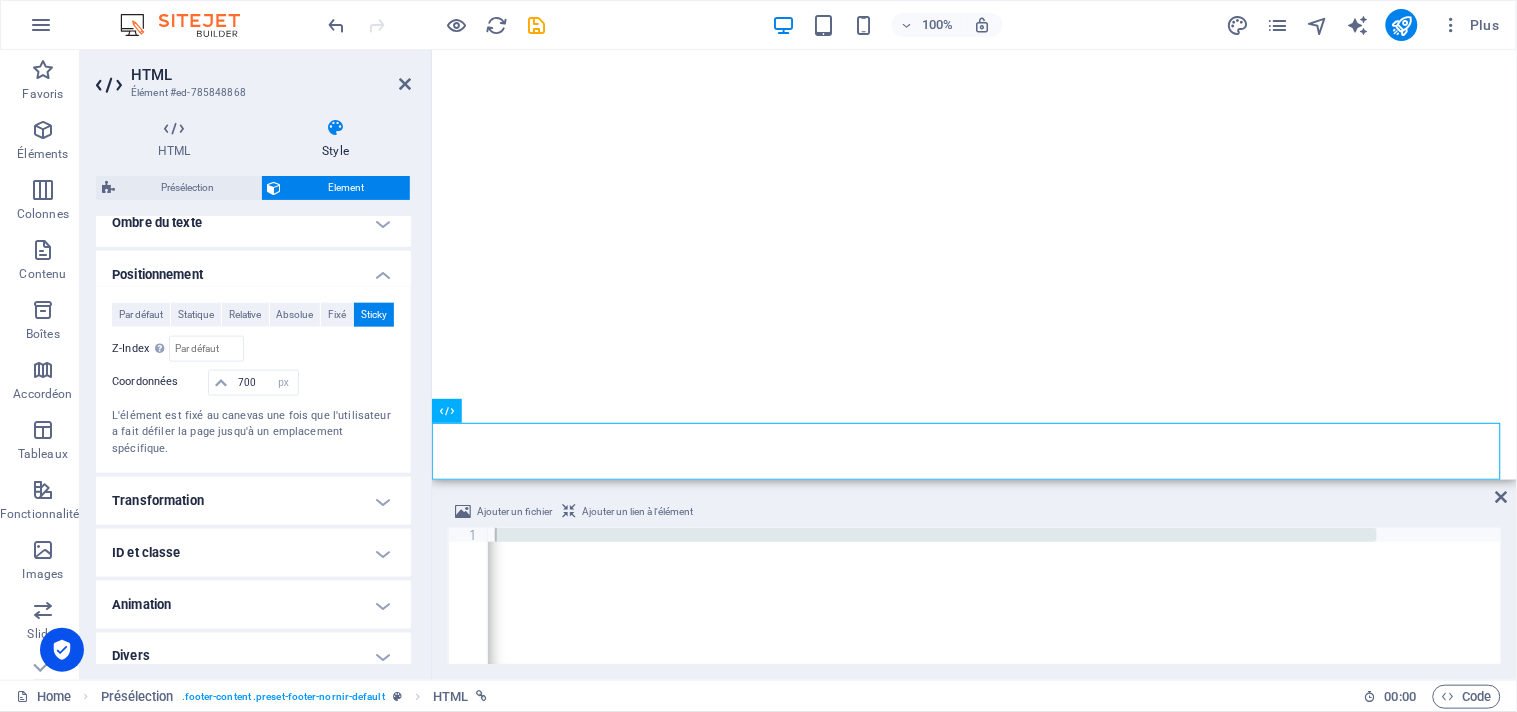 click on "Transformation" at bounding box center (253, 501) 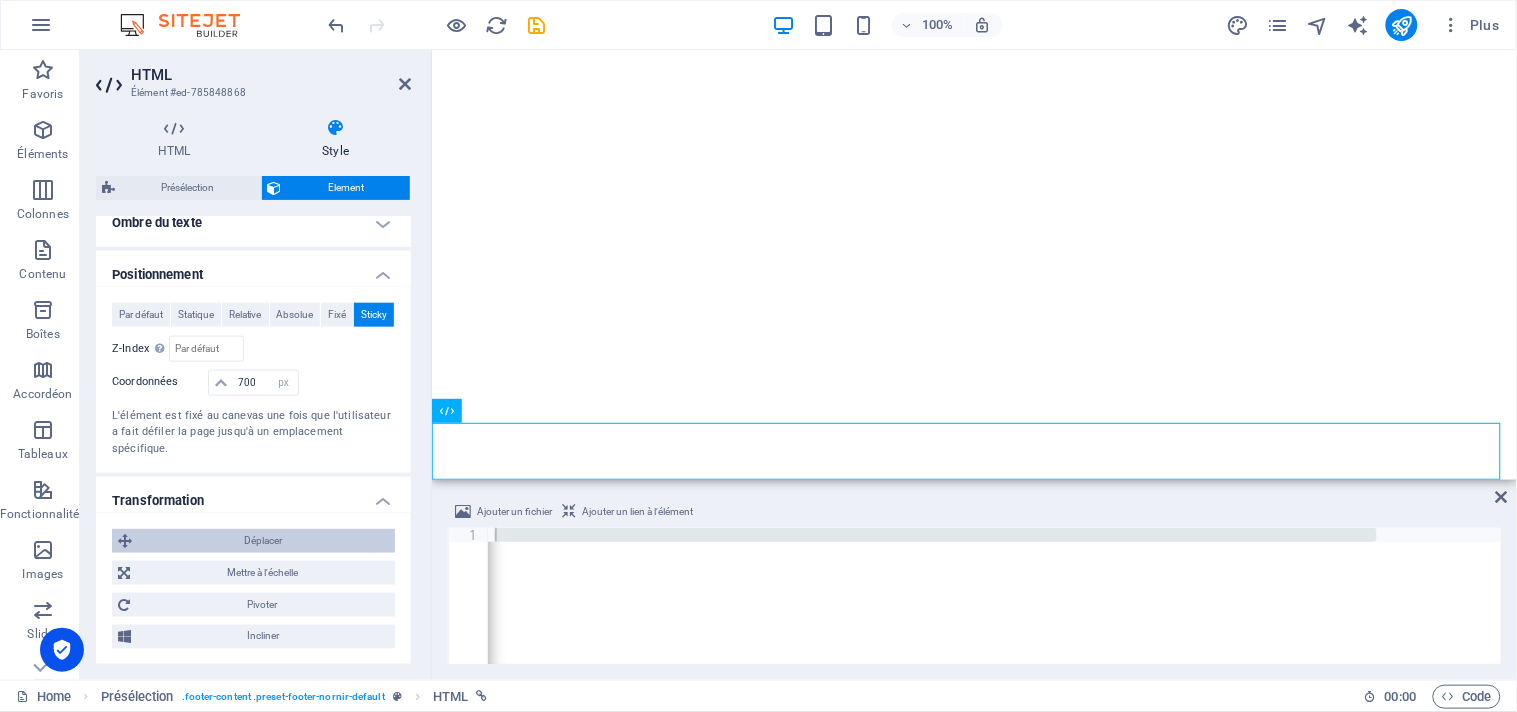 click on "Déplacer" at bounding box center (263, 541) 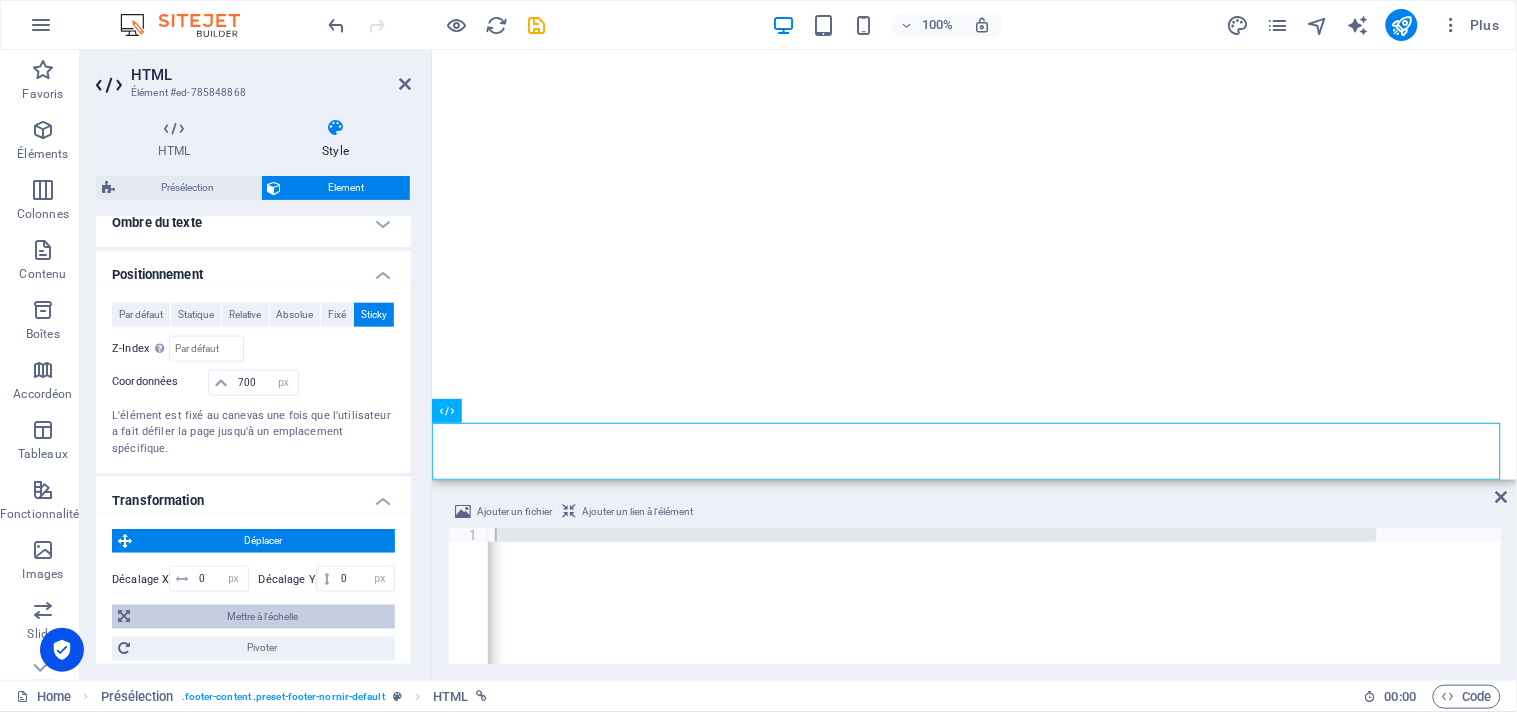 click on "Mettre à l'échelle" at bounding box center [262, 617] 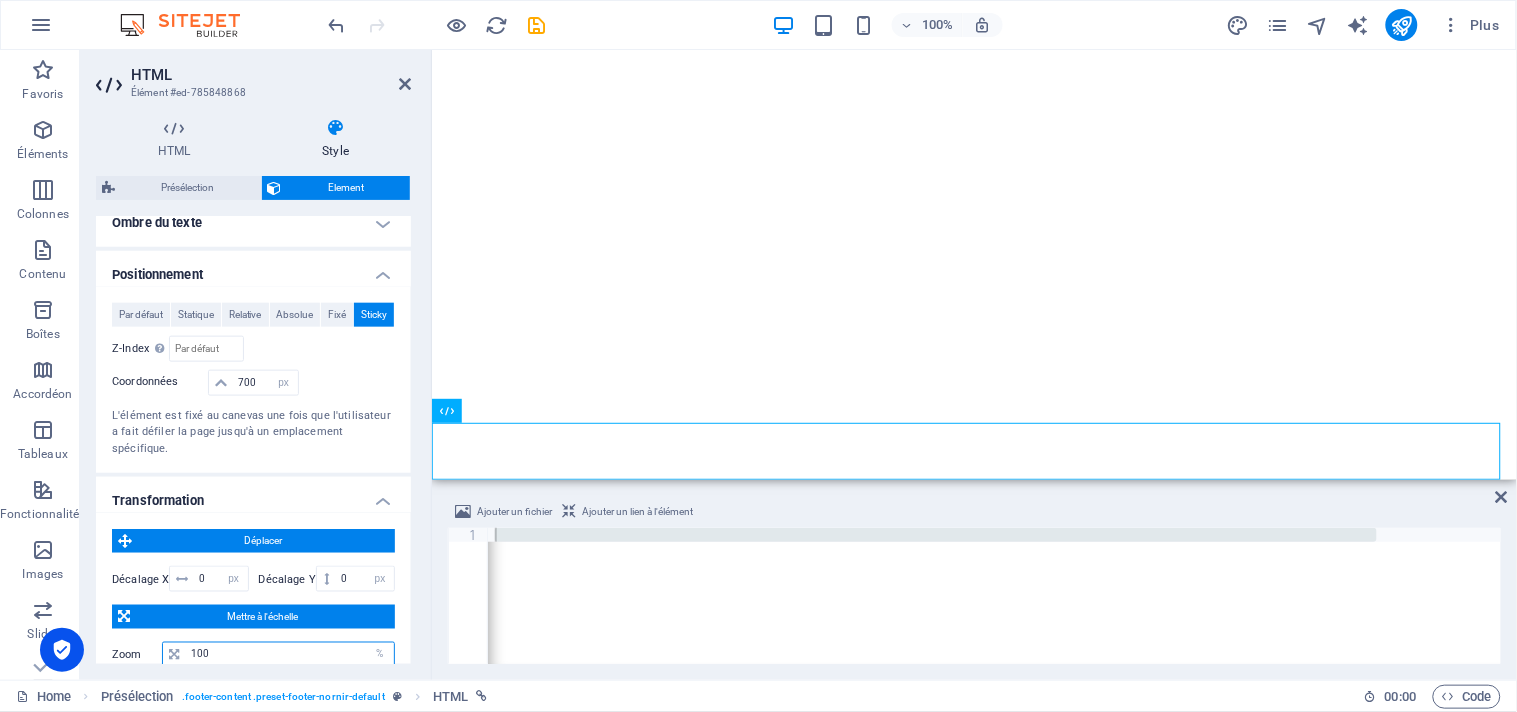 drag, startPoint x: 350, startPoint y: 637, endPoint x: 166, endPoint y: 638, distance: 184.00272 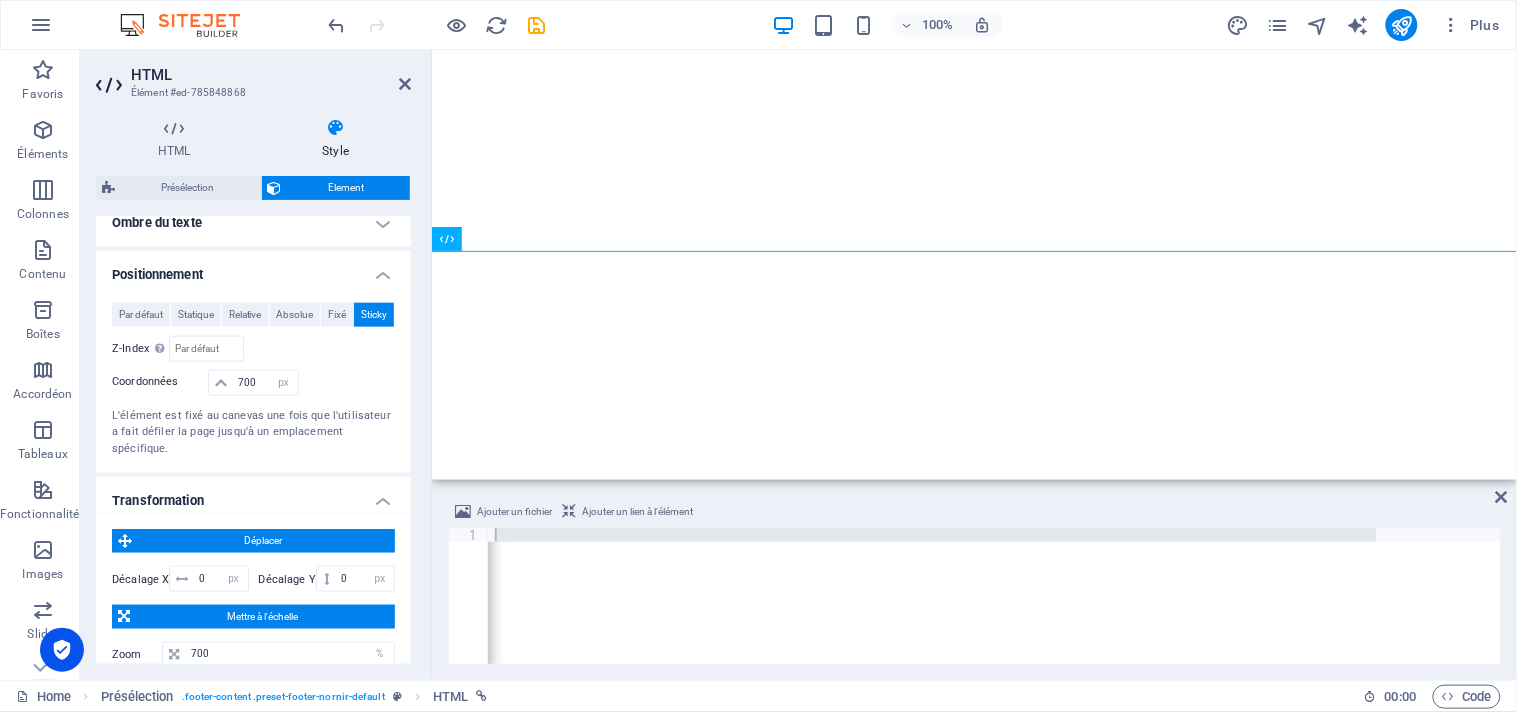click on "HTML Style HTML Ajoutez, éditez et formatez le contenu HTML directement sur le site web. Présélection Element Mise en page Définit comment cet élément s'étend dans la mise en page (Flexbox). Taille Par défaut auto px % 1/1 1/2 1/3 1/4 1/5 1/6 1/7 1/8 1/9 1/10 Agrandir 700 Réduire Commander 490 Mise en page du conteneur Visible Visible Opacité 100 % Débordement Espacement Marge Par défaut auto px % rem vw vh Personnalisé Personnalisé auto px % rem vw vh auto px % rem vw vh auto px % rem vw vh auto px % rem vw vh Marge intérieure Par défaut px rem % vh vw Personnalisé Personnalisé px rem % vh vw px rem % vh vw px rem % vh vw px rem % vh vw Bordure Style              - Largeur 1 auto px rem % vh vw Personnalisé Personnalisé 1 auto px rem % vh vw 1 auto px rem % vh vw 1 auto px rem % vh vw 1 auto px rem % vh vw  - Couleur Coins arrondis Par défaut px rem % vh vw Personnalisé Personnalisé px rem % vh vw px rem % vh vw px rem % vh vw px rem % vh vw Ombre Par défaut Aucun Extérieur" at bounding box center [253, 391] 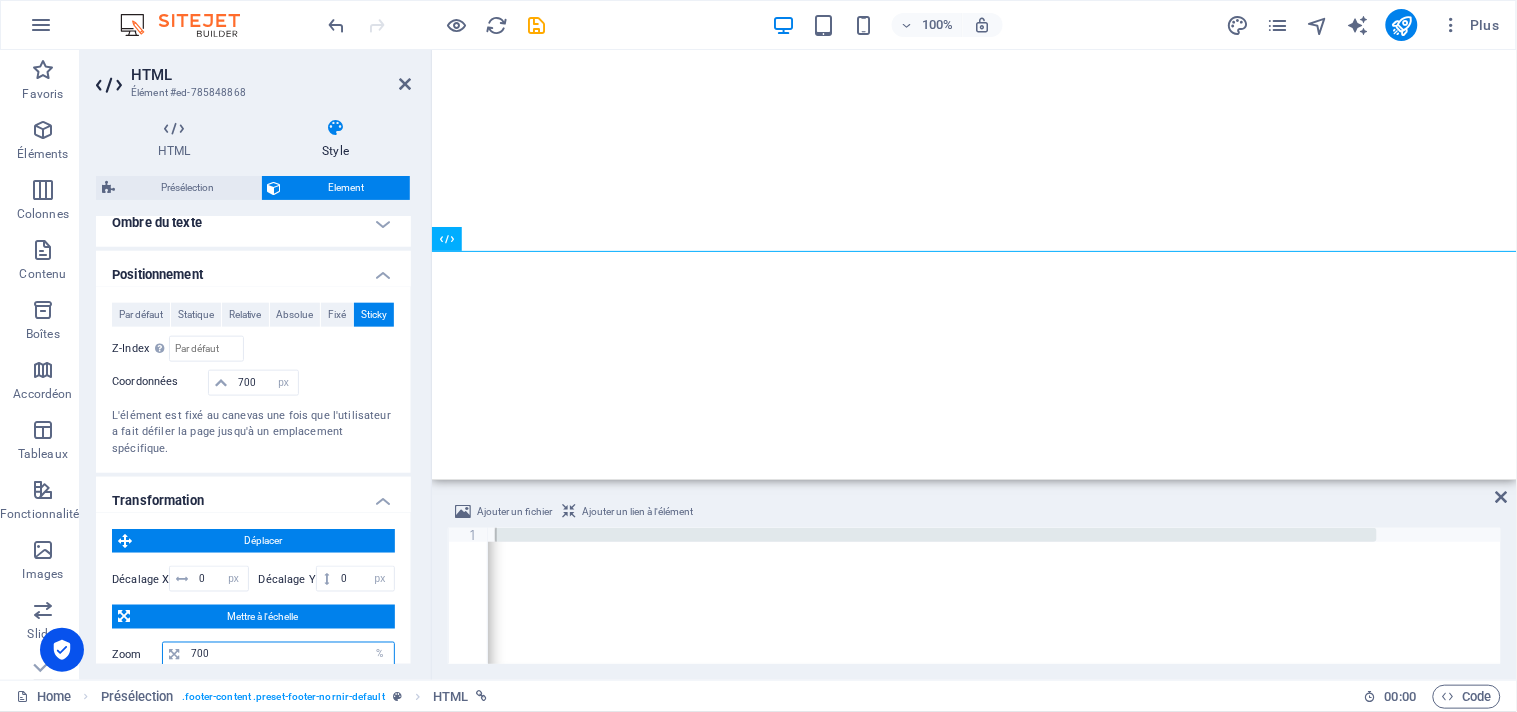 drag, startPoint x: 273, startPoint y: 636, endPoint x: 188, endPoint y: 635, distance: 85.00588 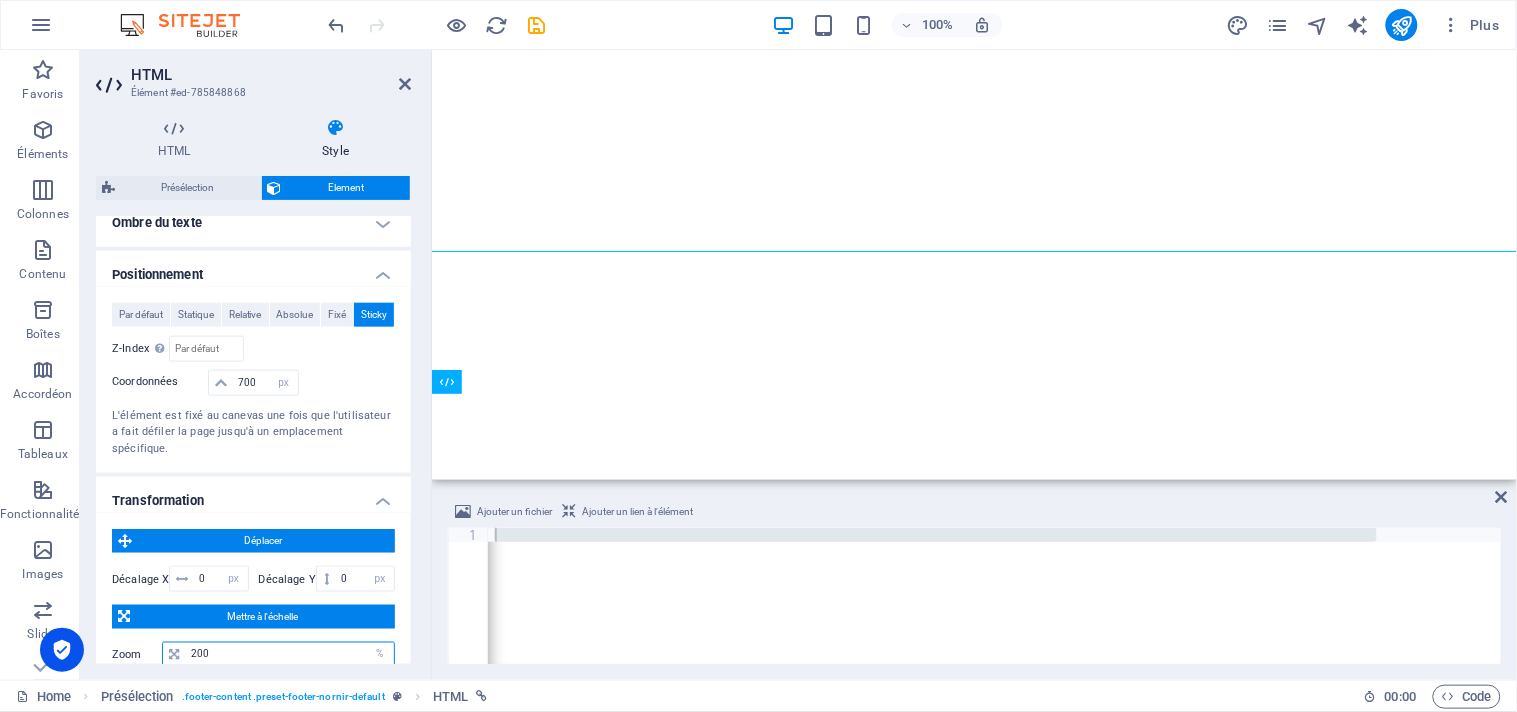 scroll, scrollTop: 801, scrollLeft: 0, axis: vertical 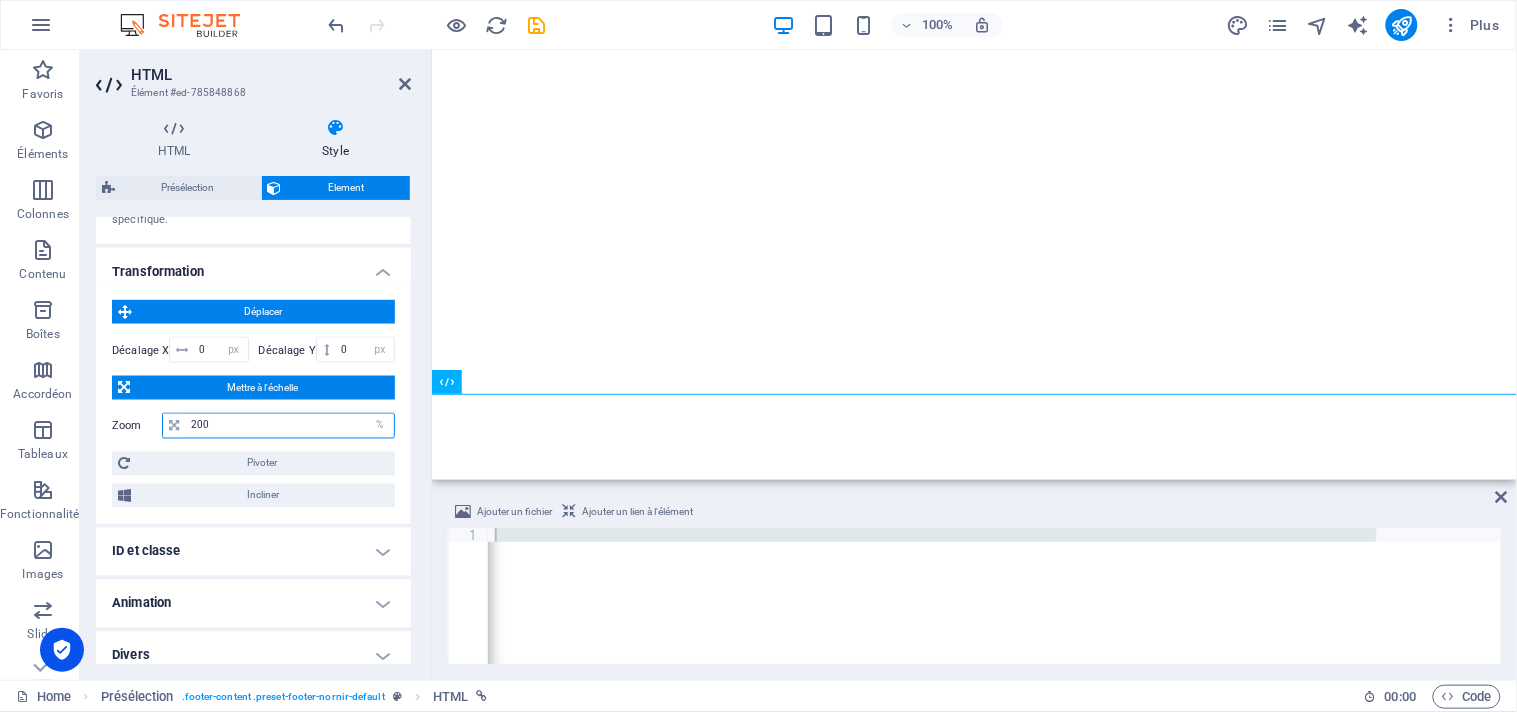 drag, startPoint x: 240, startPoint y: 403, endPoint x: 152, endPoint y: 402, distance: 88.005684 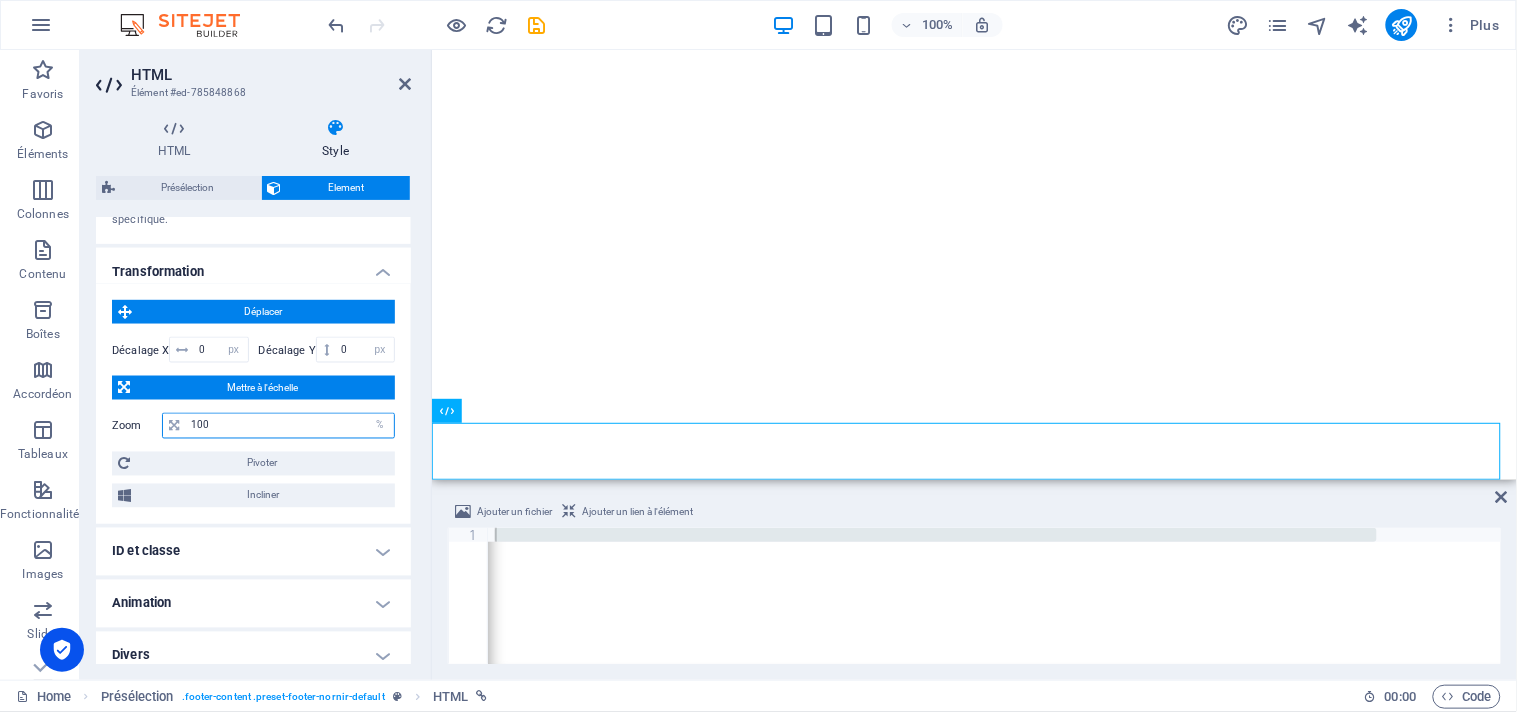scroll, scrollTop: 408, scrollLeft: 0, axis: vertical 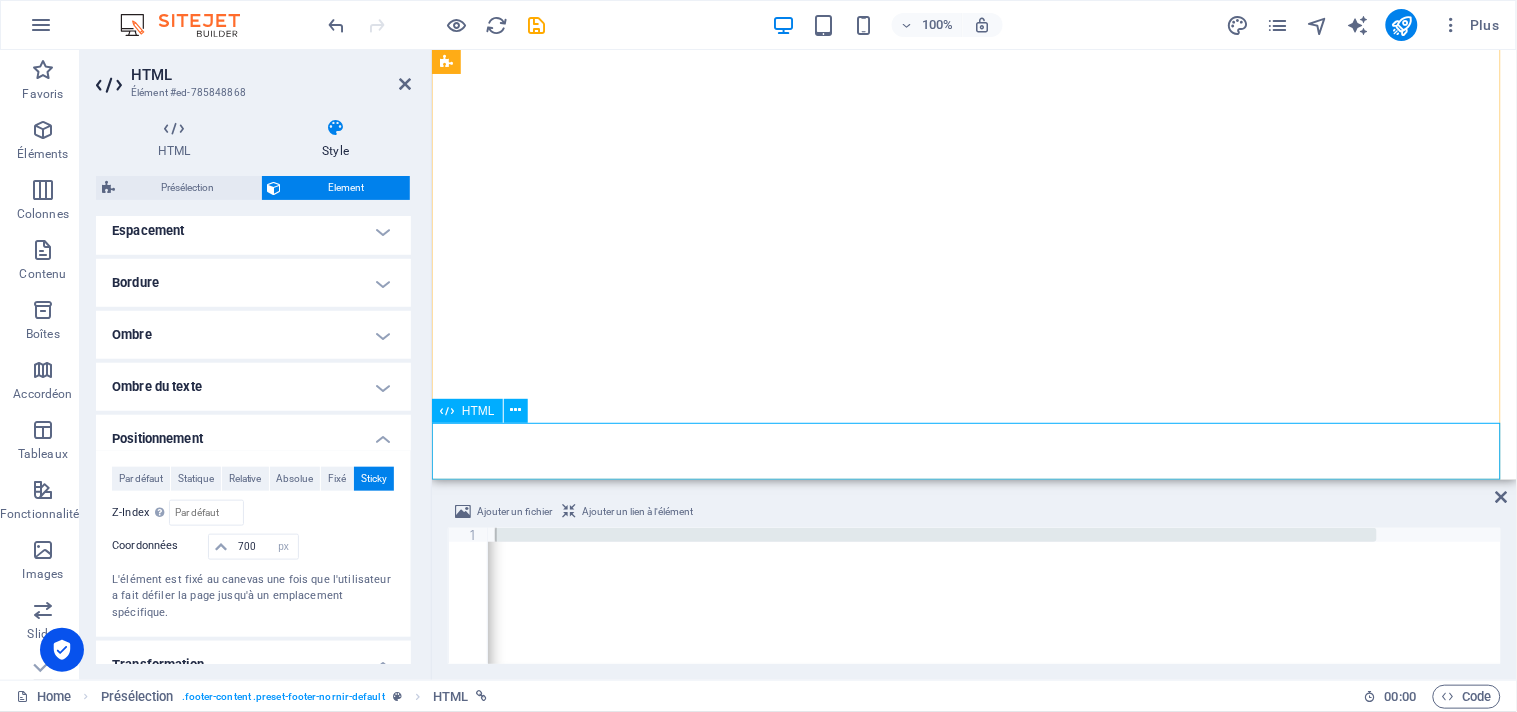 type on "100" 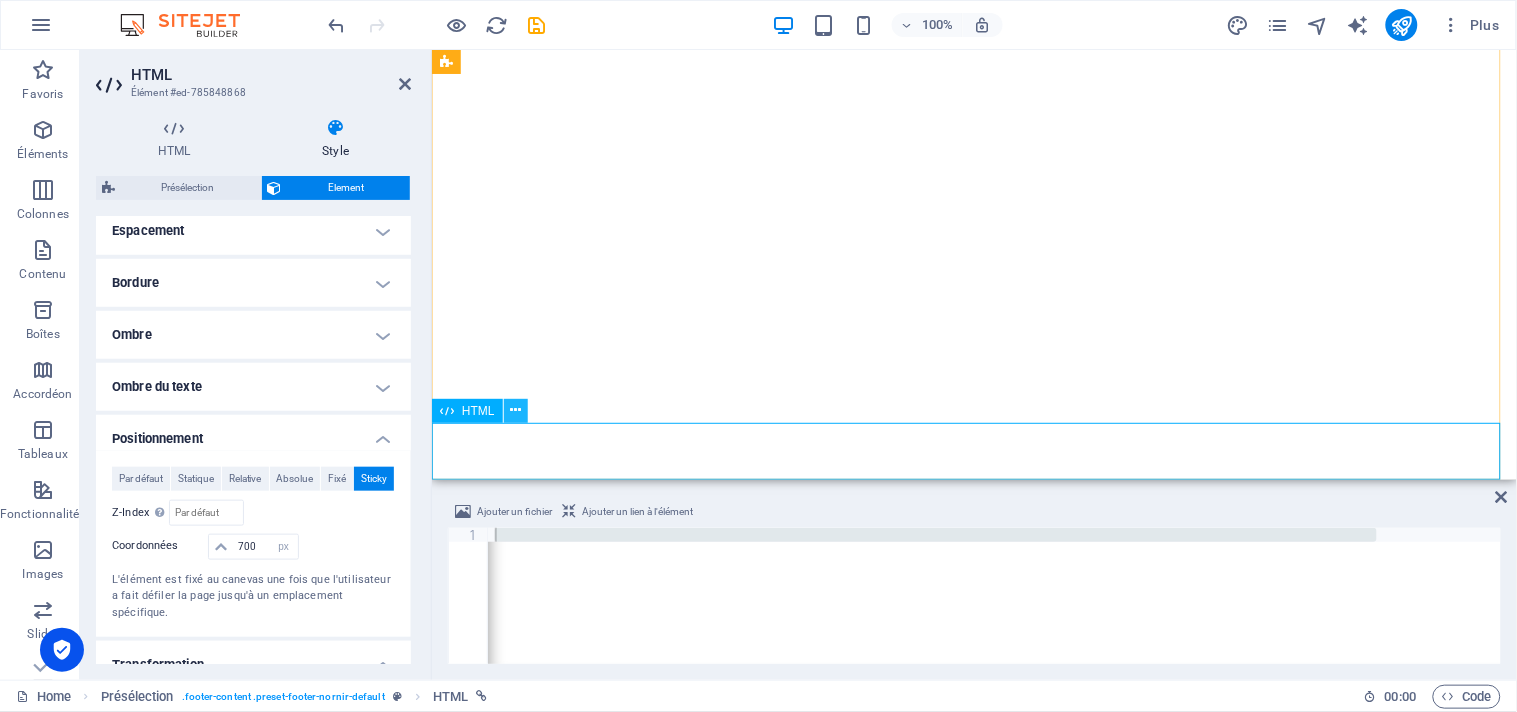 click at bounding box center [515, 410] 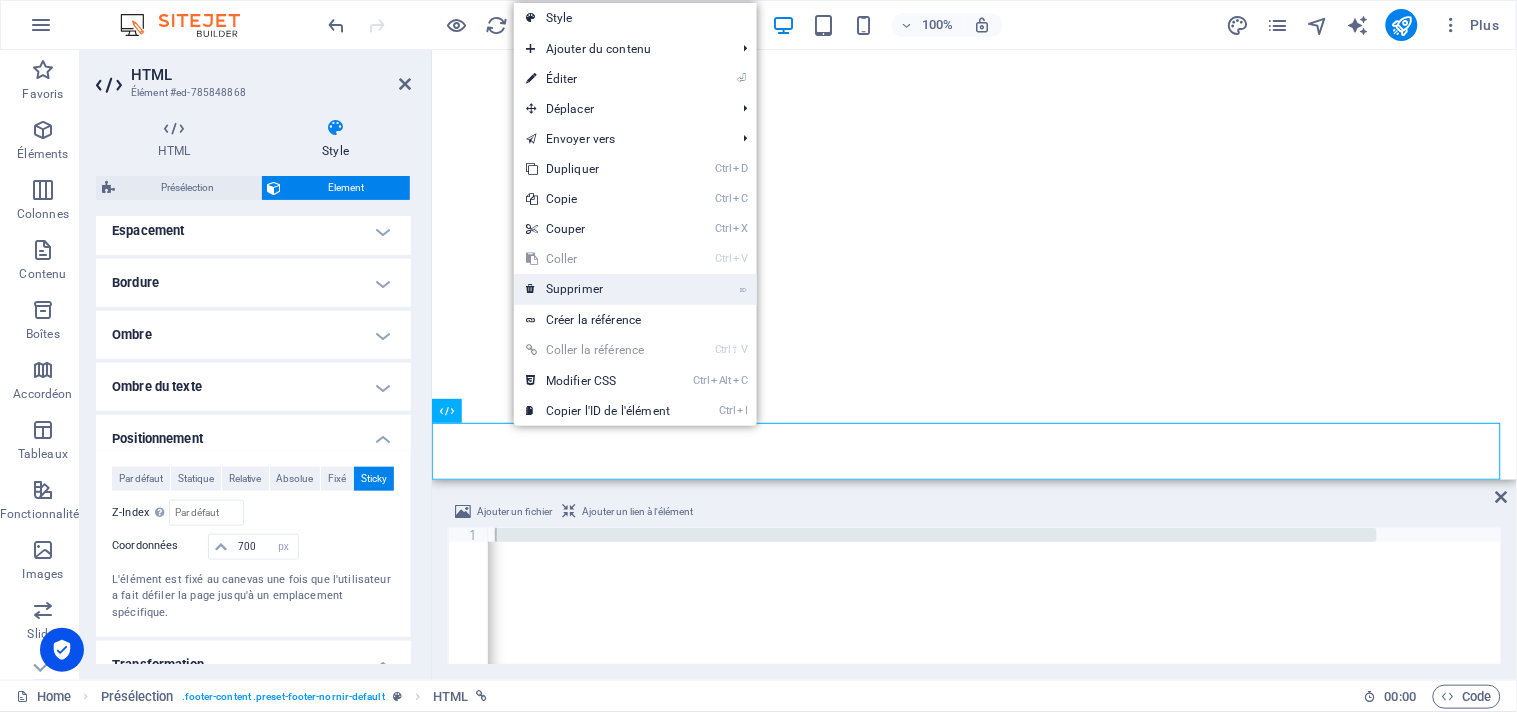 click on "⌦  Supprimer" at bounding box center [598, 289] 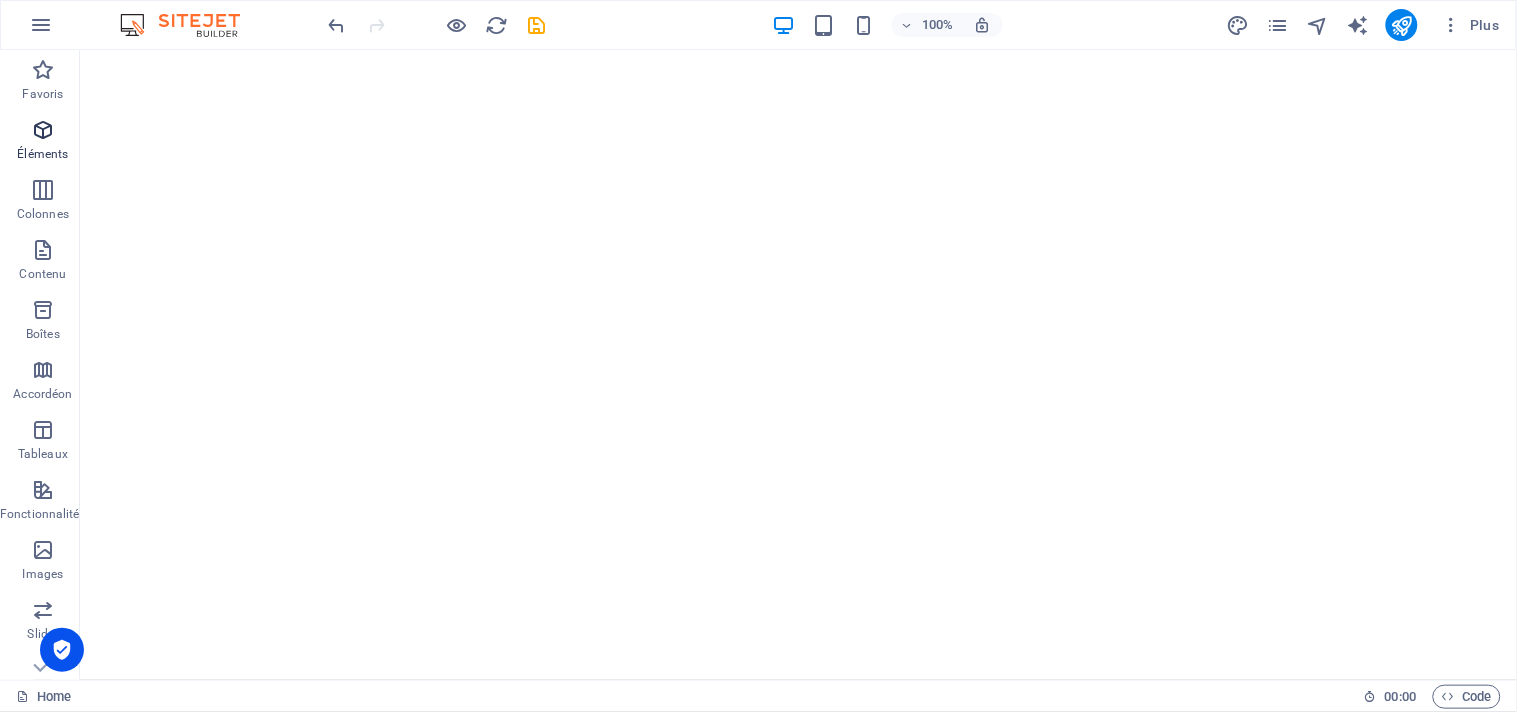 click at bounding box center (43, 130) 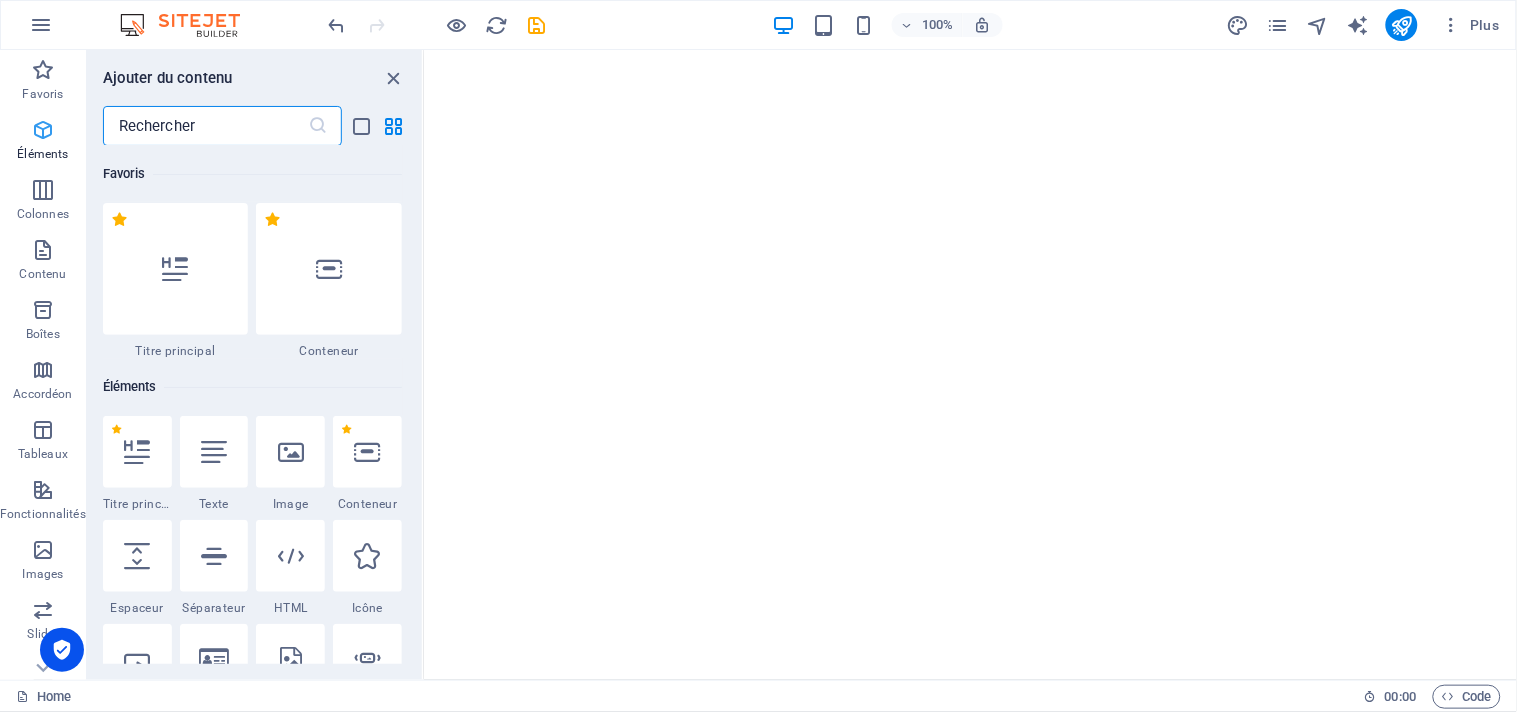 scroll, scrollTop: 213, scrollLeft: 0, axis: vertical 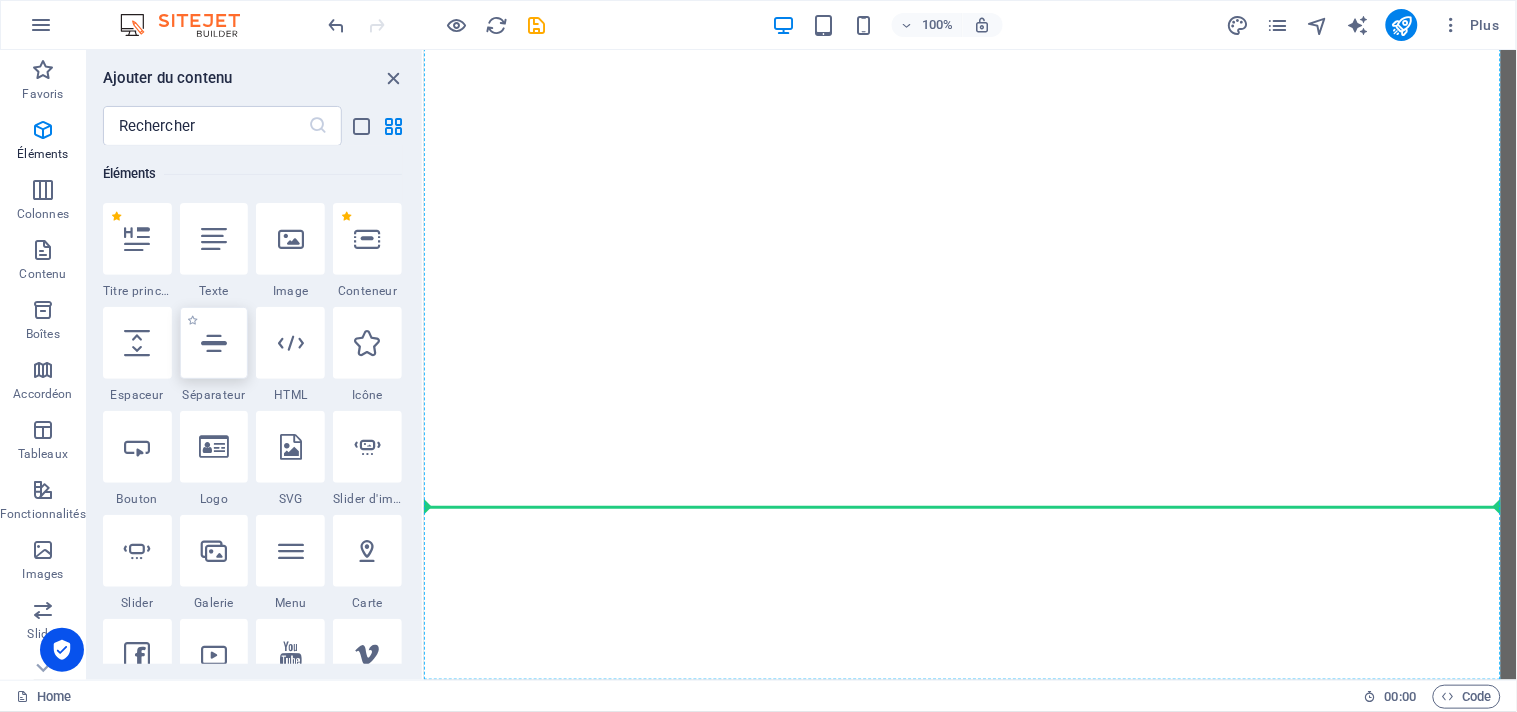 select on "%" 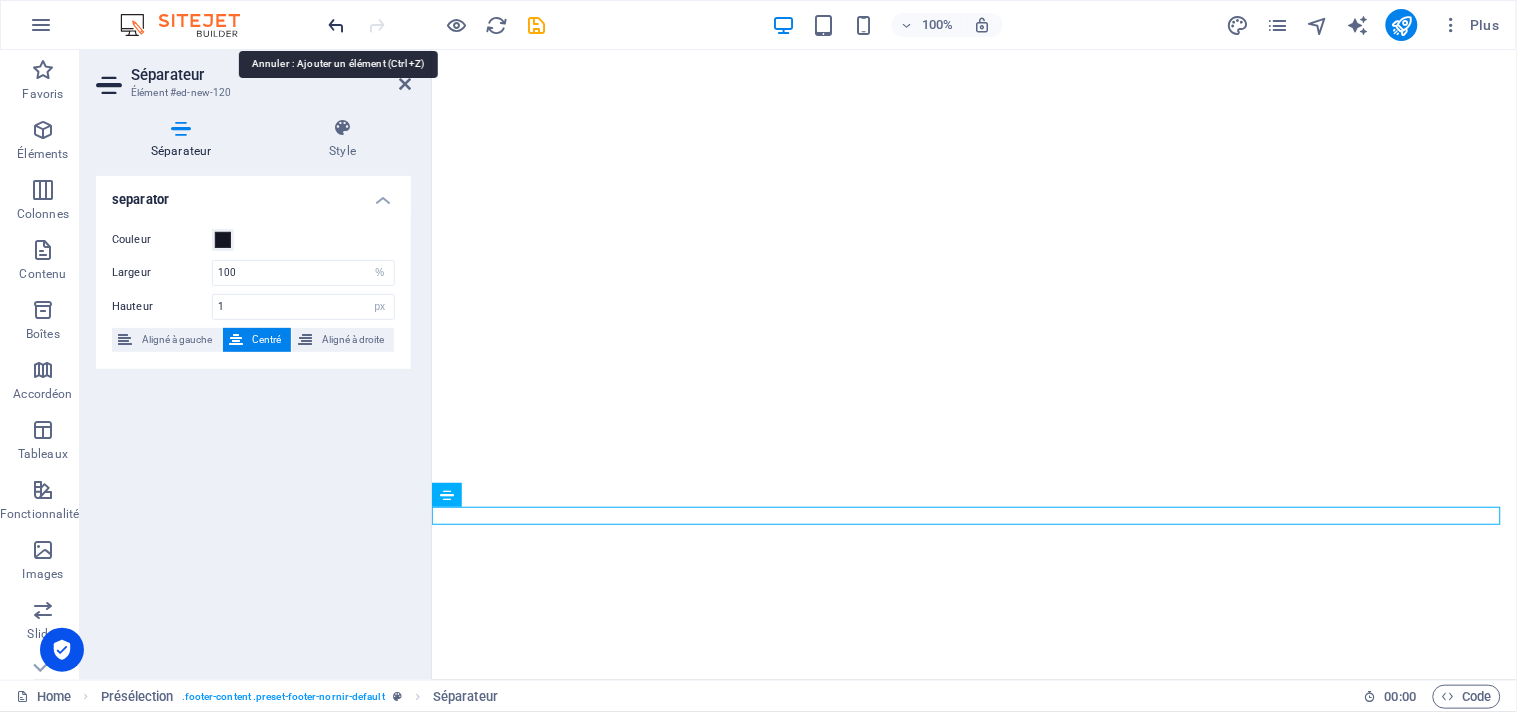 click at bounding box center (337, 25) 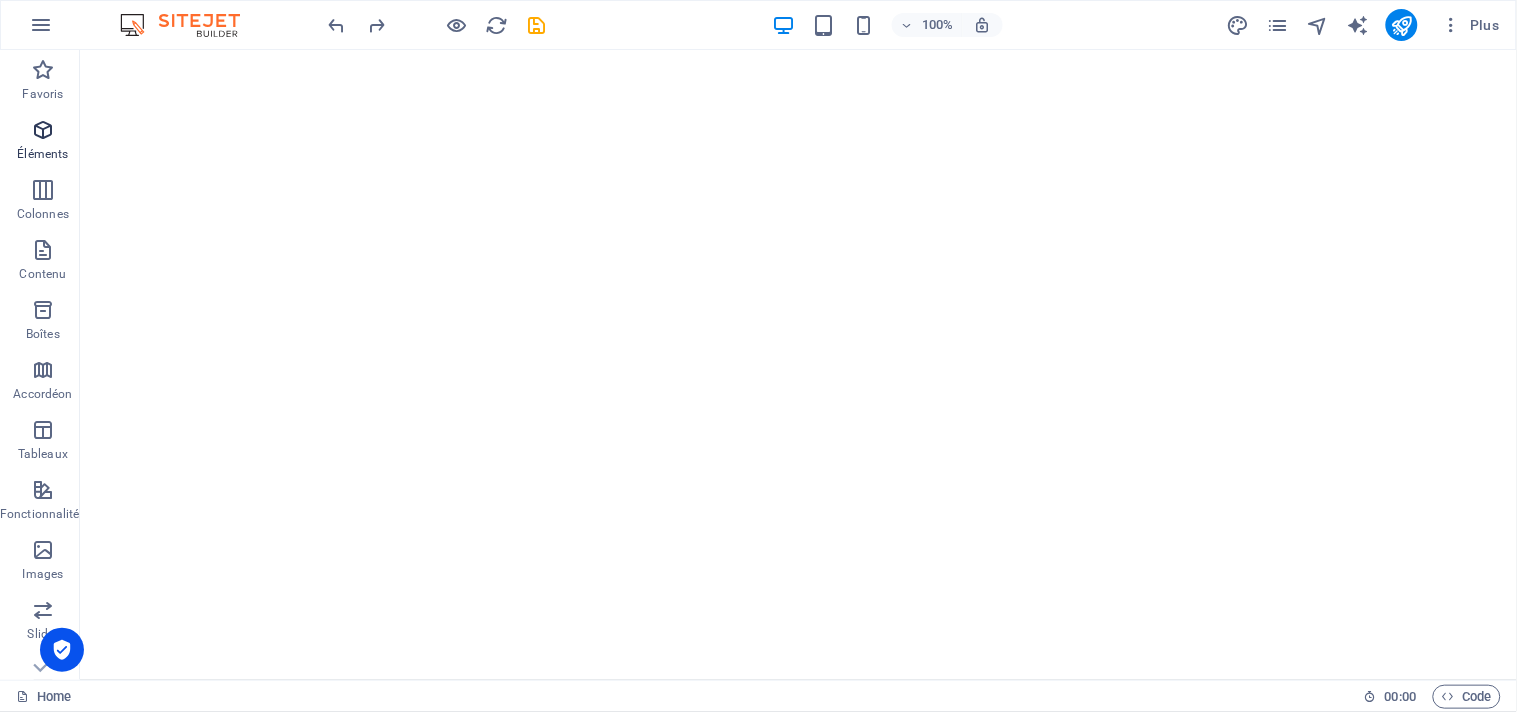 click on "Éléments" at bounding box center (43, 142) 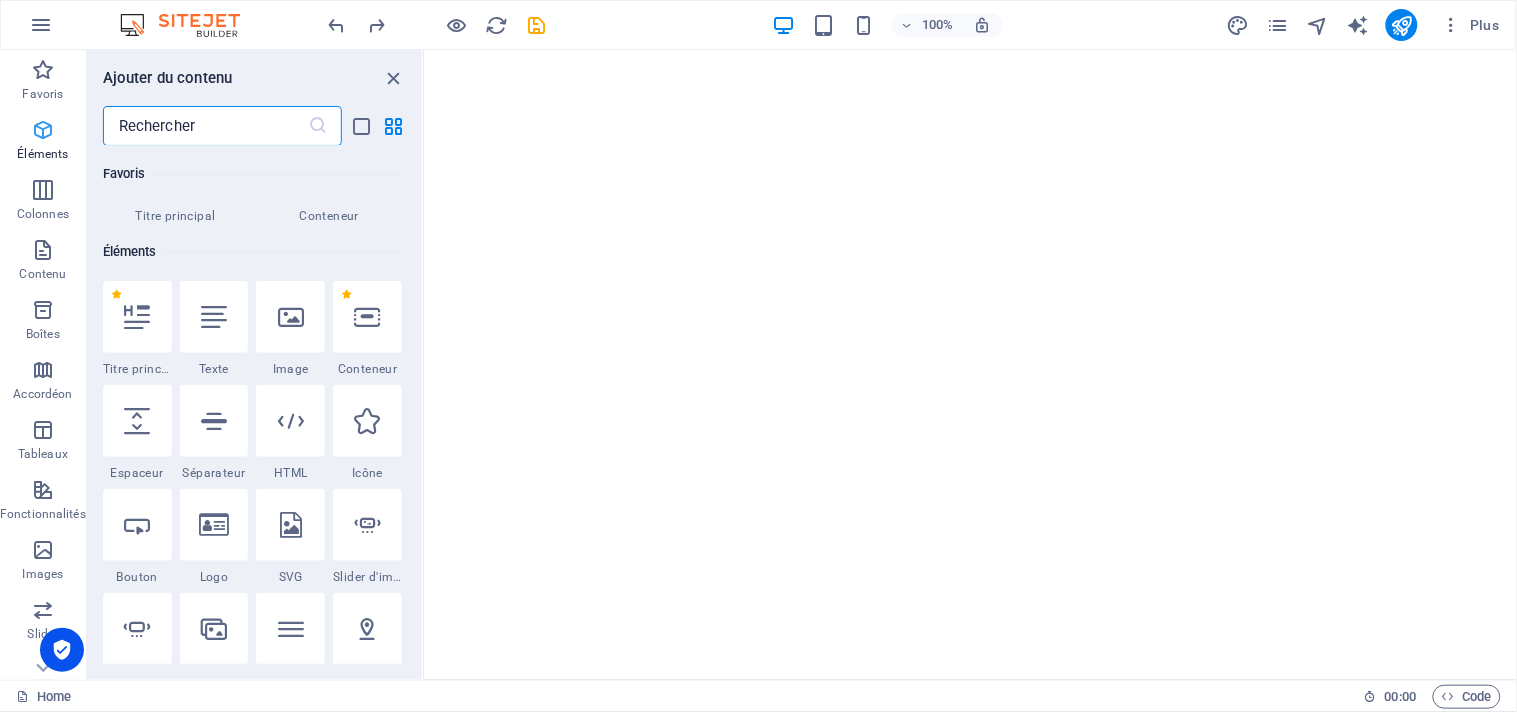 scroll, scrollTop: 213, scrollLeft: 0, axis: vertical 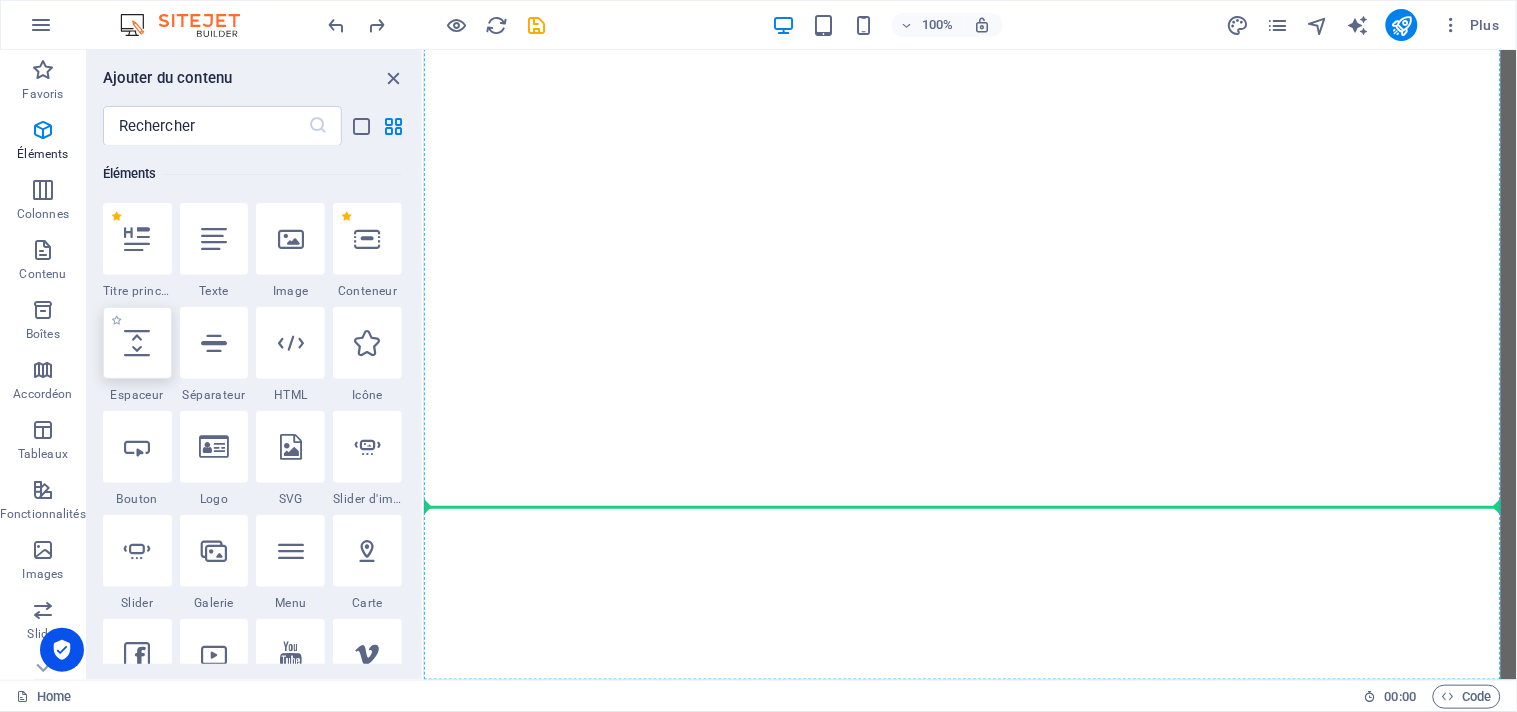 select on "px" 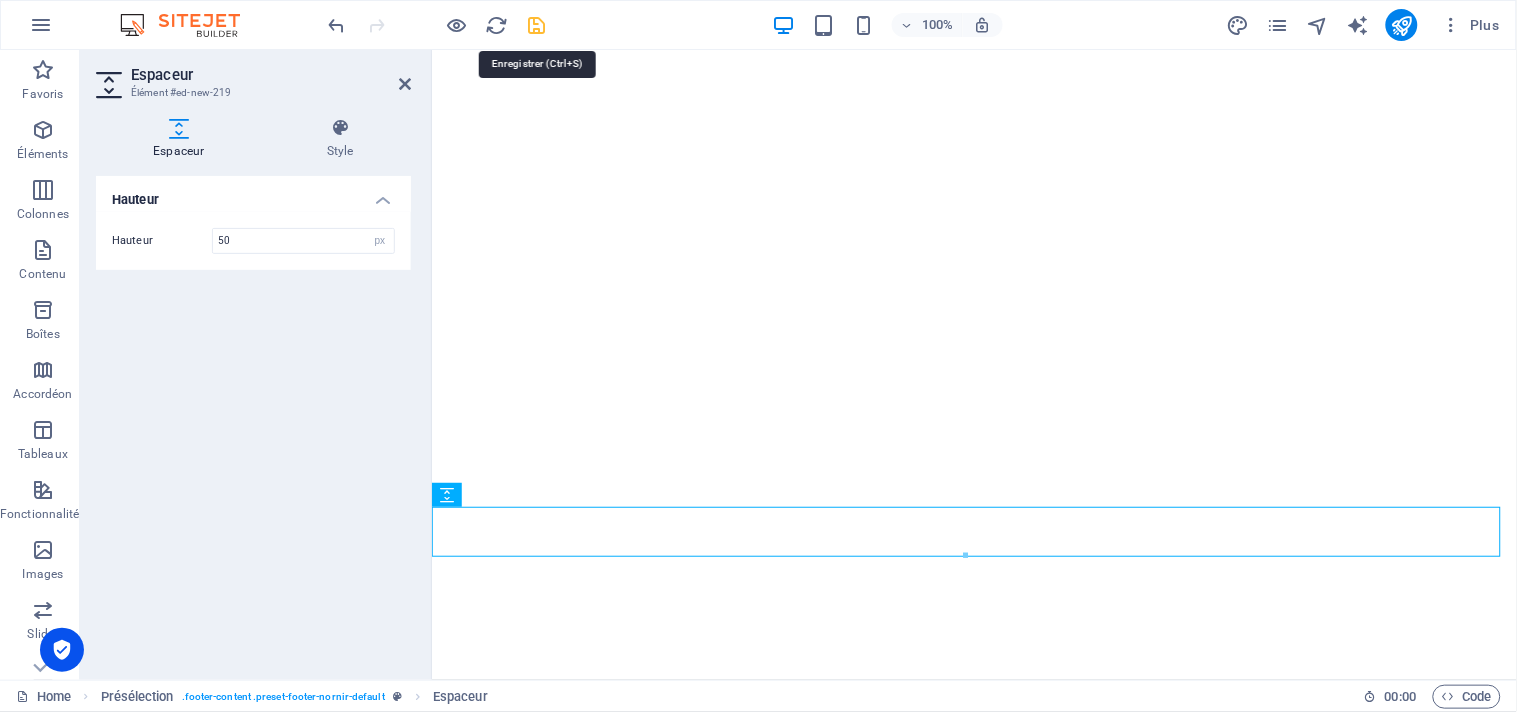 click at bounding box center [537, 25] 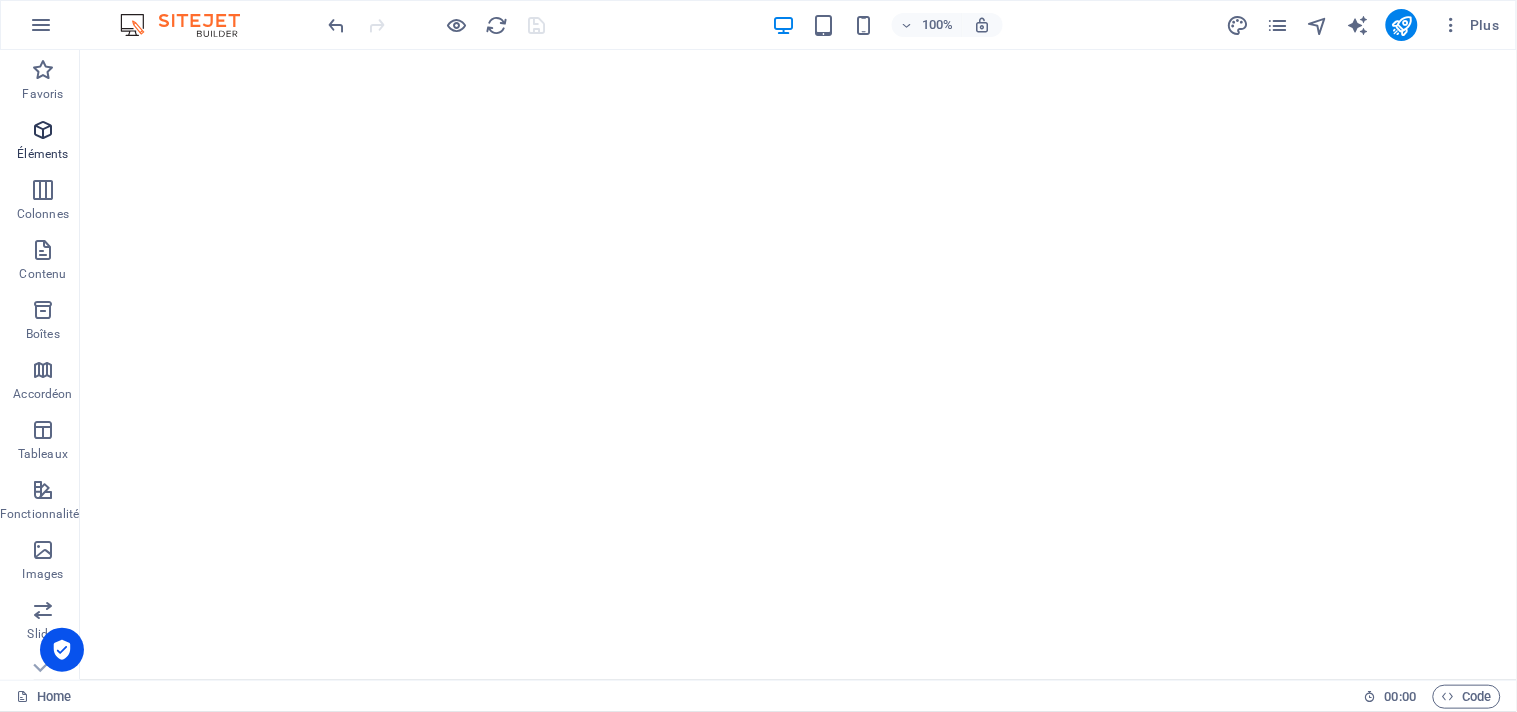 click at bounding box center (43, 130) 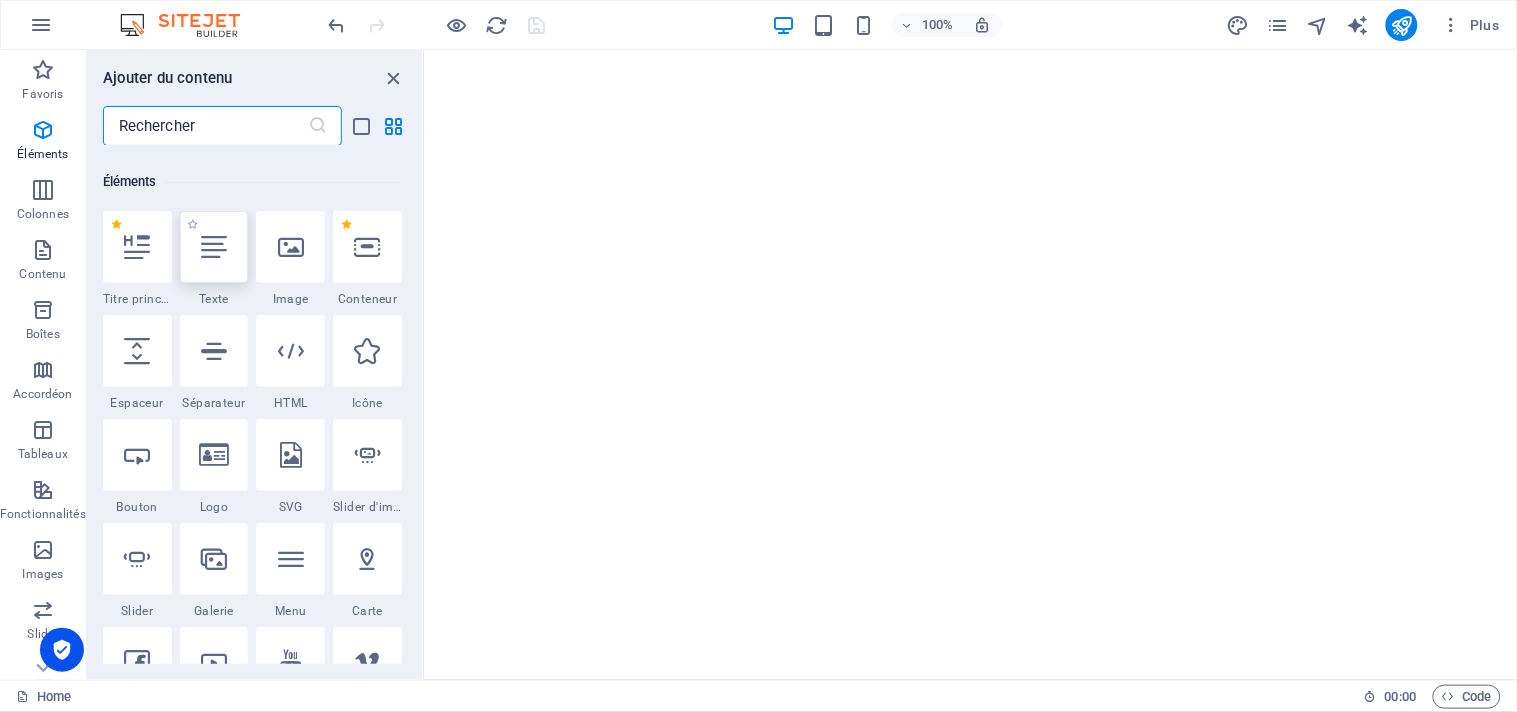 scroll, scrollTop: 213, scrollLeft: 0, axis: vertical 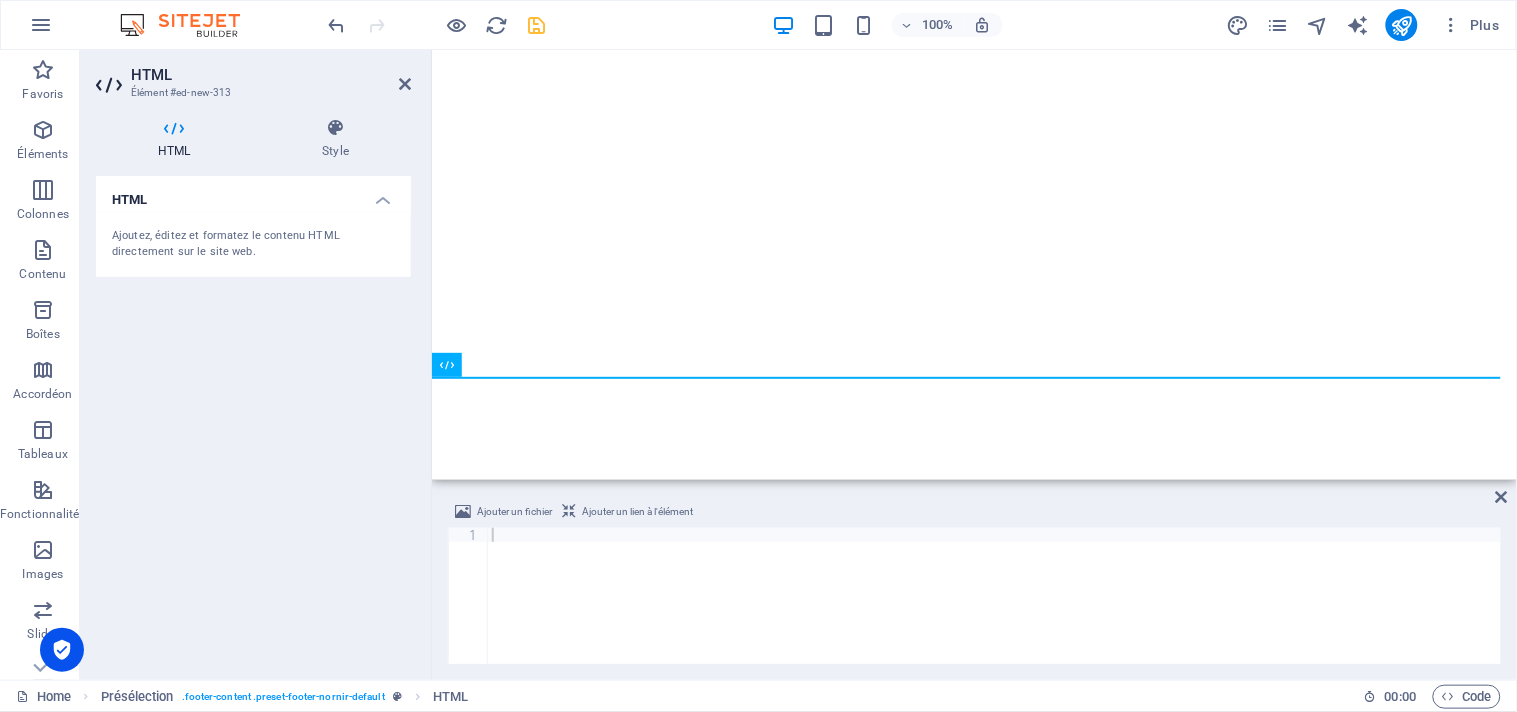 click at bounding box center (569, 512) 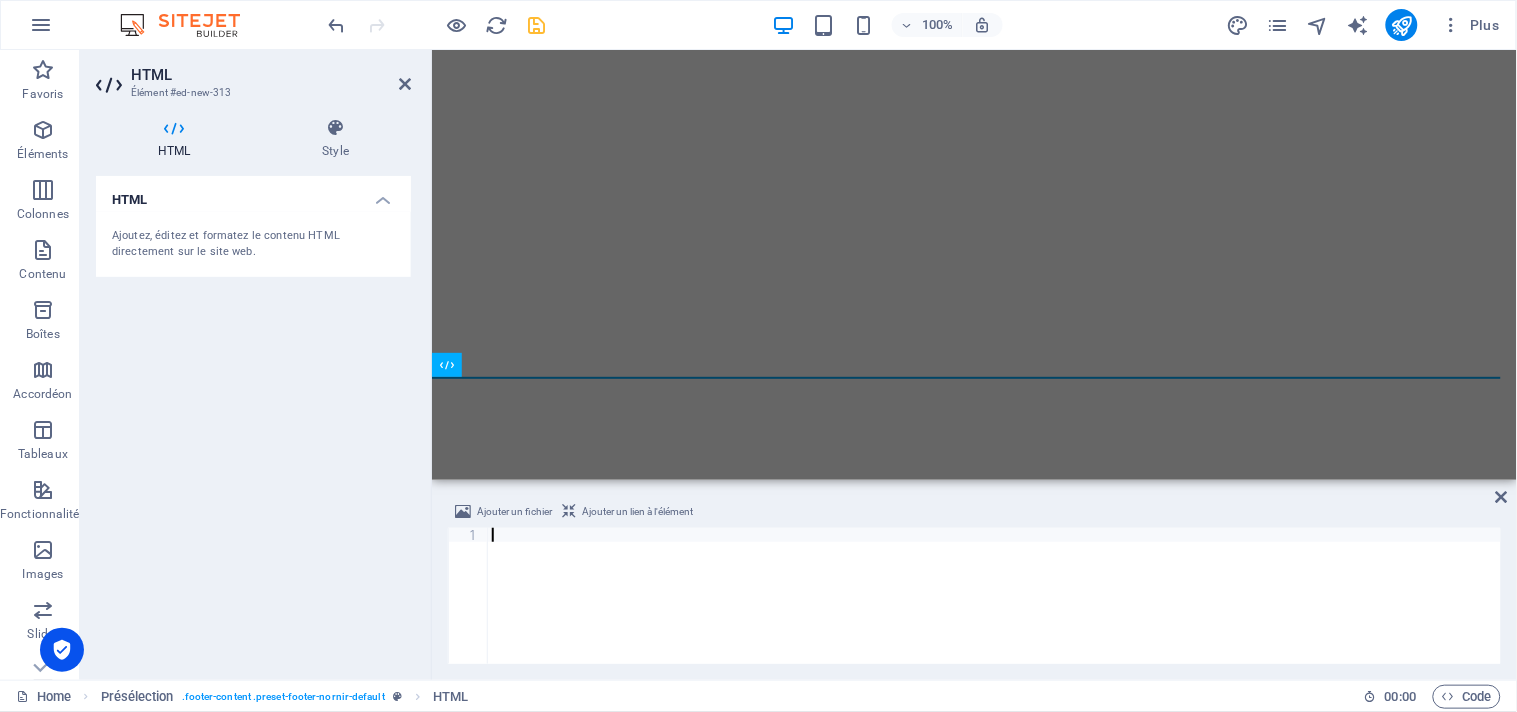 paste 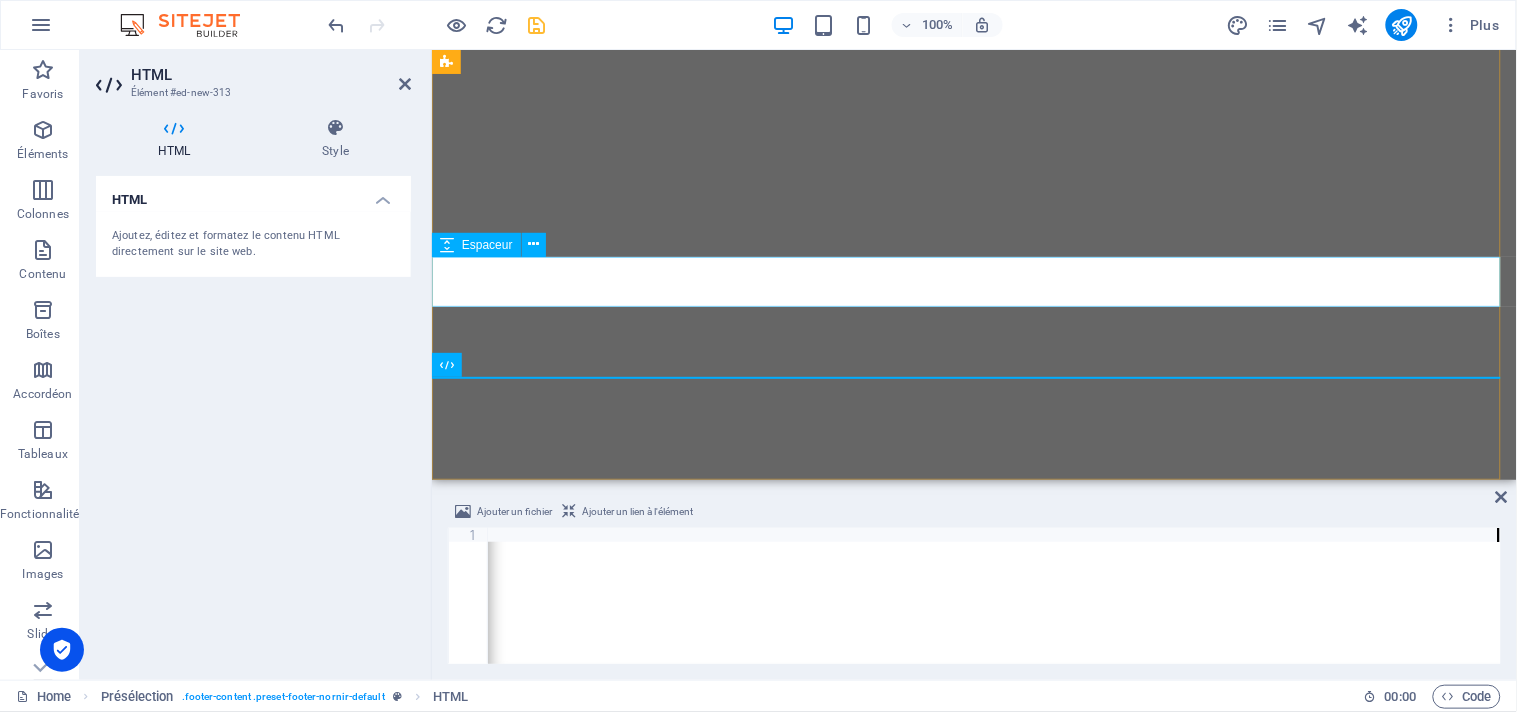 scroll, scrollTop: 0, scrollLeft: 12932, axis: horizontal 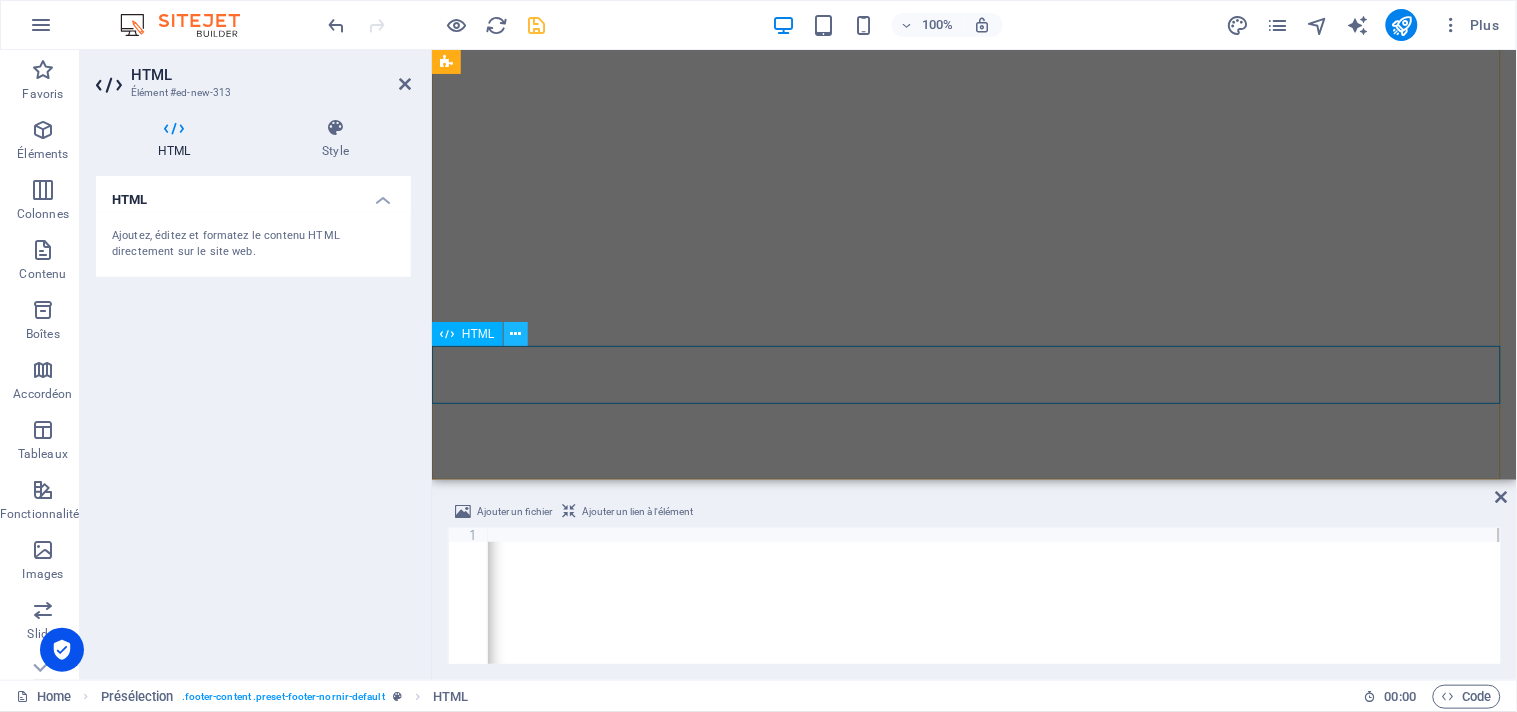click at bounding box center (515, 334) 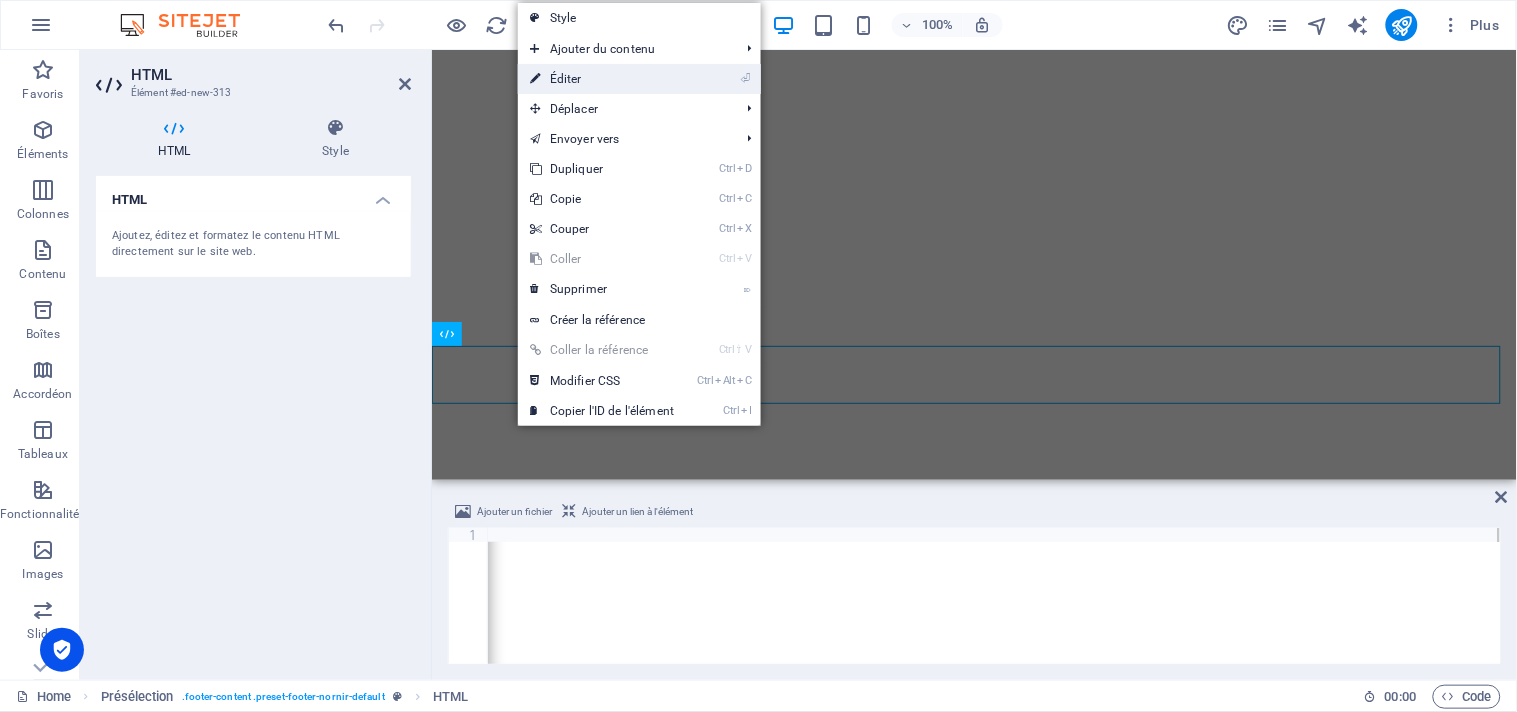 click on "⏎  Éditer" at bounding box center (602, 79) 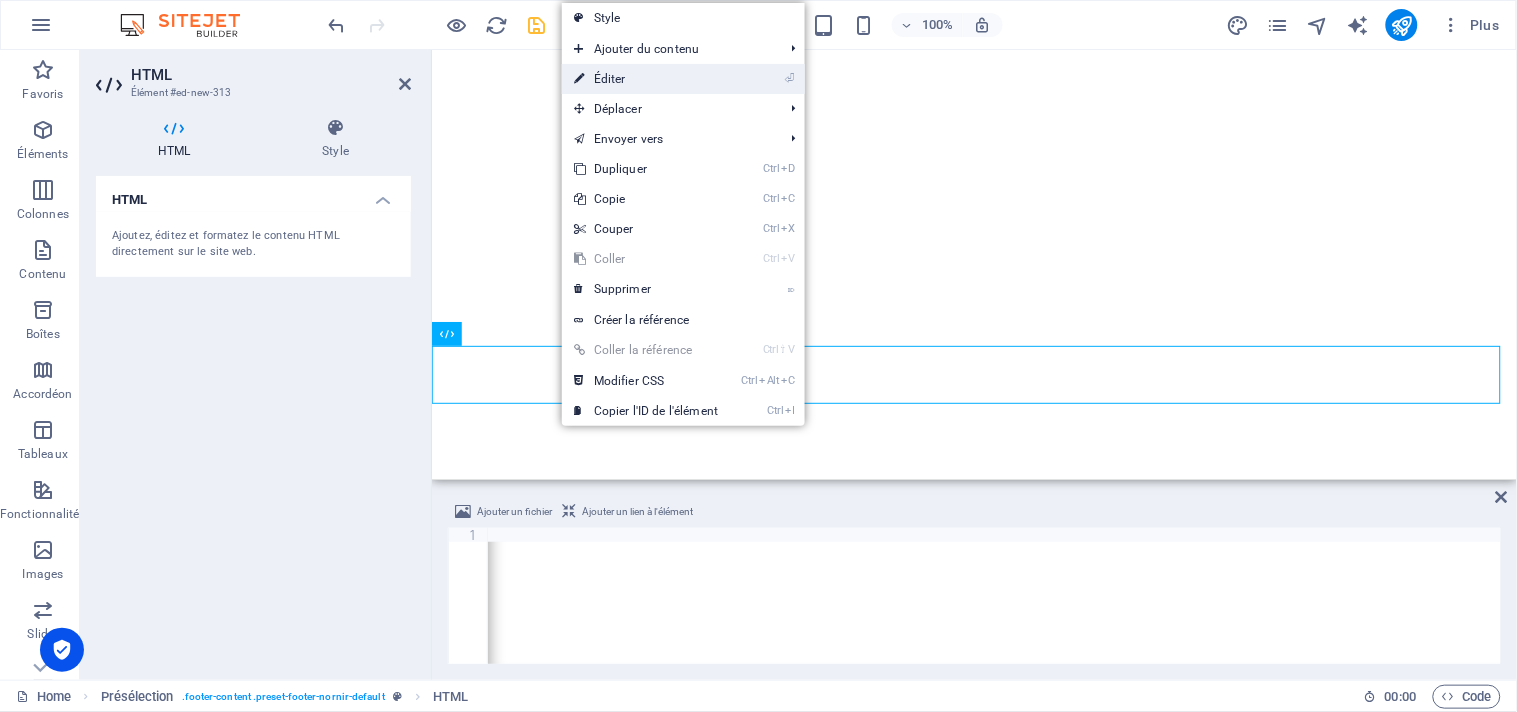 click on "⏎  Éditer" at bounding box center (646, 79) 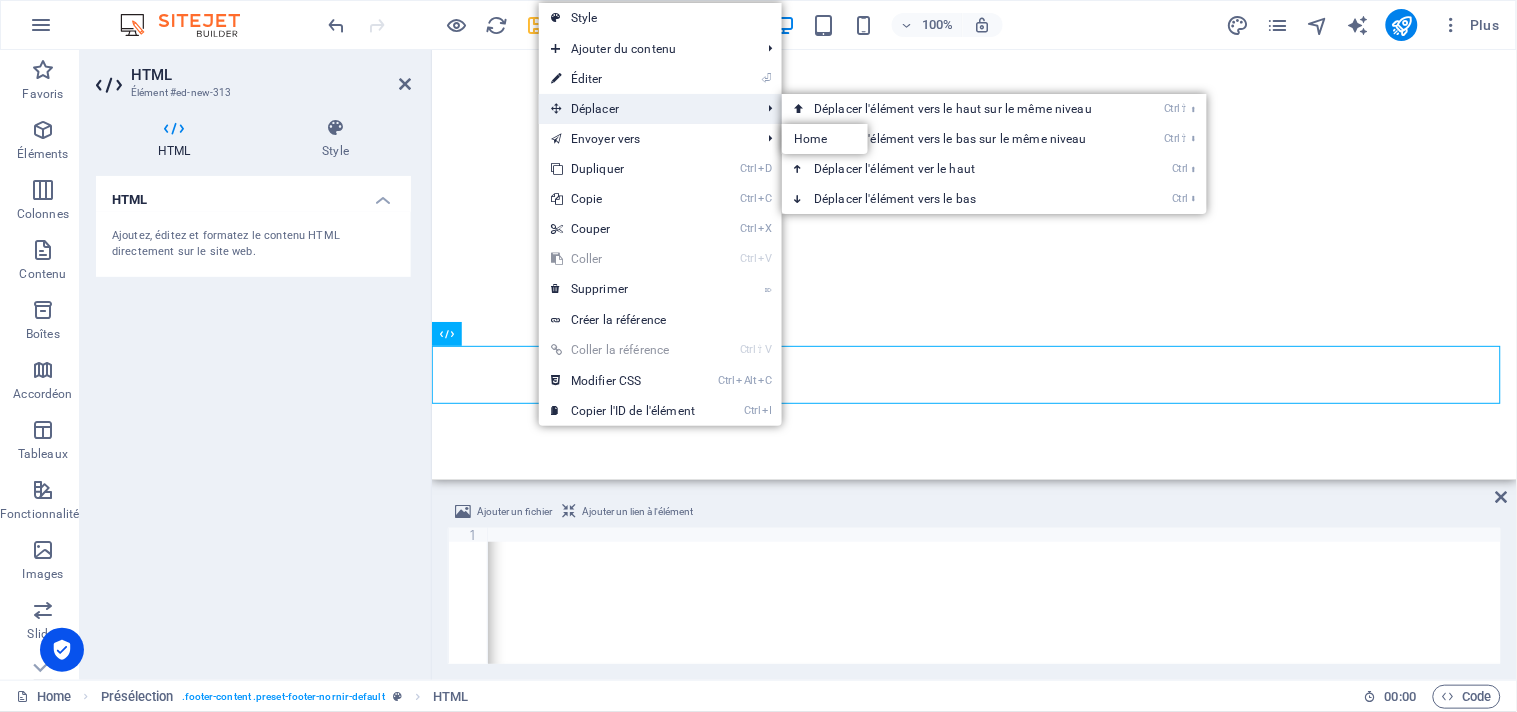 click on "Déplacer" at bounding box center (645, 109) 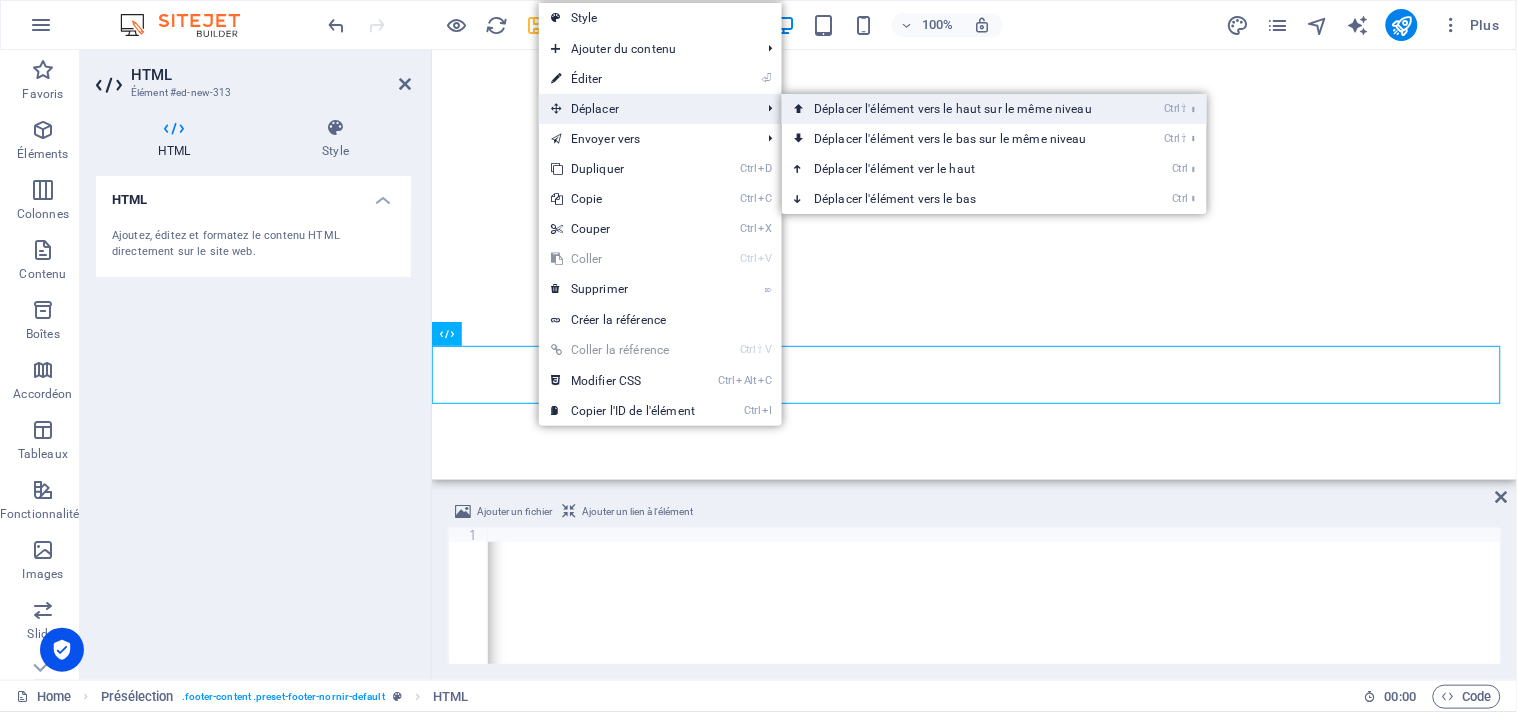 click on "Ctrl ⇧ ⬆  Déplacer l'élément vers le haut sur le même niveau" at bounding box center [957, 109] 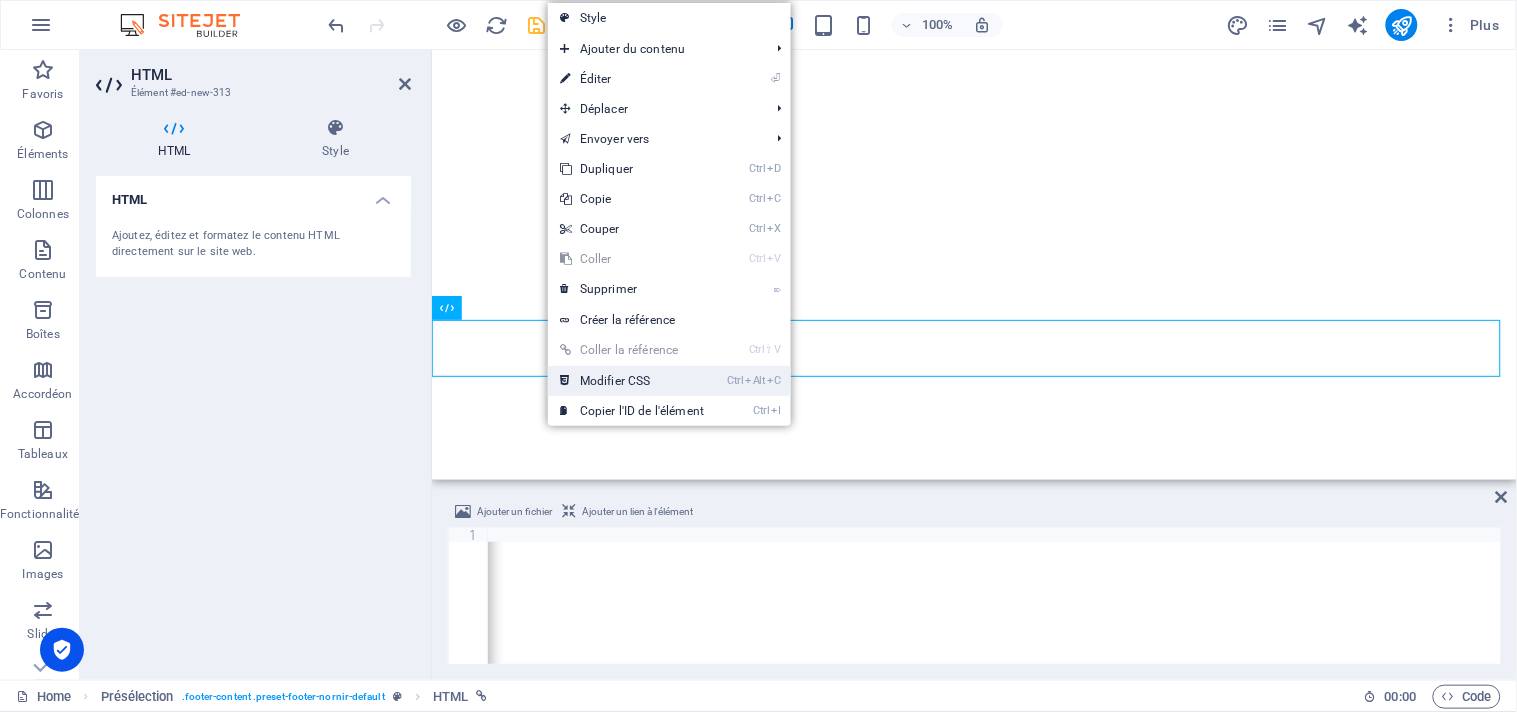 click on "Ctrl Alt C  Modifier CSS" at bounding box center (632, 381) 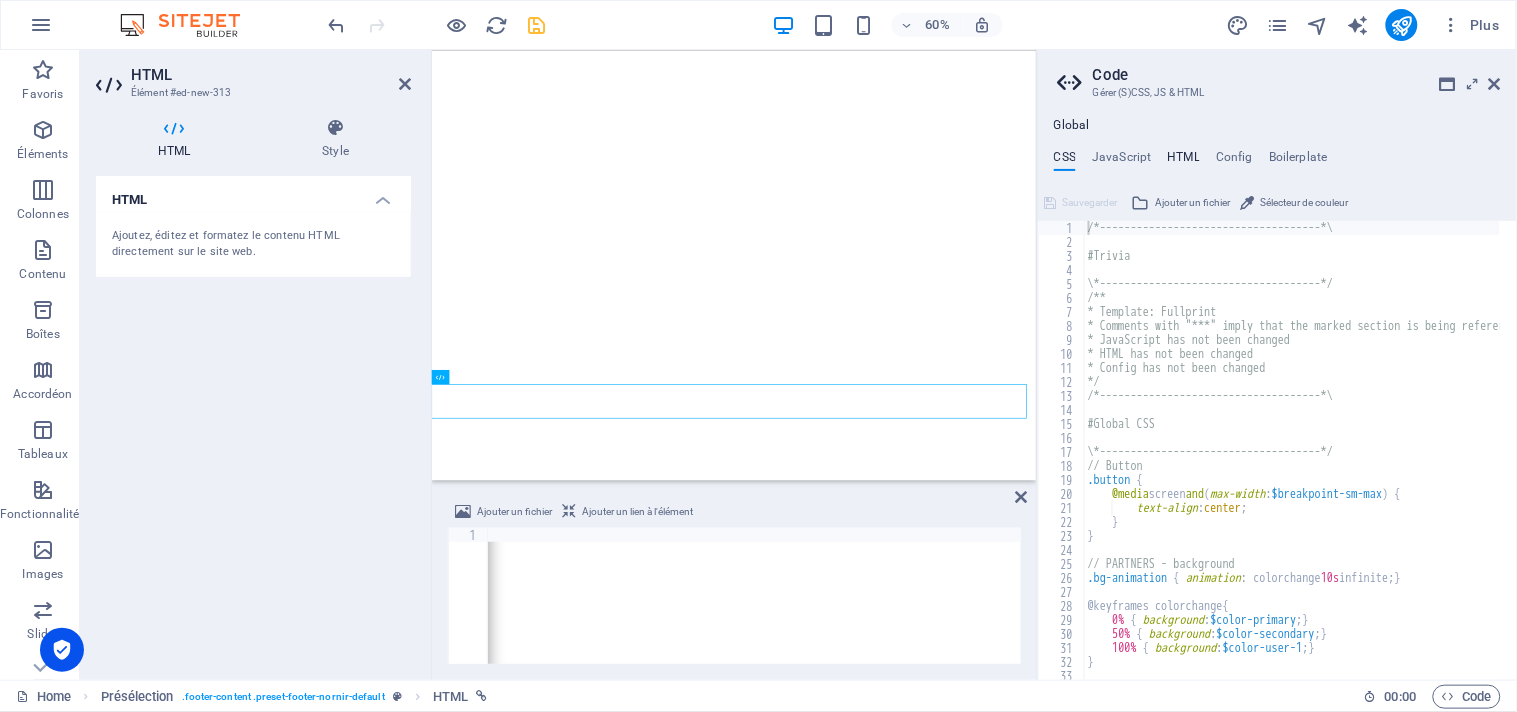click on "HTML" at bounding box center (1184, 161) 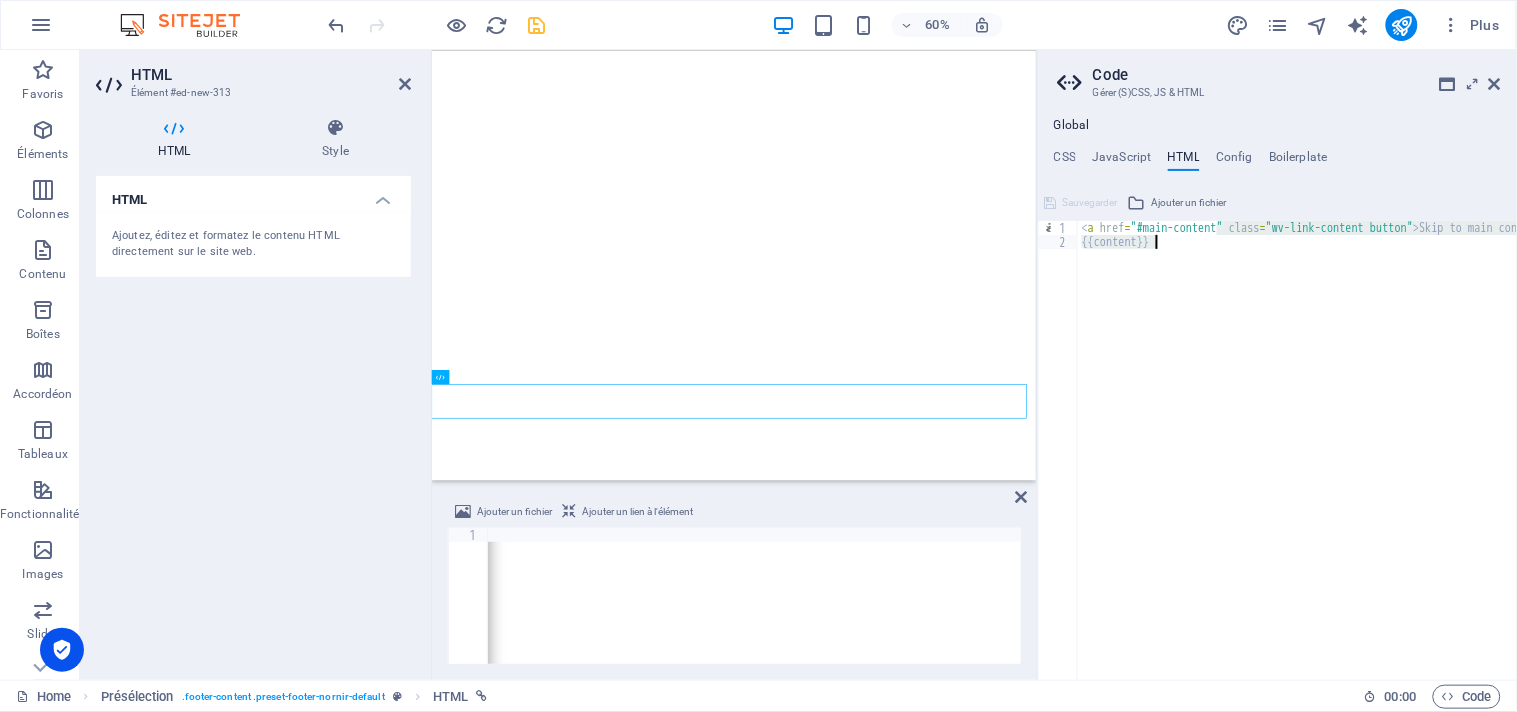 drag, startPoint x: 1217, startPoint y: 228, endPoint x: 1511, endPoint y: 247, distance: 294.6133 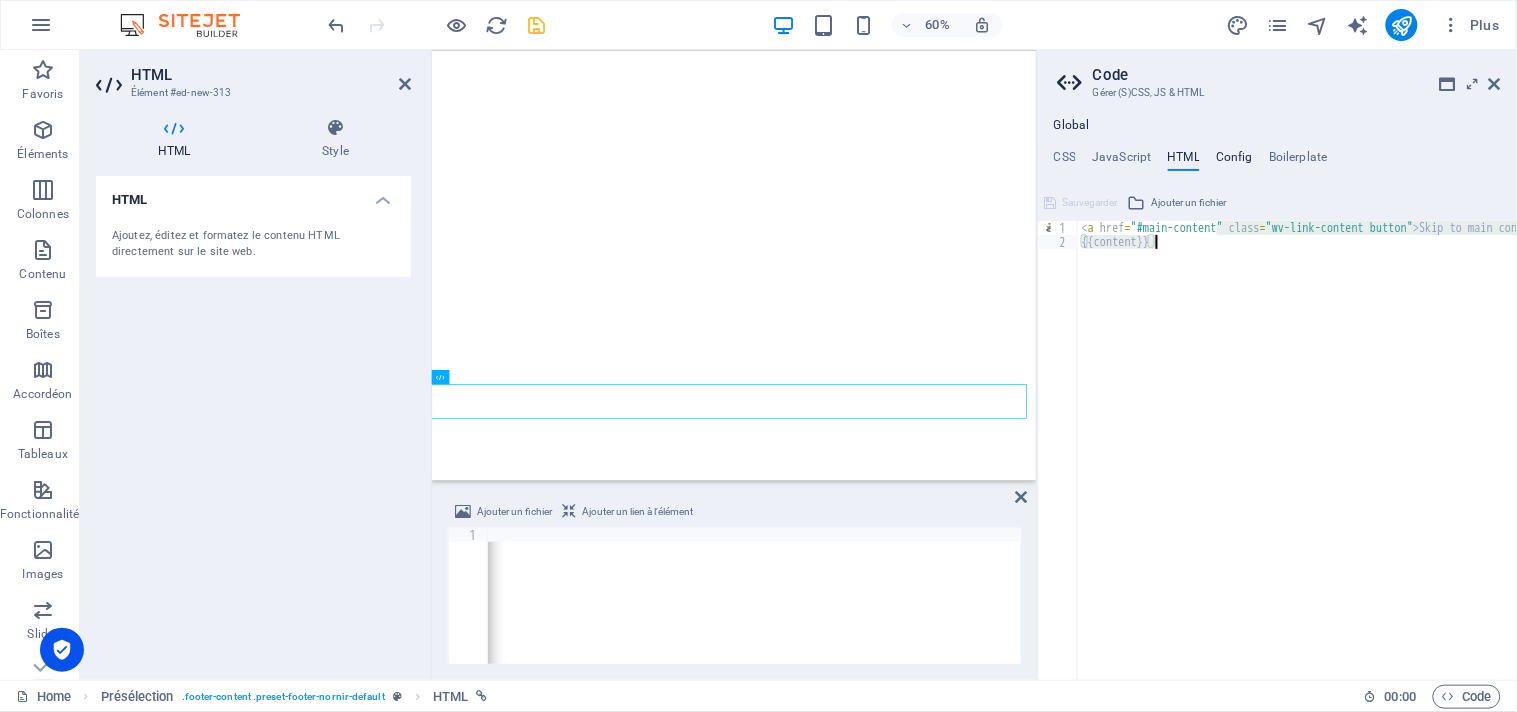 click on "Config" at bounding box center (1234, 161) 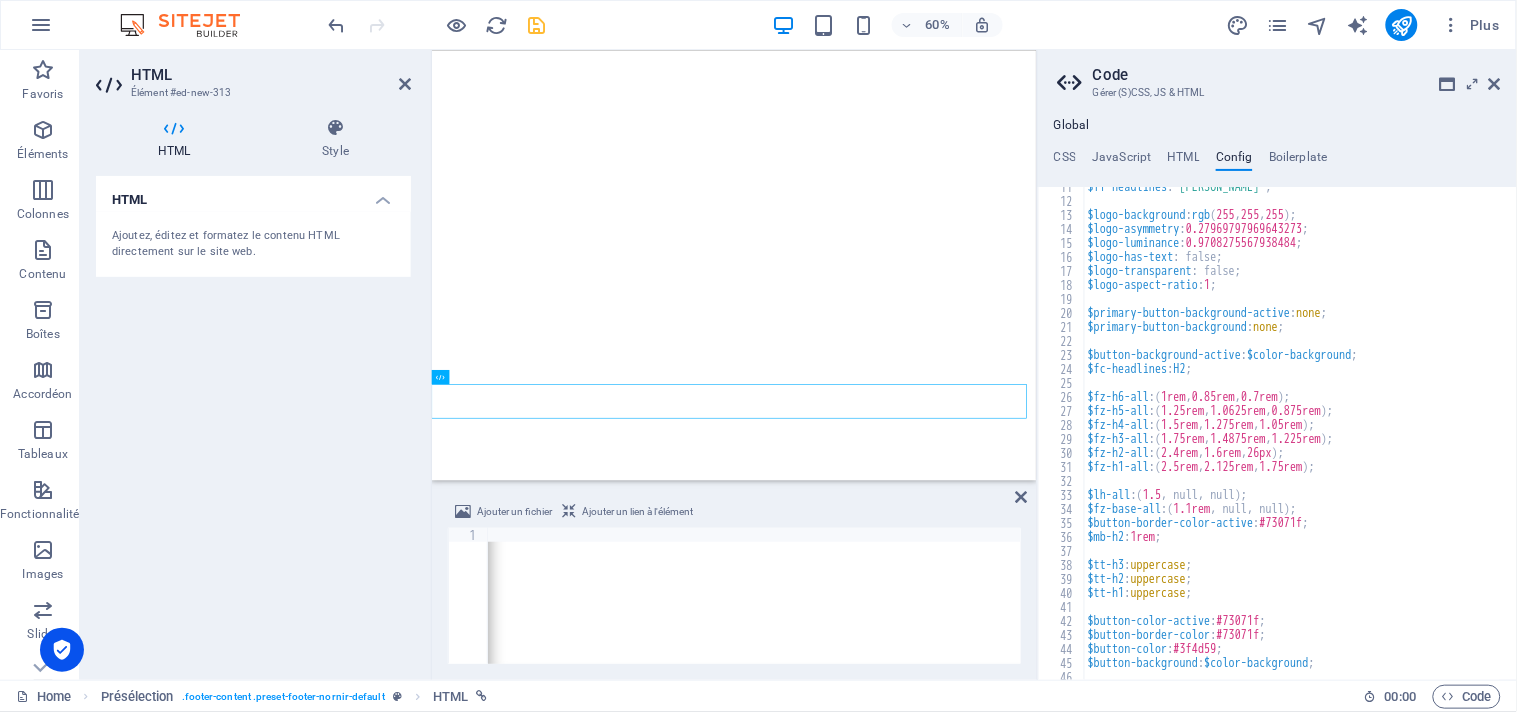 scroll, scrollTop: 0, scrollLeft: 0, axis: both 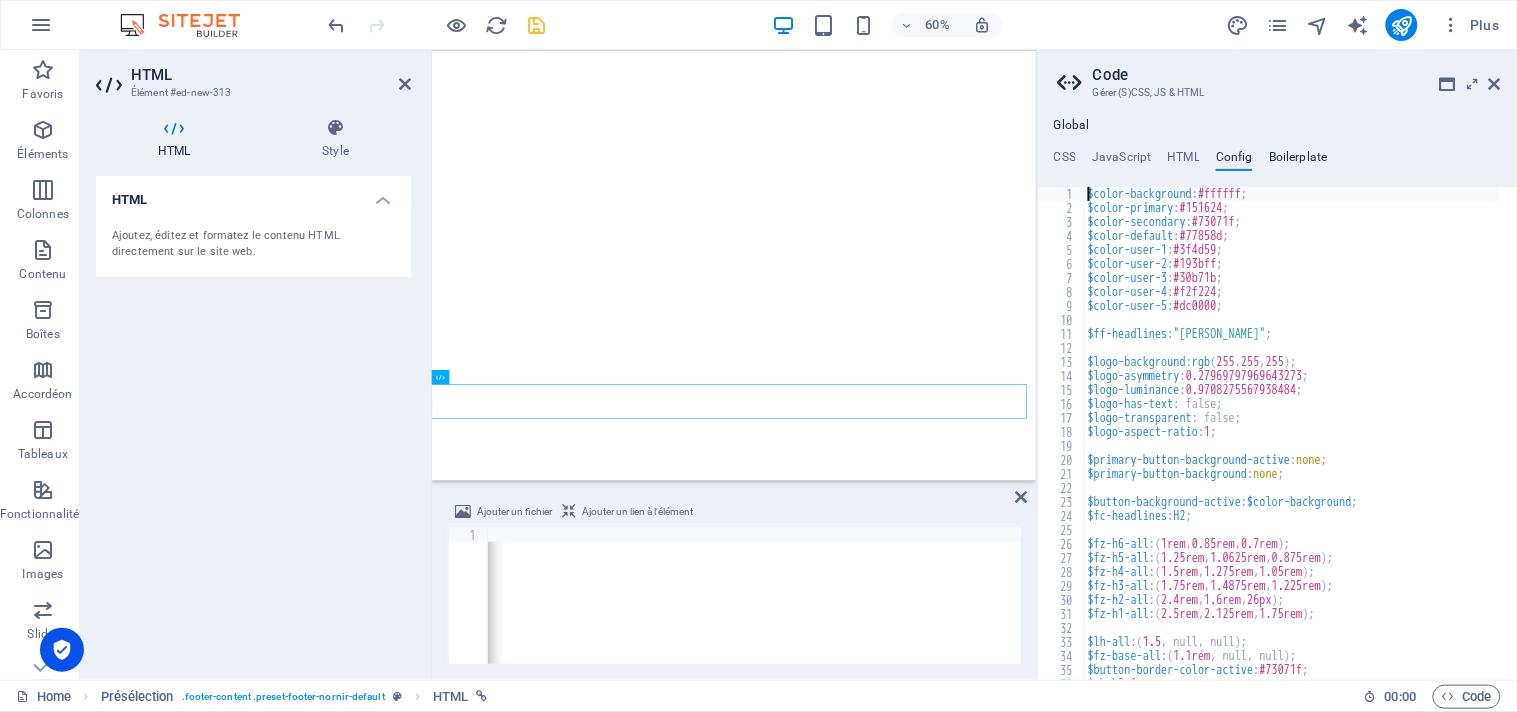 click on "Boilerplate" at bounding box center [1298, 161] 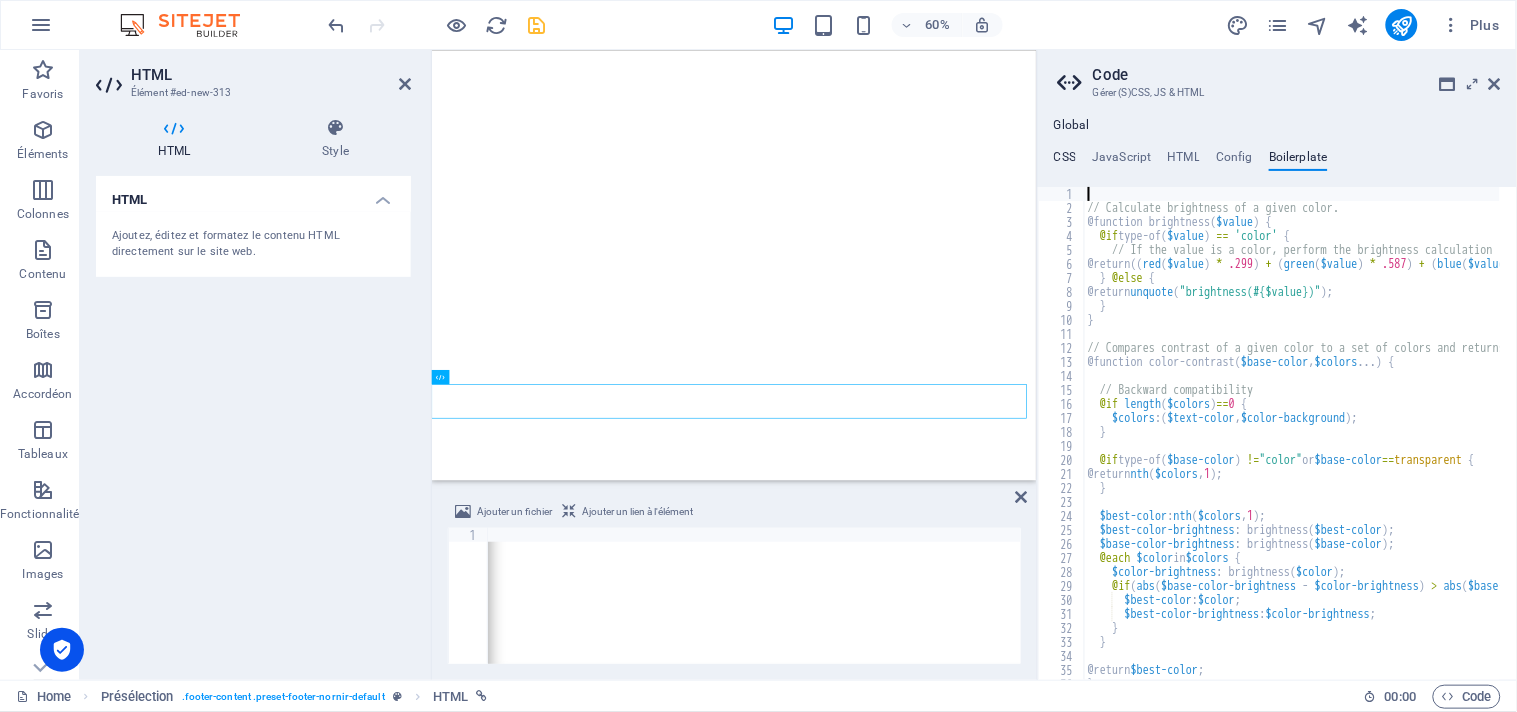click on "CSS" at bounding box center [1065, 161] 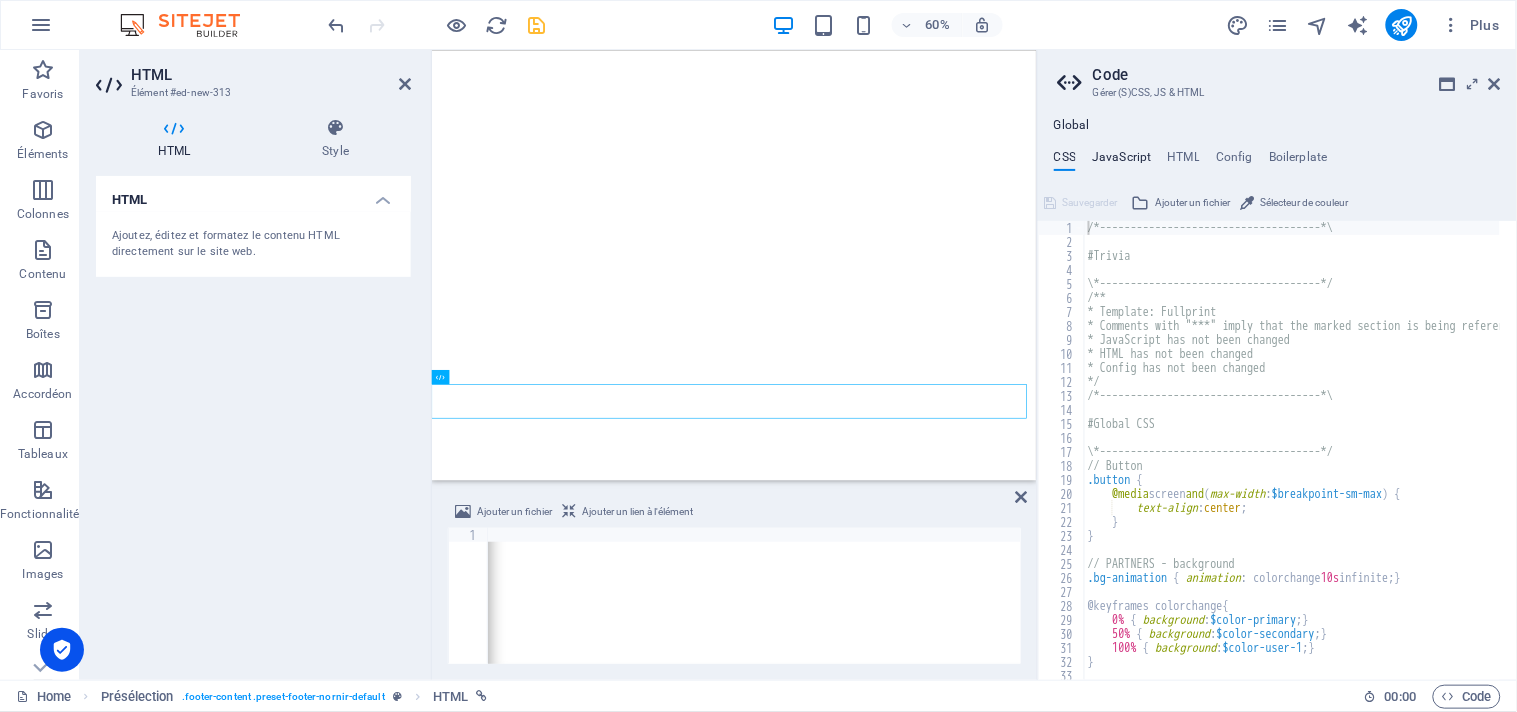 click on "JavaScript" at bounding box center [1121, 161] 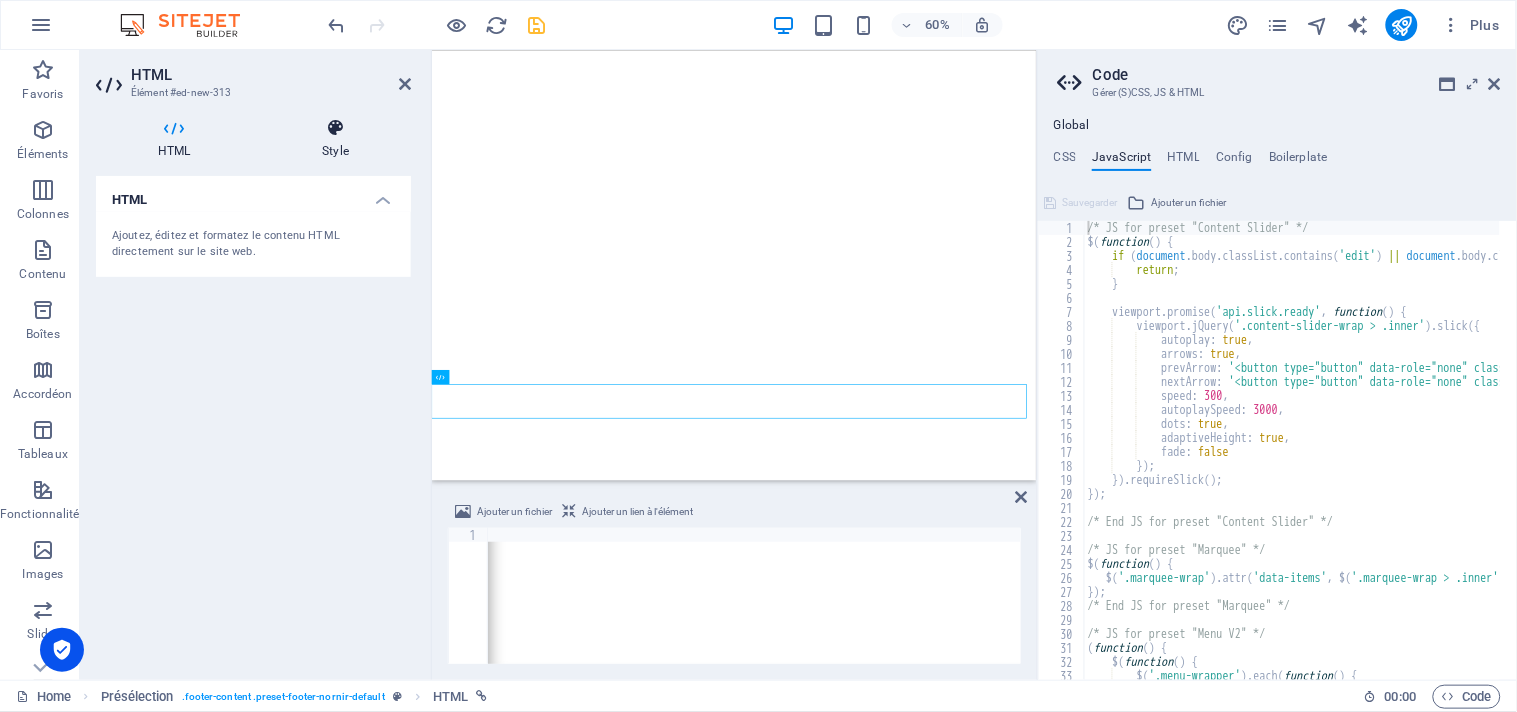 click at bounding box center [335, 128] 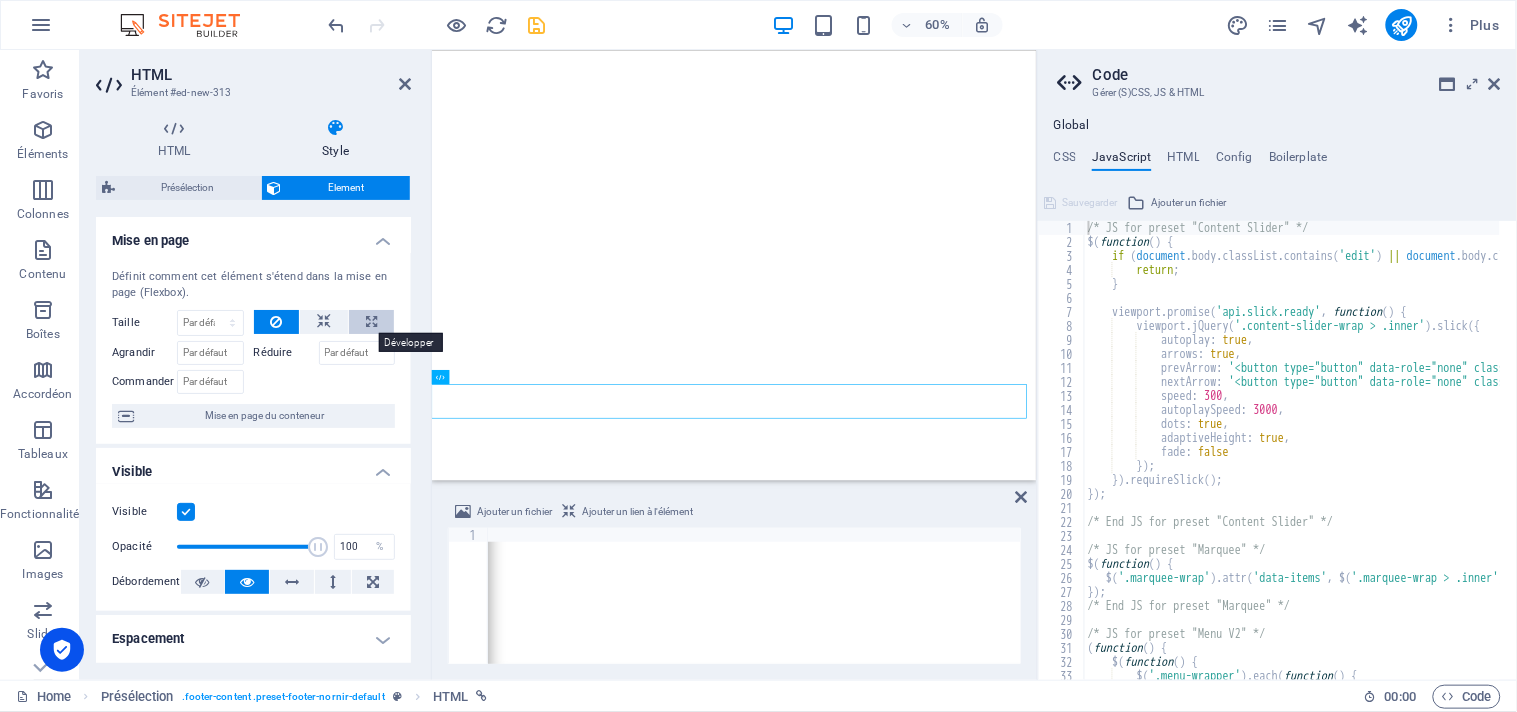 click at bounding box center [371, 322] 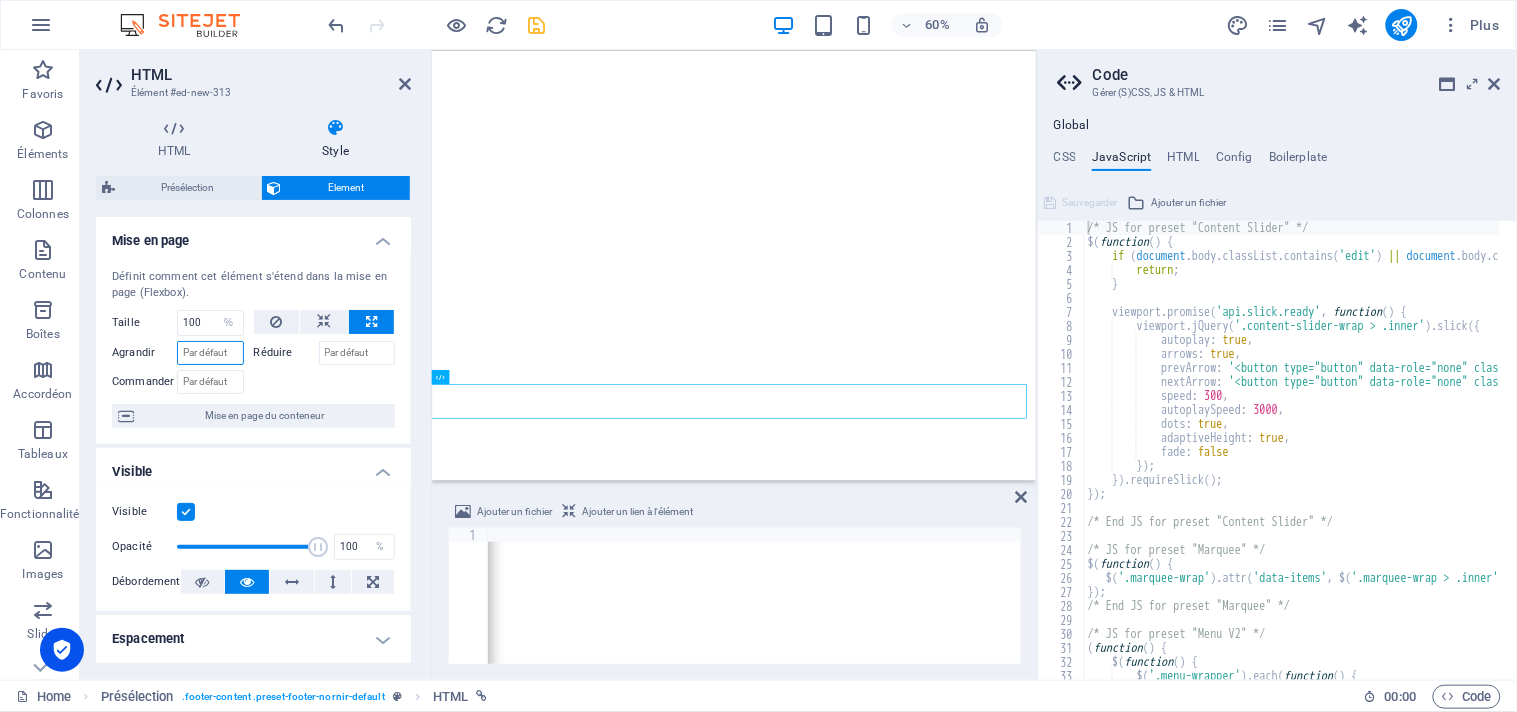 click on "Agrandir" at bounding box center (210, 353) 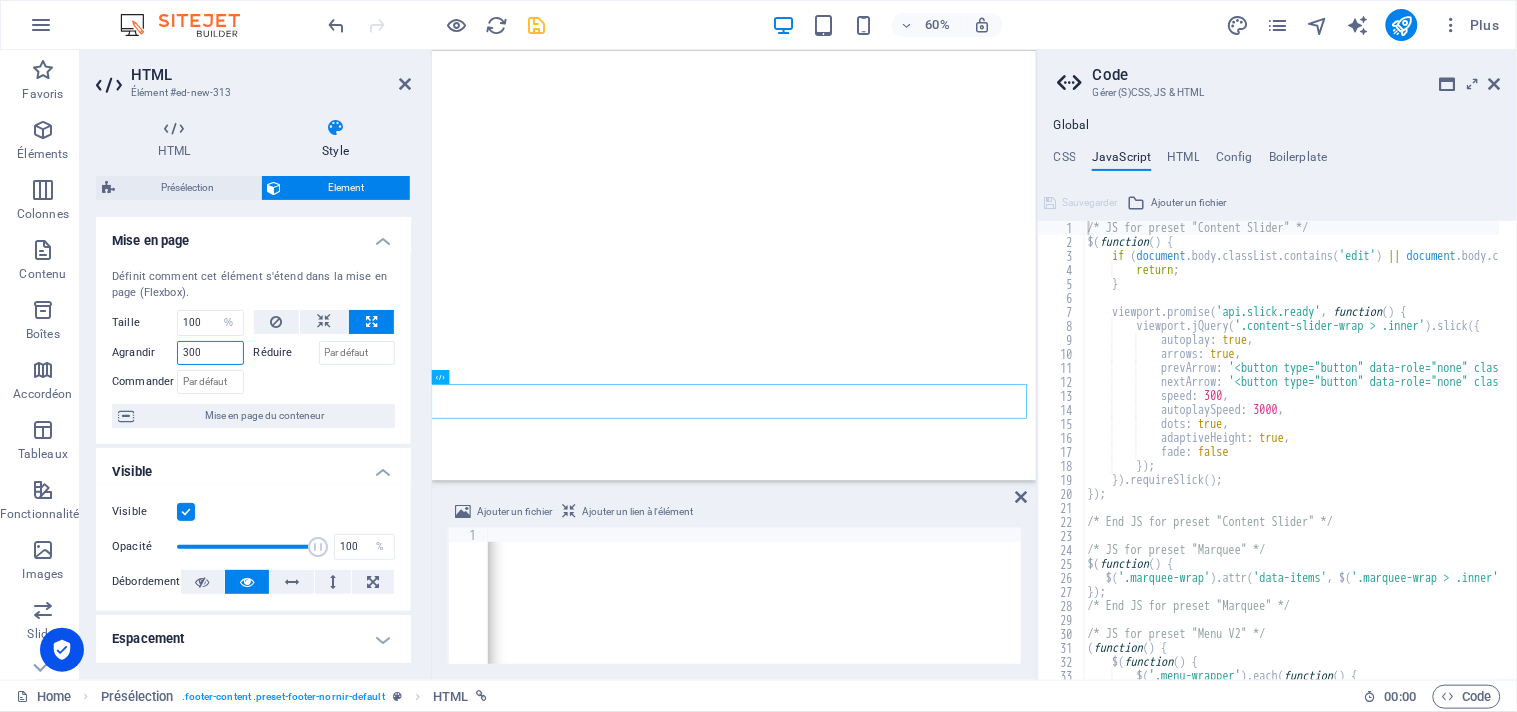 type on "300" 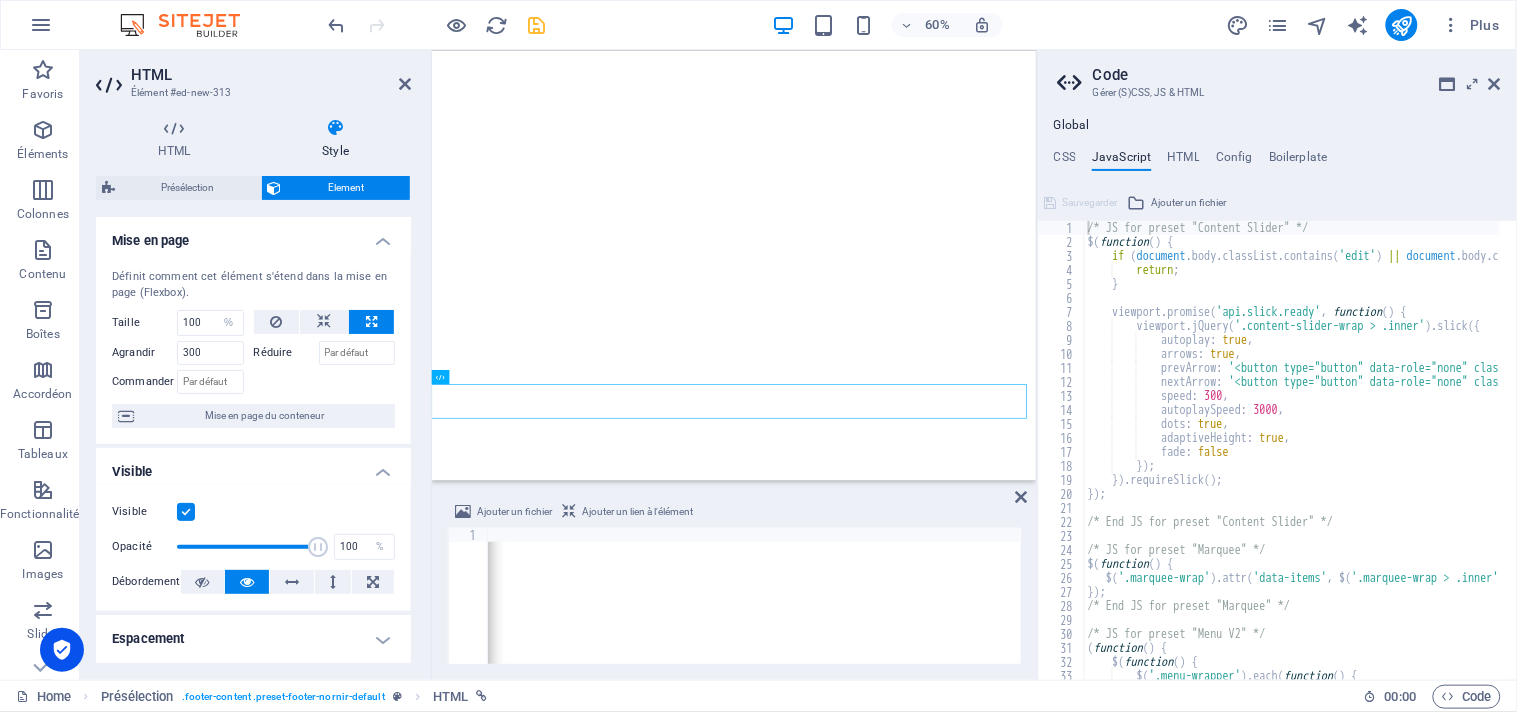 click on "Visible" at bounding box center [253, 466] 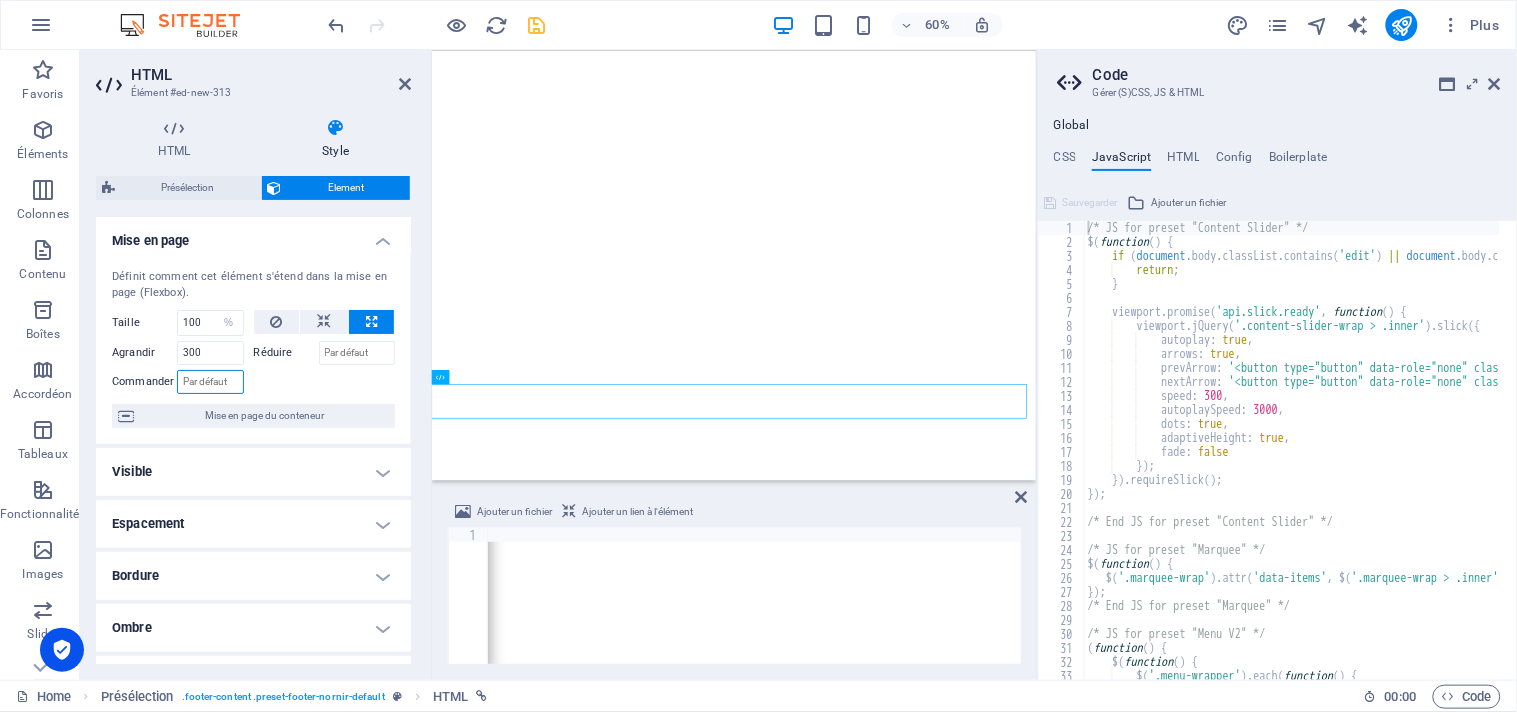click on "Commander" at bounding box center [210, 382] 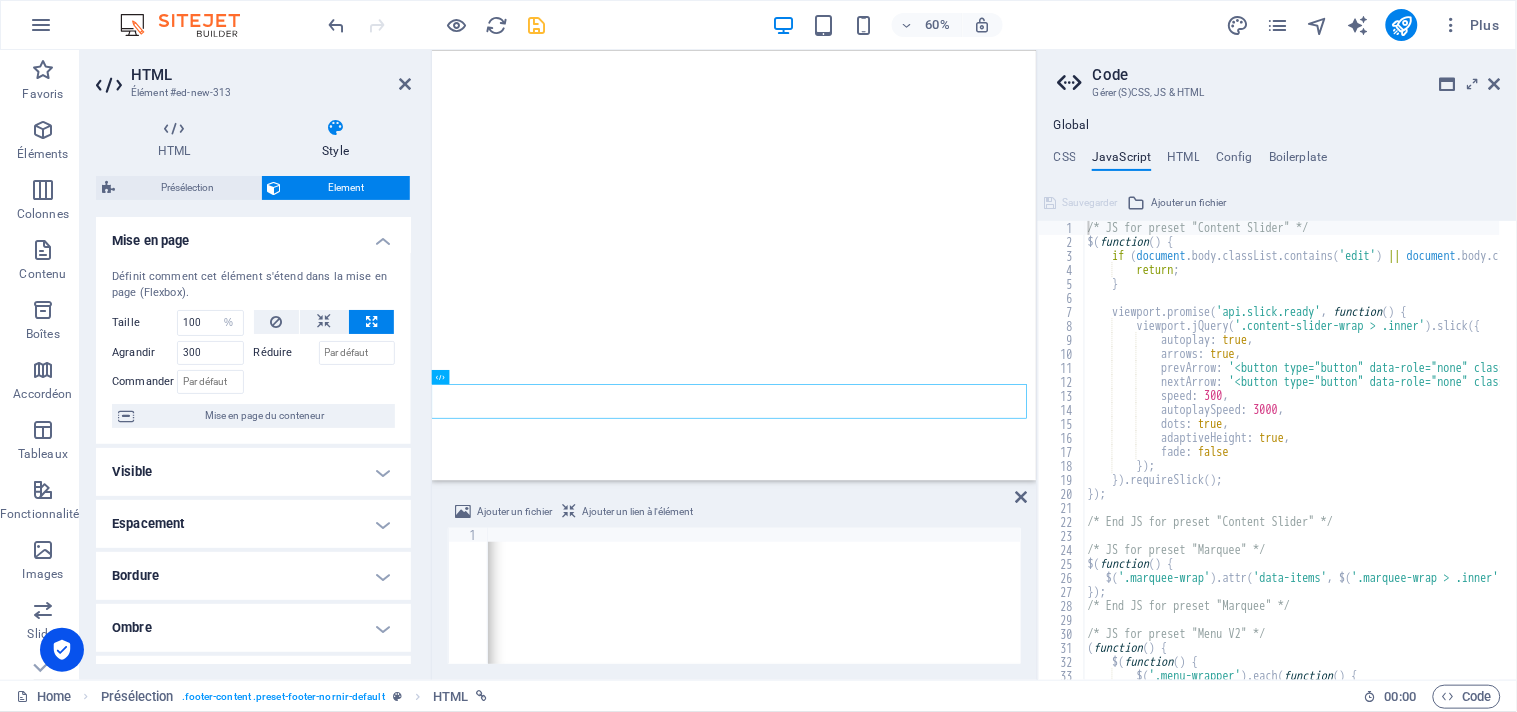 click at bounding box center (325, 379) 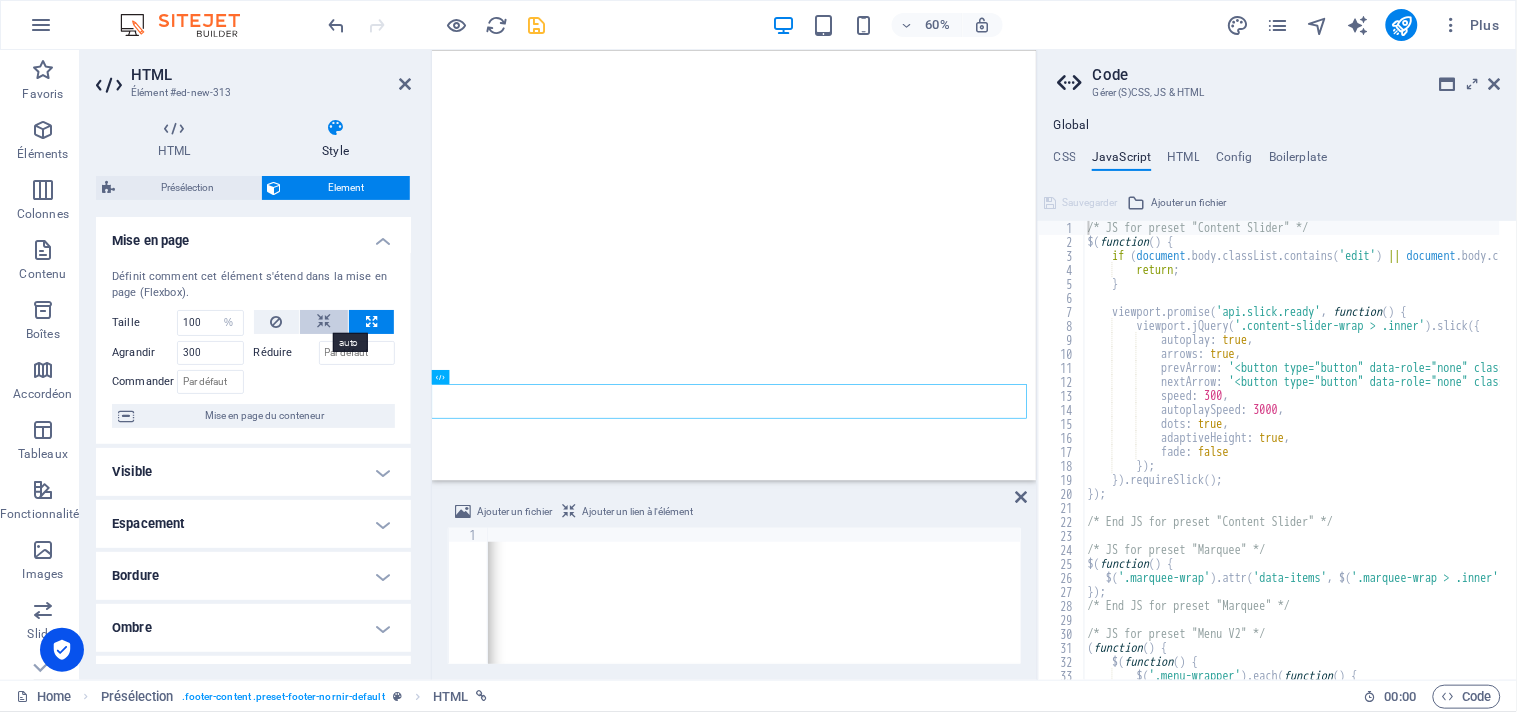 click at bounding box center [324, 322] 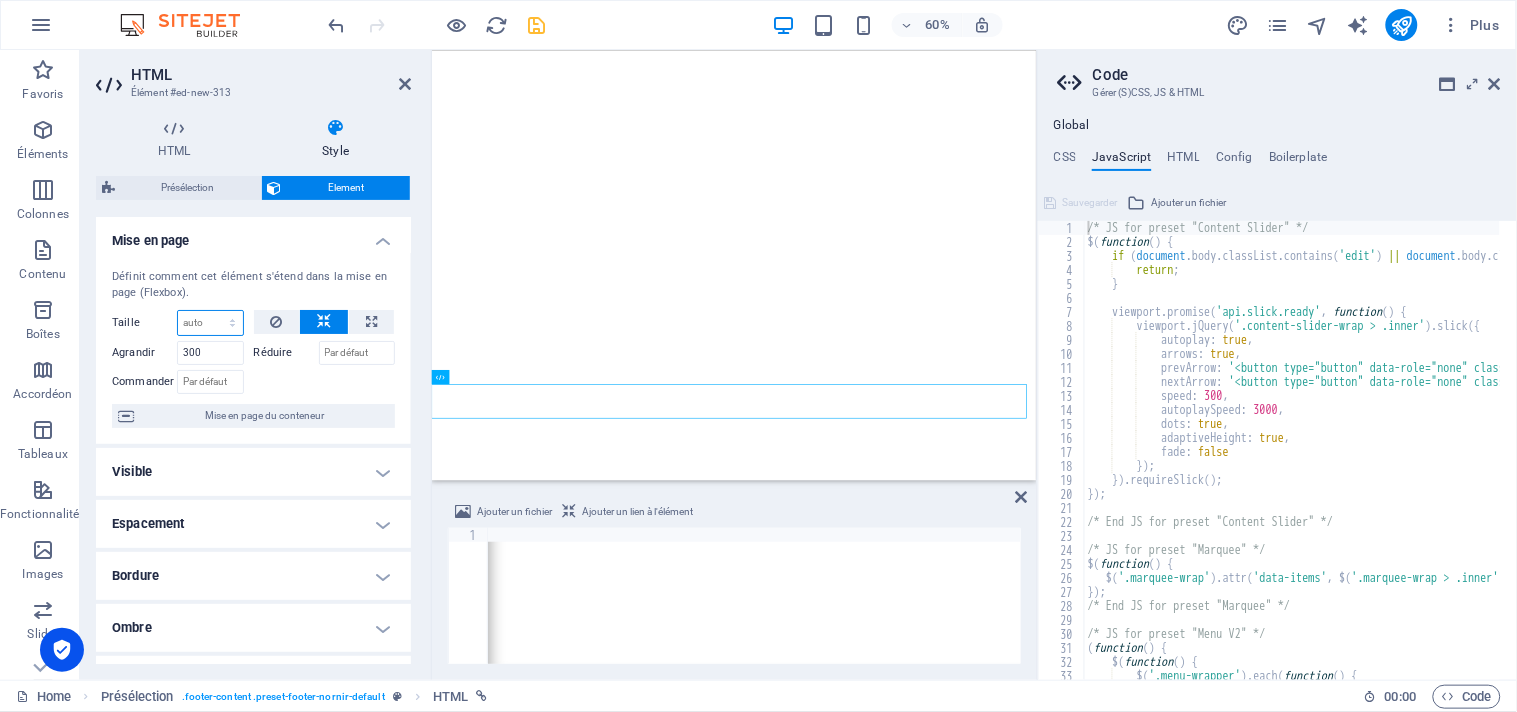 click on "Par défaut auto px % 1/1 1/2 1/3 1/4 1/5 1/6 1/7 1/8 1/9 1/10" at bounding box center [210, 323] 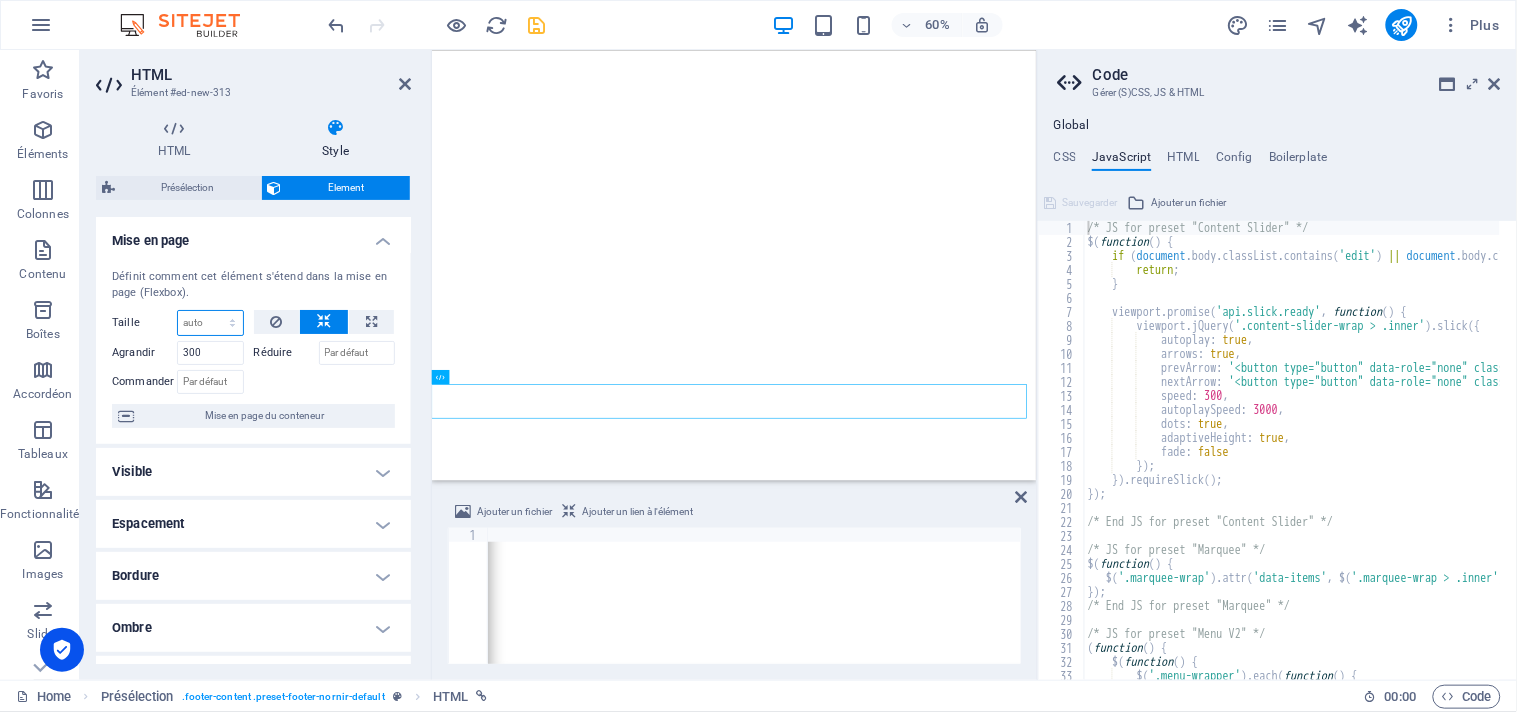 select on "1/2" 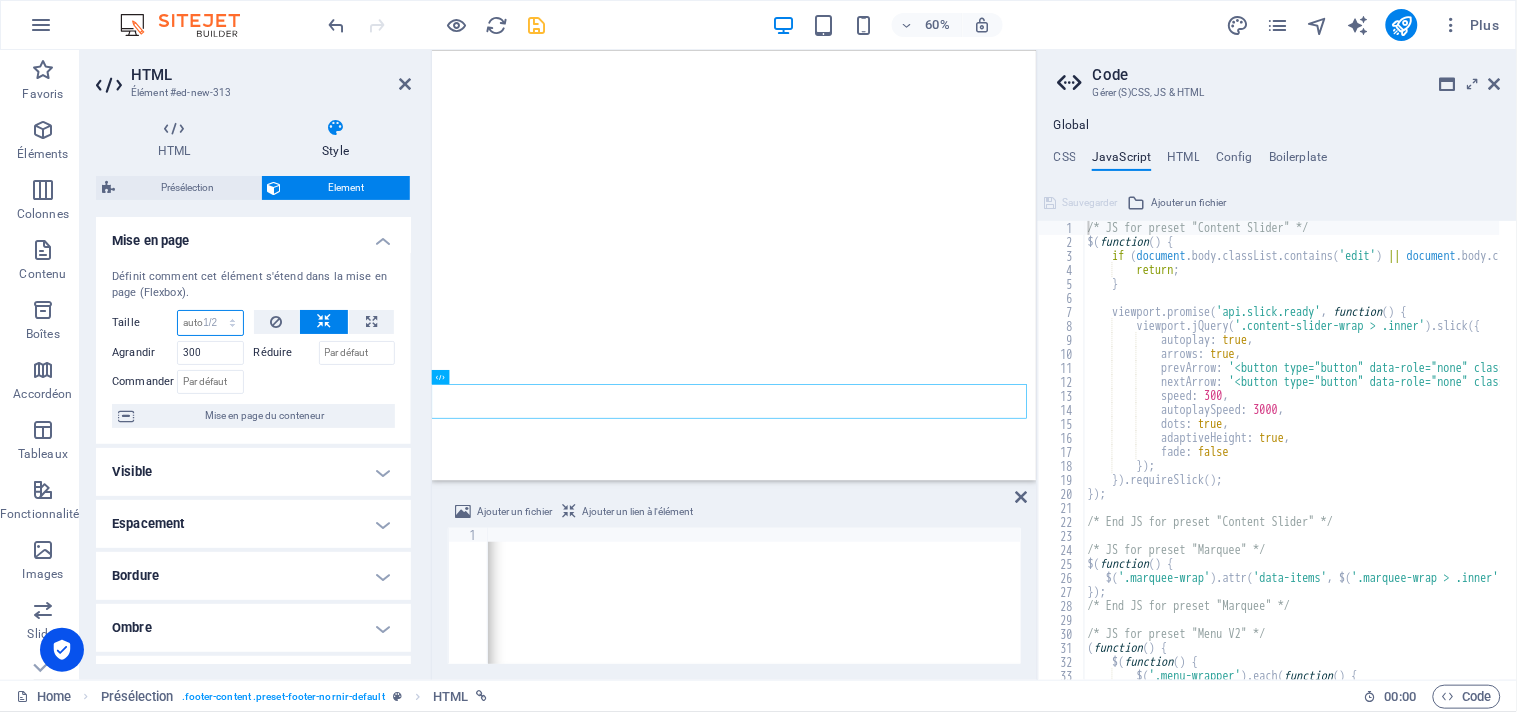click on "Par défaut auto px % 1/1 1/2 1/3 1/4 1/5 1/6 1/7 1/8 1/9 1/10" at bounding box center [210, 323] 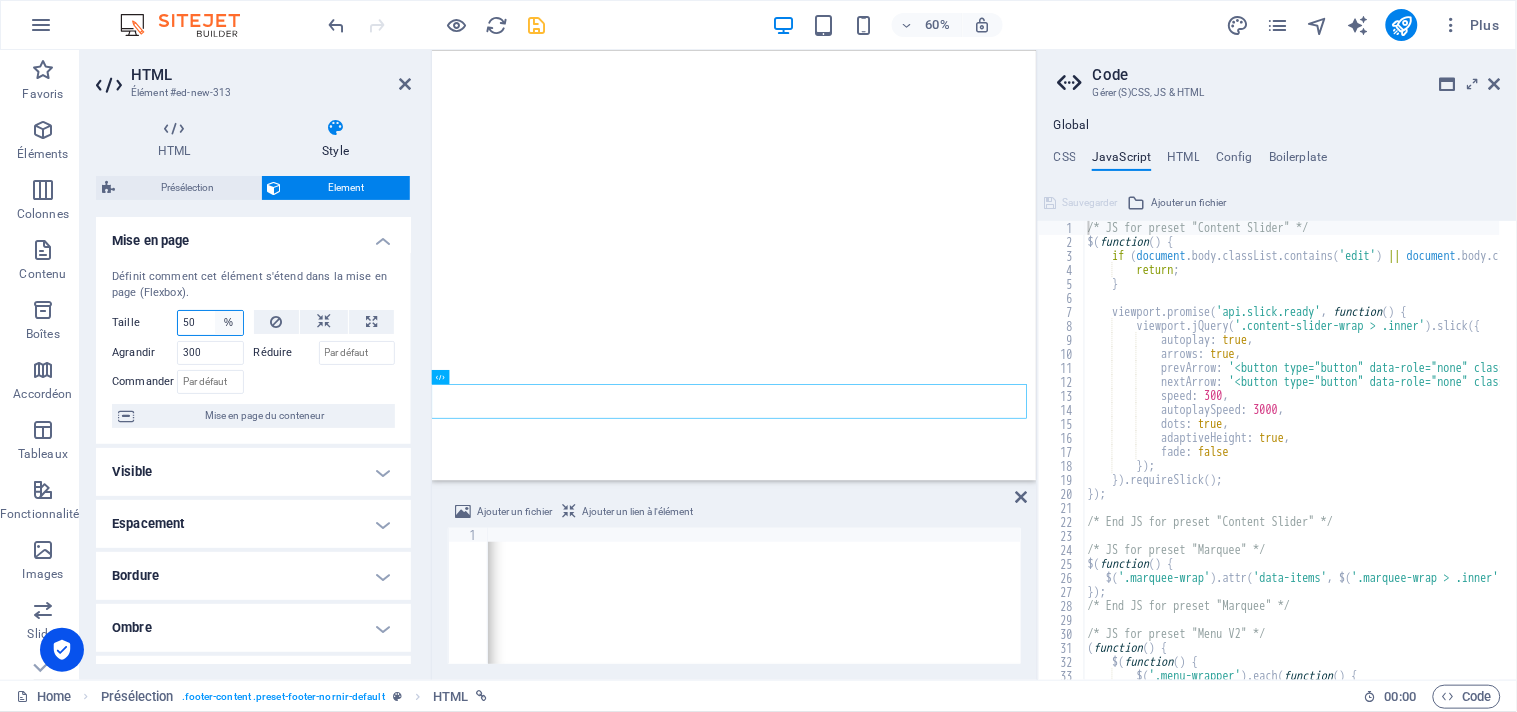 click on "Par défaut auto px % 1/1 1/2 1/3 1/4 1/5 1/6 1/7 1/8 1/9 1/10" at bounding box center (229, 323) 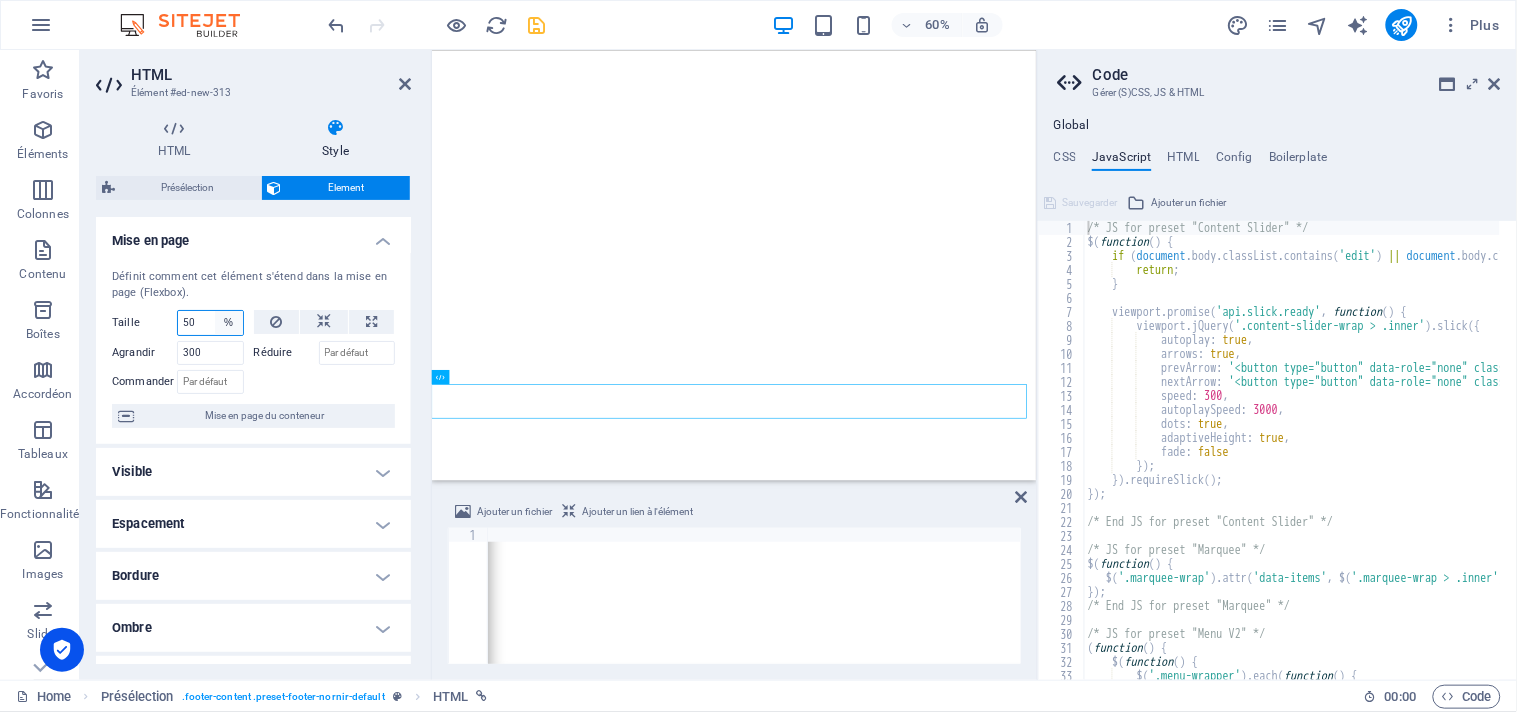 select on "px" 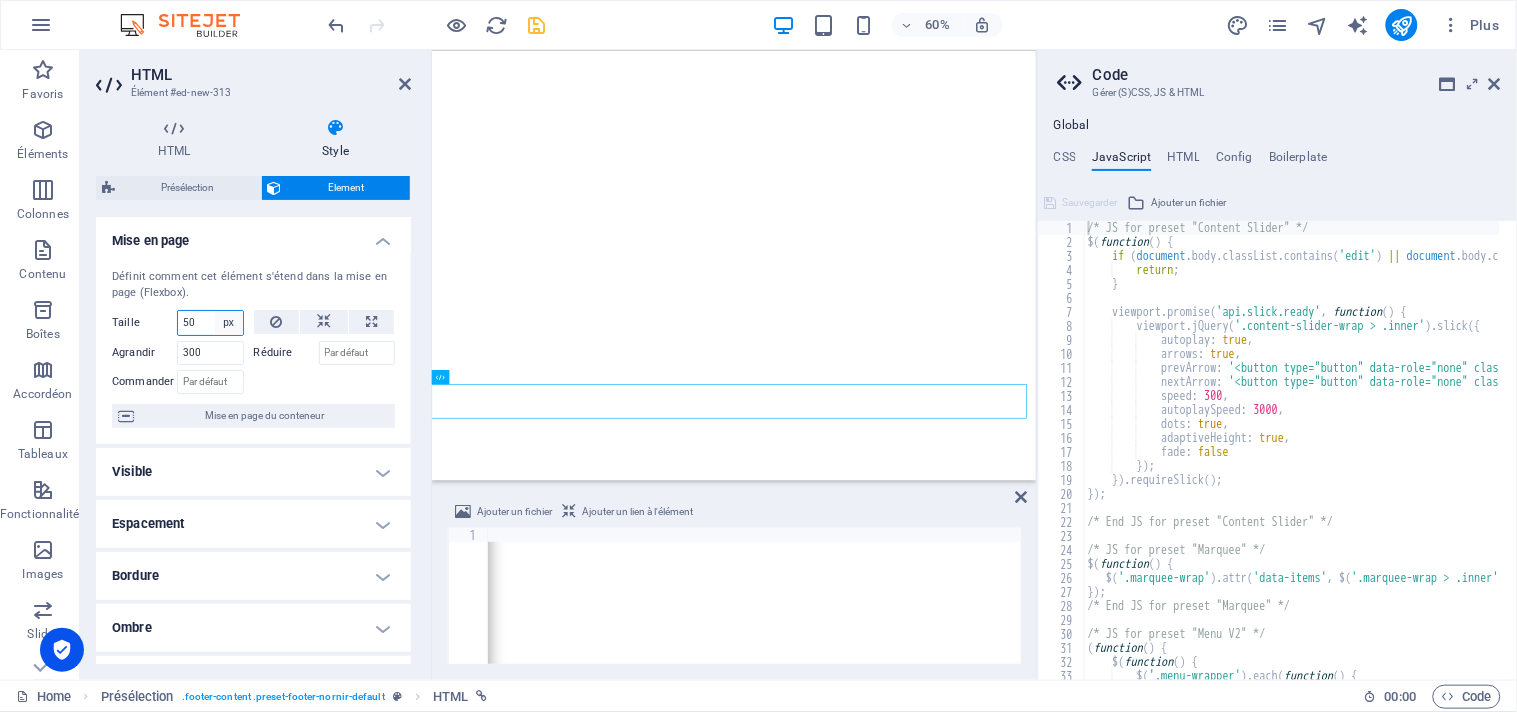 click on "Par défaut auto px % 1/1 1/2 1/3 1/4 1/5 1/6 1/7 1/8 1/9 1/10" at bounding box center [229, 323] 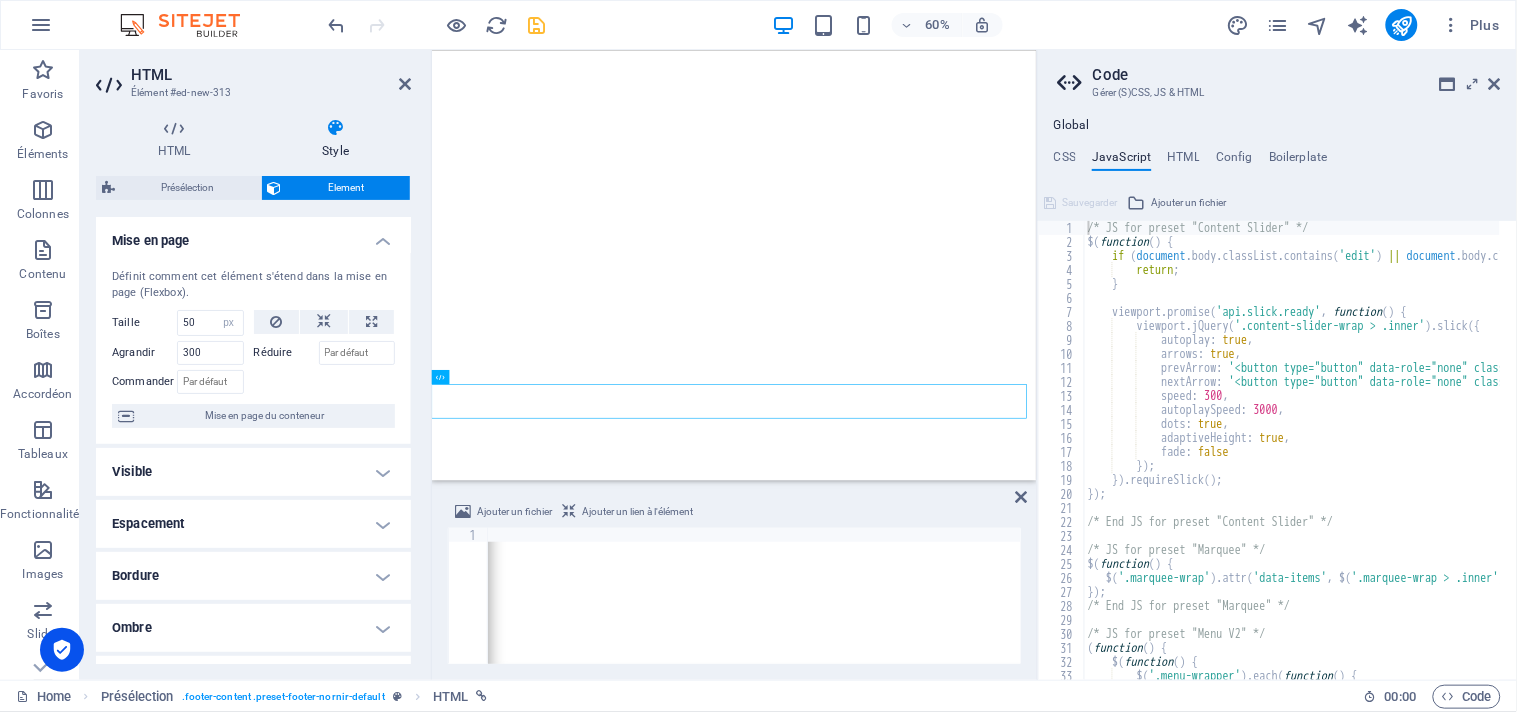 click at bounding box center (325, 379) 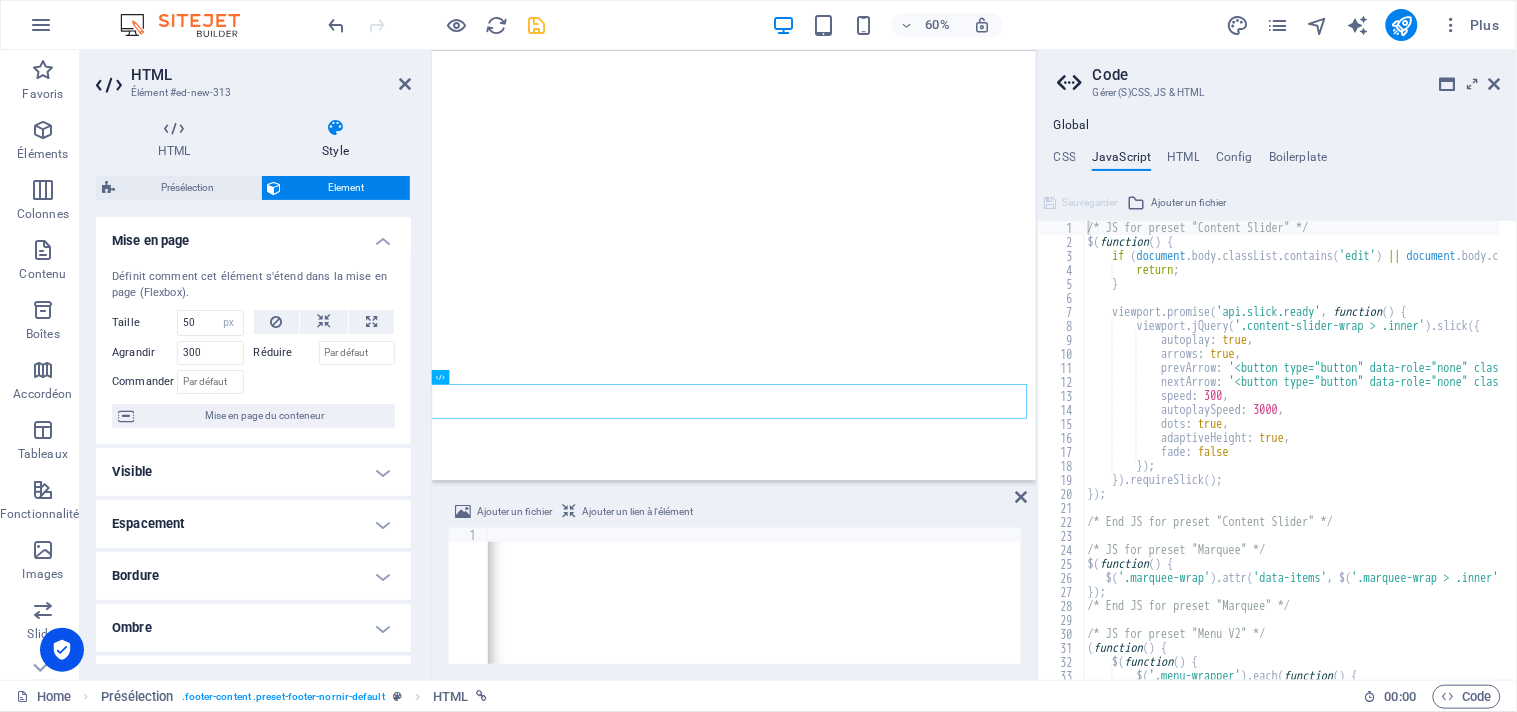 click on "Espacement" at bounding box center [253, 524] 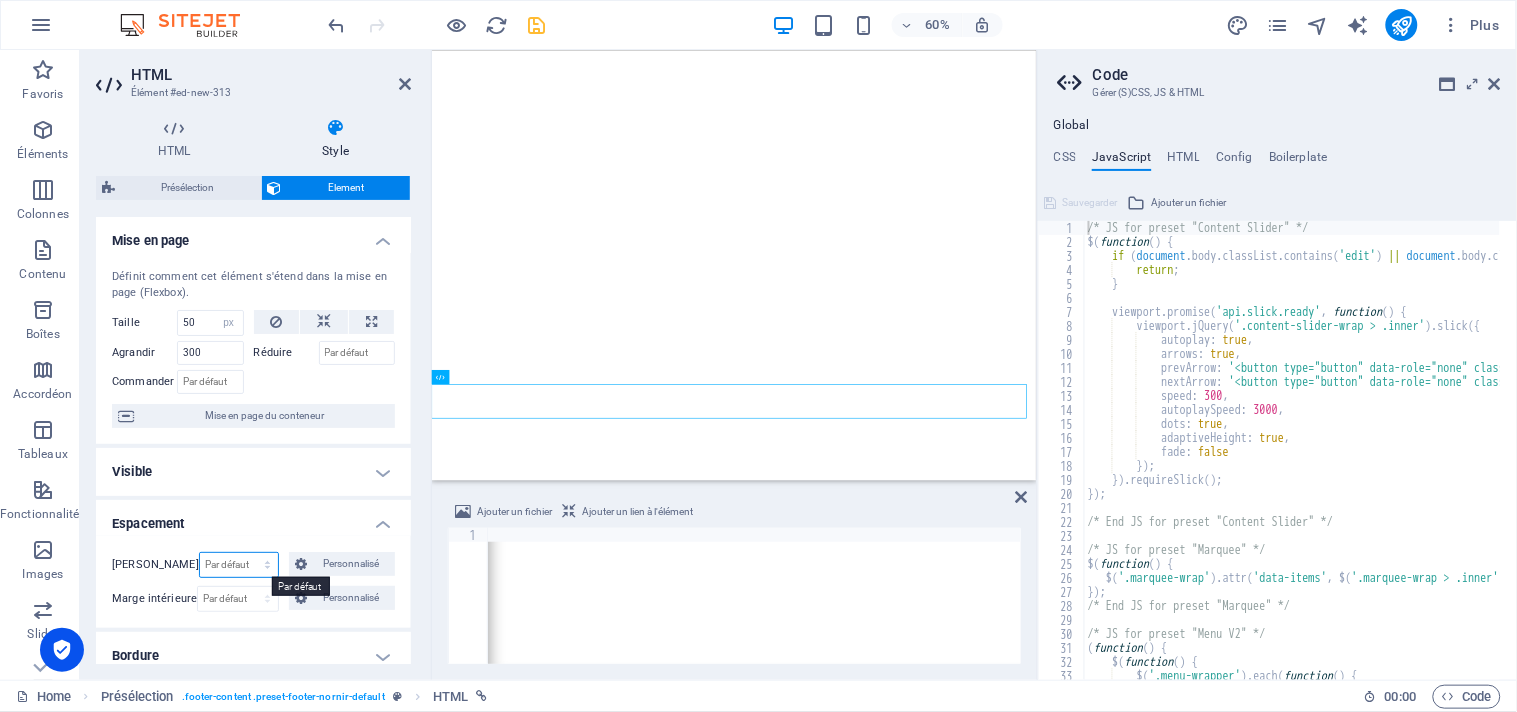 click on "Par défaut auto px % rem vw vh Personnalisé" at bounding box center [239, 565] 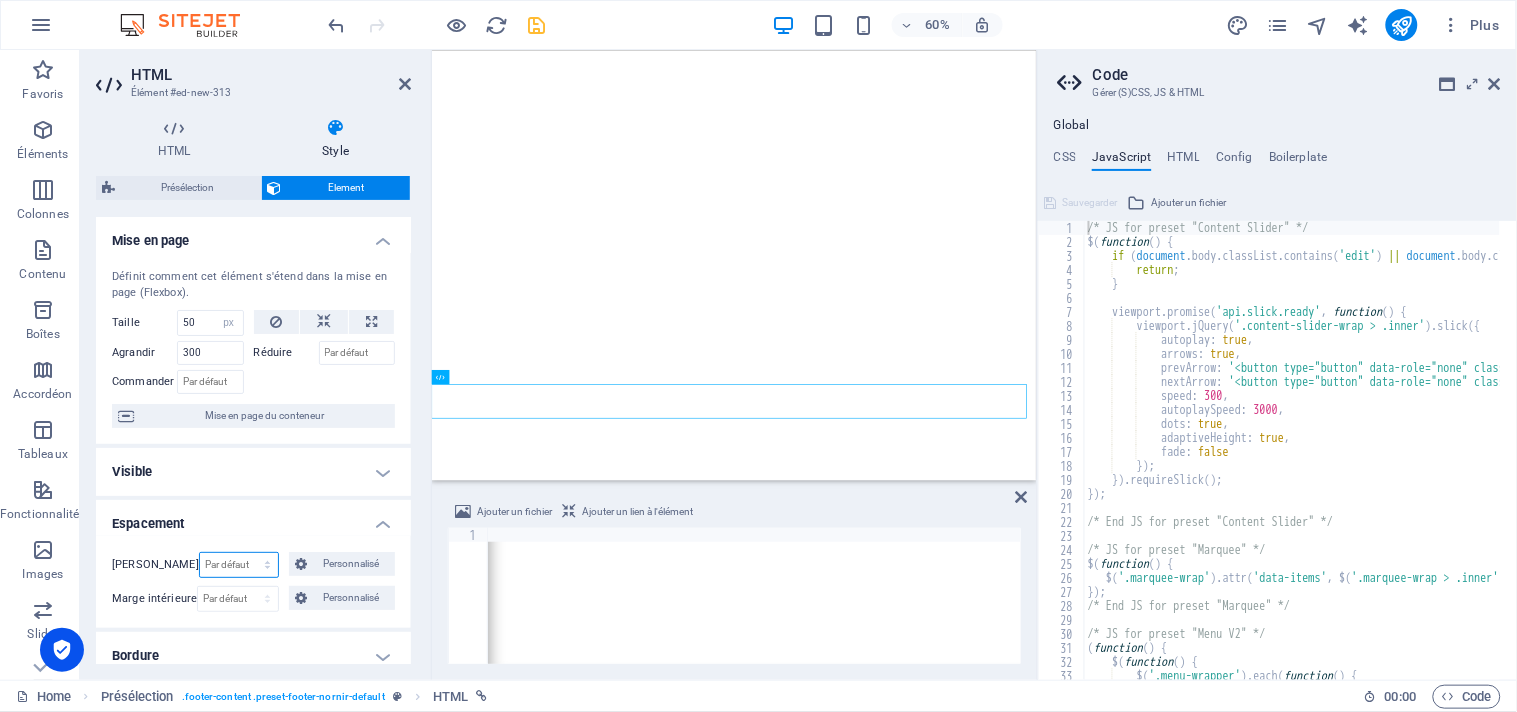select on "px" 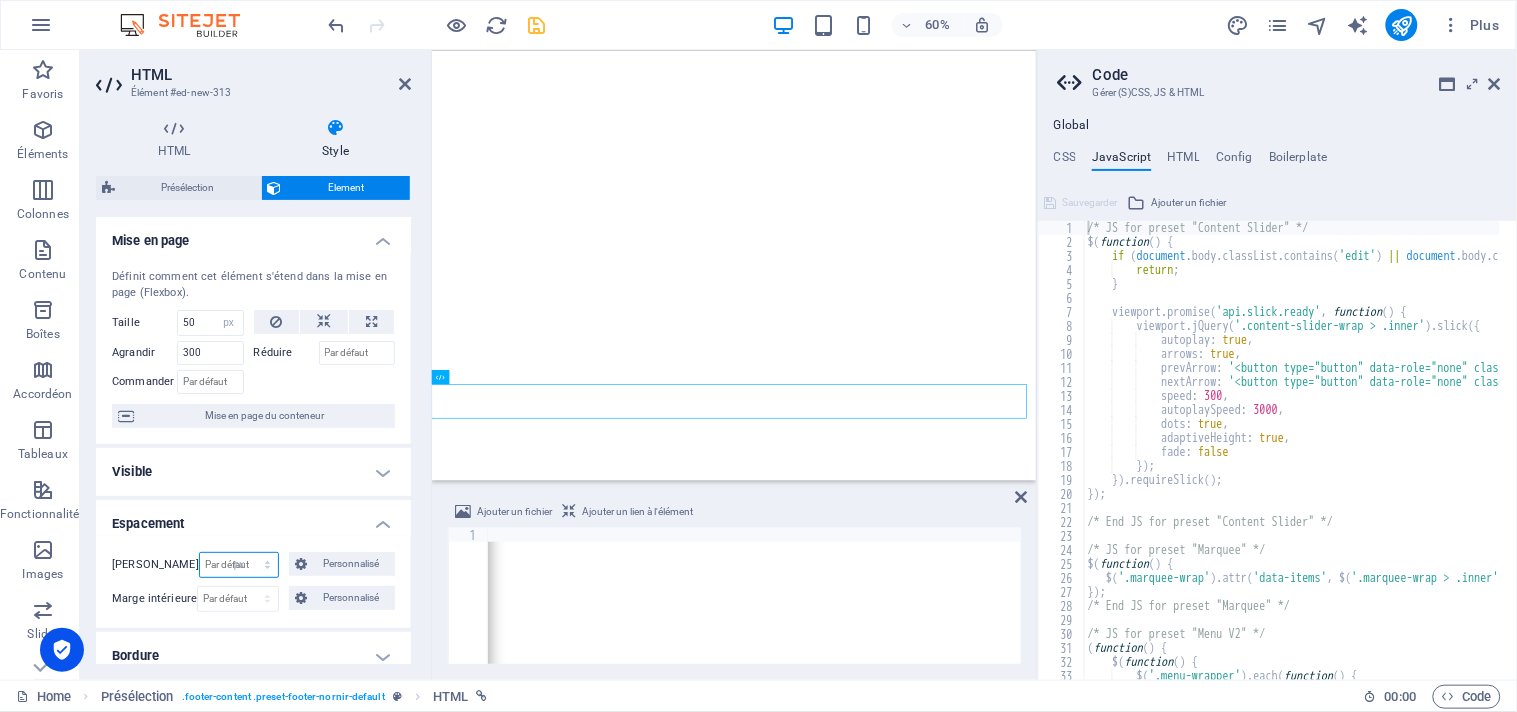 click on "Par défaut auto px % rem vw vh Personnalisé" at bounding box center (239, 565) 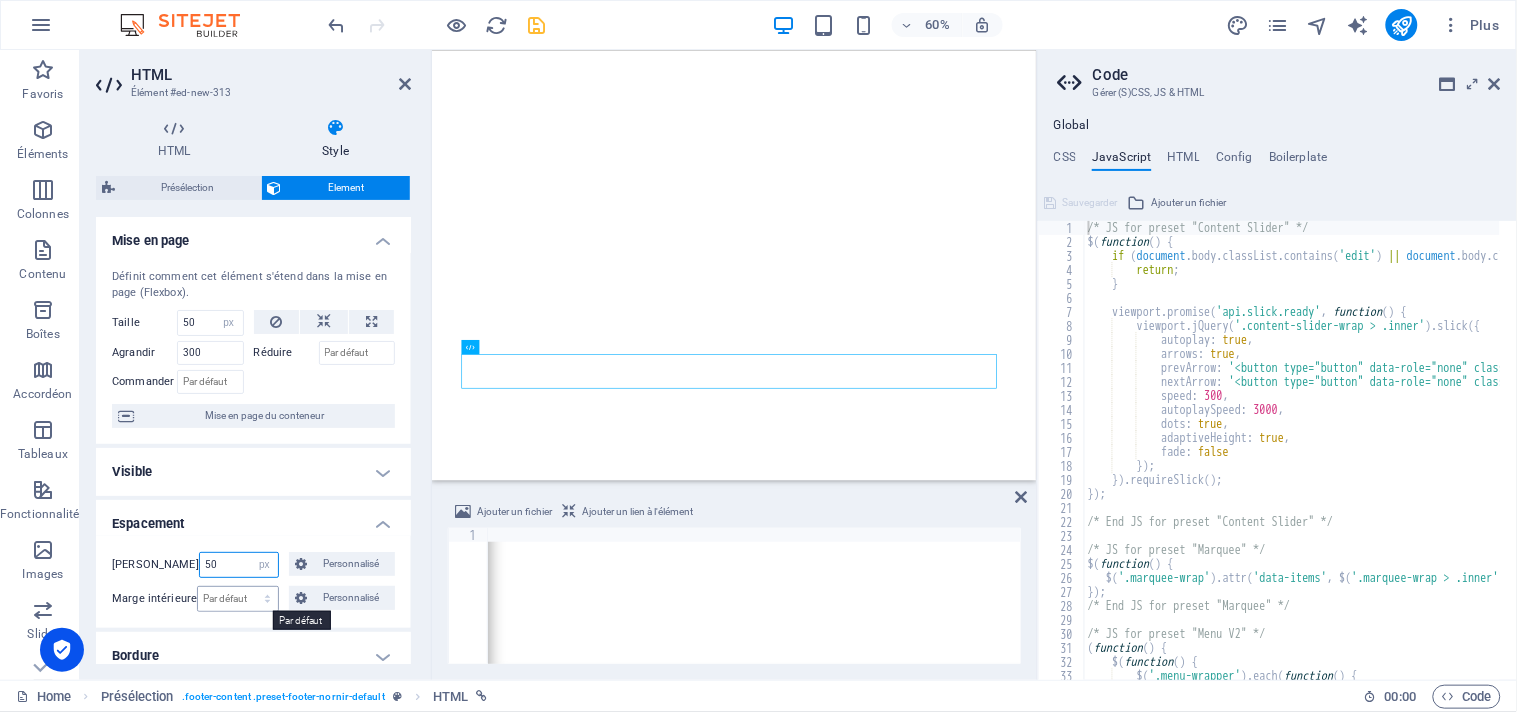 type on "50" 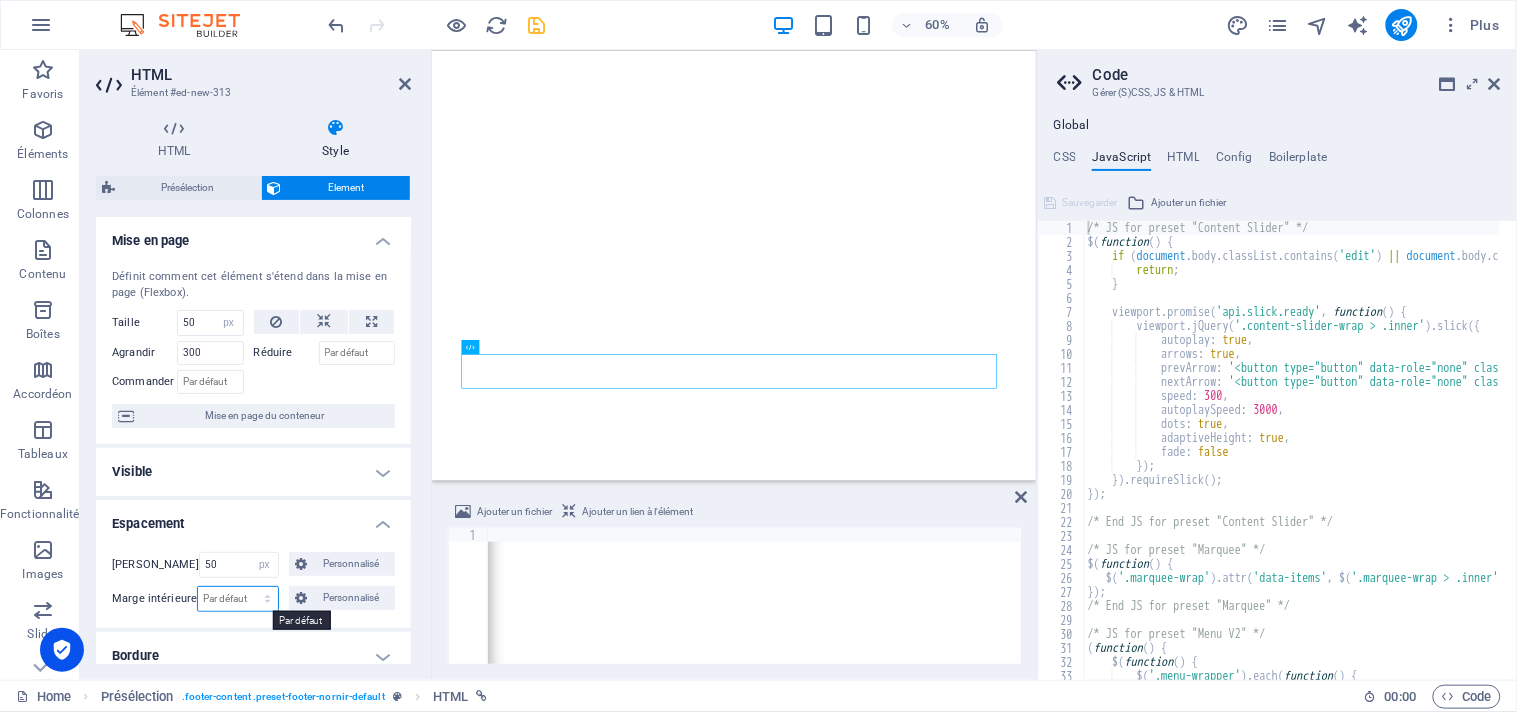 click on "Par défaut px rem % vh vw Personnalisé" at bounding box center [237, 599] 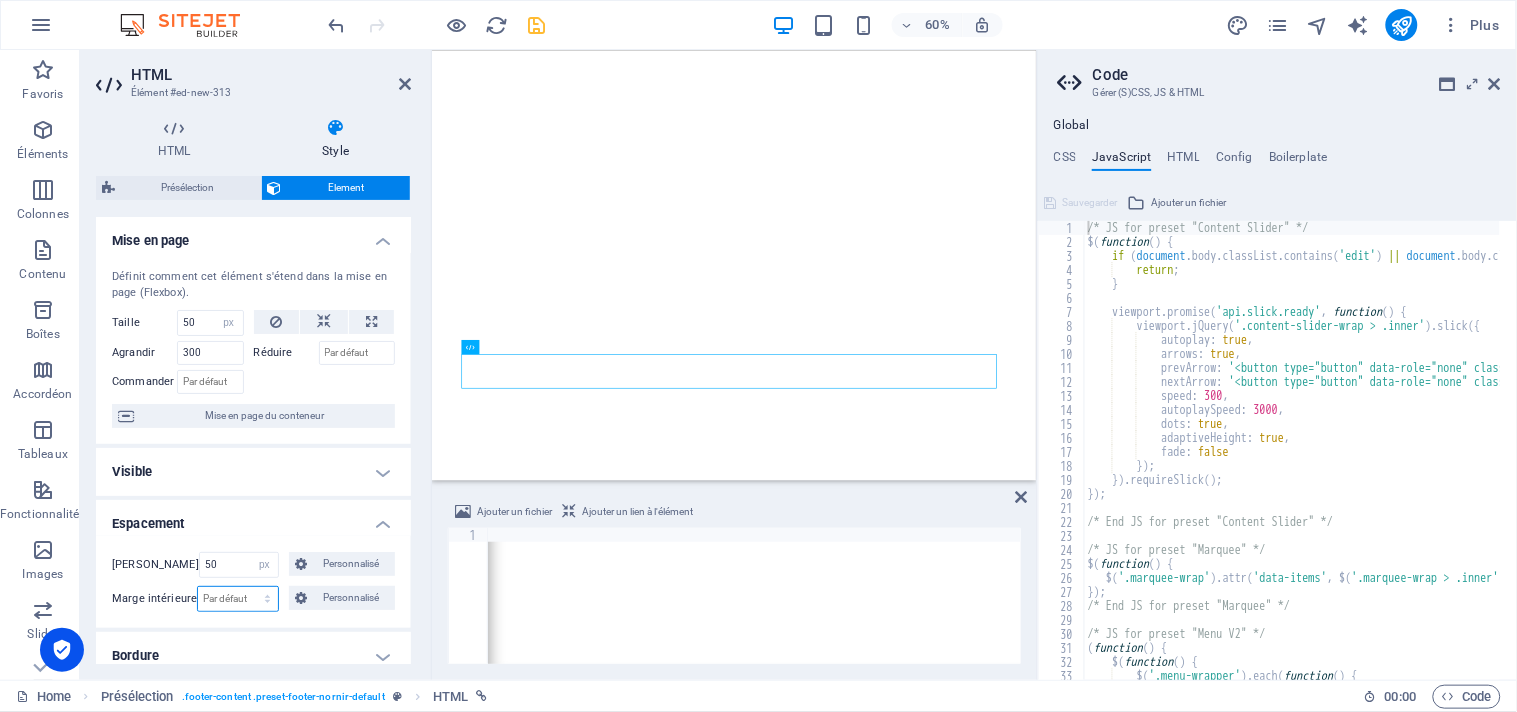 select on "%" 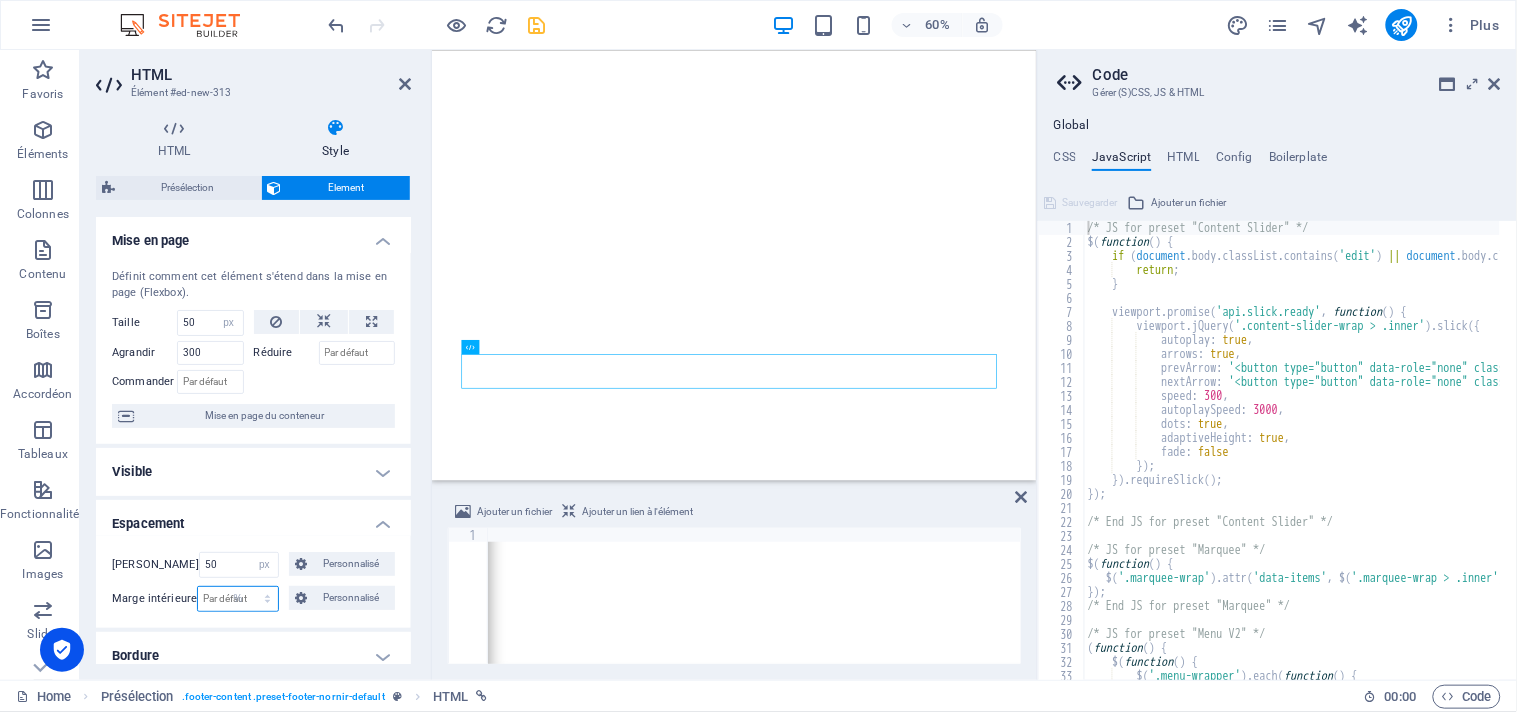 click on "Par défaut px rem % vh vw Personnalisé" at bounding box center (237, 599) 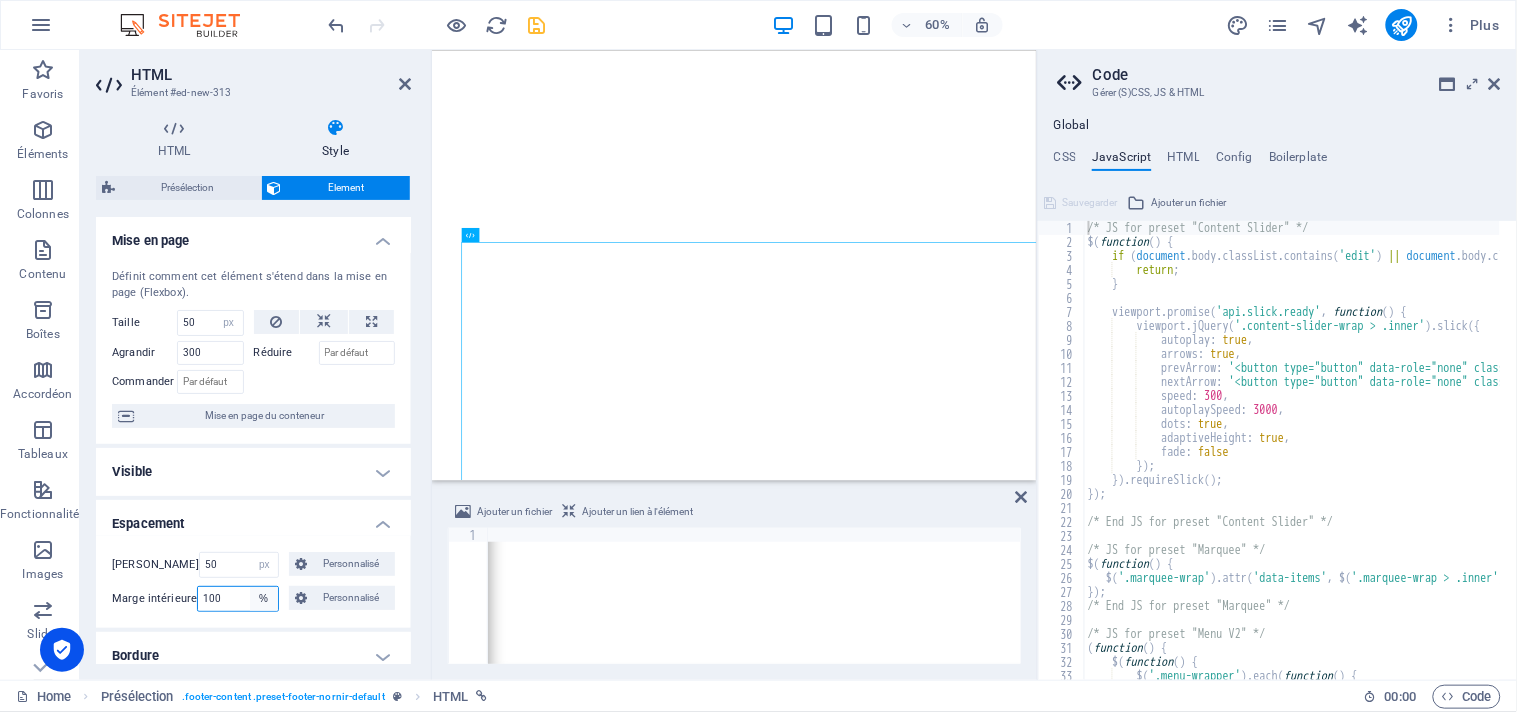 click on "Par défaut px rem % vh vw Personnalisé" at bounding box center [264, 599] 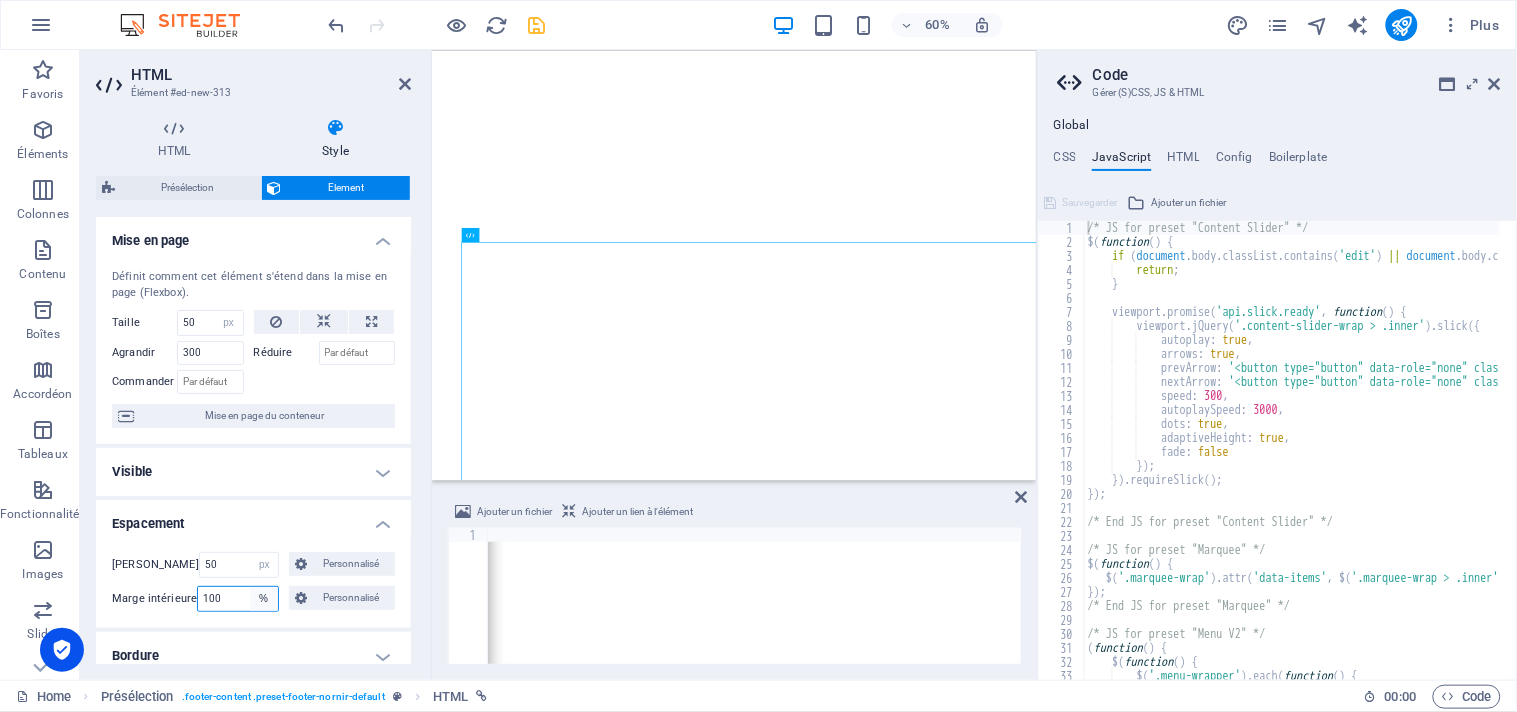 select on "px" 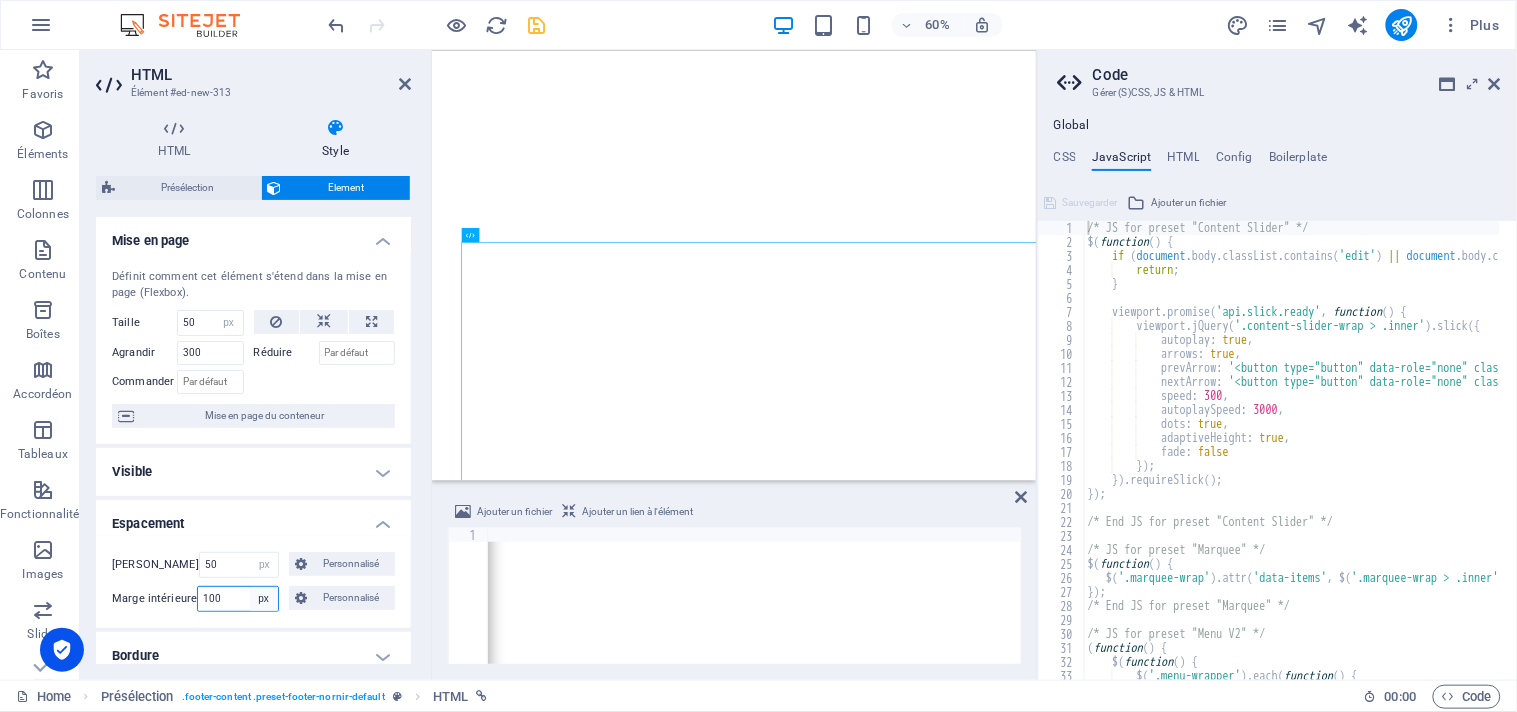 click on "Par défaut px rem % vh vw Personnalisé" at bounding box center (264, 599) 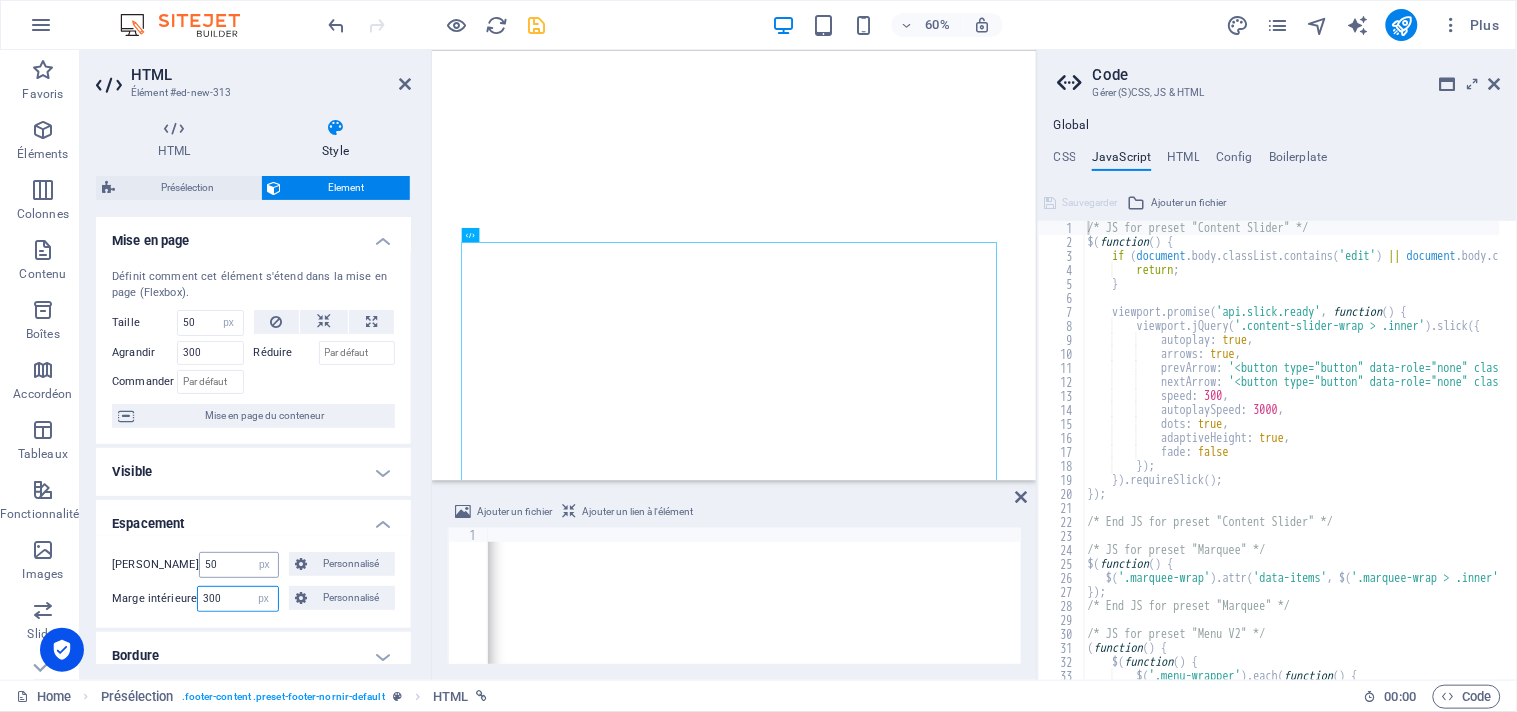 type on "300" 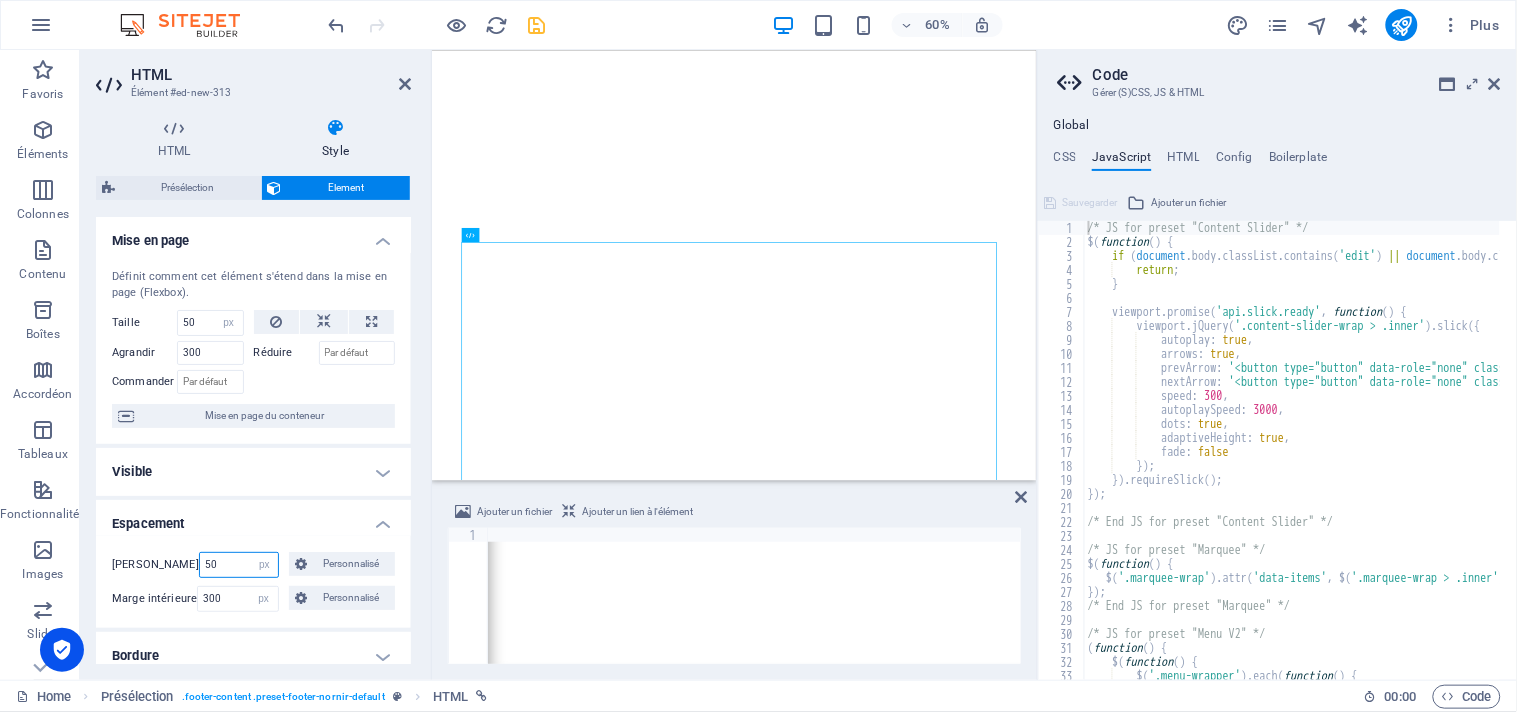 drag, startPoint x: 217, startPoint y: 557, endPoint x: 145, endPoint y: 551, distance: 72.249565 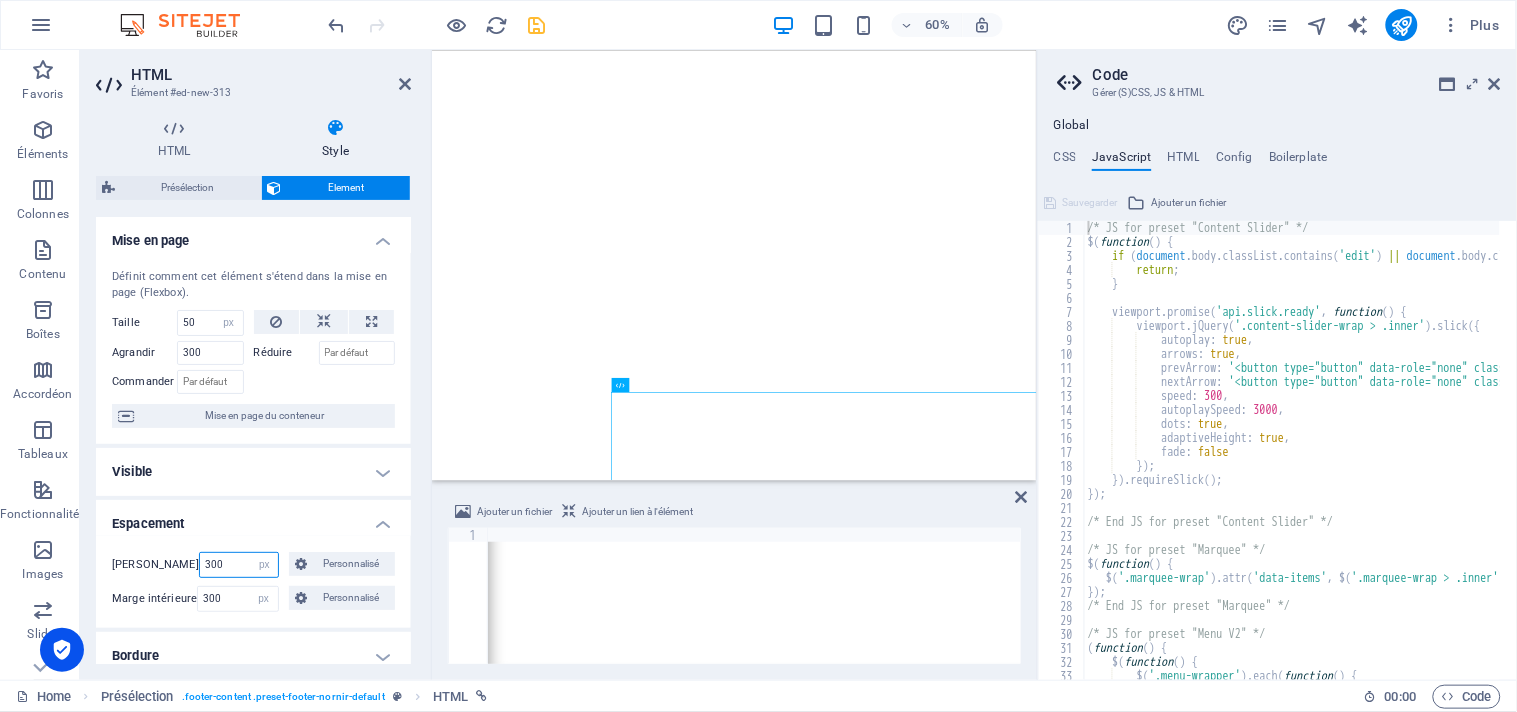 drag, startPoint x: 221, startPoint y: 563, endPoint x: 168, endPoint y: 565, distance: 53.037724 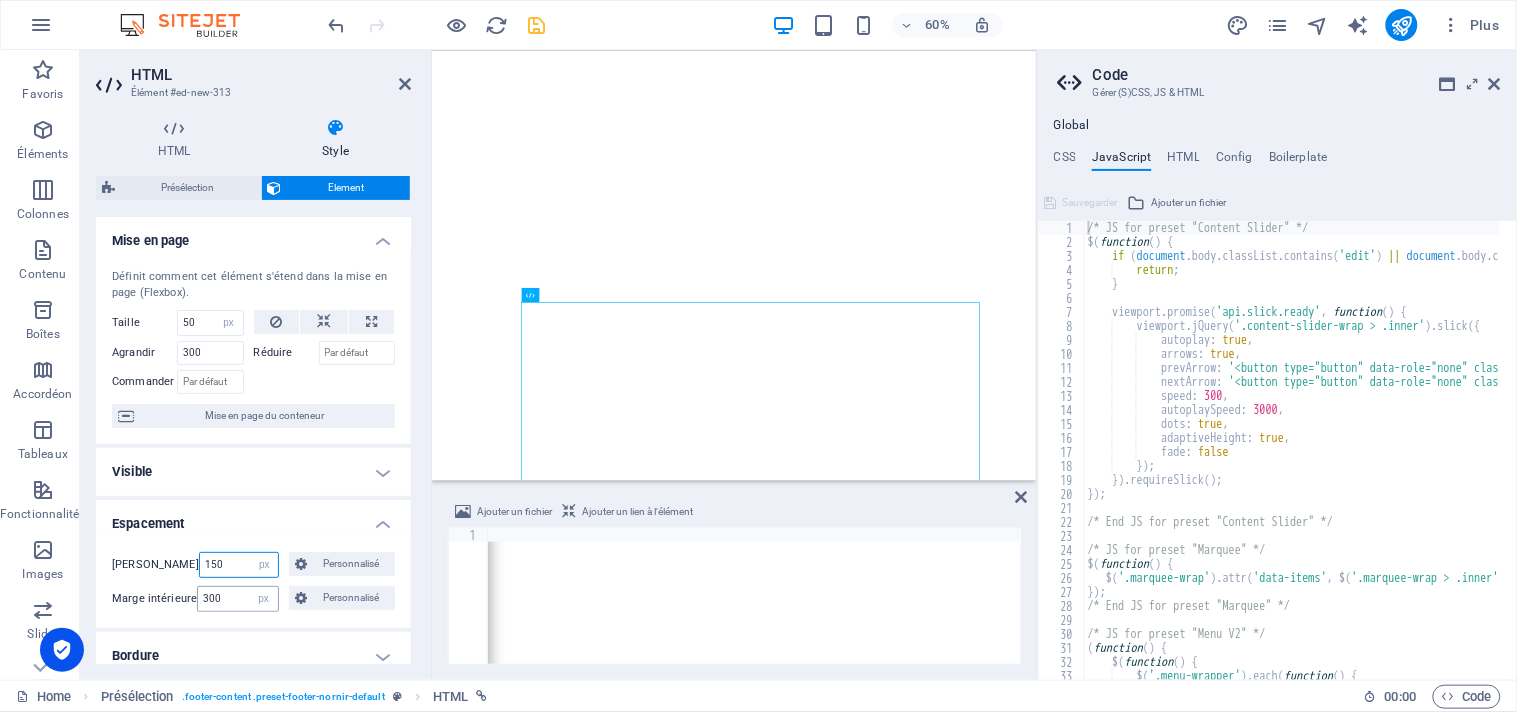 type on "150" 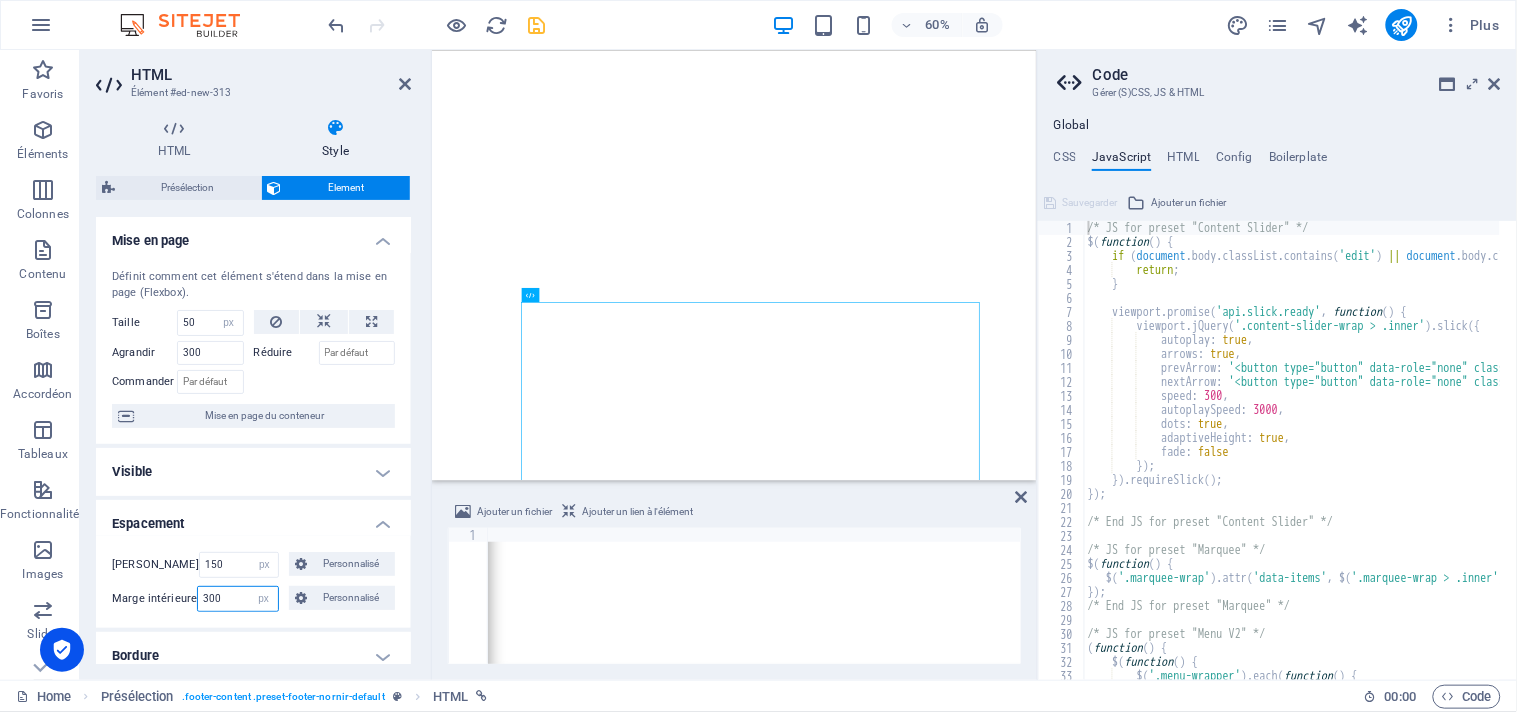 drag, startPoint x: 237, startPoint y: 601, endPoint x: 165, endPoint y: 601, distance: 72 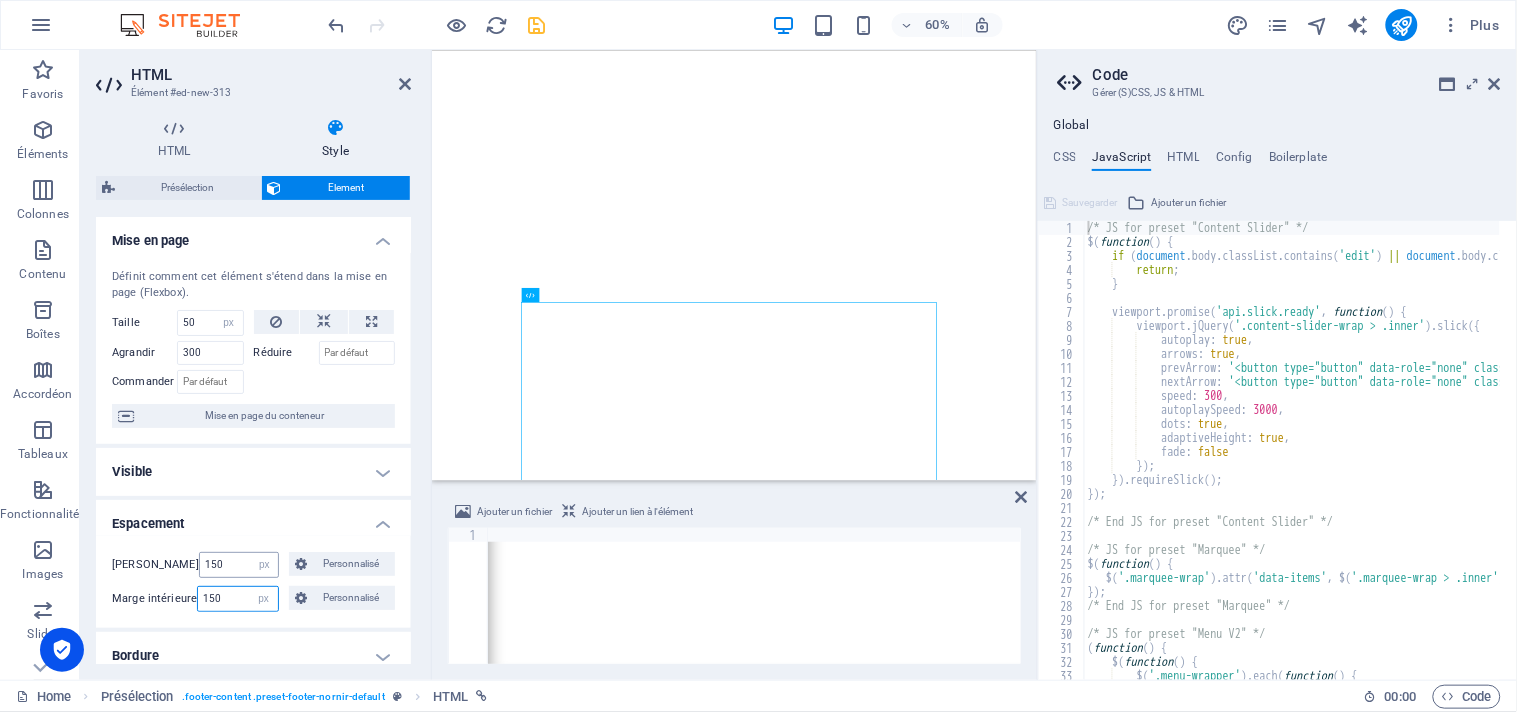 type on "150" 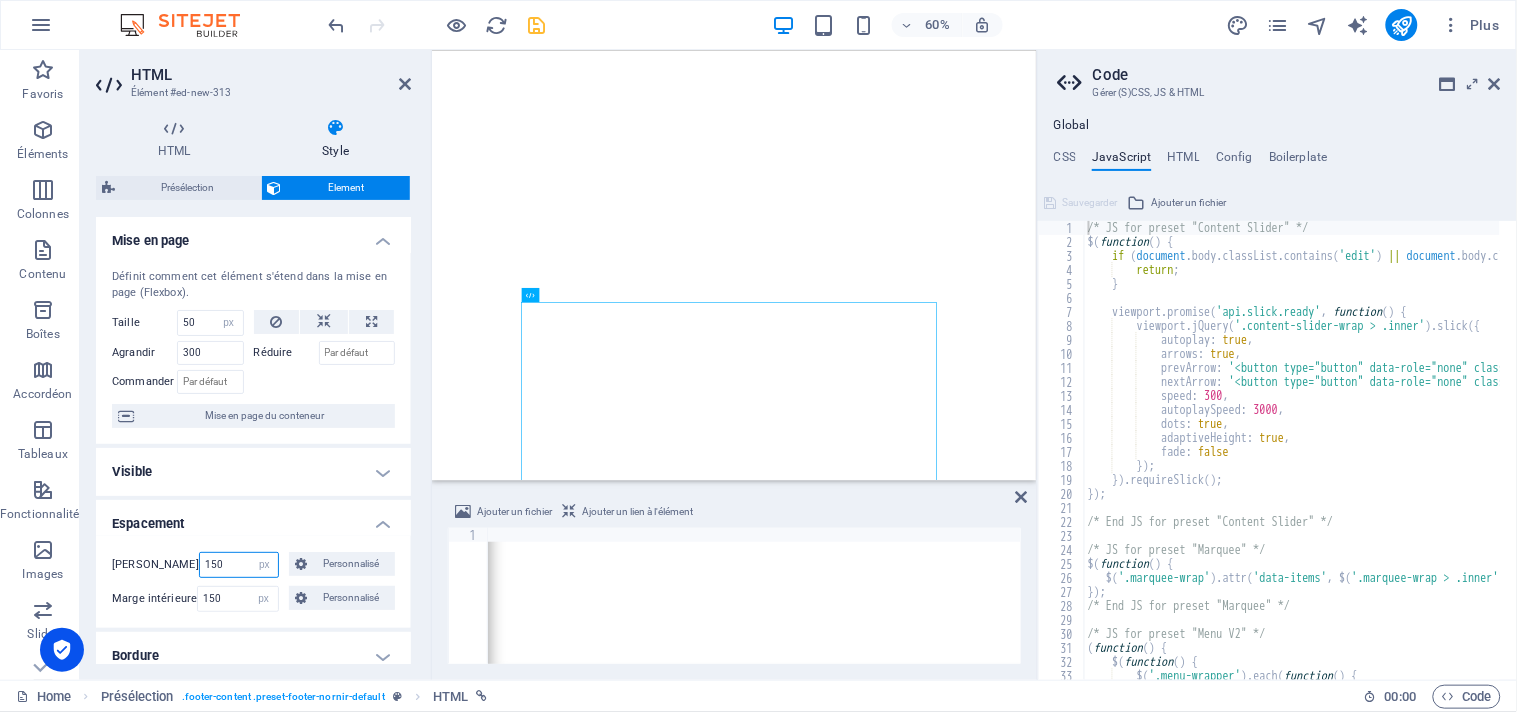 drag, startPoint x: 215, startPoint y: 556, endPoint x: 180, endPoint y: 565, distance: 36.138622 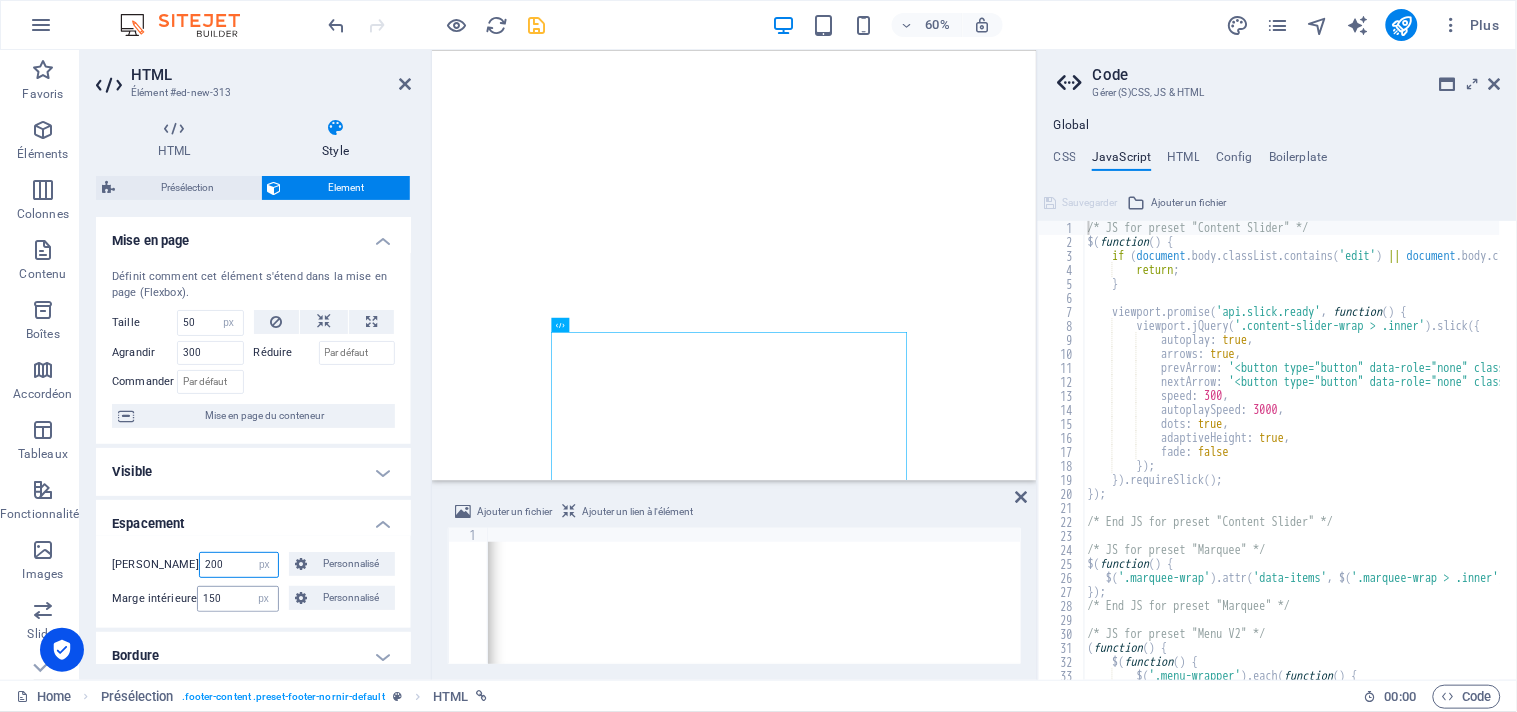 type on "200" 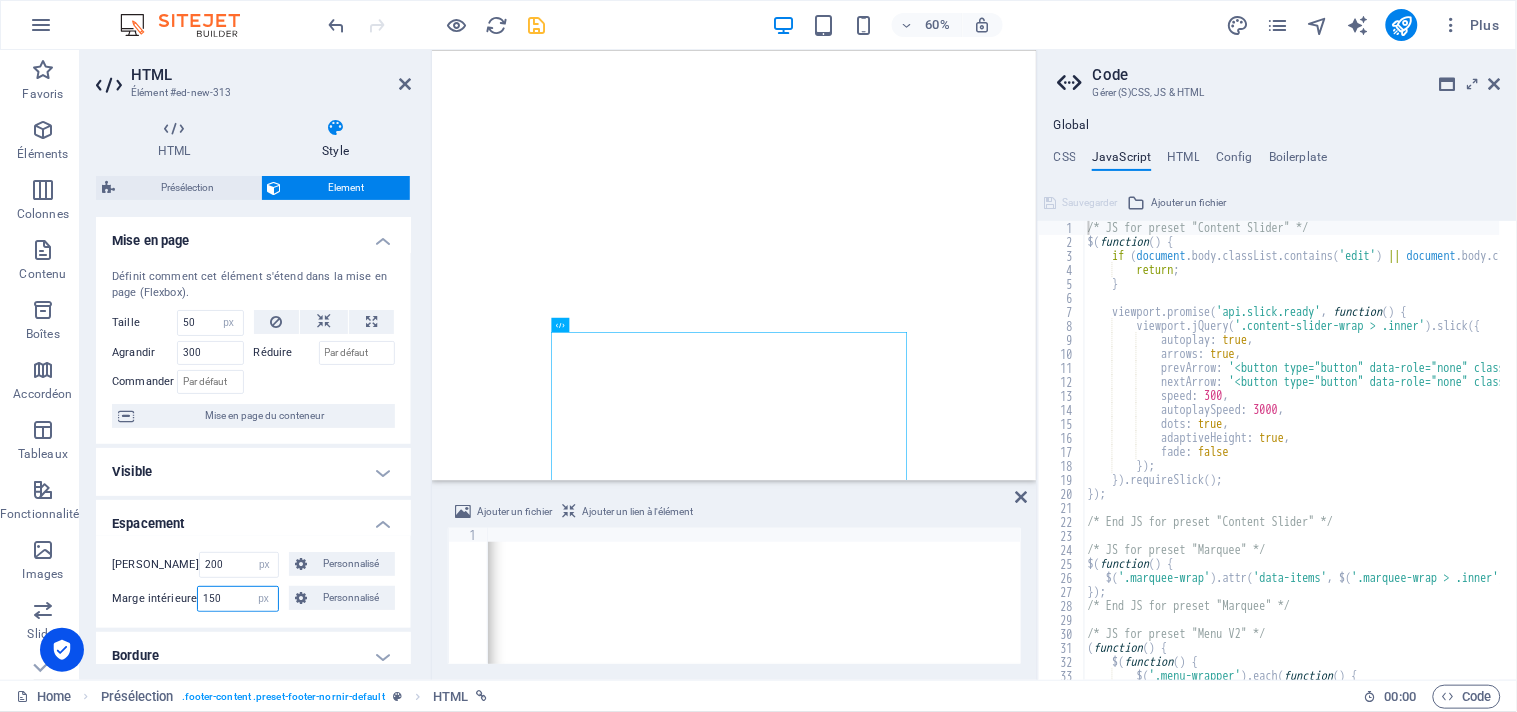 drag, startPoint x: 230, startPoint y: 595, endPoint x: 184, endPoint y: 578, distance: 49.0408 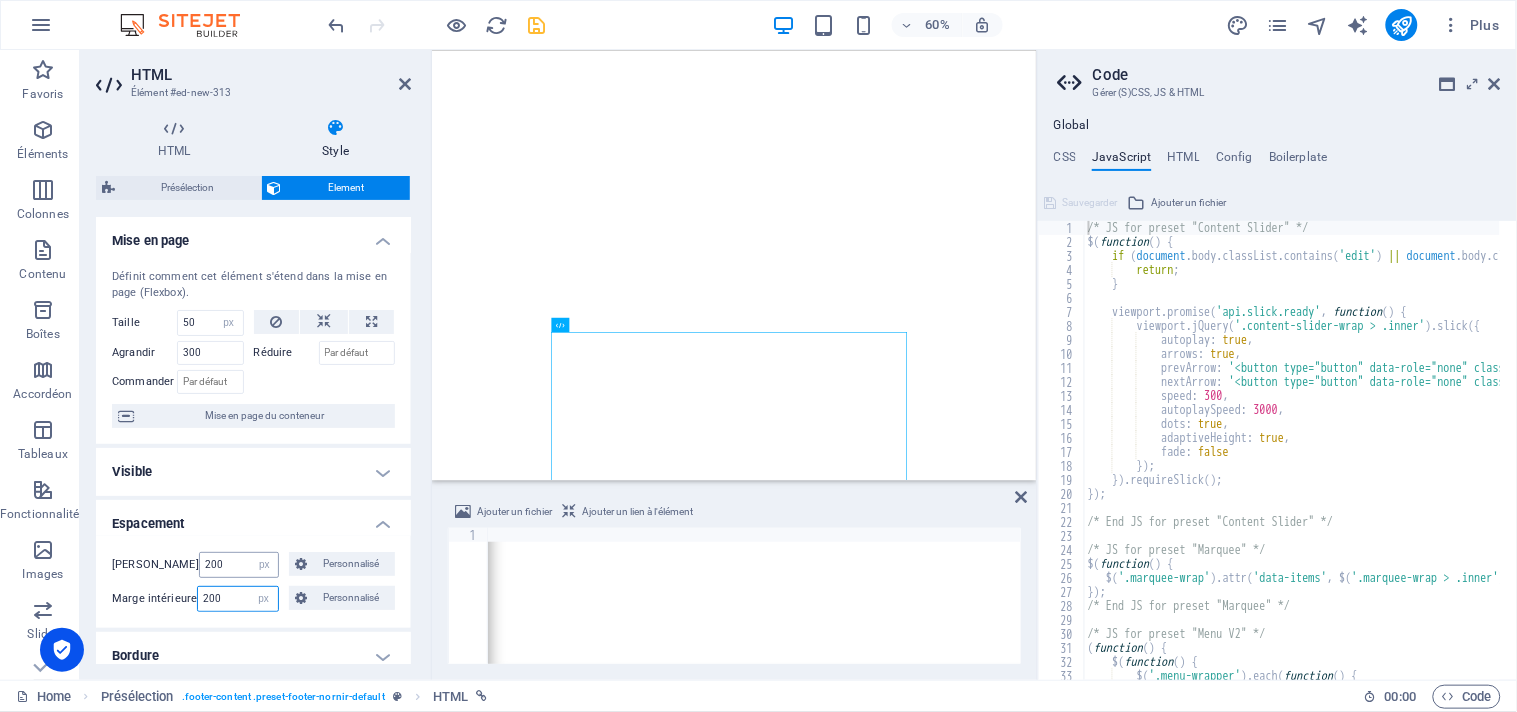 type on "200" 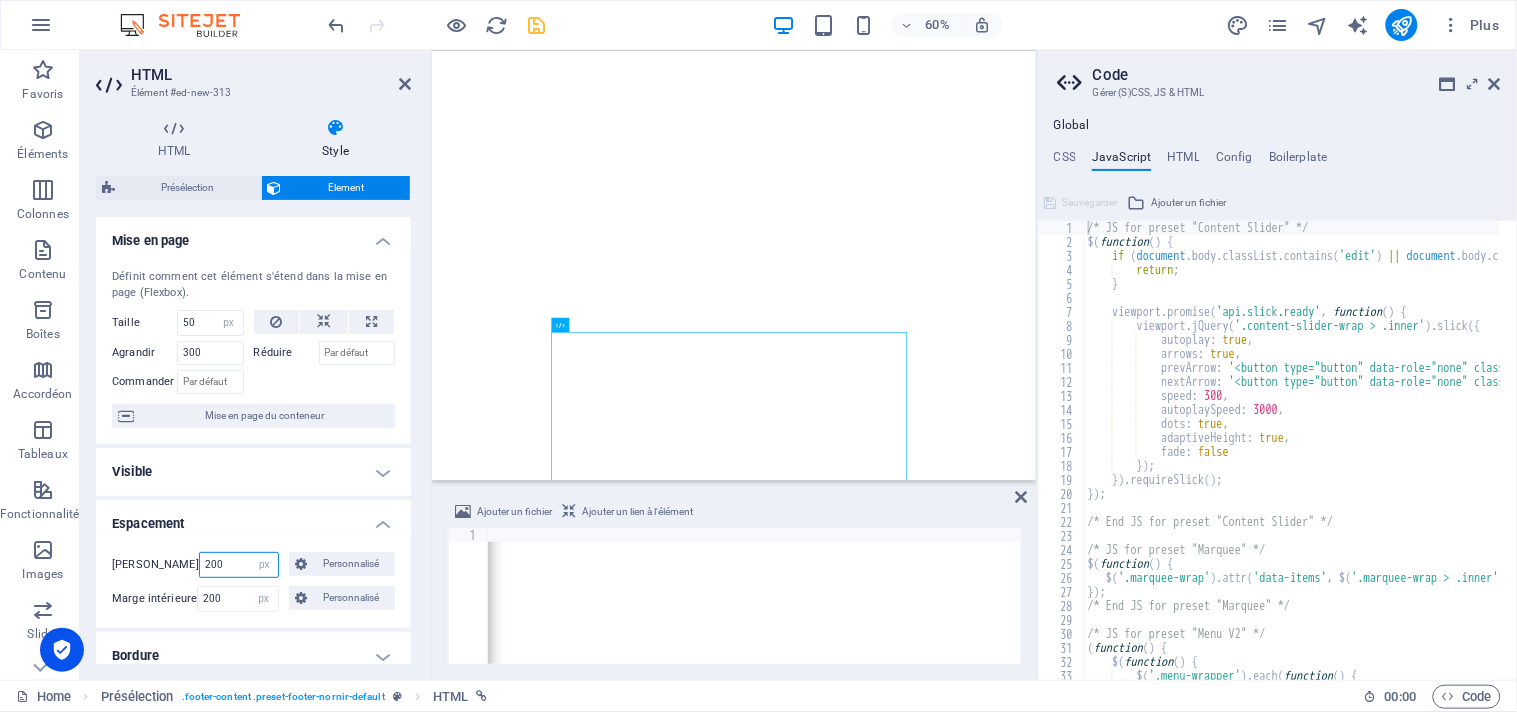 drag, startPoint x: 234, startPoint y: 560, endPoint x: 193, endPoint y: 566, distance: 41.4367 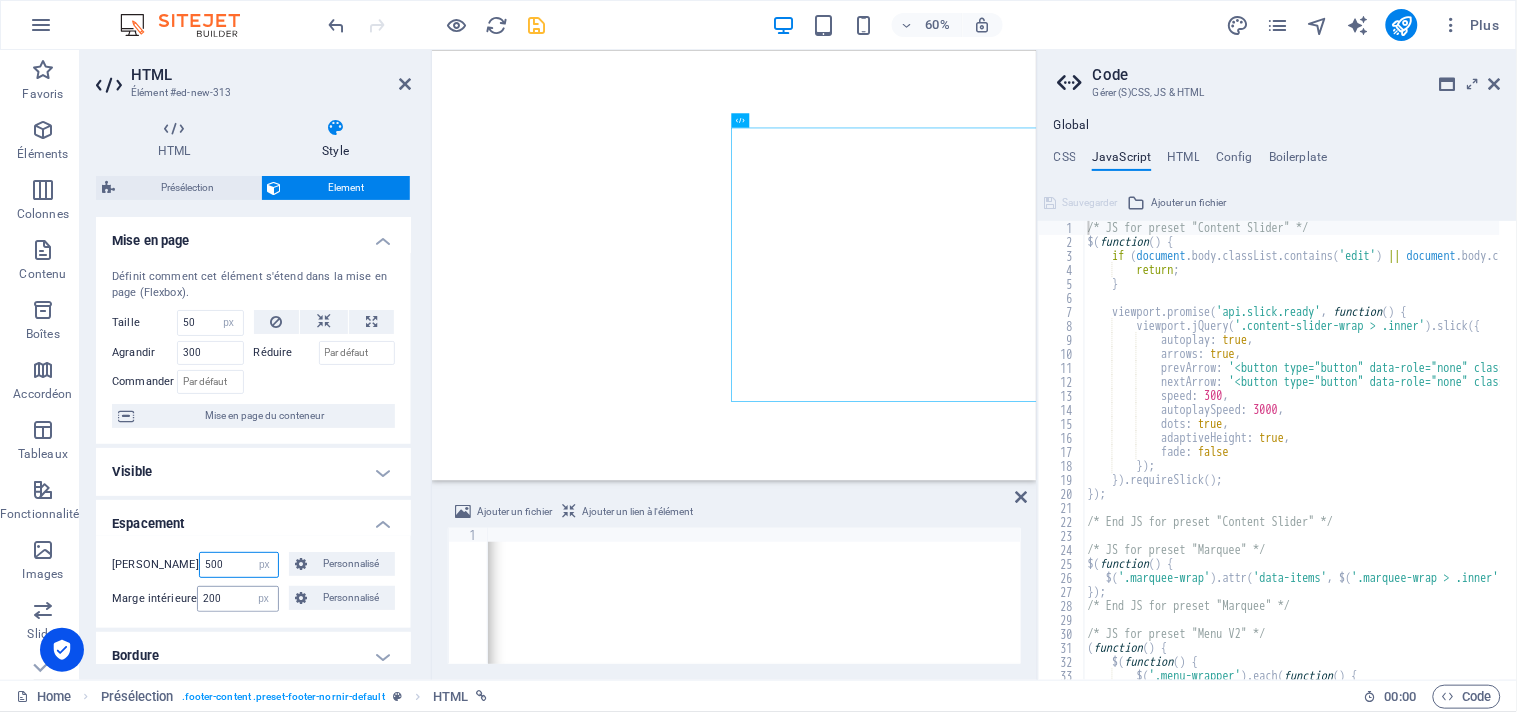 type on "500" 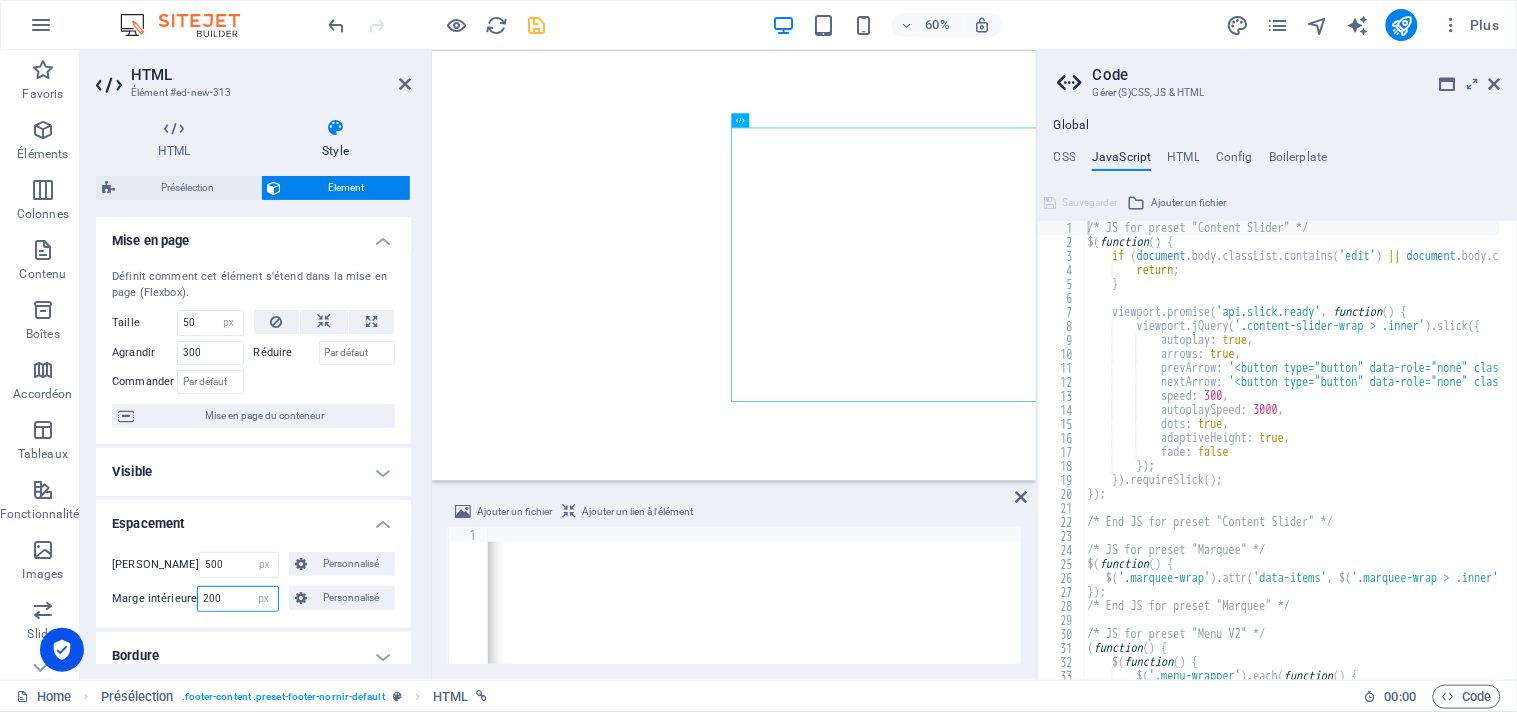 drag, startPoint x: 236, startPoint y: 597, endPoint x: 156, endPoint y: 584, distance: 81.04937 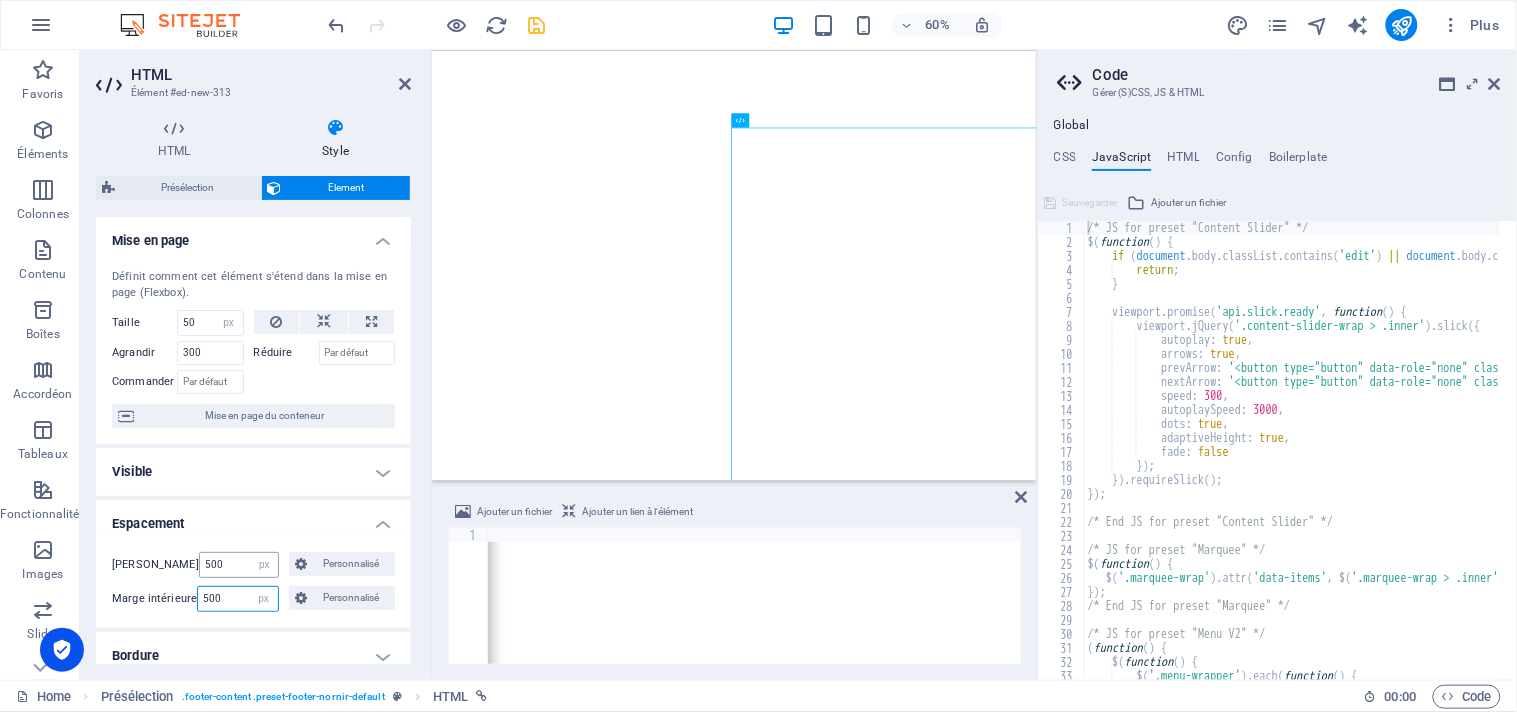 type on "500" 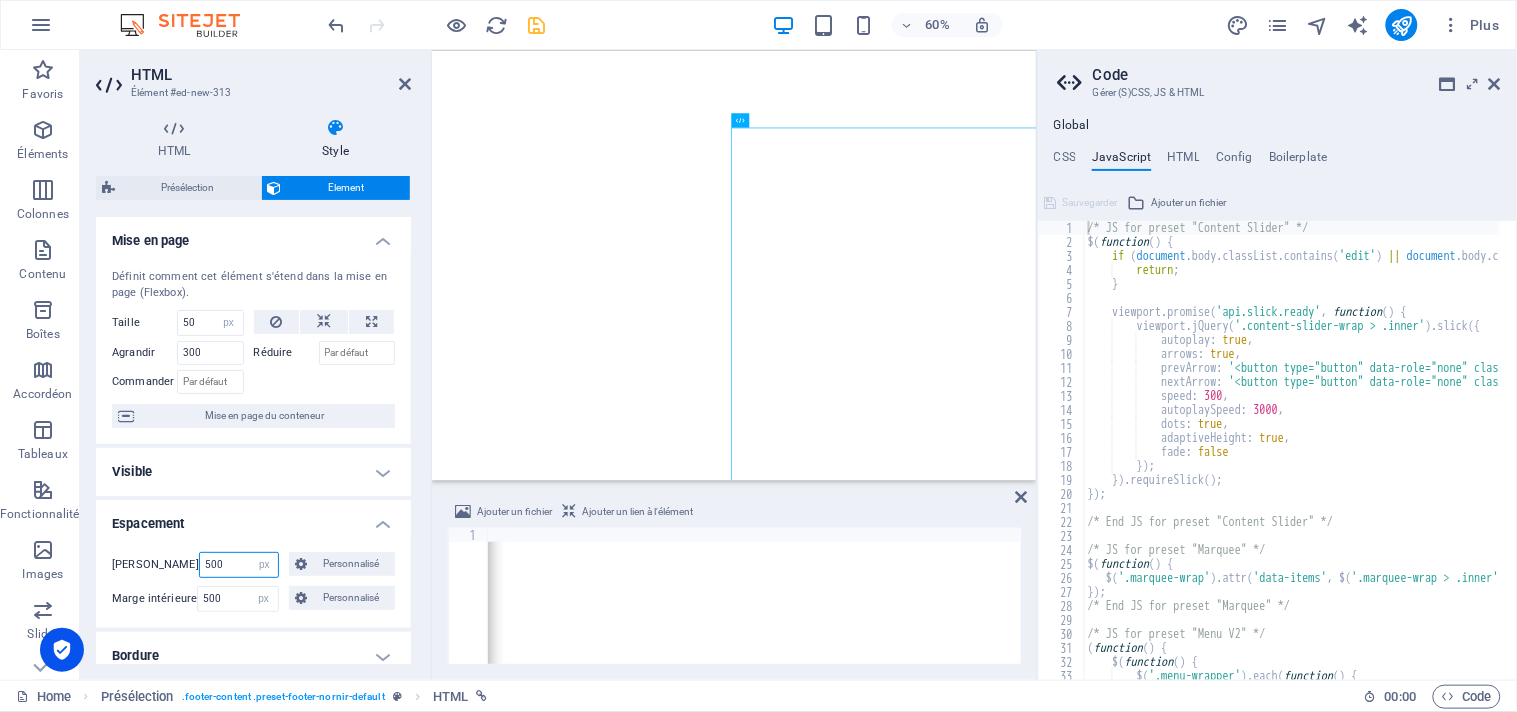 drag, startPoint x: 226, startPoint y: 565, endPoint x: 170, endPoint y: 558, distance: 56.435802 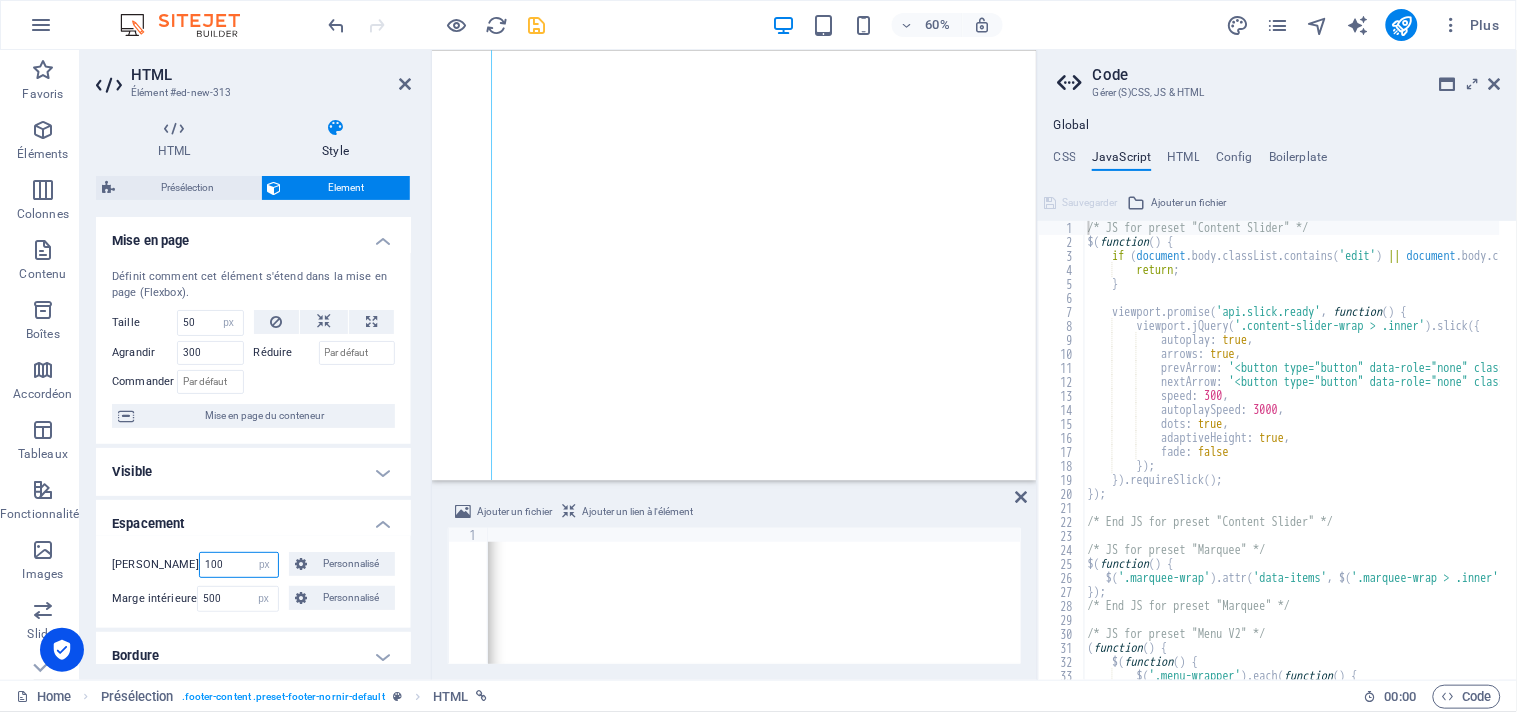 drag, startPoint x: 227, startPoint y: 563, endPoint x: 157, endPoint y: 562, distance: 70.00714 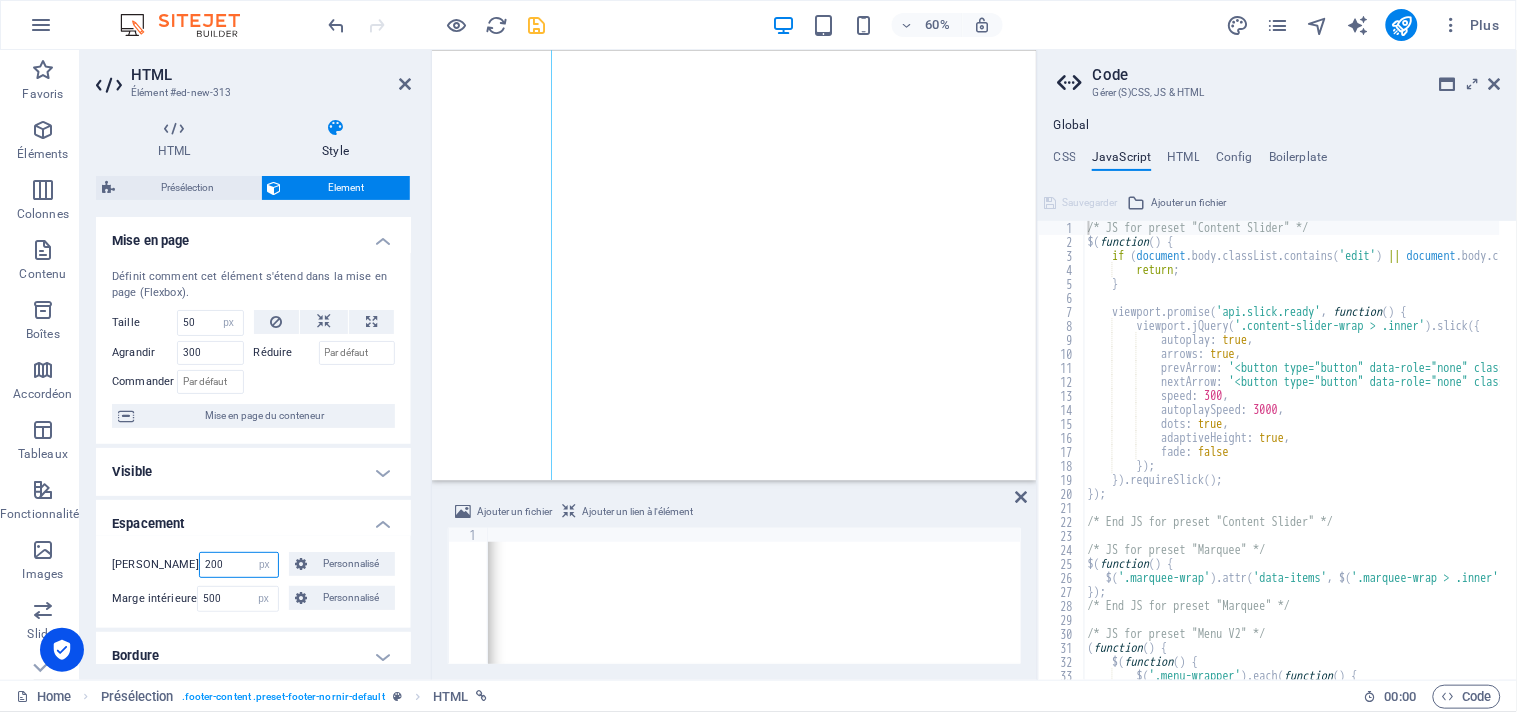 drag, startPoint x: 227, startPoint y: 567, endPoint x: 134, endPoint y: 571, distance: 93.08598 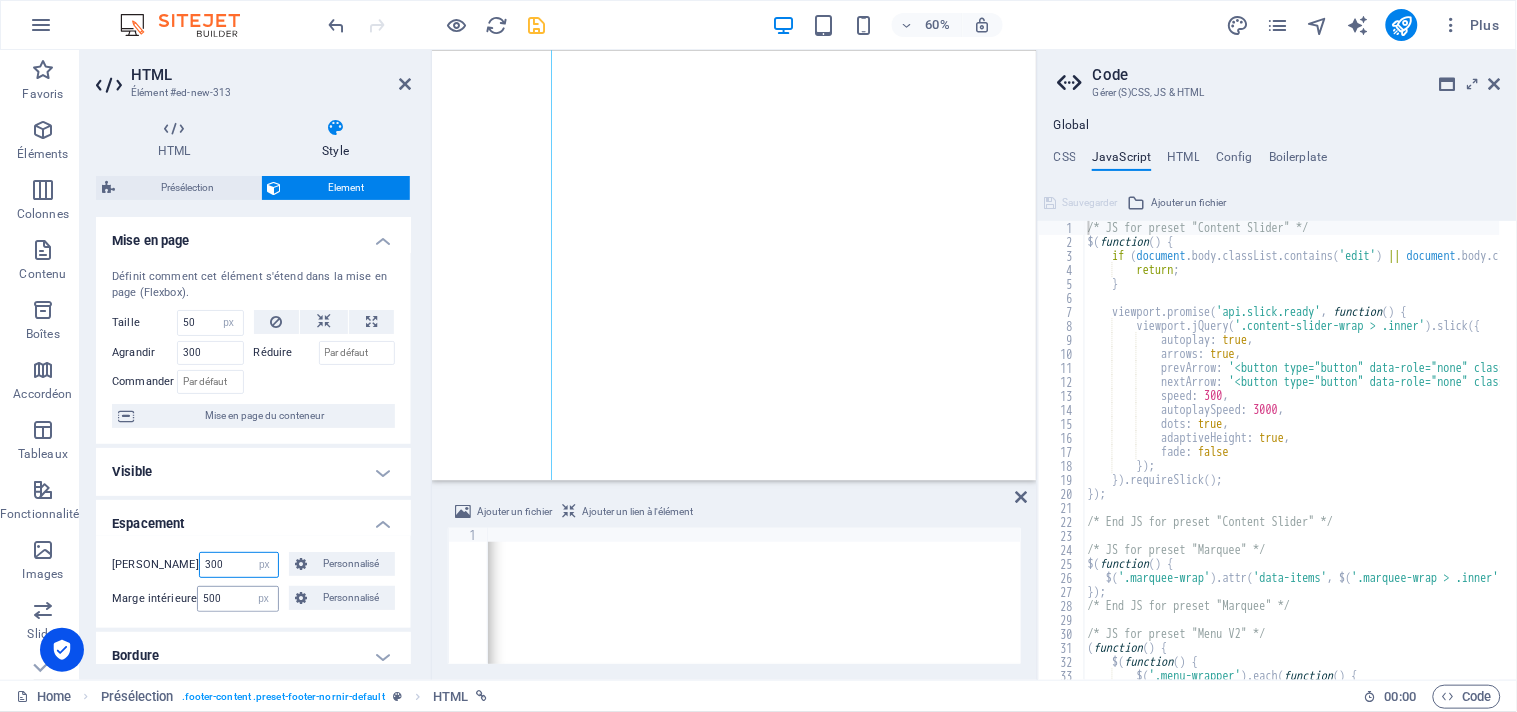 type on "300" 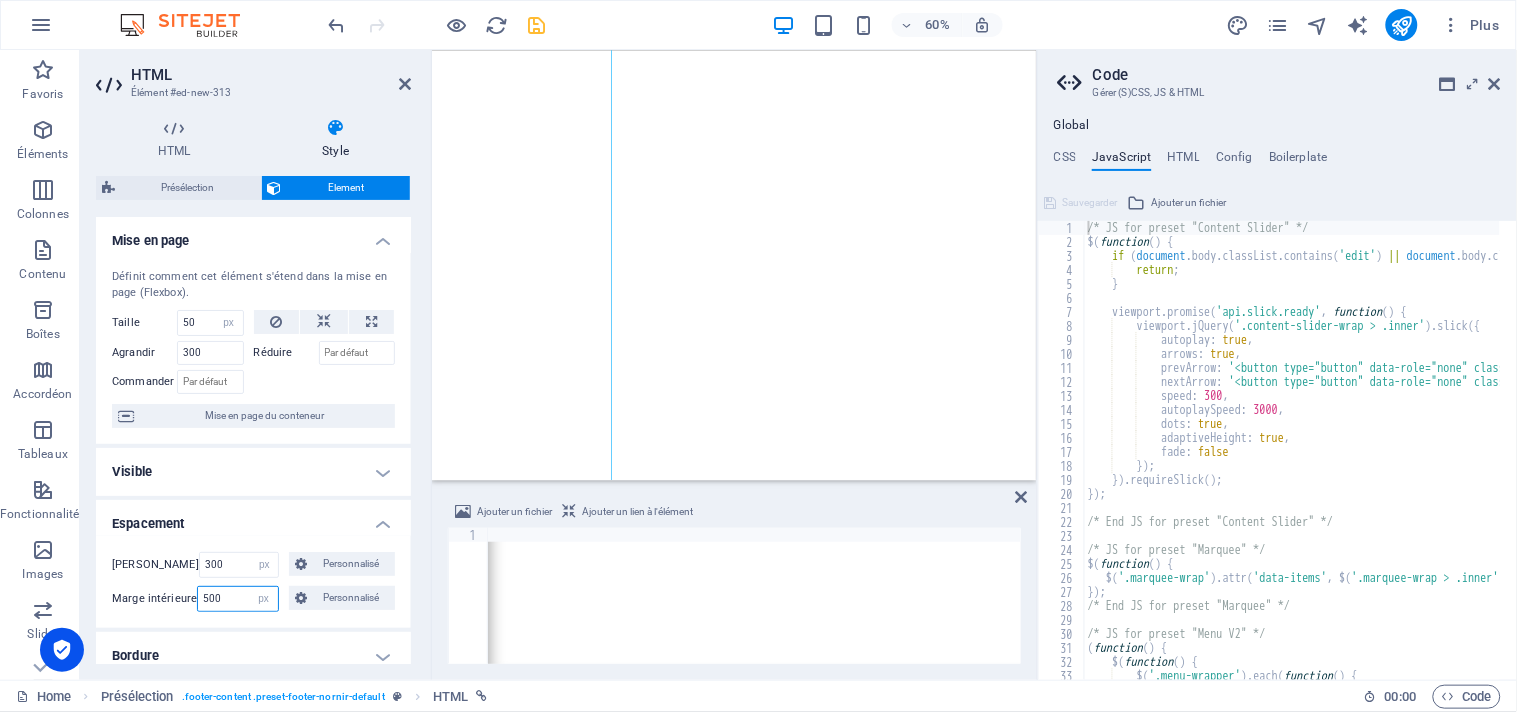 drag, startPoint x: 236, startPoint y: 595, endPoint x: 152, endPoint y: 597, distance: 84.0238 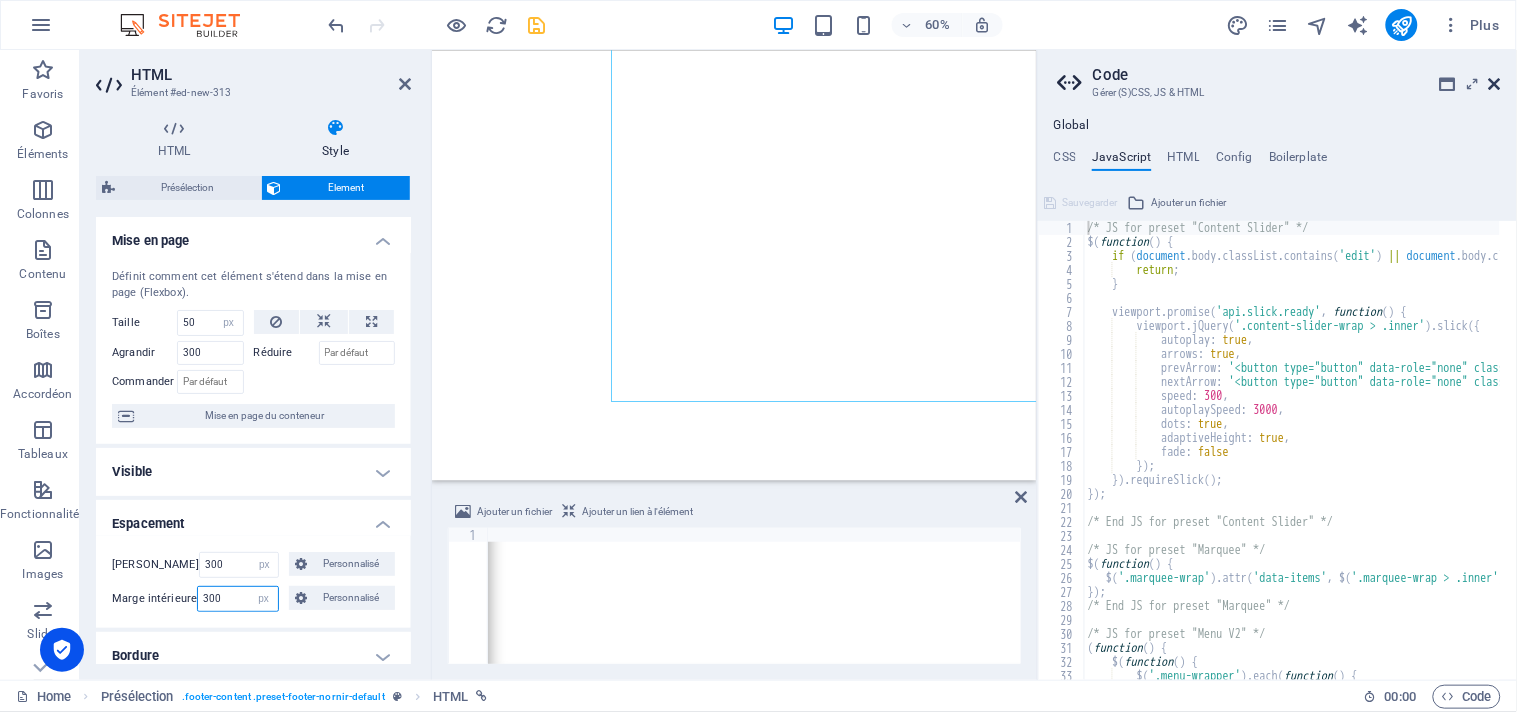 type on "300" 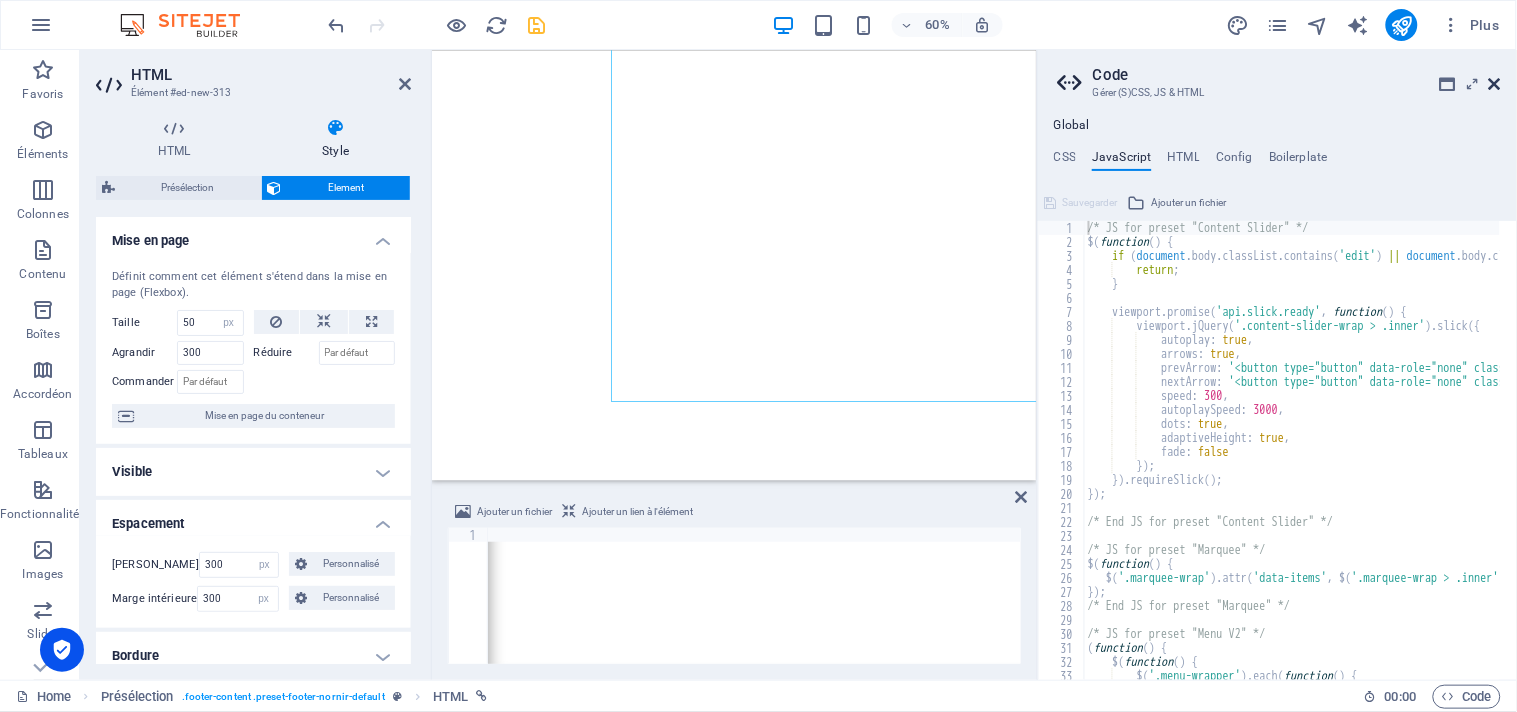 click at bounding box center (1495, 84) 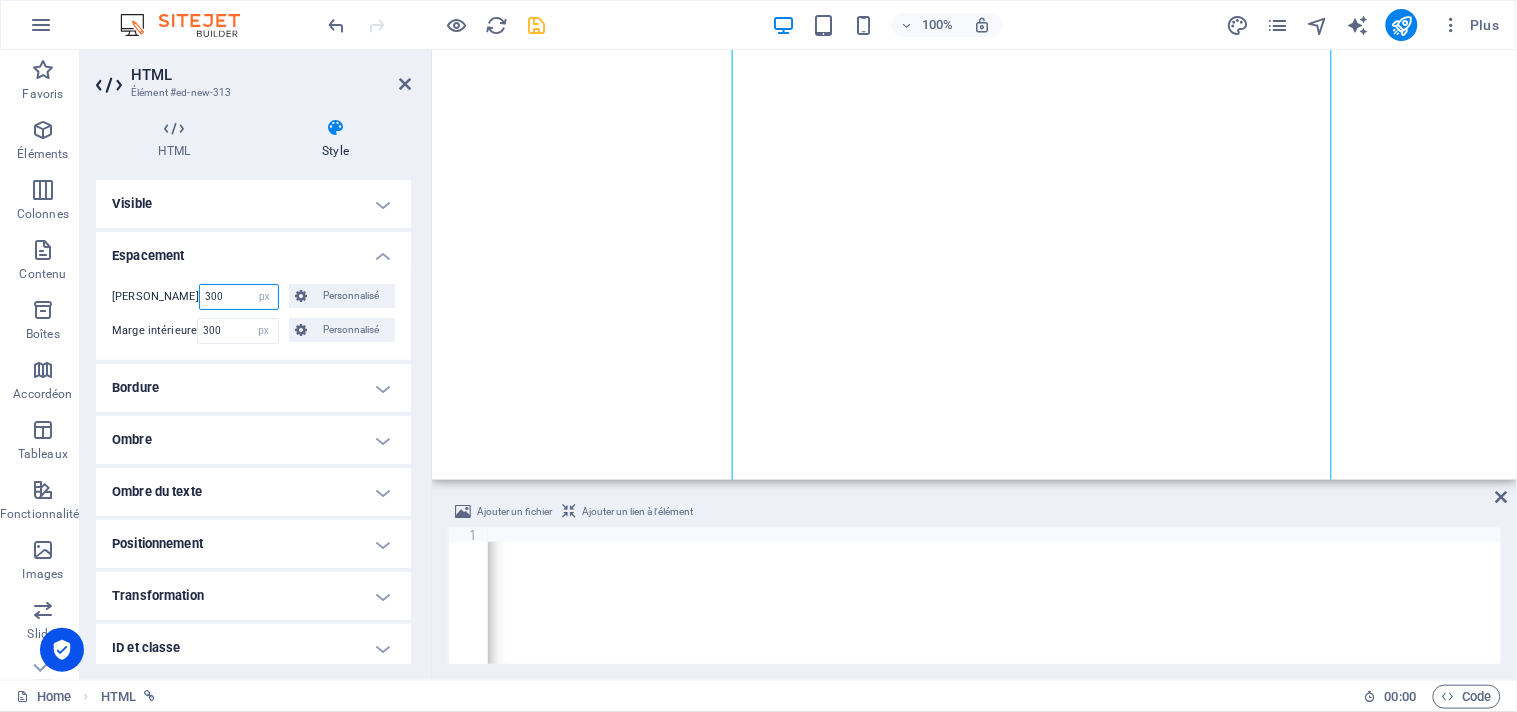 click on "300" at bounding box center (239, 297) 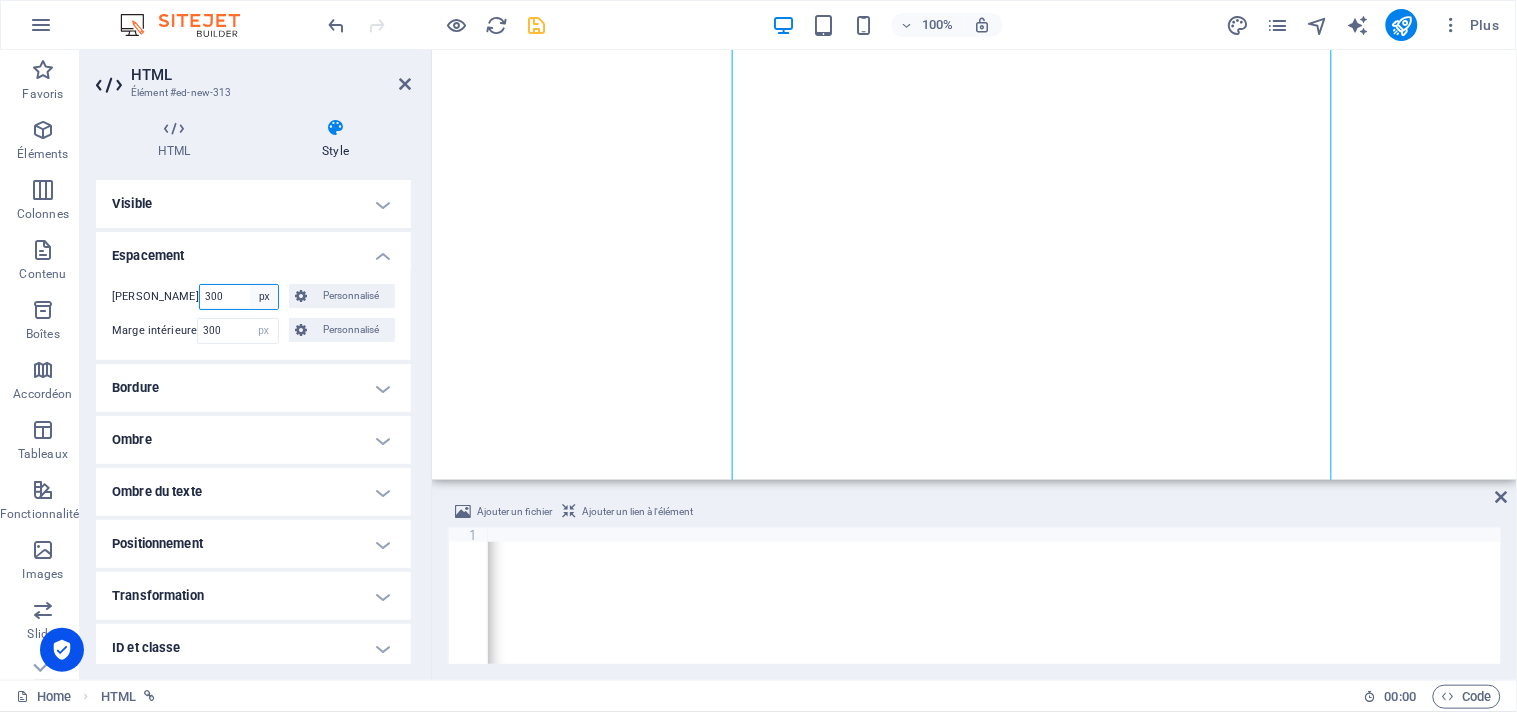 click on "Par défaut auto px % rem vw vh Personnalisé" at bounding box center (264, 297) 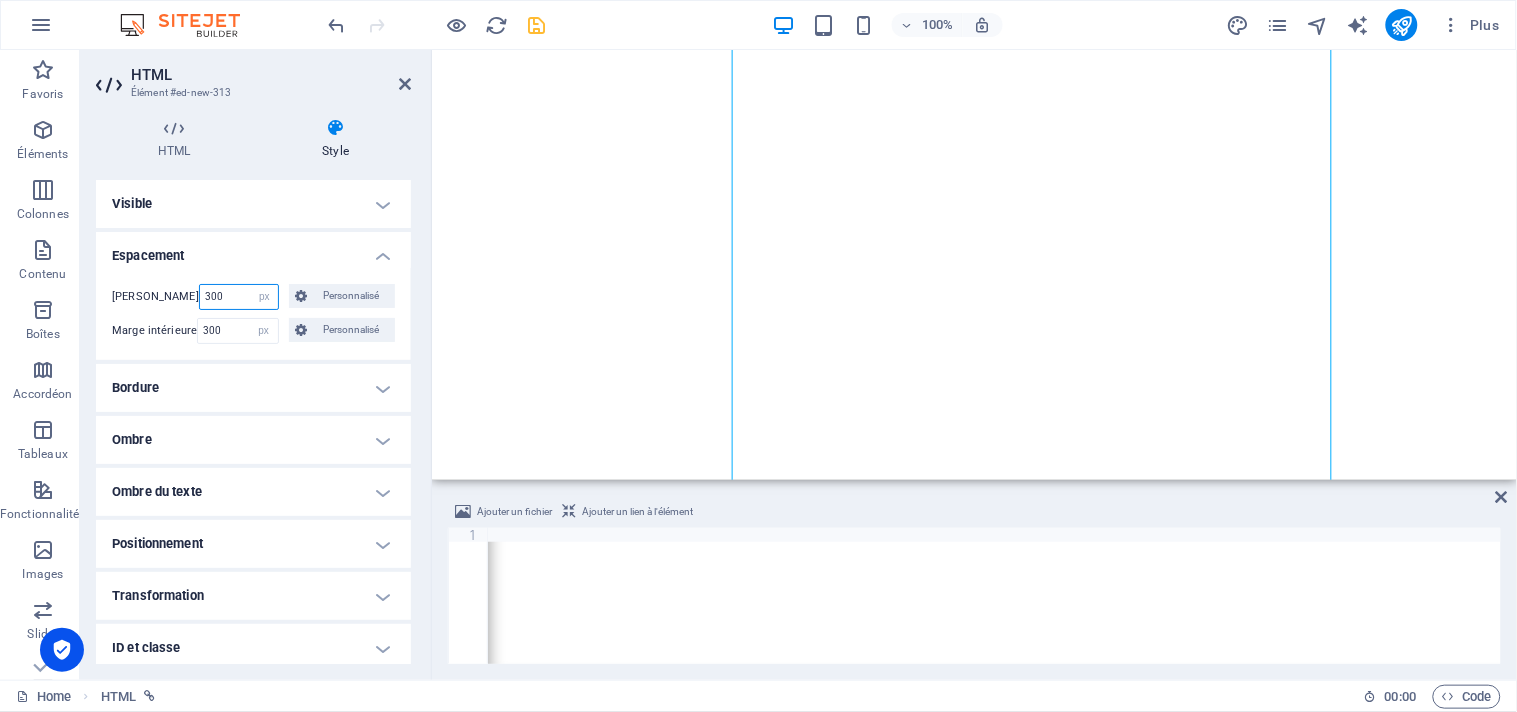select on "%" 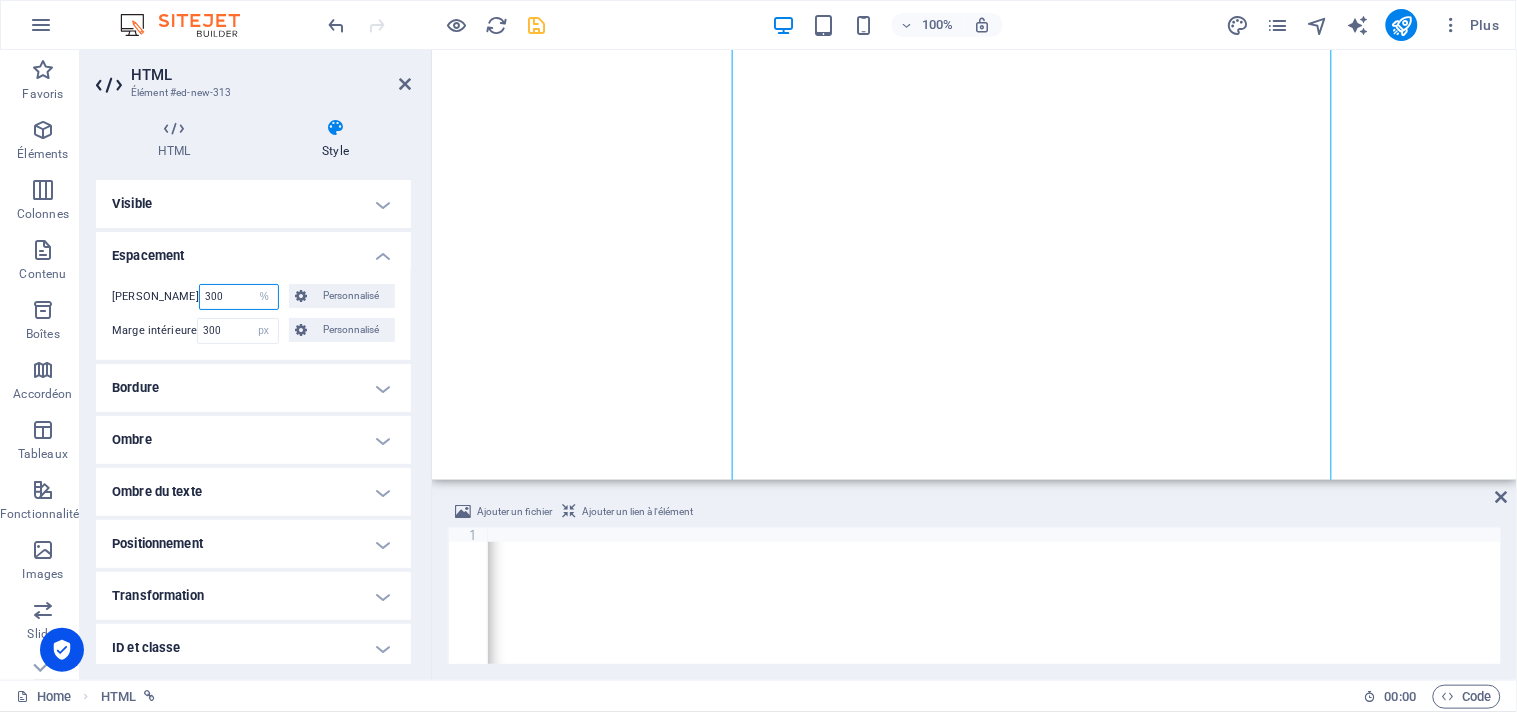 click on "Par défaut auto px % rem vw vh Personnalisé" at bounding box center (264, 297) 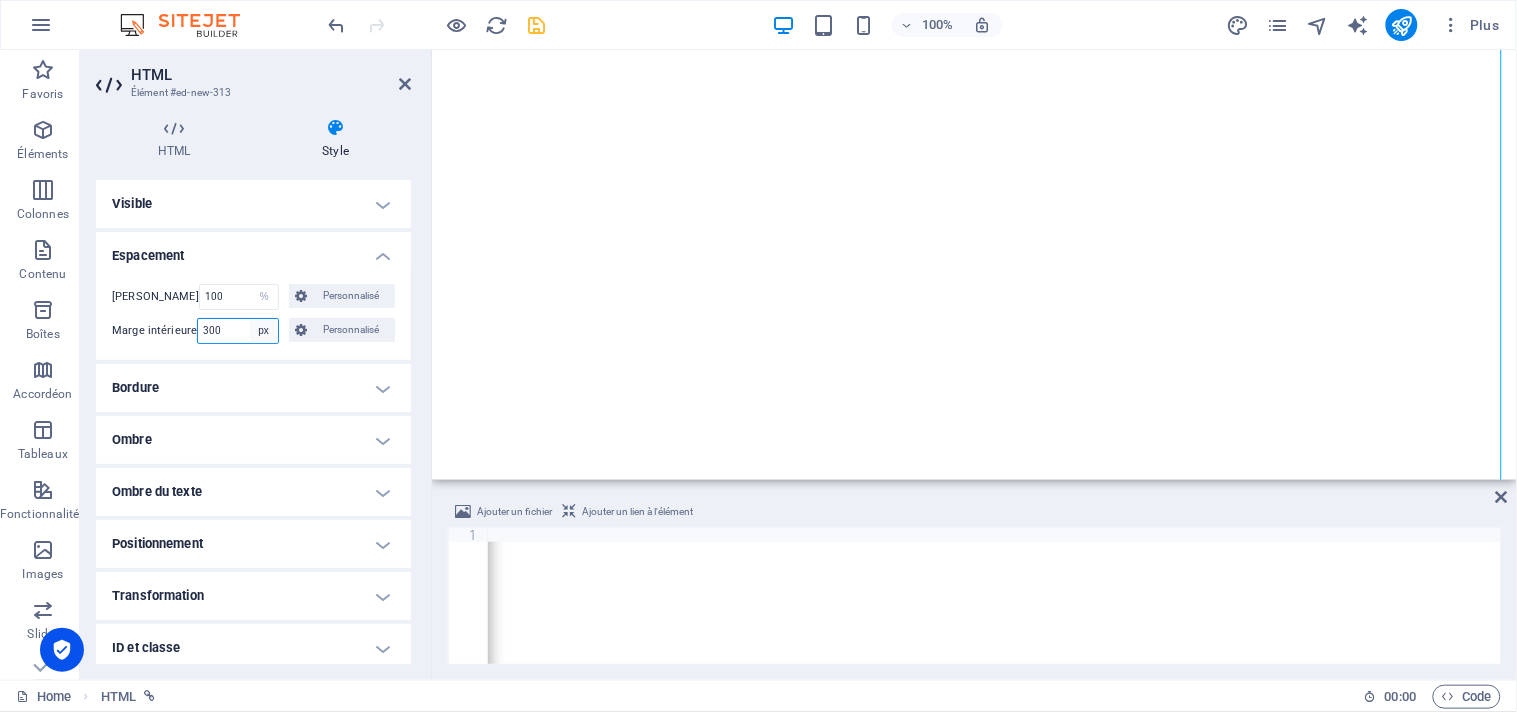 click on "Par défaut px rem % vh vw Personnalisé" at bounding box center (264, 331) 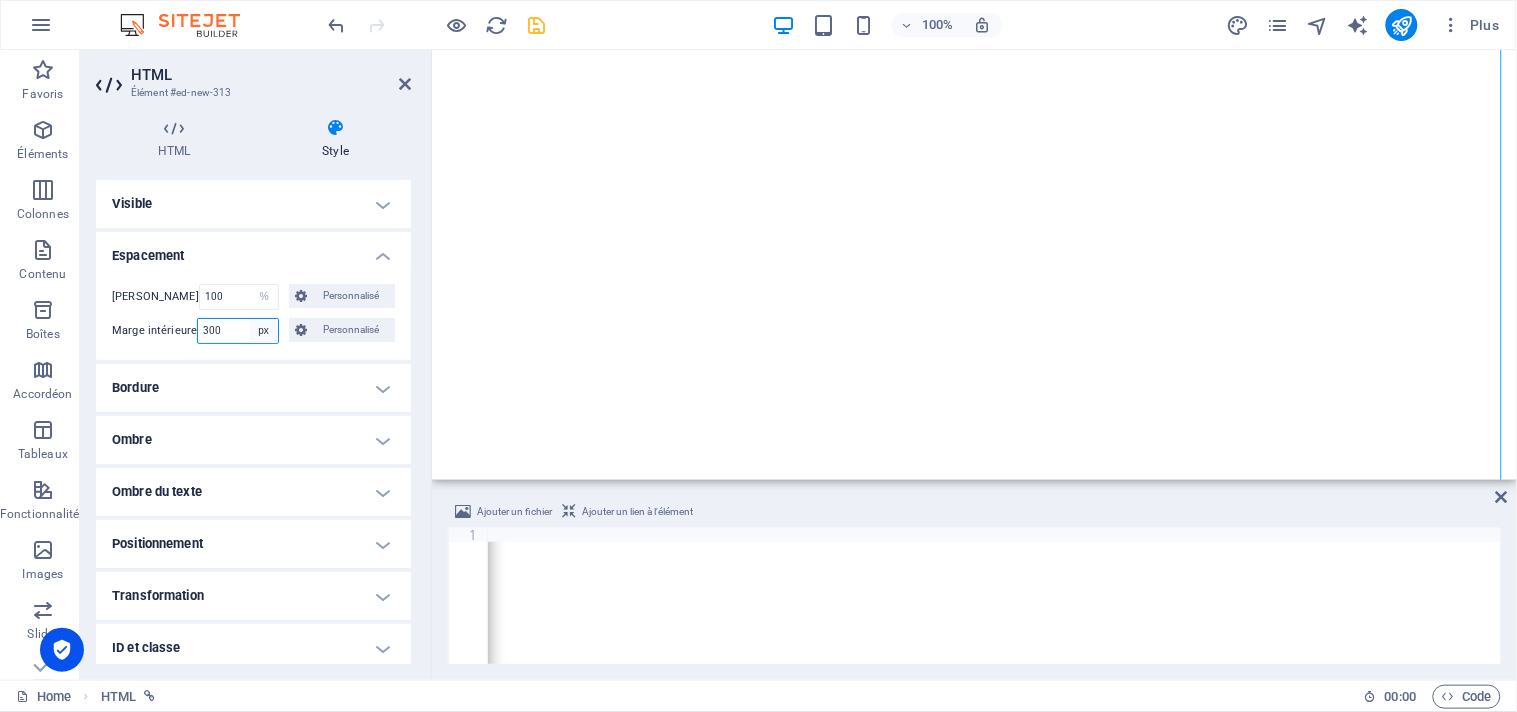 select on "%" 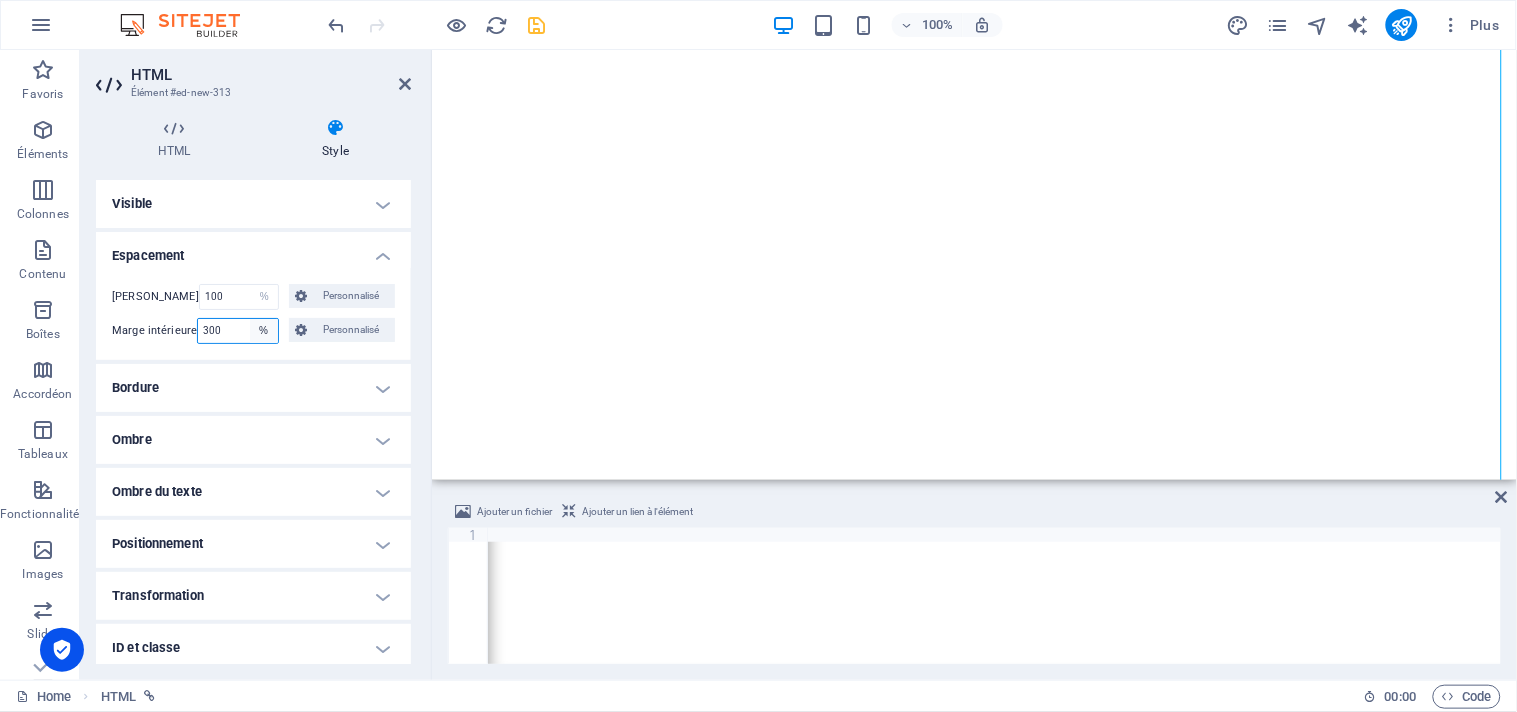 click on "Par défaut px rem % vh vw Personnalisé" at bounding box center [264, 331] 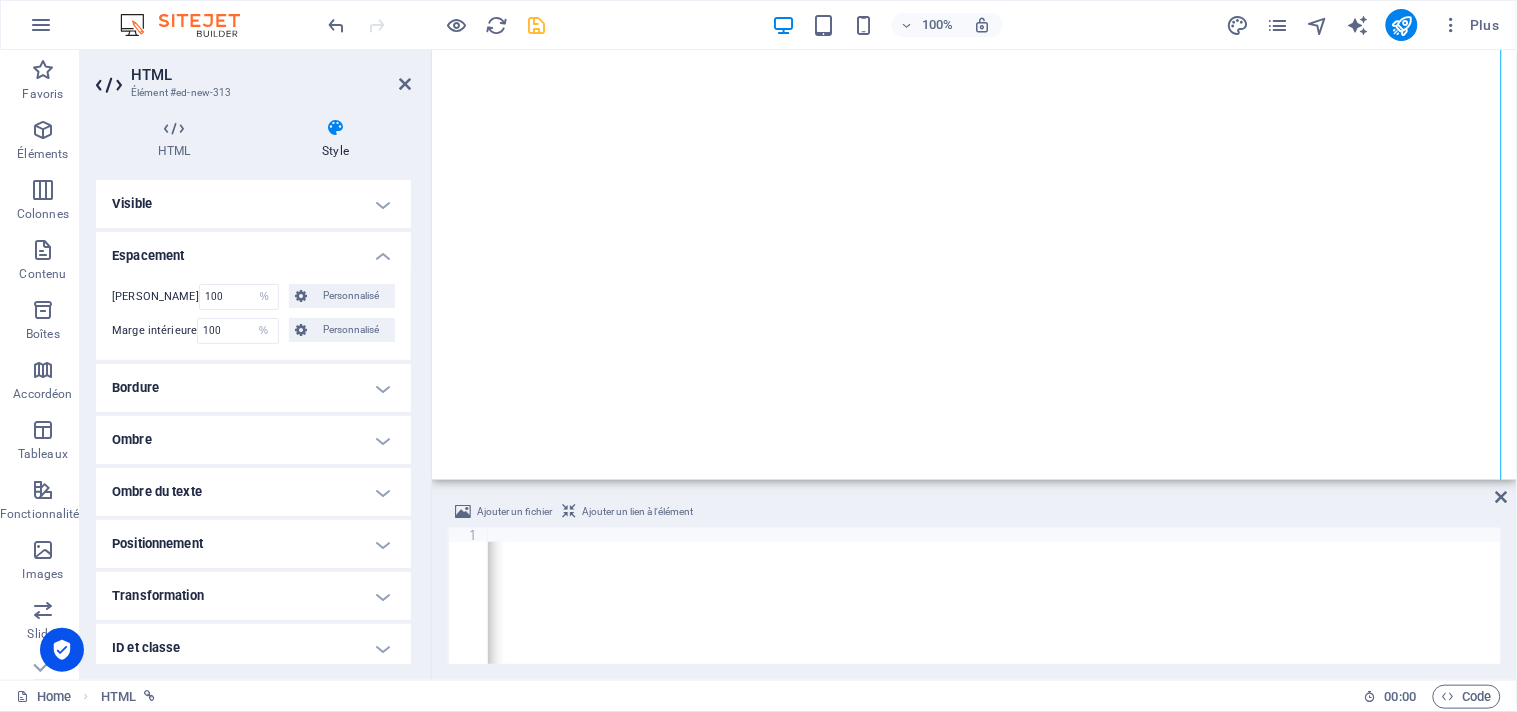 click on "HTML Style HTML Ajoutez, éditez et formatez le contenu HTML directement sur le site web. Présélection Element Mise en page Définit comment cet élément s'étend dans la mise en page (Flexbox). Taille 50 Par défaut auto px % 1/1 1/2 1/3 1/4 1/5 1/6 1/7 1/8 1/9 1/10 Agrandir 300 Réduire Commander Mise en page du conteneur Visible Visible Opacité 100 % Débordement Espacement Marge 100 Par défaut auto px % rem vw vh Personnalisé Personnalisé 100 auto px % rem vw vh 100 auto px % rem vw vh 100 auto px % rem vw vh 100 auto px % rem vw vh Marge intérieure 100 Par défaut px rem % vh vw Personnalisé Personnalisé 100 px rem % vh vw 100 px rem % vh vw 100 px rem % vh vw 100 px rem % vh vw Bordure Style              - Largeur 1 auto px rem % vh vw Personnalisé Personnalisé 1 auto px rem % vh vw 1 auto px rem % vh vw 1 auto px rem % vh vw 1 auto px rem % vh vw  - Couleur Coins arrondis Par défaut px rem % vh vw Personnalisé Personnalisé px rem % vh vw px rem % vh vw px rem % vh vw px rem % 0" at bounding box center [253, 391] 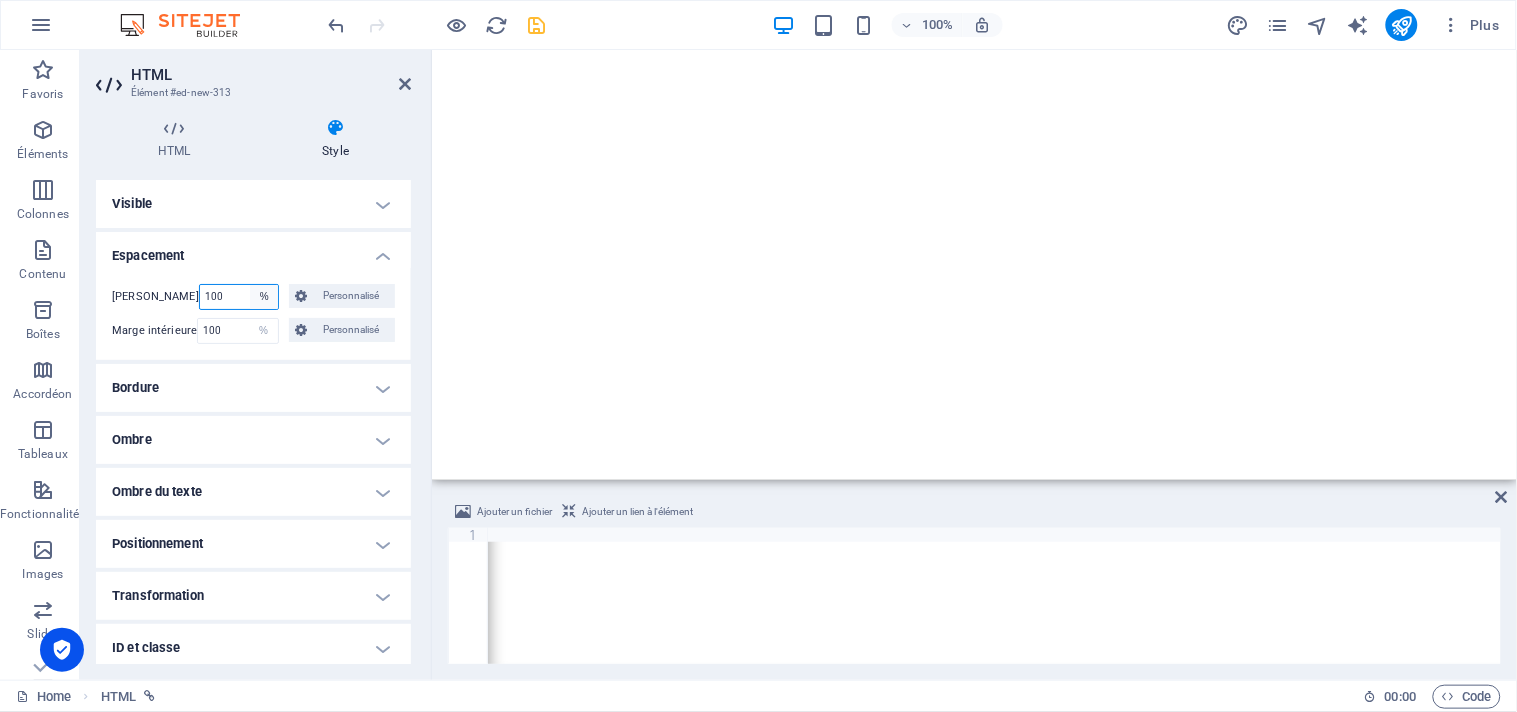 click on "Par défaut auto px % rem vw vh Personnalisé" at bounding box center (264, 297) 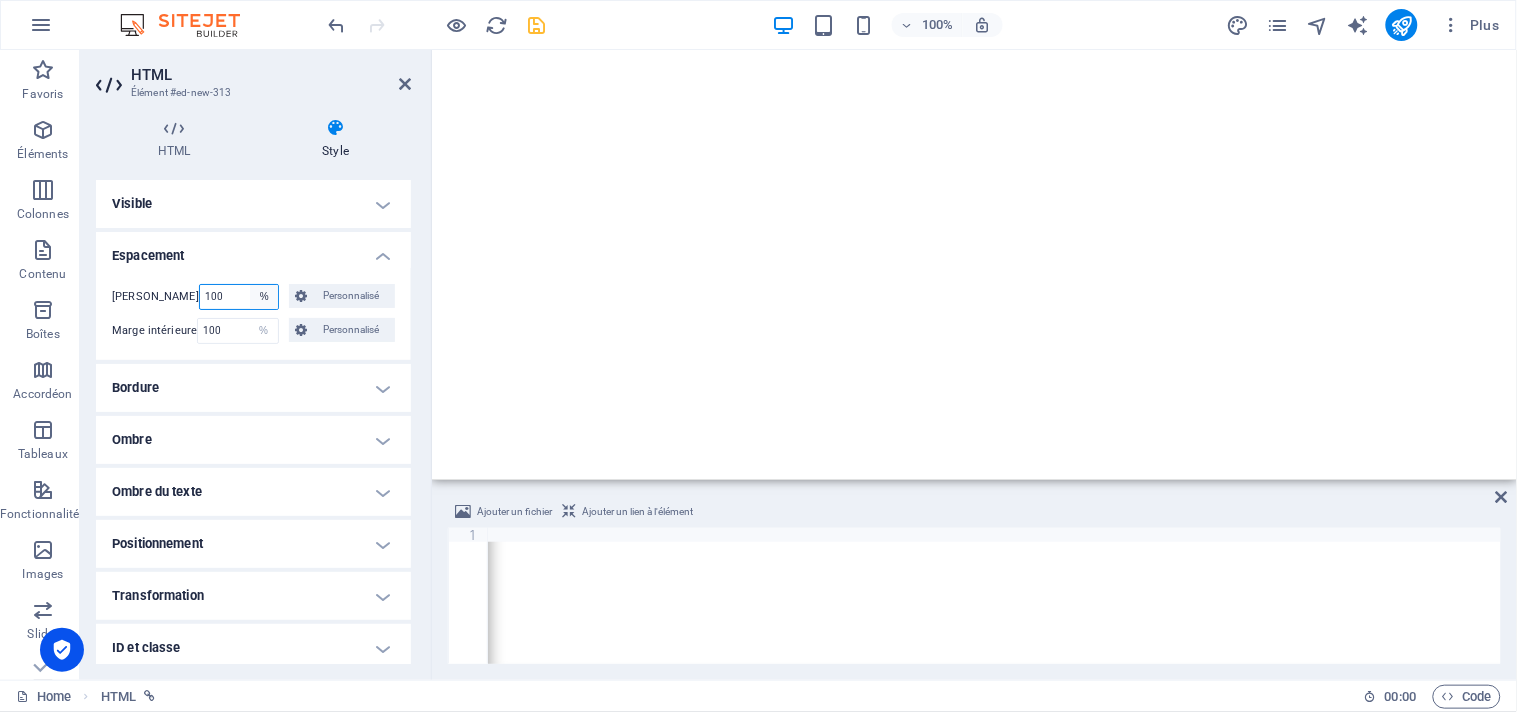 select on "auto" 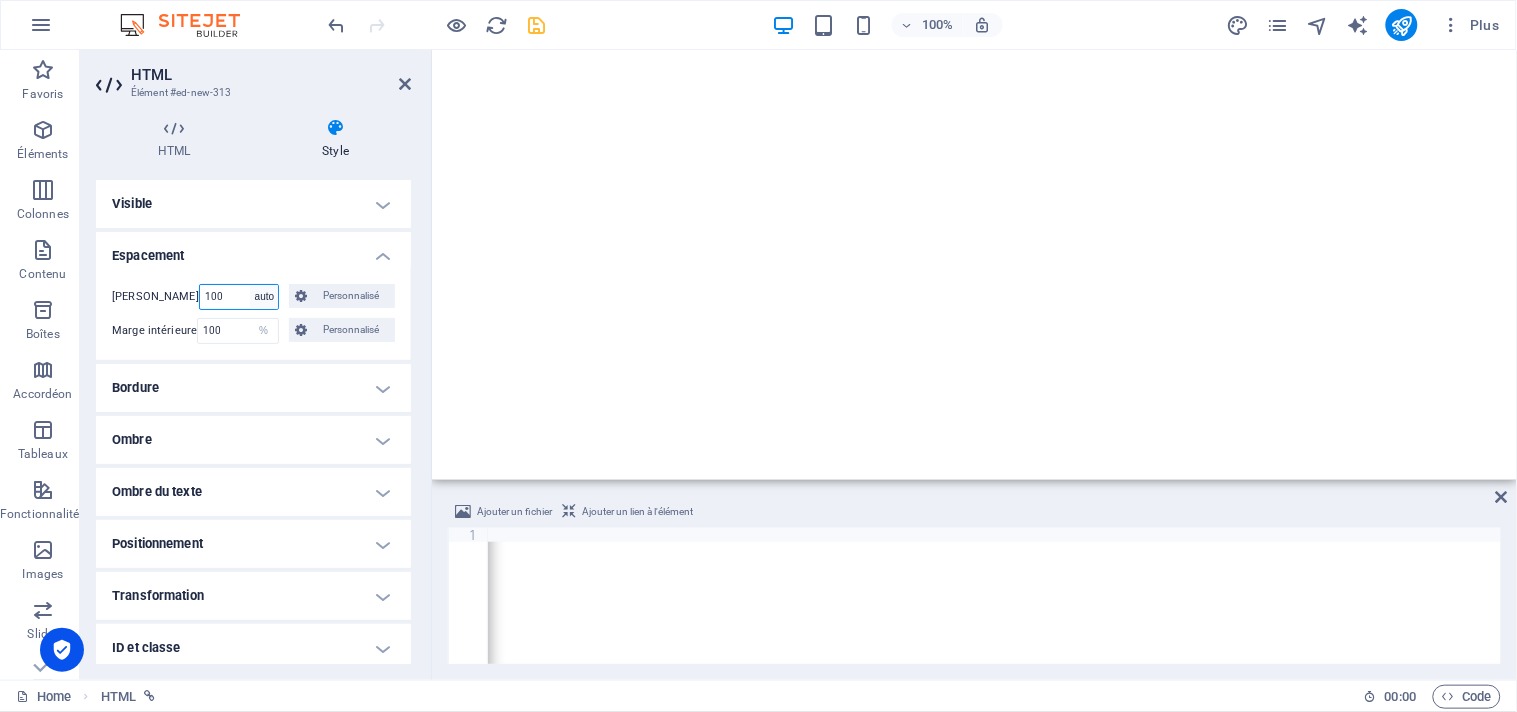 click on "Par défaut auto px % rem vw vh Personnalisé" at bounding box center (264, 297) 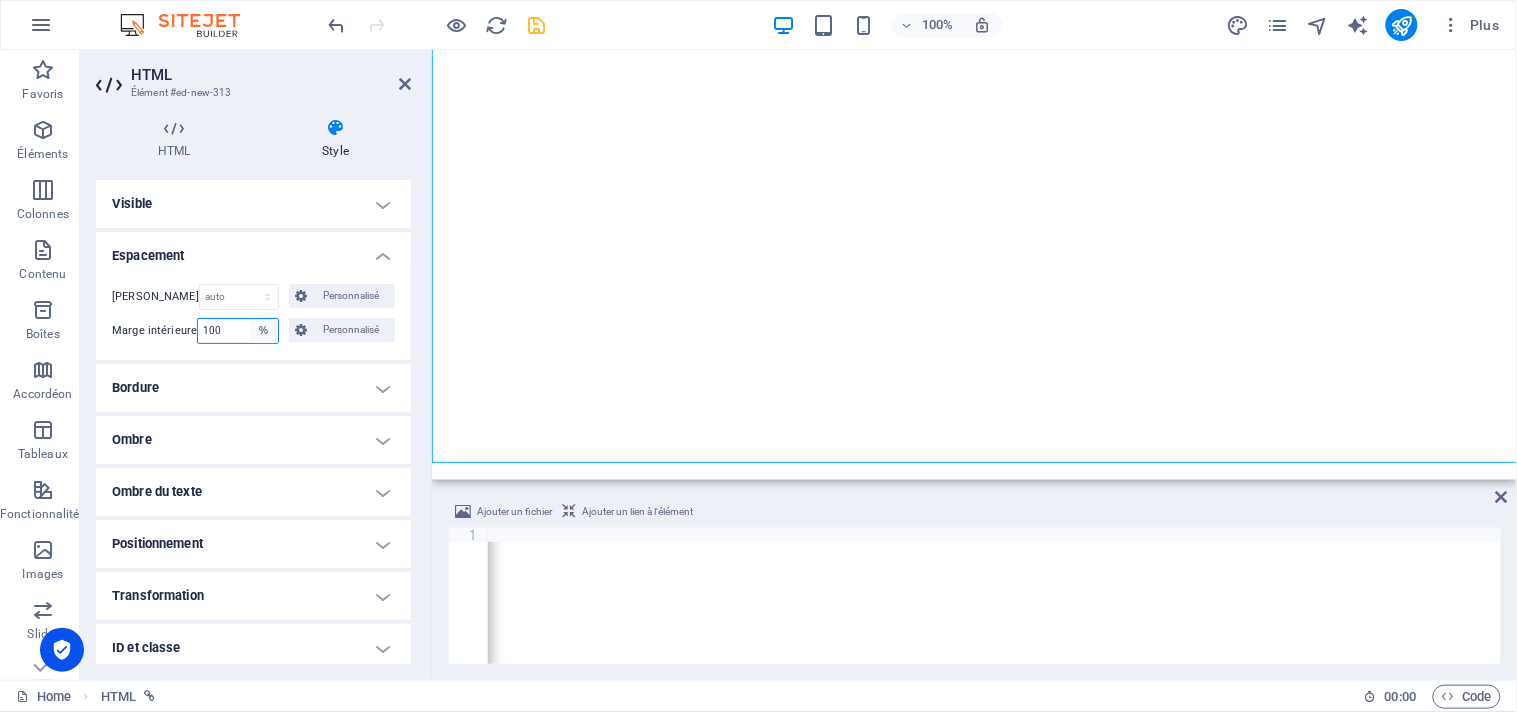 click on "Par défaut px rem % vh vw Personnalisé" at bounding box center [264, 331] 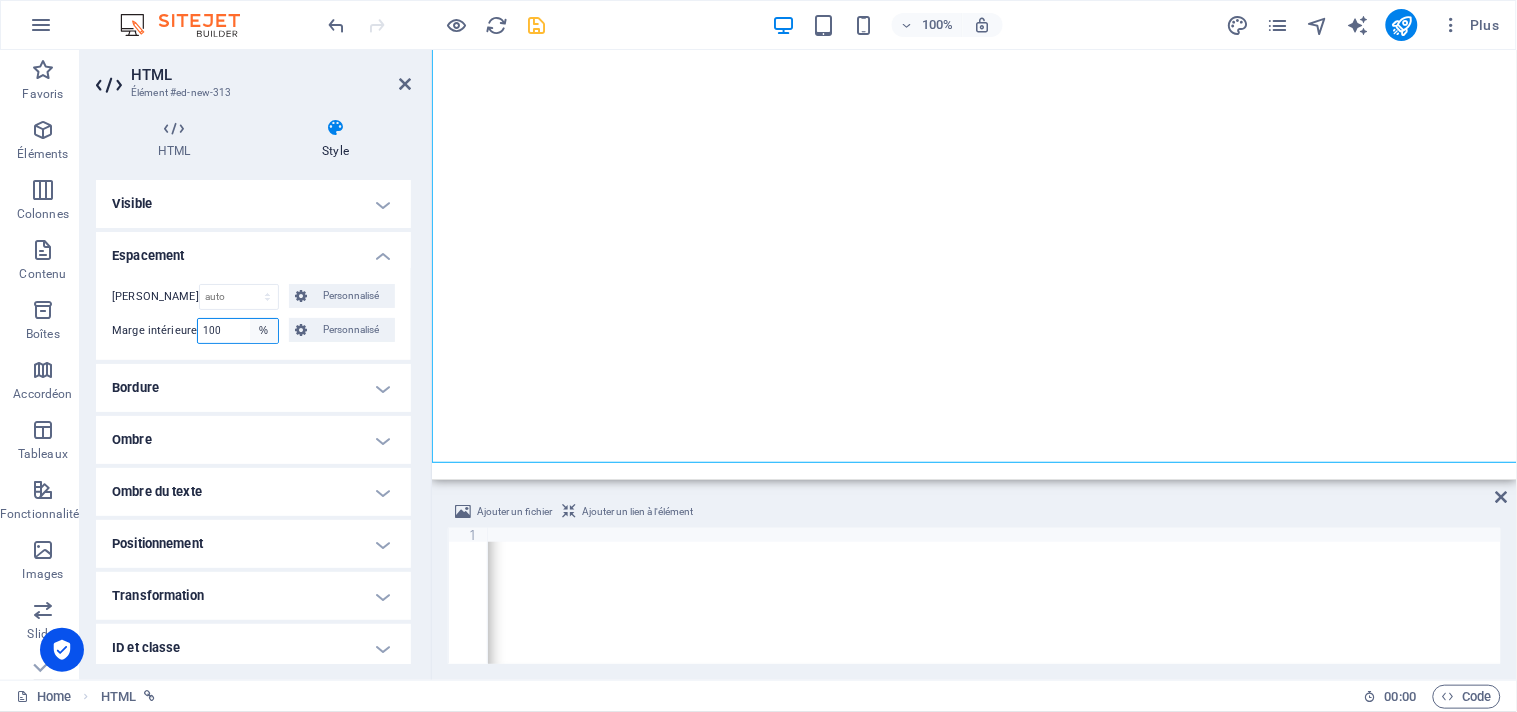 select on "default" 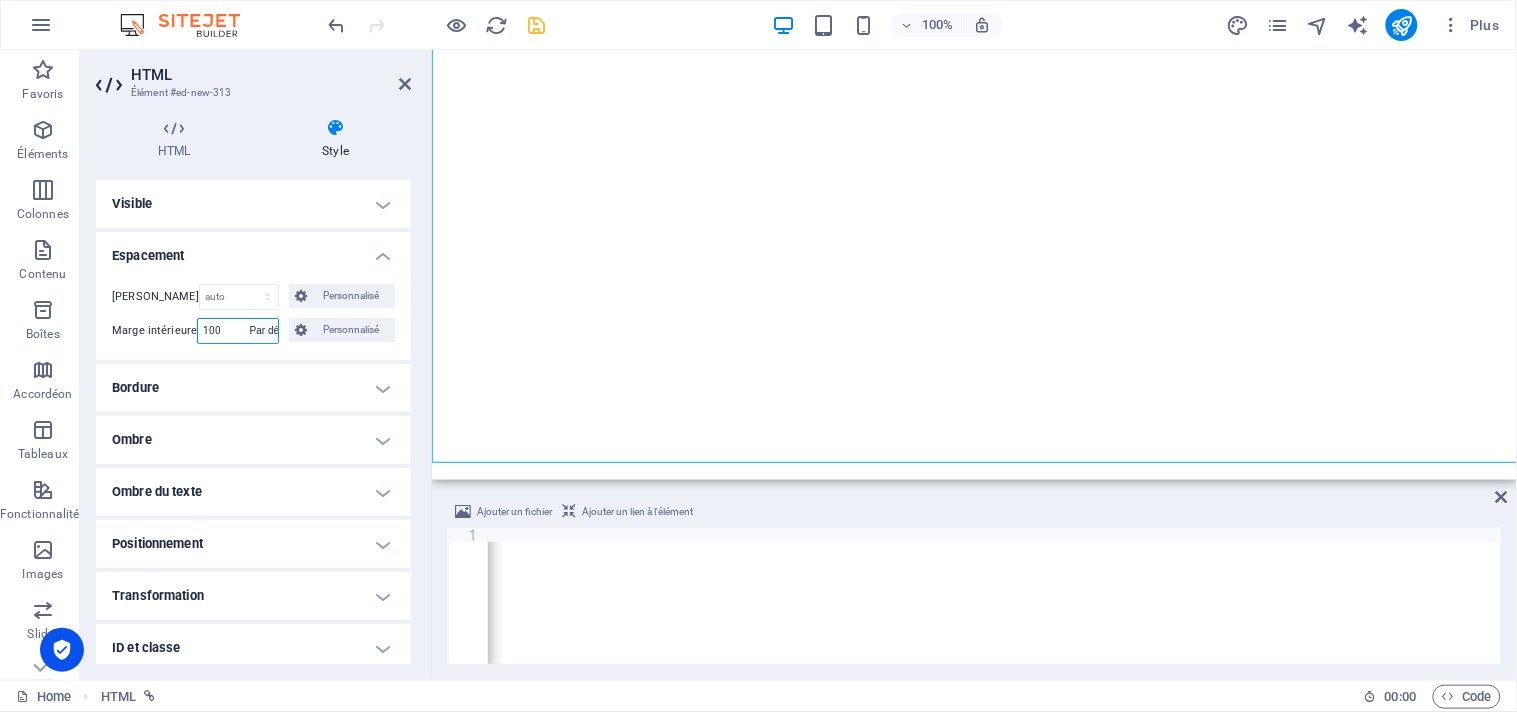 click on "Par défaut px rem % vh vw Personnalisé" at bounding box center (264, 331) 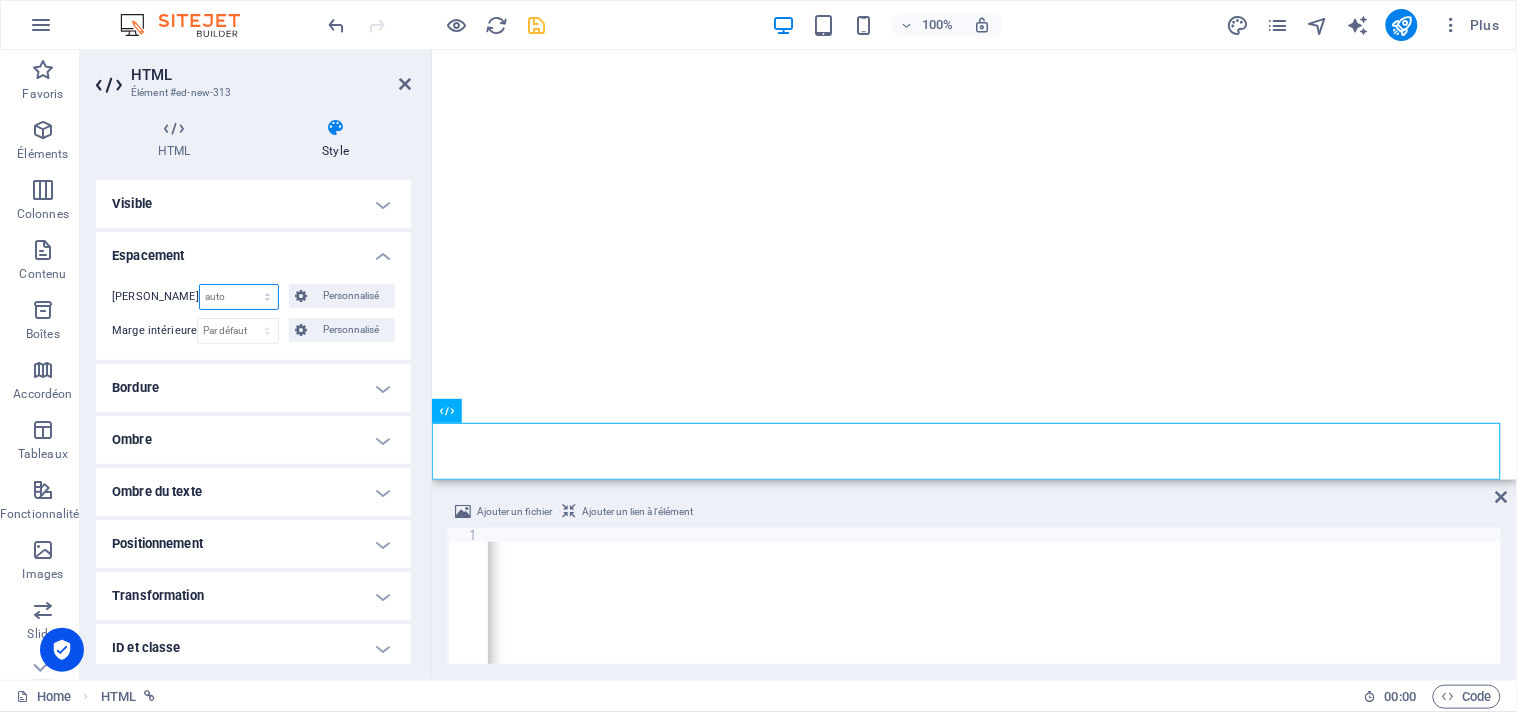 click on "Par défaut auto px % rem vw vh Personnalisé" at bounding box center (239, 297) 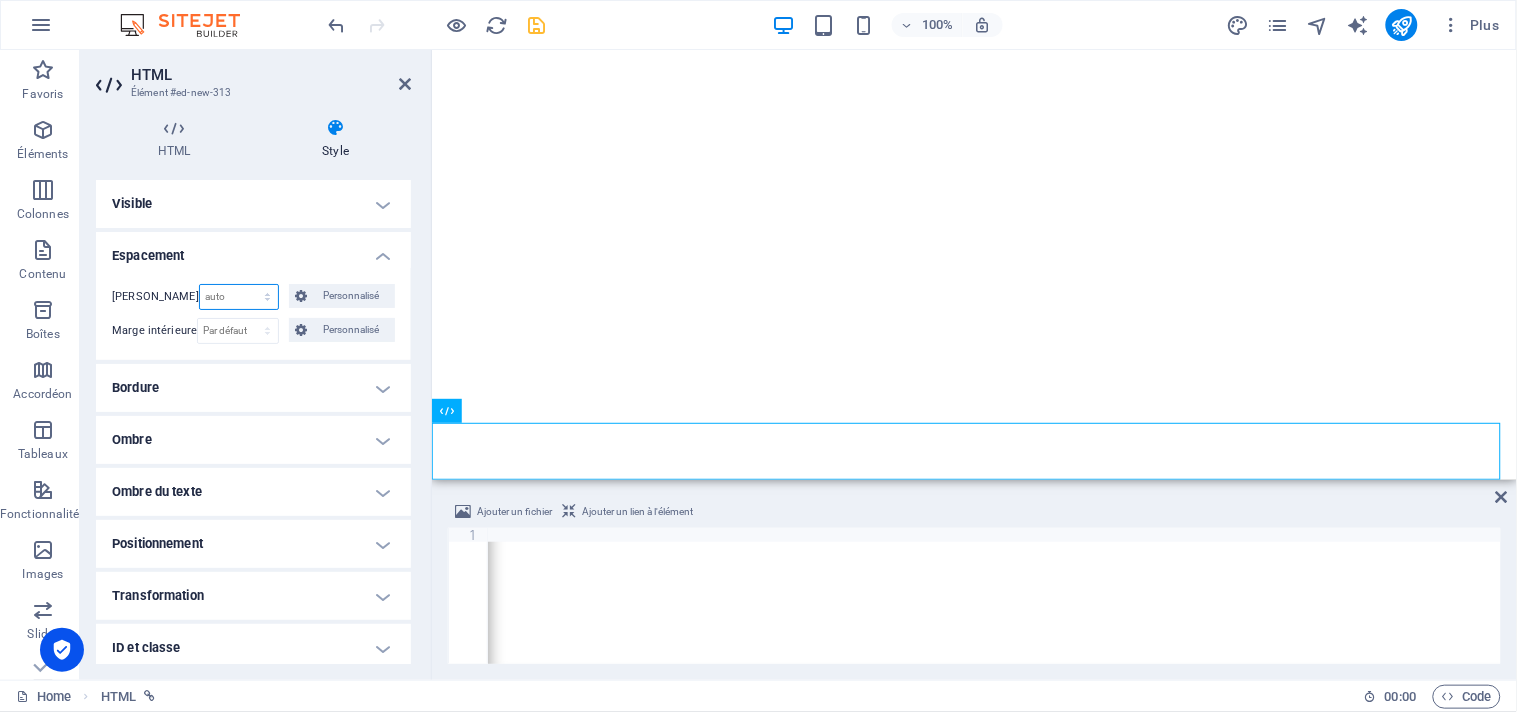 select on "px" 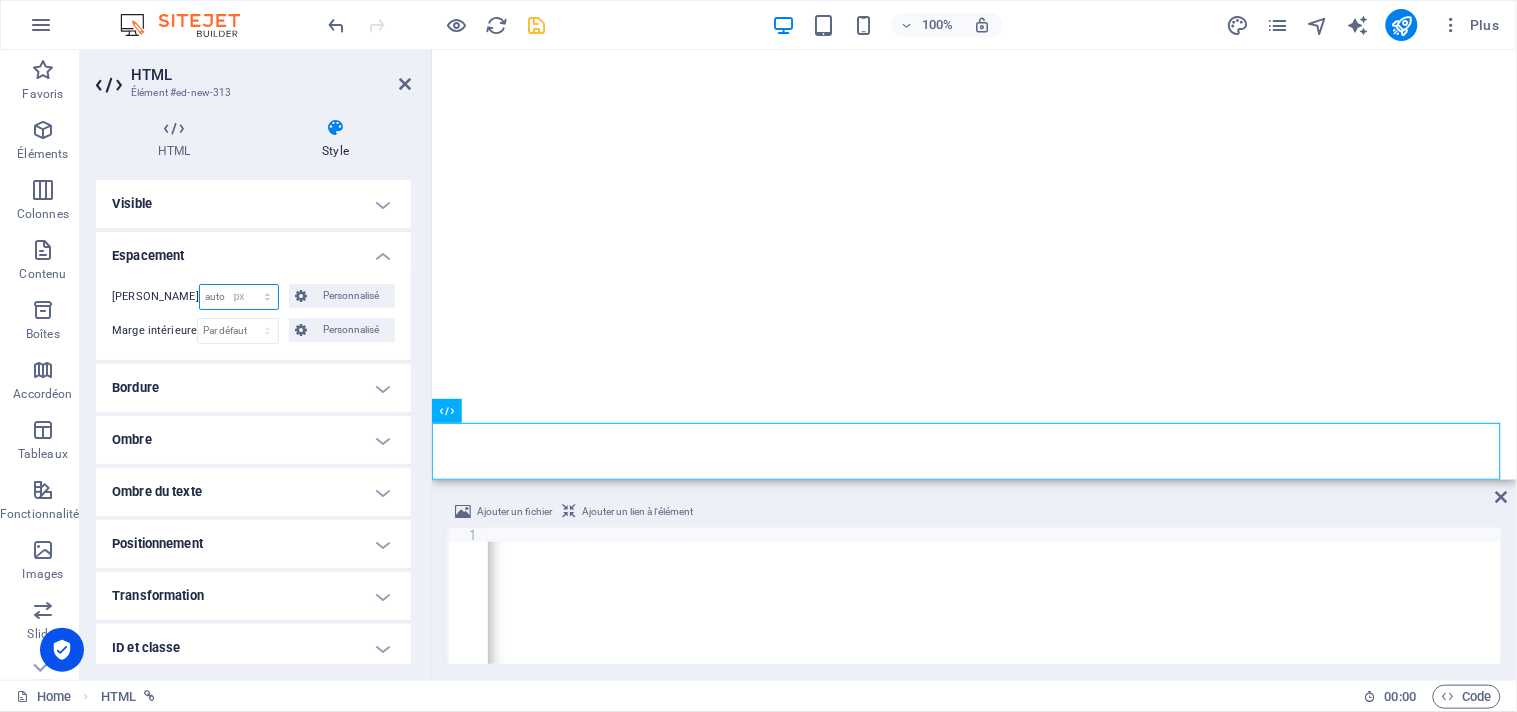 click on "Par défaut auto px % rem vw vh Personnalisé" at bounding box center (239, 297) 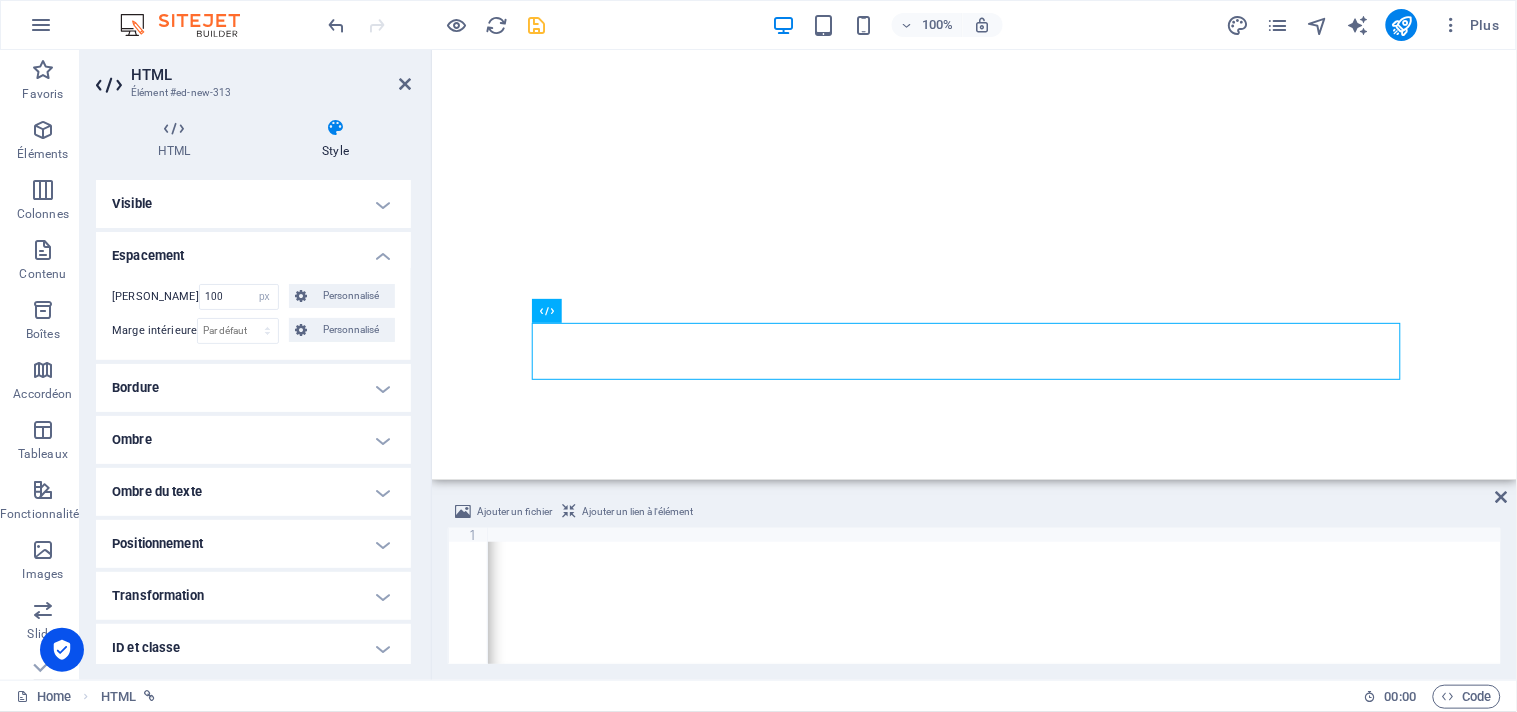 click on "HTML Style HTML Ajoutez, éditez et formatez le contenu HTML directement sur le site web. Présélection Element Mise en page Définit comment cet élément s'étend dans la mise en page (Flexbox). Taille 50 Par défaut auto px % 1/1 1/2 1/3 1/4 1/5 1/6 1/7 1/8 1/9 1/10 Agrandir 300 Réduire Commander Mise en page du conteneur Visible Visible Opacité 100 % Débordement Espacement Marge 100 Par défaut auto px % rem vw vh Personnalisé Personnalisé 100 auto px % rem vw vh 100 auto px % rem vw vh 100 auto px % rem vw vh 100 auto px % rem vw vh Marge intérieure Par défaut px rem % vh vw Personnalisé Personnalisé px rem % vh vw px rem % vh vw px rem % vh vw px rem % vh vw Bordure Style              - Largeur 1 auto px rem % vh vw Personnalisé Personnalisé 1 auto px rem % vh vw 1 auto px rem % vh vw 1 auto px rem % vh vw 1 auto px rem % vh vw  - Couleur Coins arrondis Par défaut px rem % vh vw Personnalisé Personnalisé px rem % vh vw px rem % vh vw px rem % vh vw px rem % vh vw Ombre Aucun 0 0" at bounding box center [253, 391] 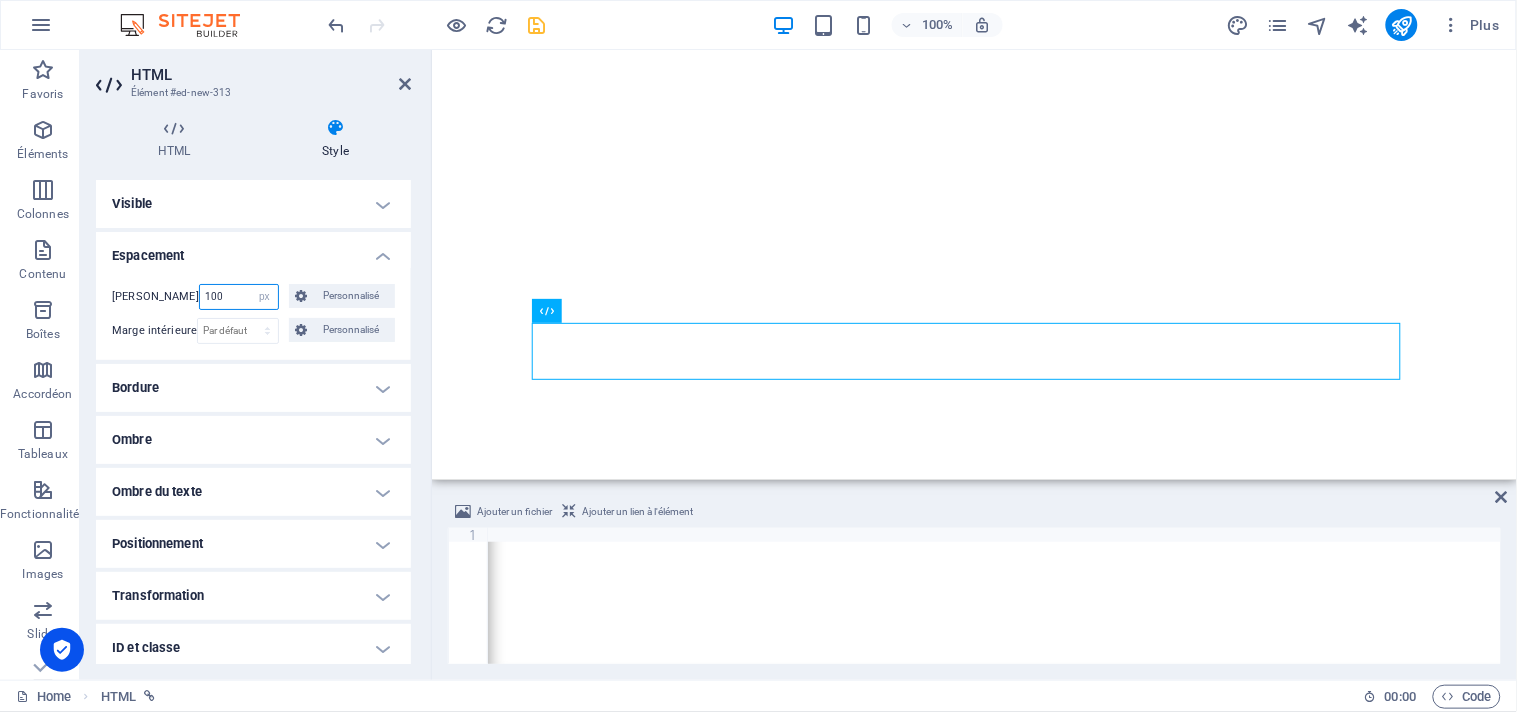 drag, startPoint x: 217, startPoint y: 295, endPoint x: 161, endPoint y: 288, distance: 56.435802 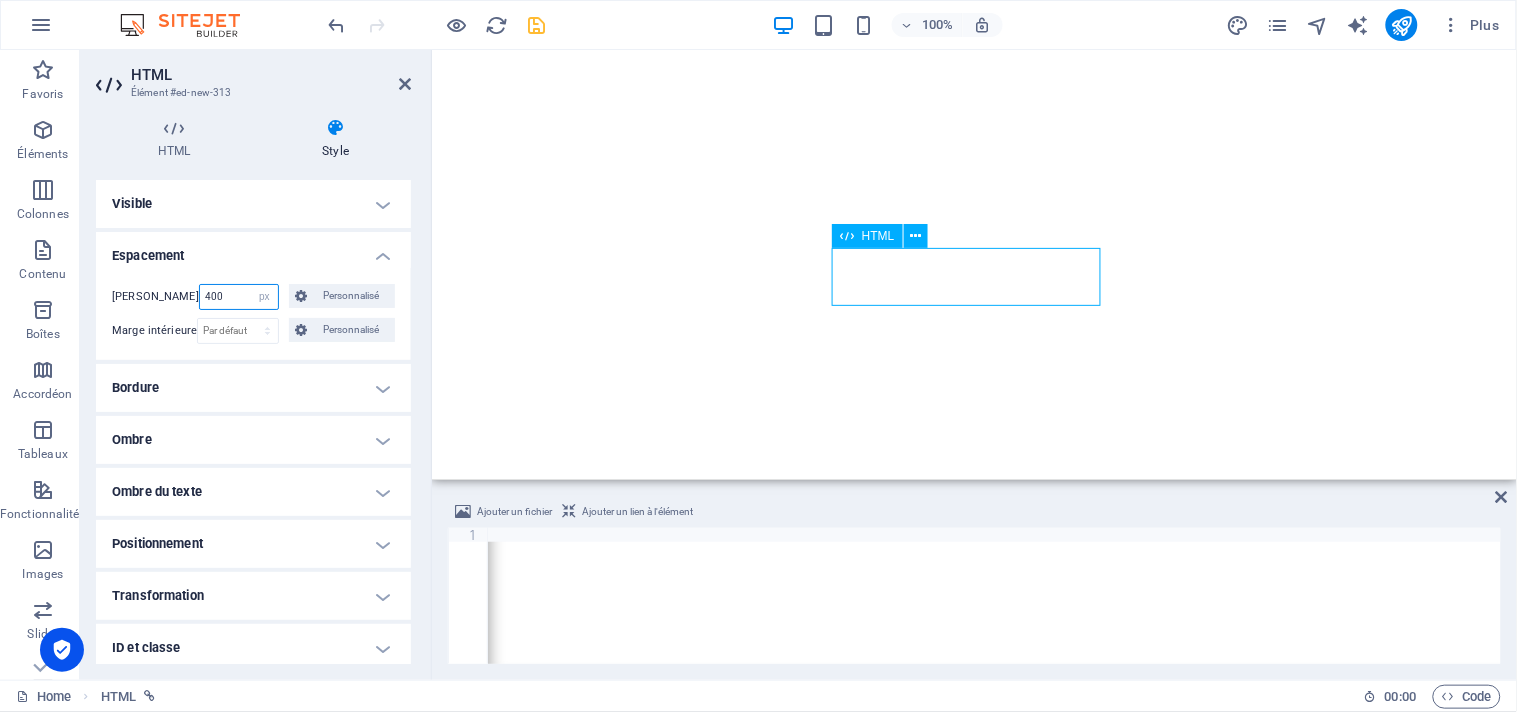 type on "400" 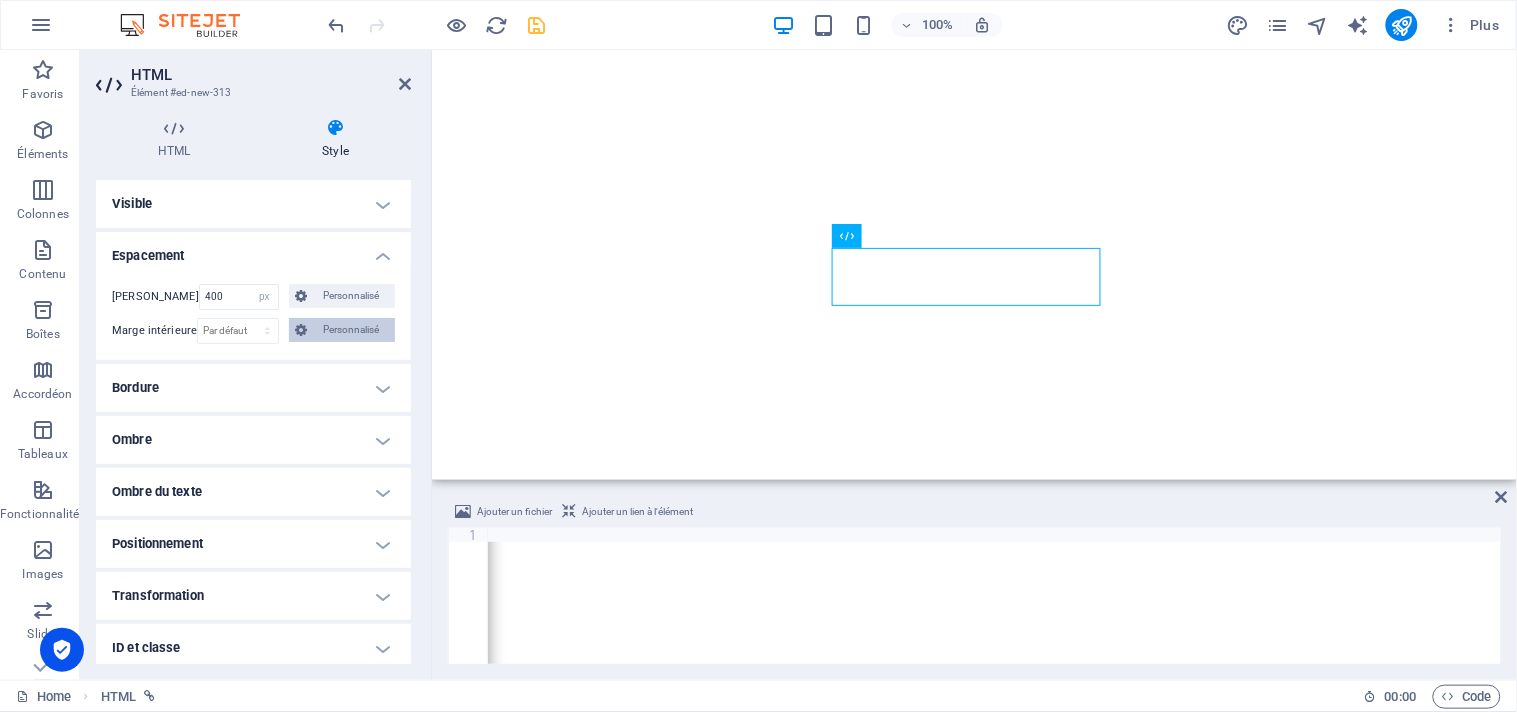 click on "Personnalisé" at bounding box center [351, 330] 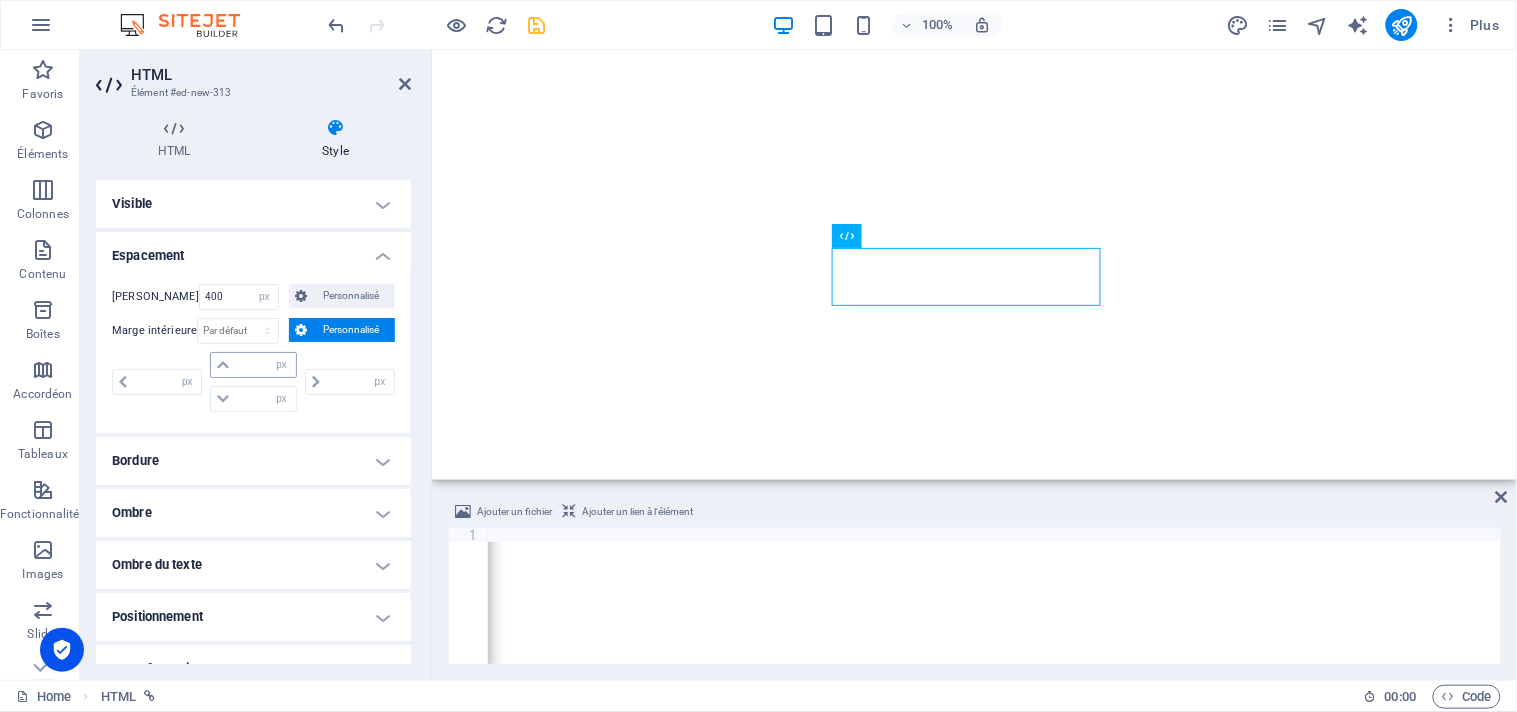 click at bounding box center (223, 365) 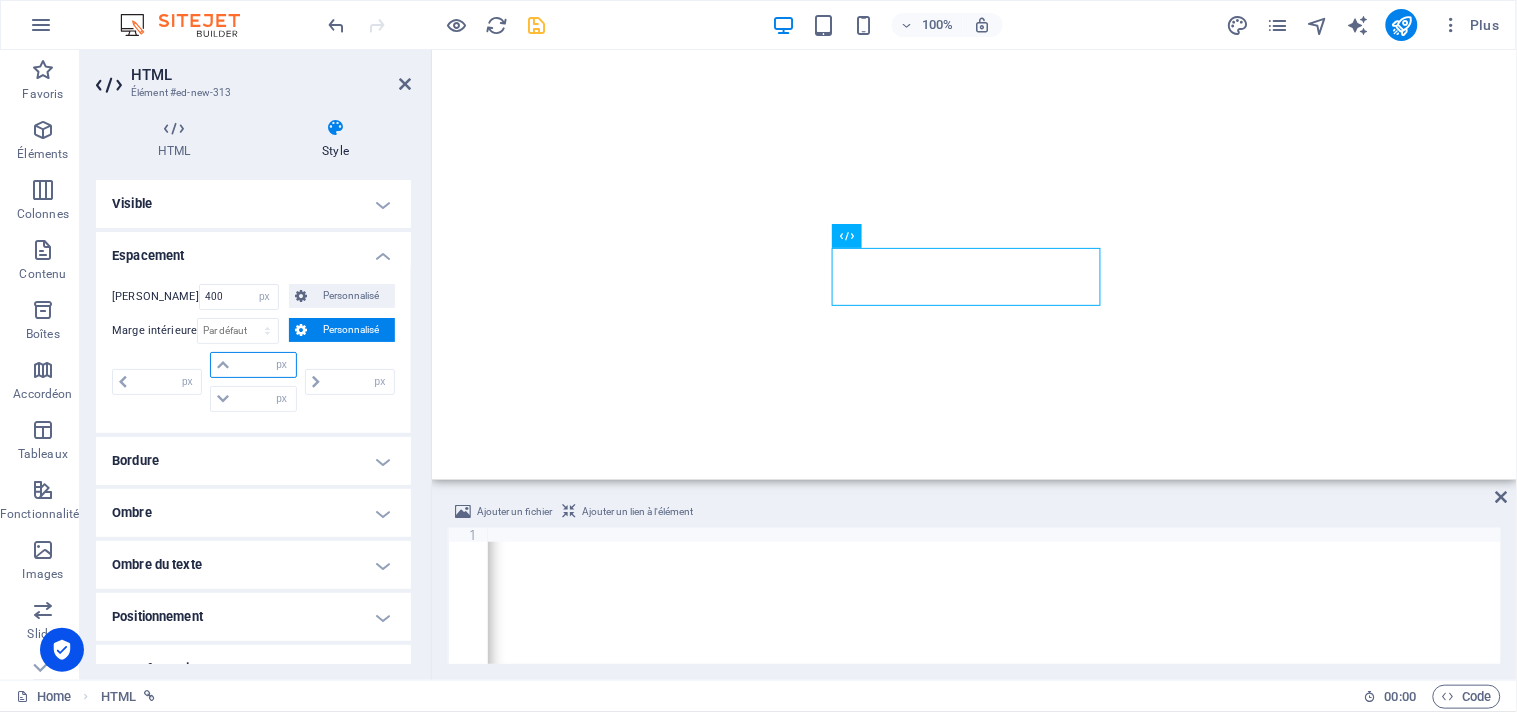 click at bounding box center (265, 365) 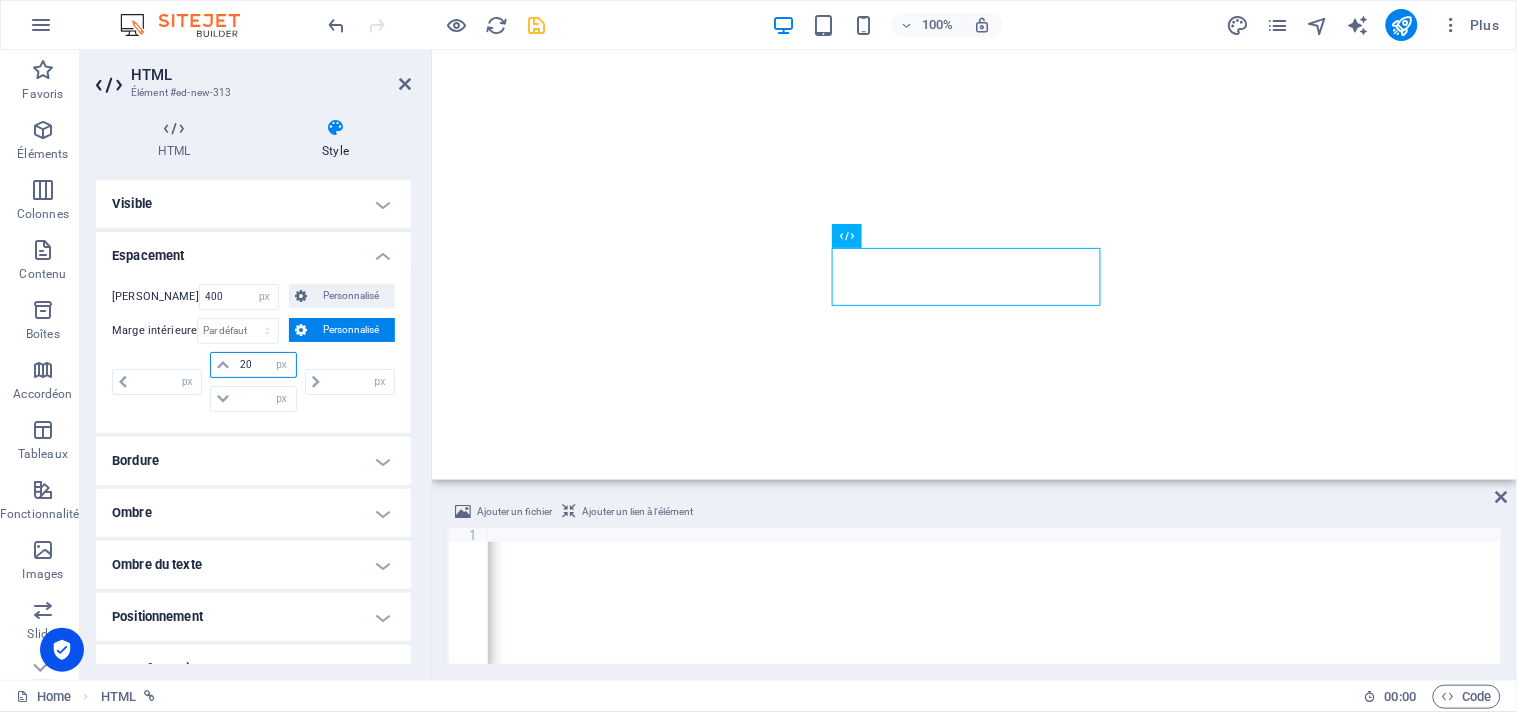 type on "20" 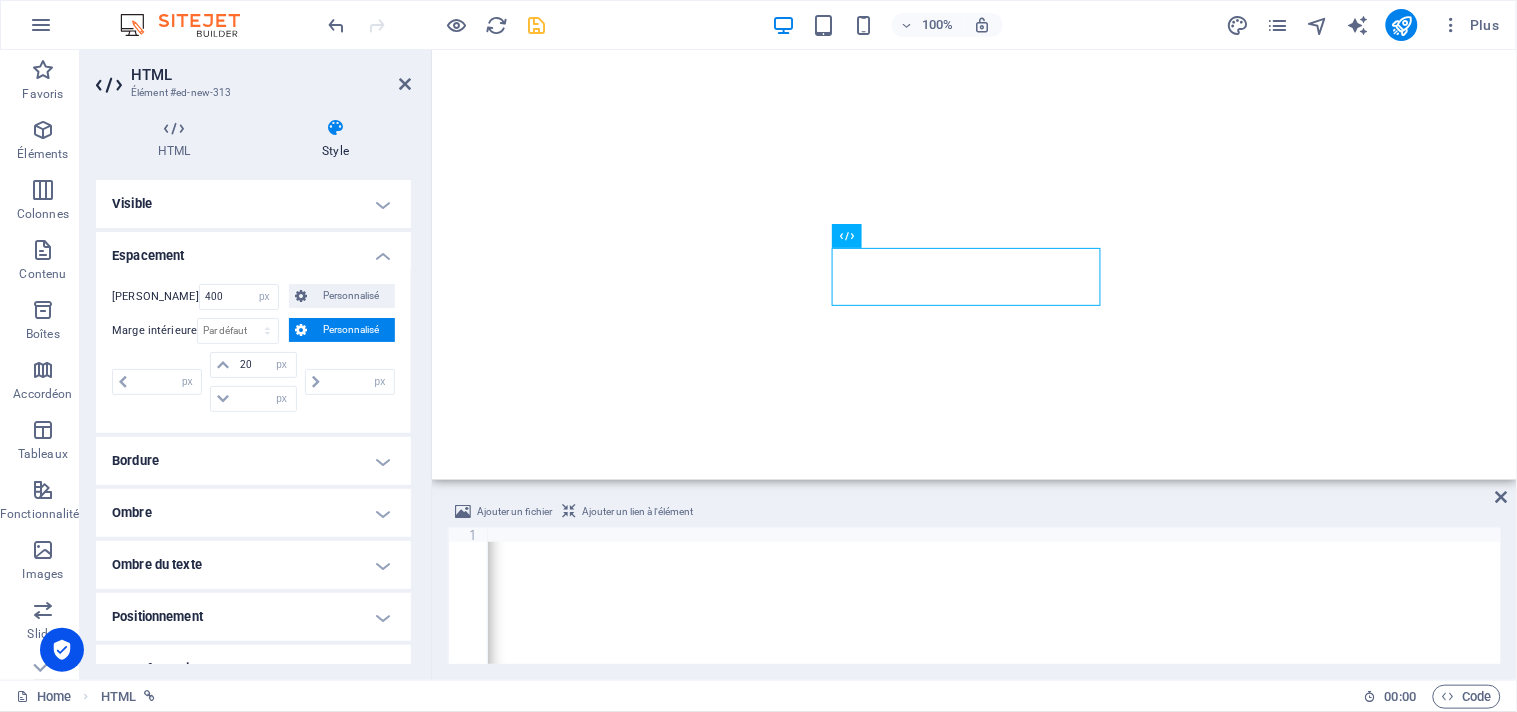 type on "0" 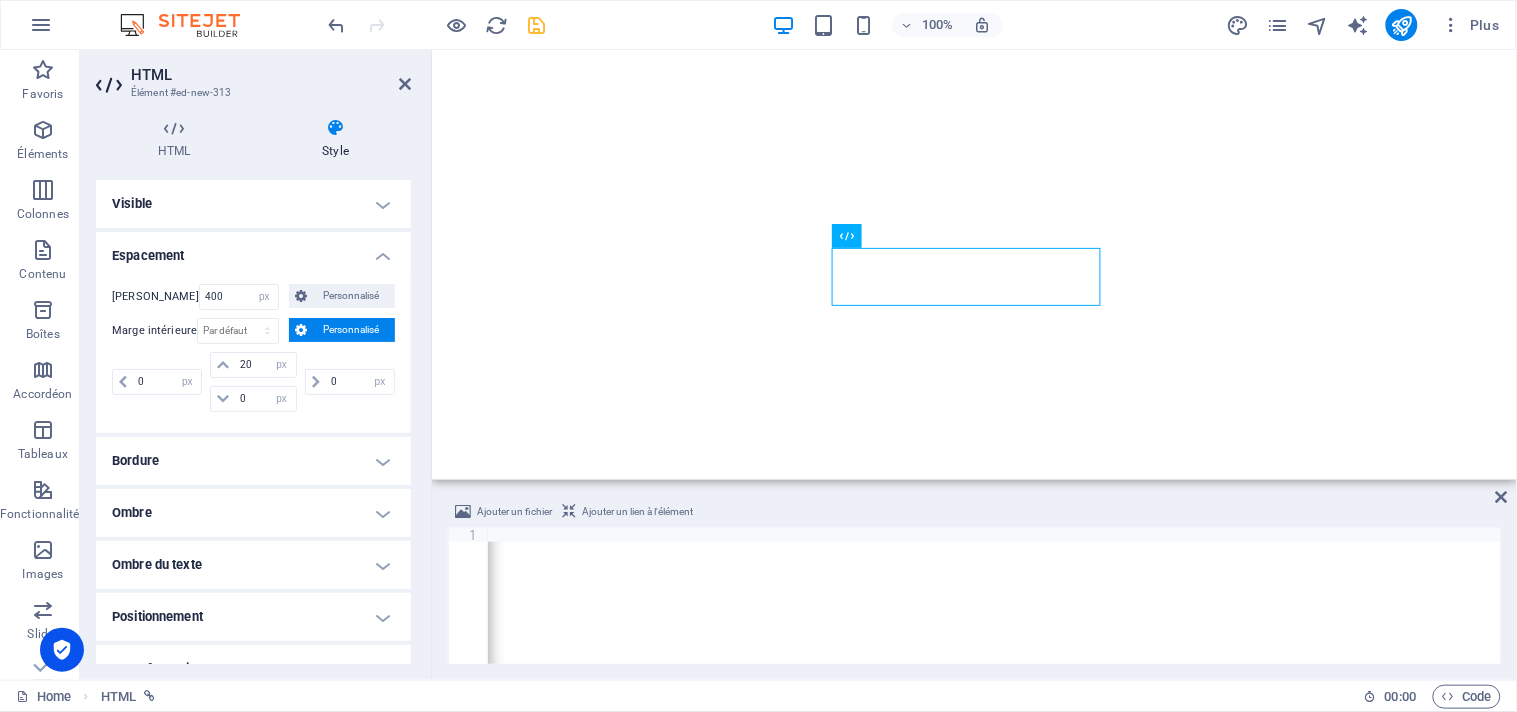 click on "Marge 400 Par défaut auto px % rem vw vh Personnalisé Personnalisé 400 auto px % rem vw vh 400 auto px % rem vw vh 400 auto px % rem vw vh 400 auto px % rem vw vh Marge intérieure Par défaut px rem % vh vw Personnalisé Personnalisé 0 px rem % vh vw 20 px rem % vh vw 0 px rem % vh vw 0 px rem % vh vw" at bounding box center (253, 350) 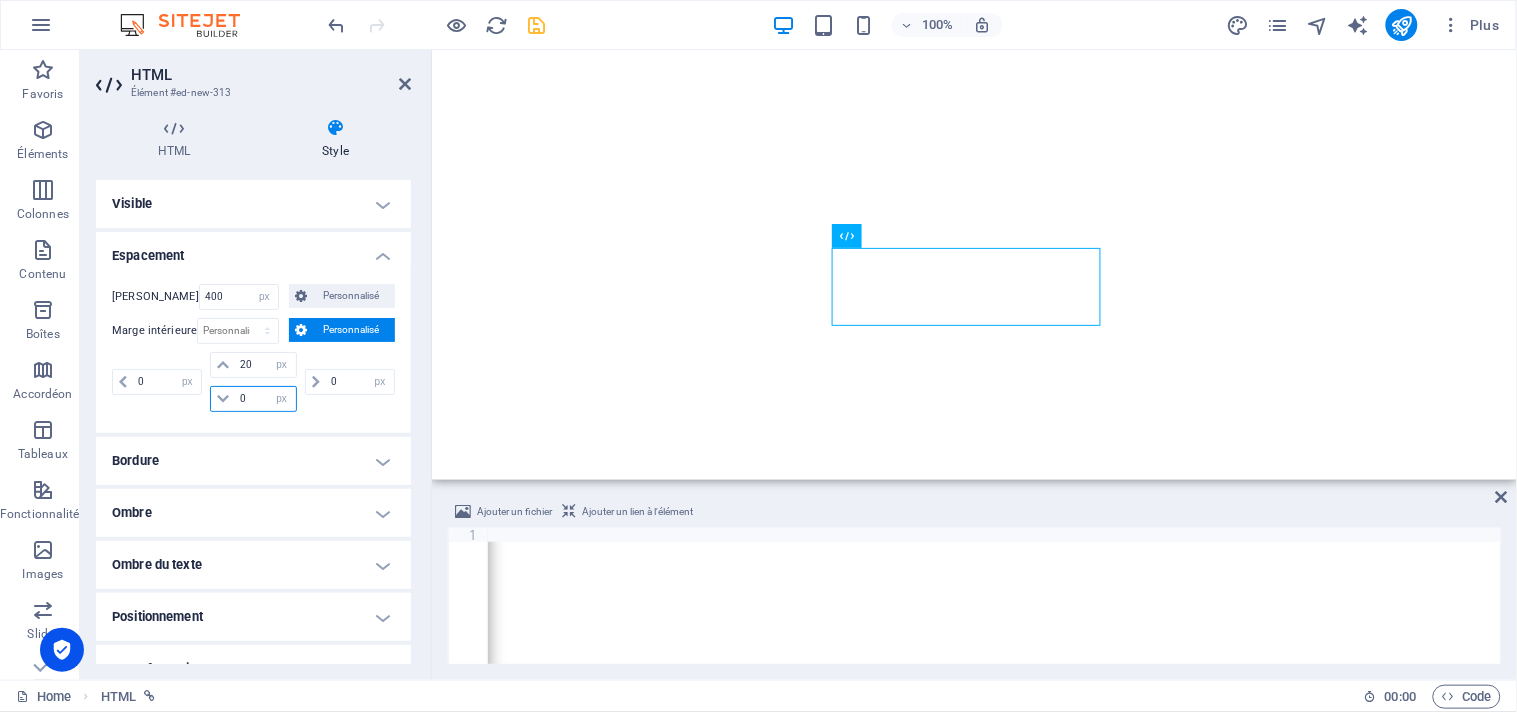 click on "0" at bounding box center (265, 399) 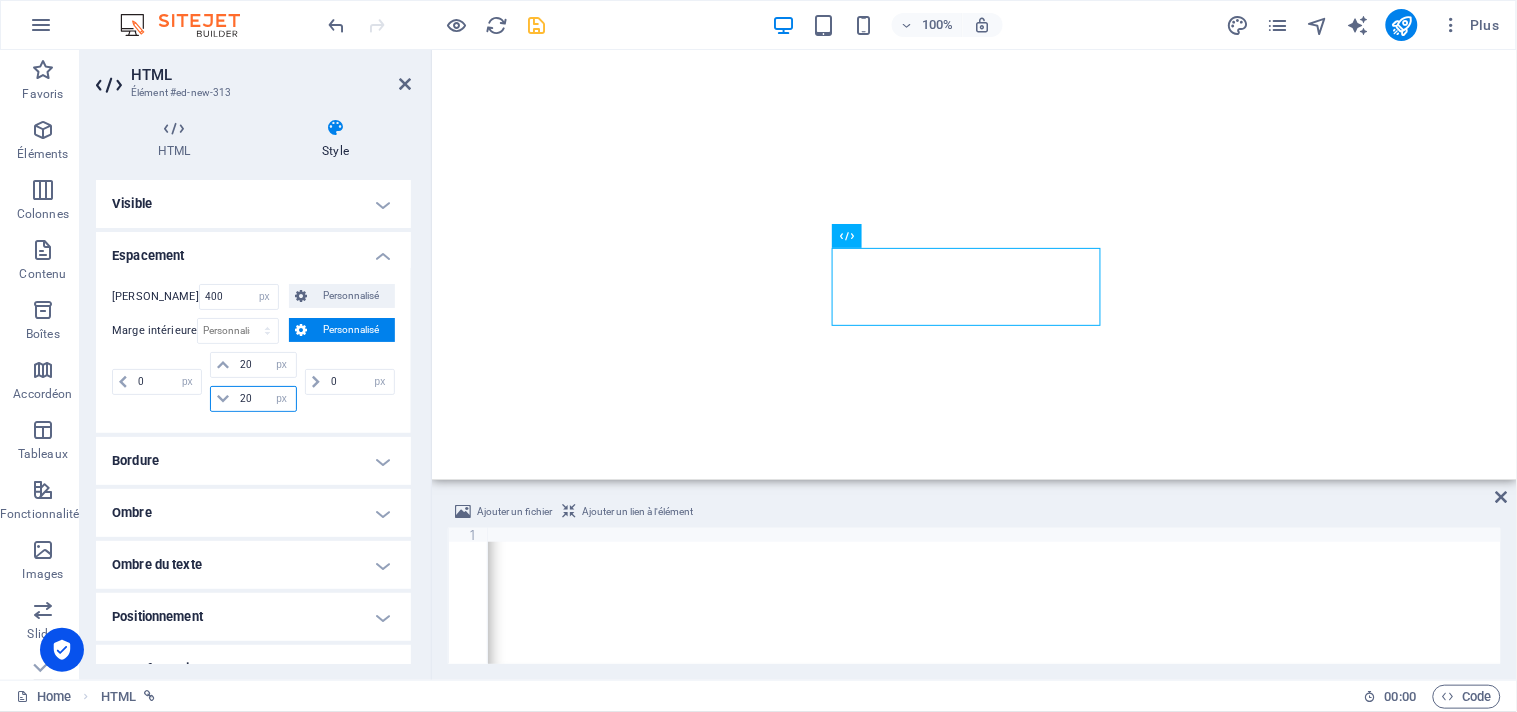 type on "20" 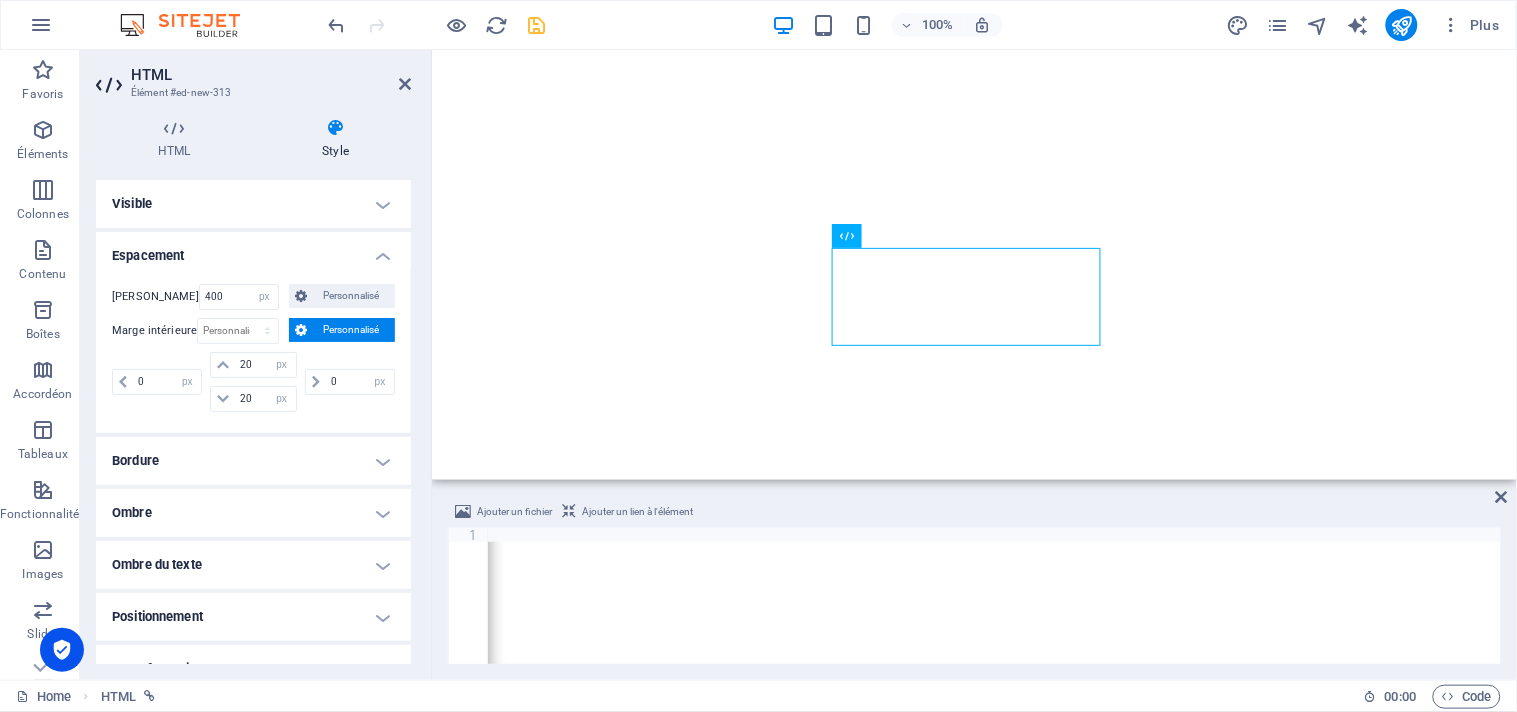 click on "Marge 400 Par défaut auto px % rem vw vh Personnalisé Personnalisé 400 auto px % rem vw vh 400 auto px % rem vw vh 400 auto px % rem vw vh 400 auto px % rem vw vh Marge intérieure Par défaut px rem % vh vw Personnalisé Personnalisé 0 px rem % vh vw 20 px rem % vh vw 20 px rem % vh vw 0 px rem % vh vw" at bounding box center (253, 350) 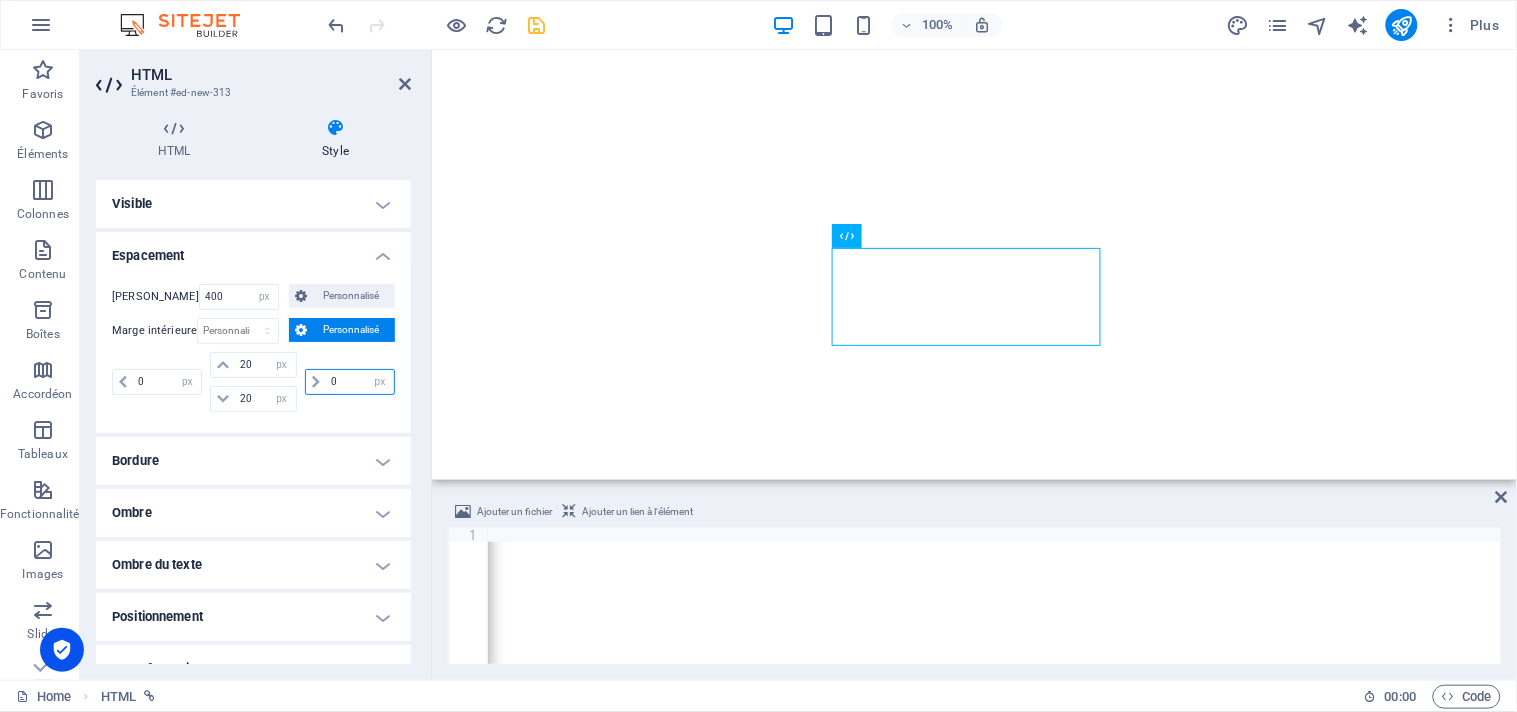 click on "0" at bounding box center [360, 382] 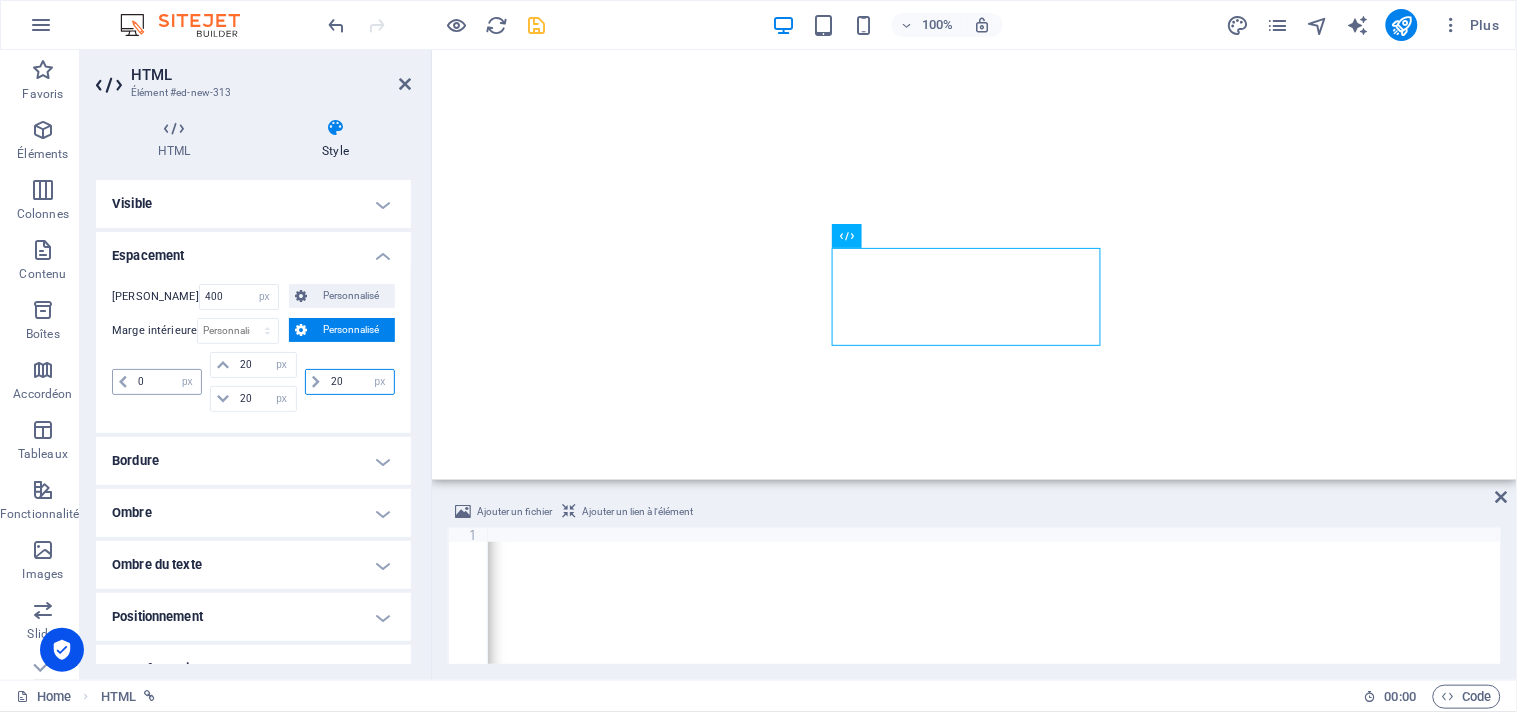 type on "20" 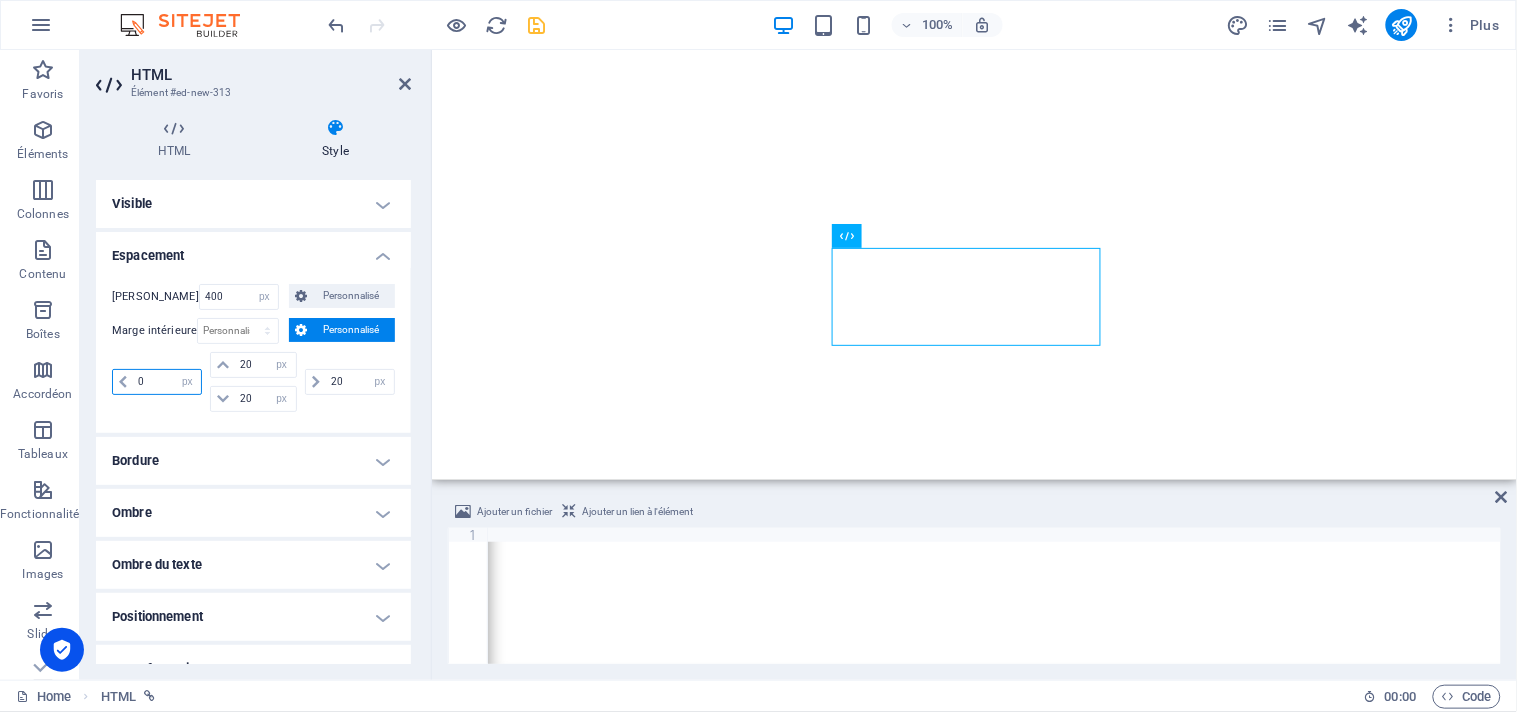 click on "0" at bounding box center [167, 382] 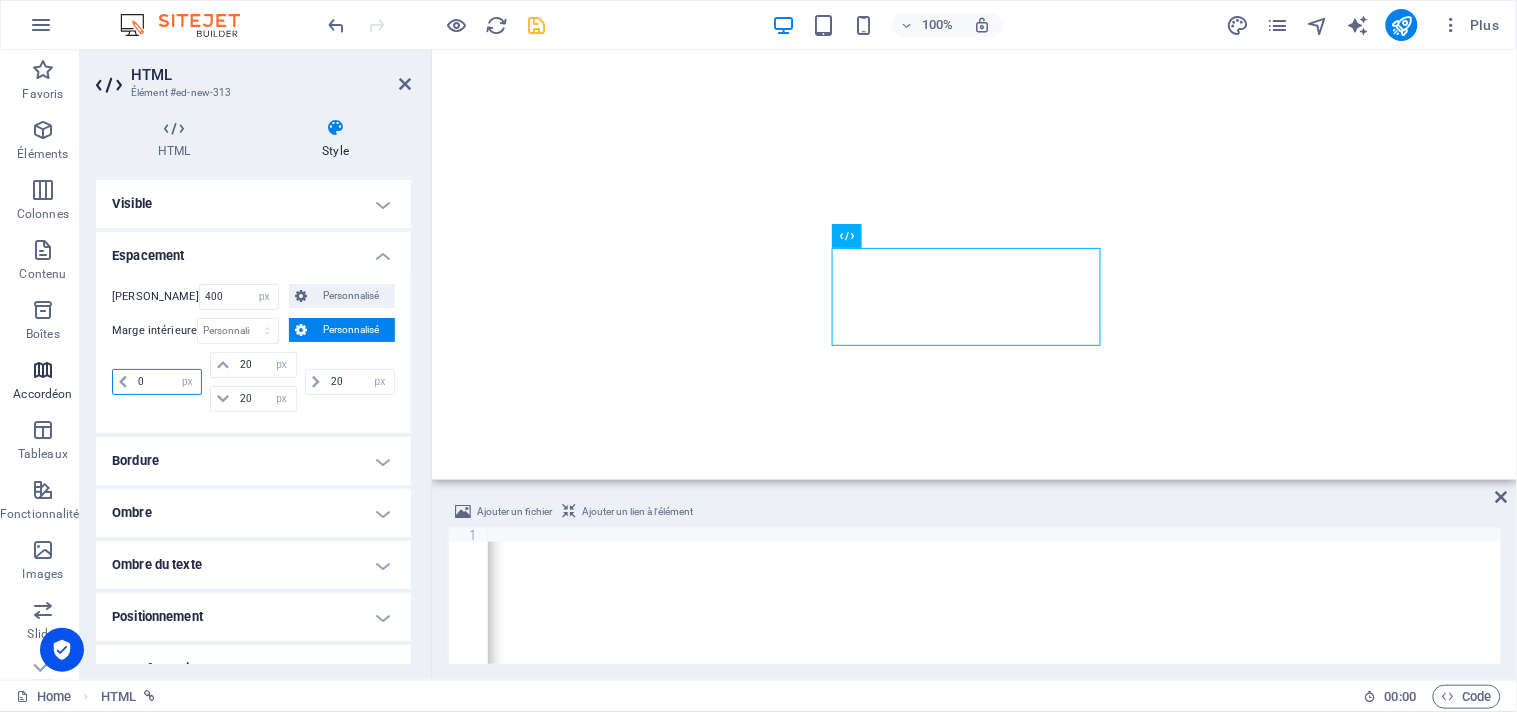 drag, startPoint x: 152, startPoint y: 377, endPoint x: 75, endPoint y: 377, distance: 77 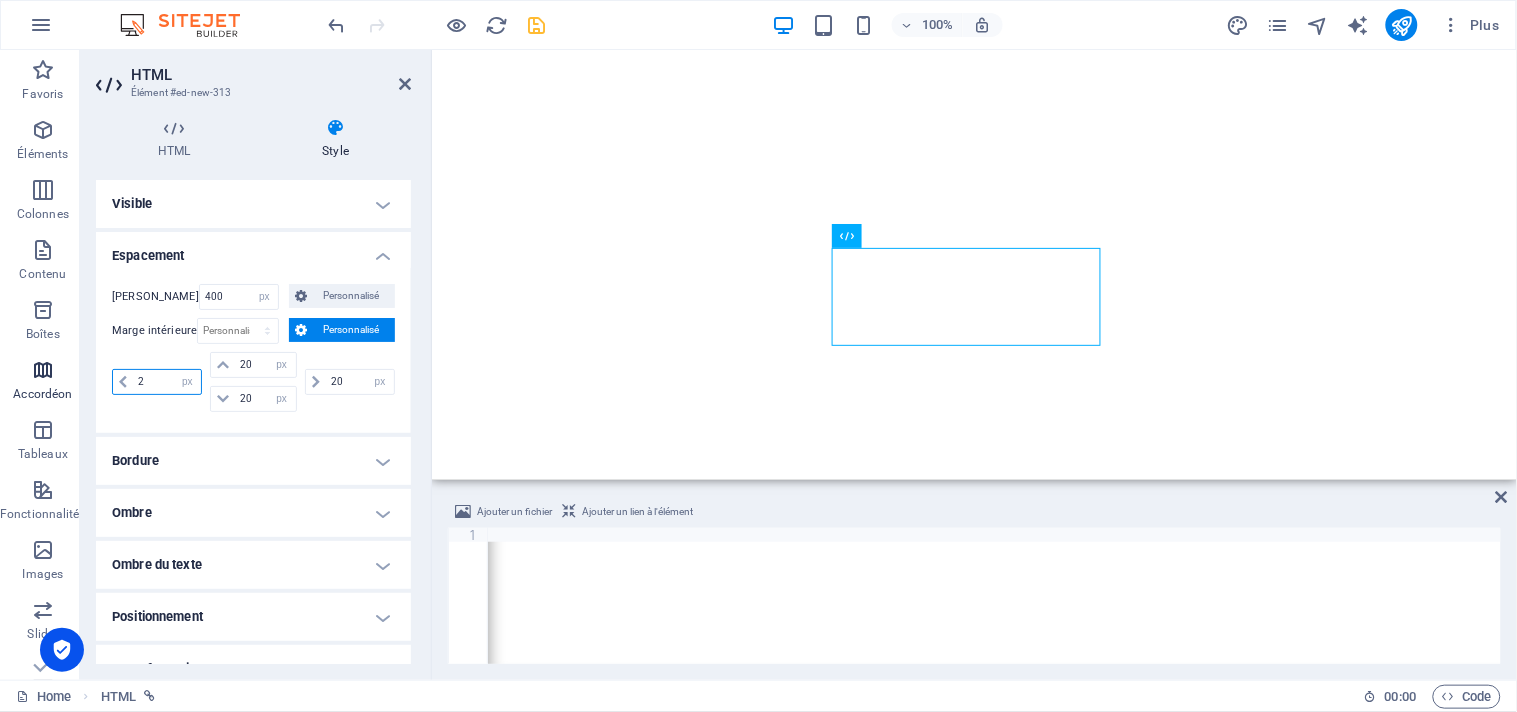 type on "20" 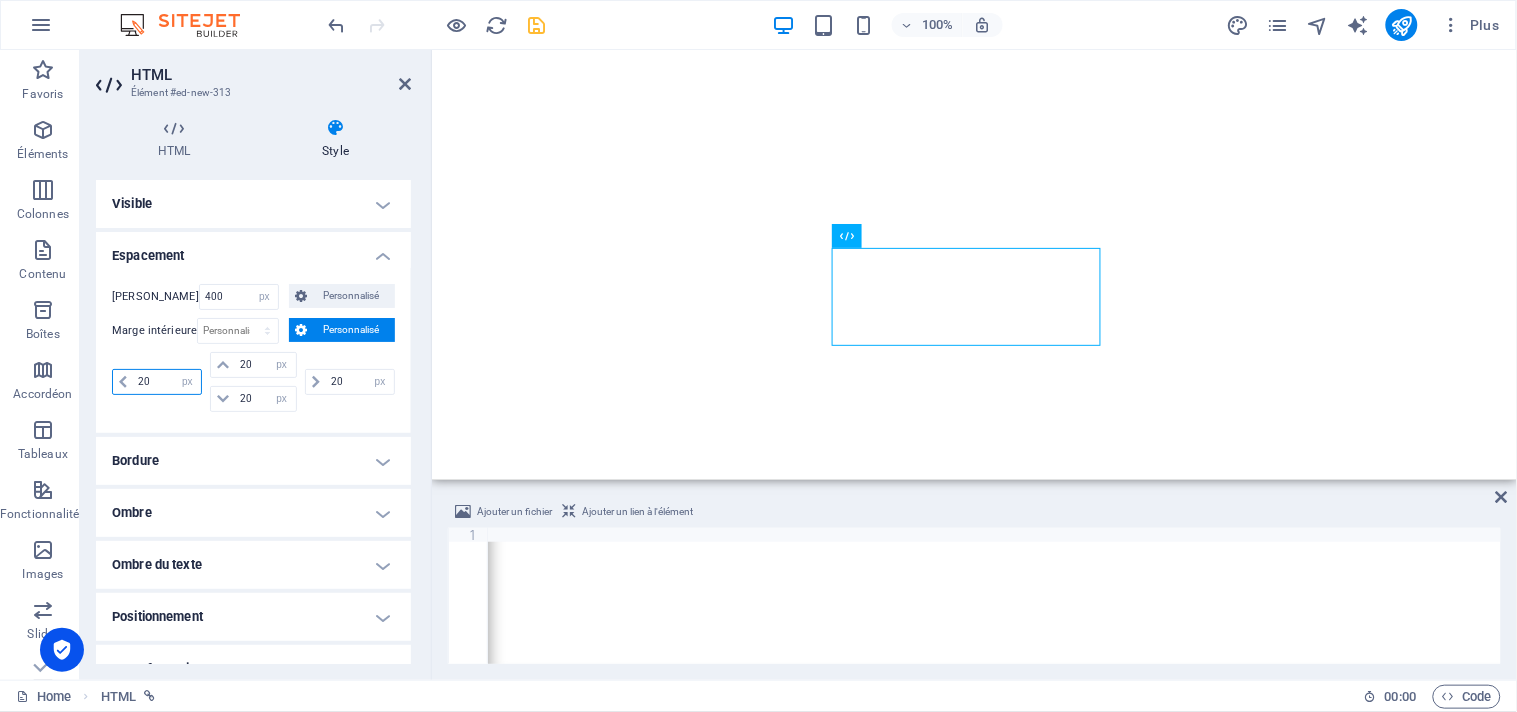 type on "20" 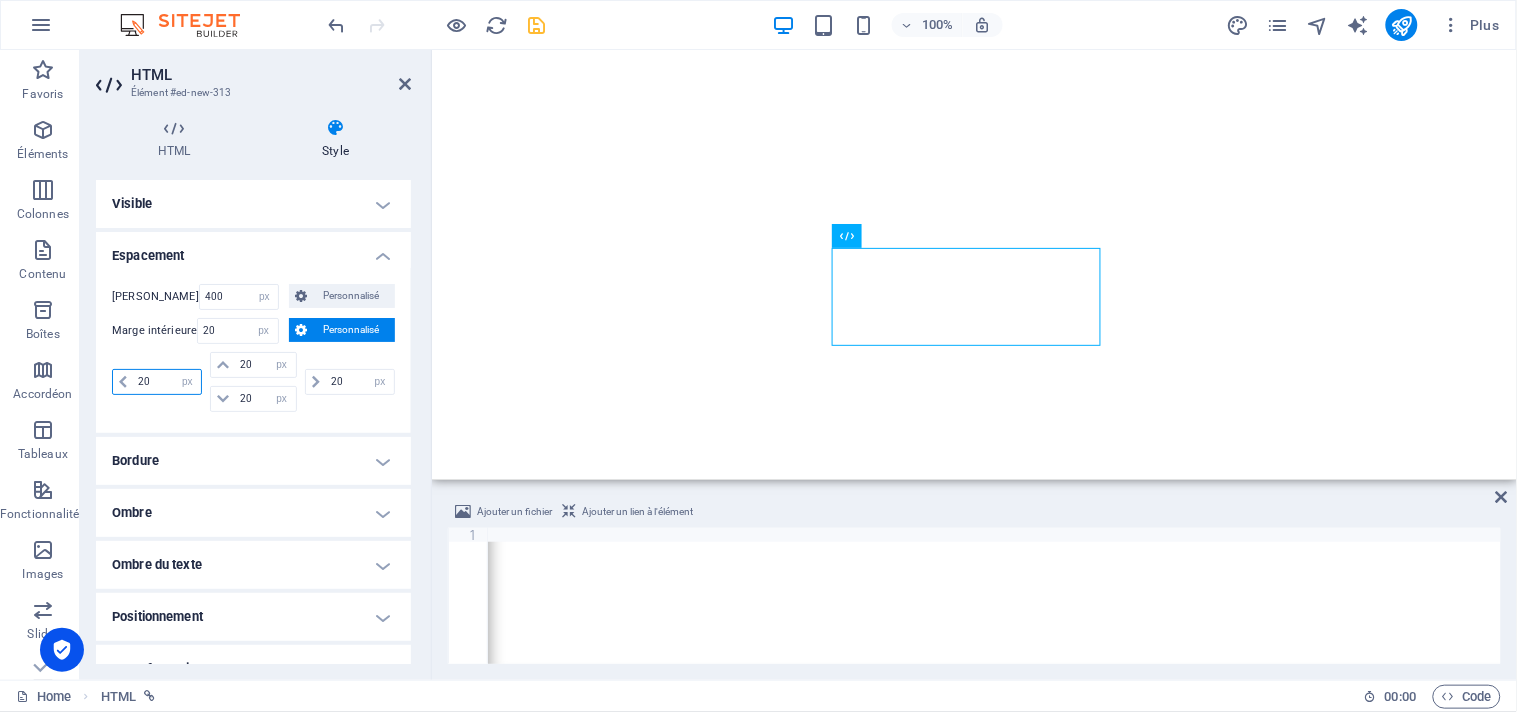 drag, startPoint x: 147, startPoint y: 377, endPoint x: 102, endPoint y: 375, distance: 45.044422 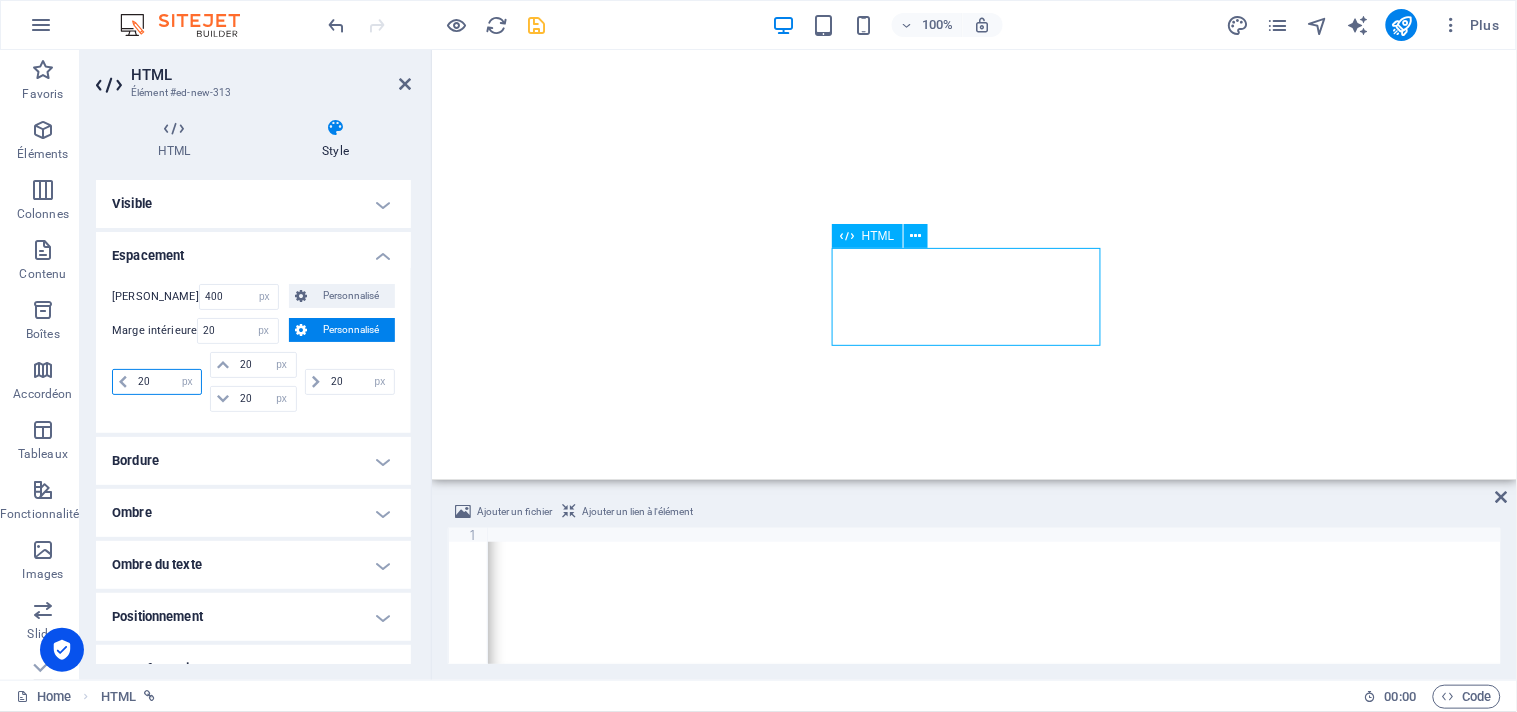 type on "20" 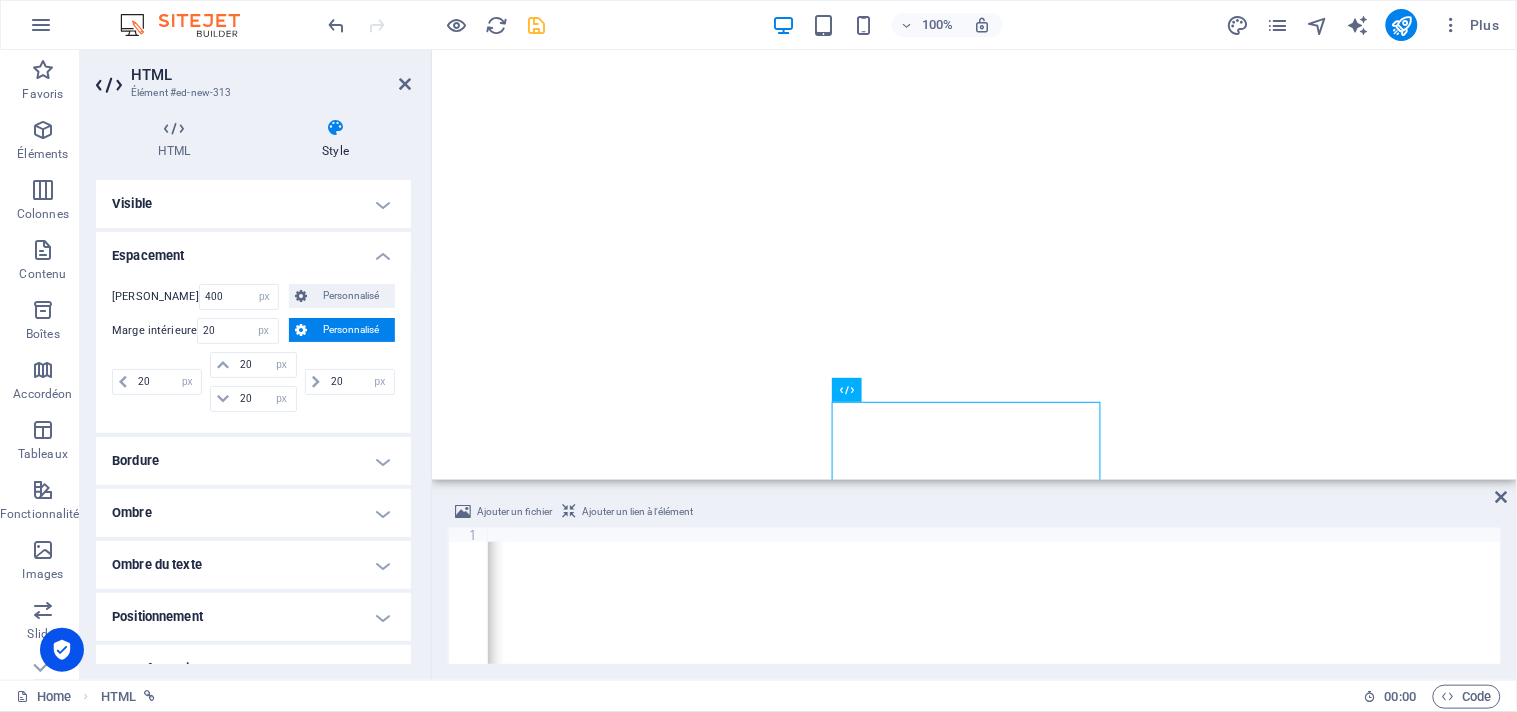 click on "Bordure" at bounding box center (253, 461) 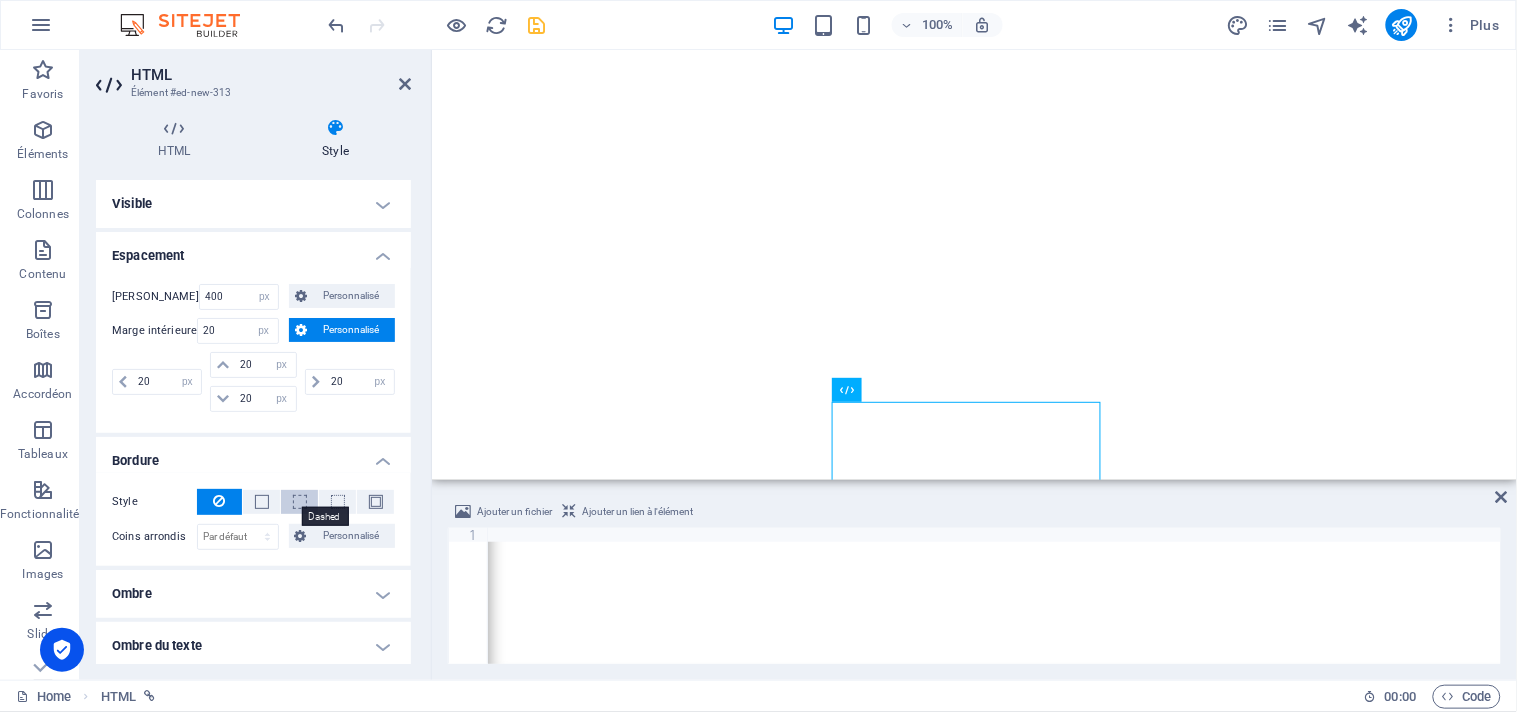 click at bounding box center [300, 502] 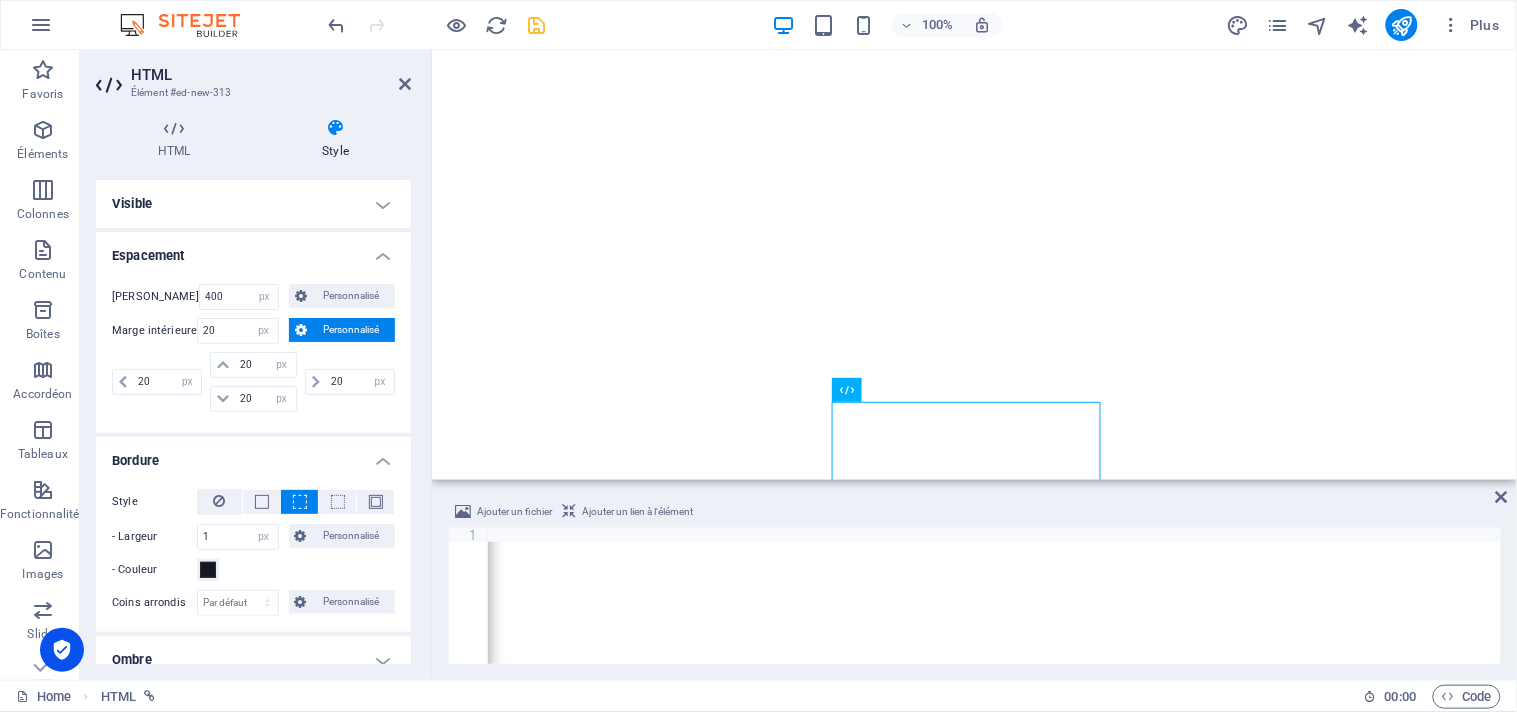 click at bounding box center [300, 502] 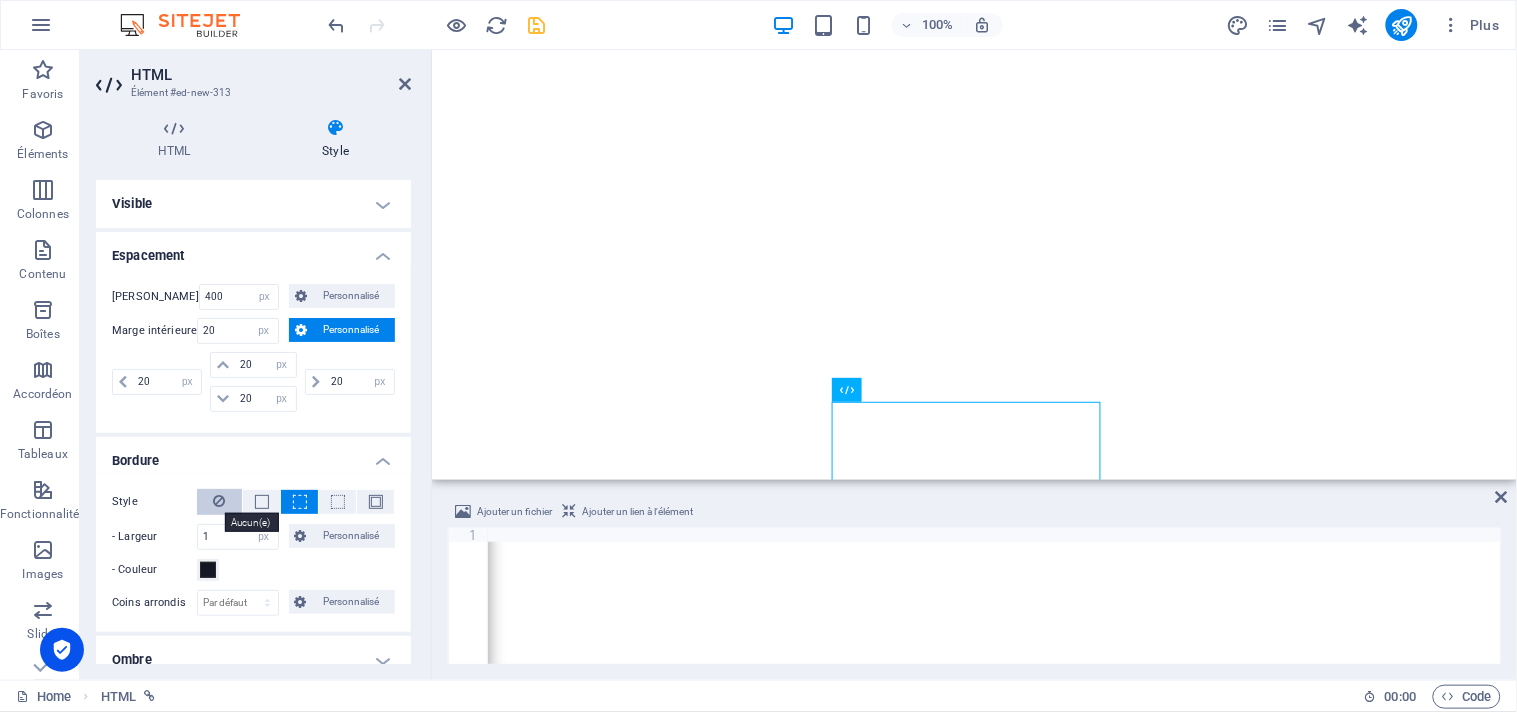 click at bounding box center [220, 501] 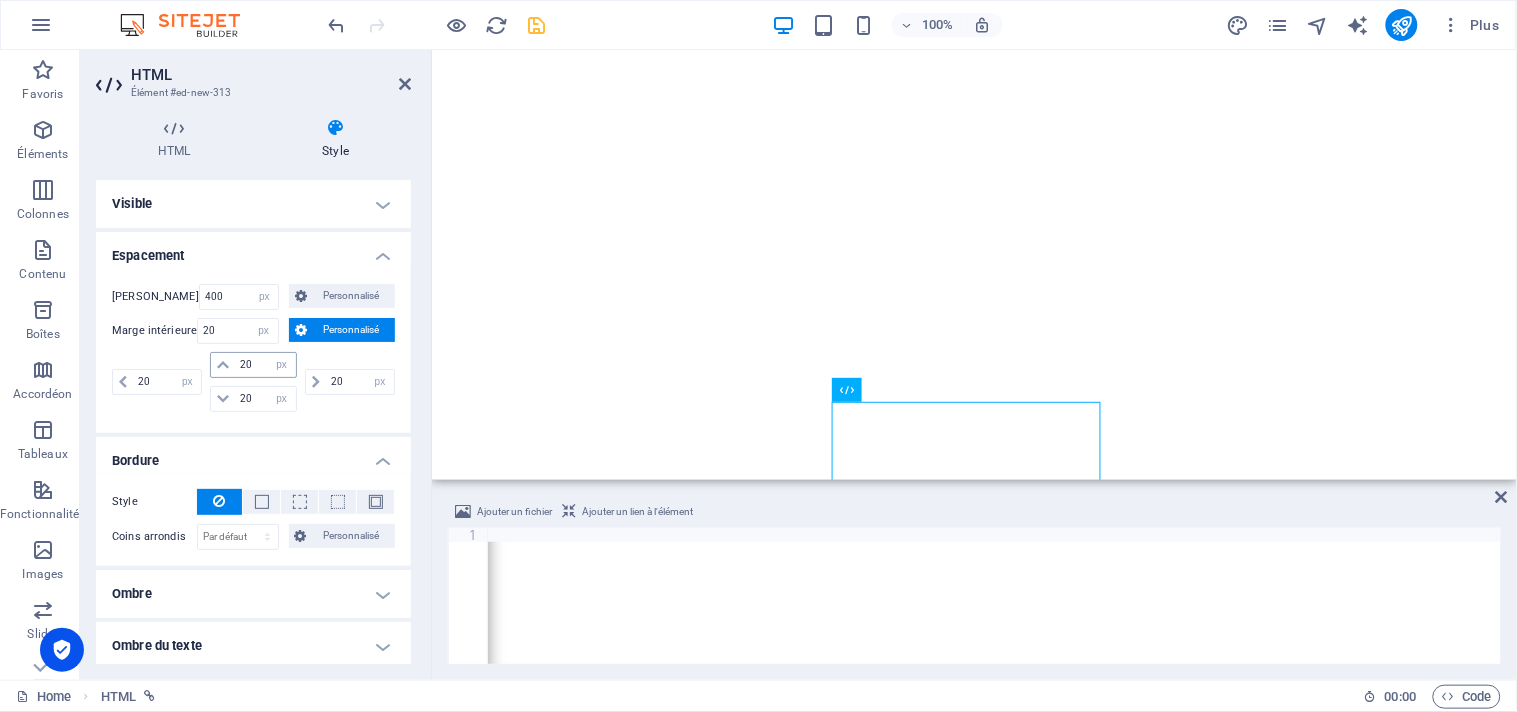 click at bounding box center [223, 365] 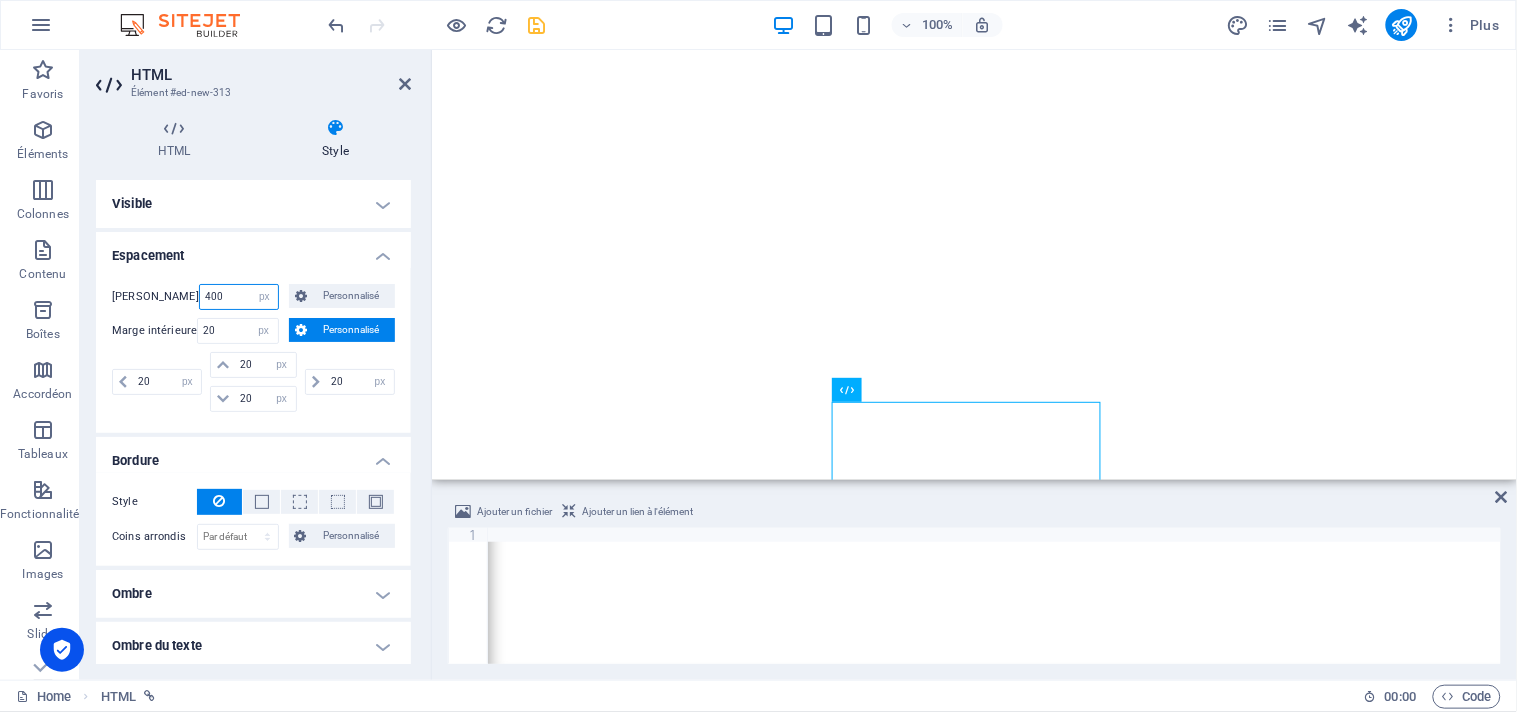 drag, startPoint x: 206, startPoint y: 298, endPoint x: 177, endPoint y: 295, distance: 29.15476 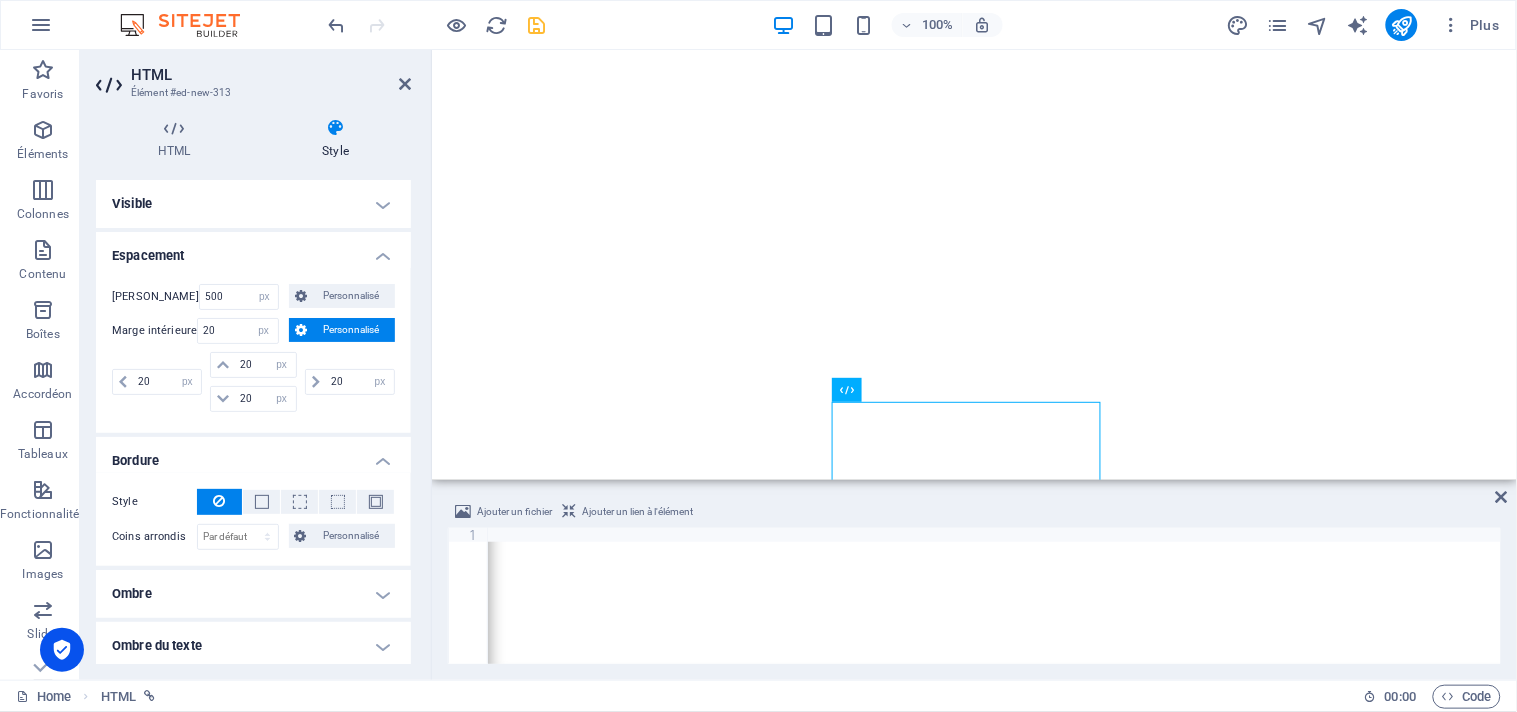 click on "Marge 500 Par défaut auto px % rem vw vh Personnalisé Personnalisé 500 auto px % rem vw vh 500 auto px % rem vw vh 500 auto px % rem vw vh 500 auto px % rem vw vh Marge intérieure 20 Par défaut px rem % vh vw Personnalisé Personnalisé 20 px rem % vh vw 20 px rem % vh vw 20 px rem % vh vw 20 px rem % vh vw" at bounding box center (253, 350) 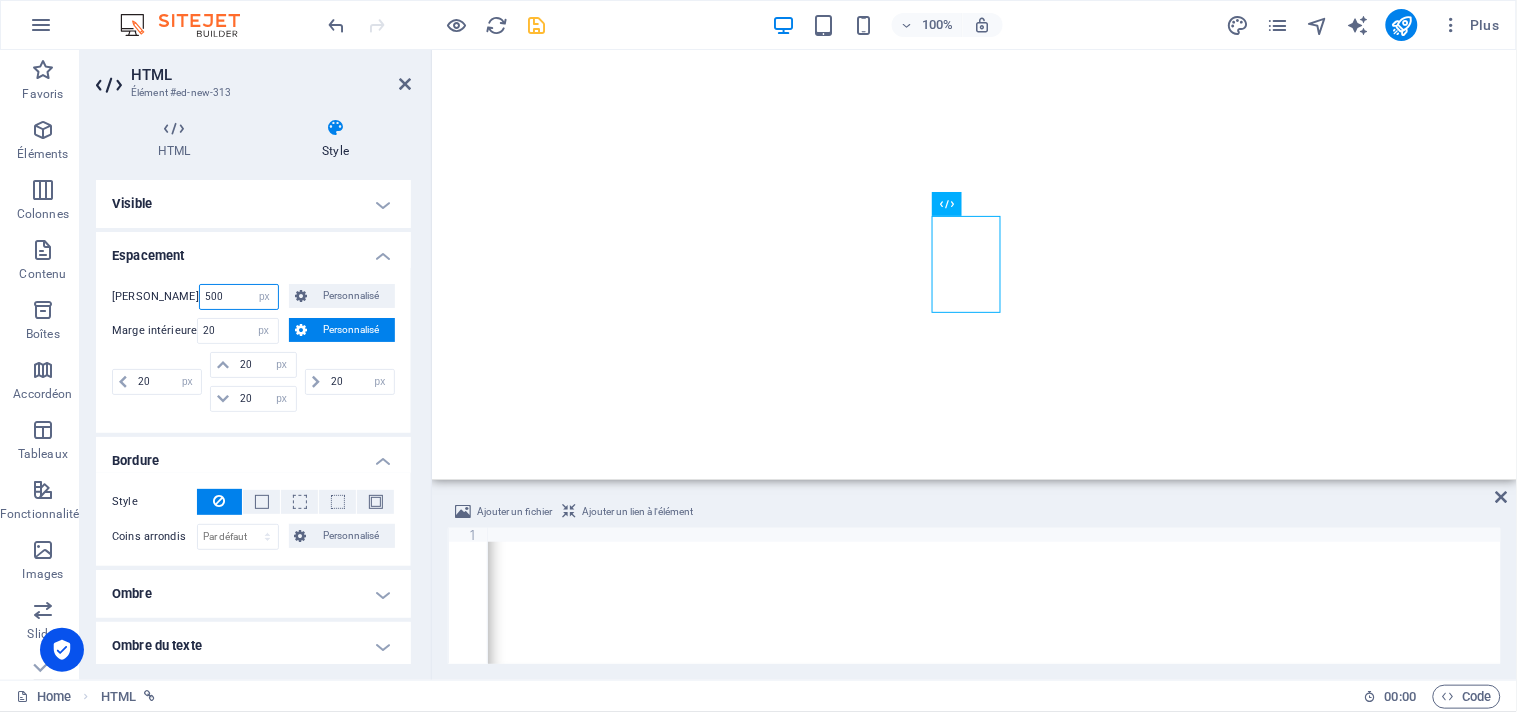 drag, startPoint x: 231, startPoint y: 295, endPoint x: 168, endPoint y: 294, distance: 63.007935 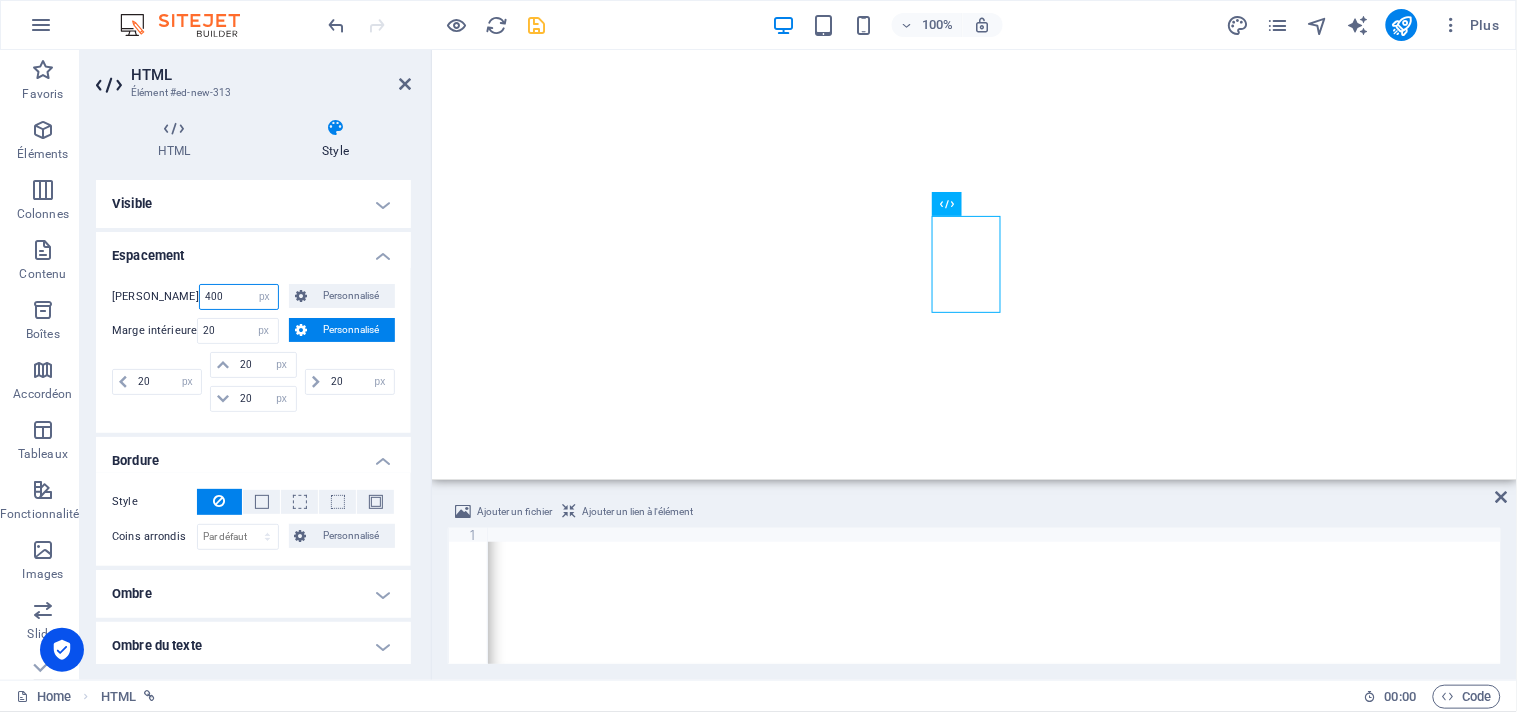 type on "400" 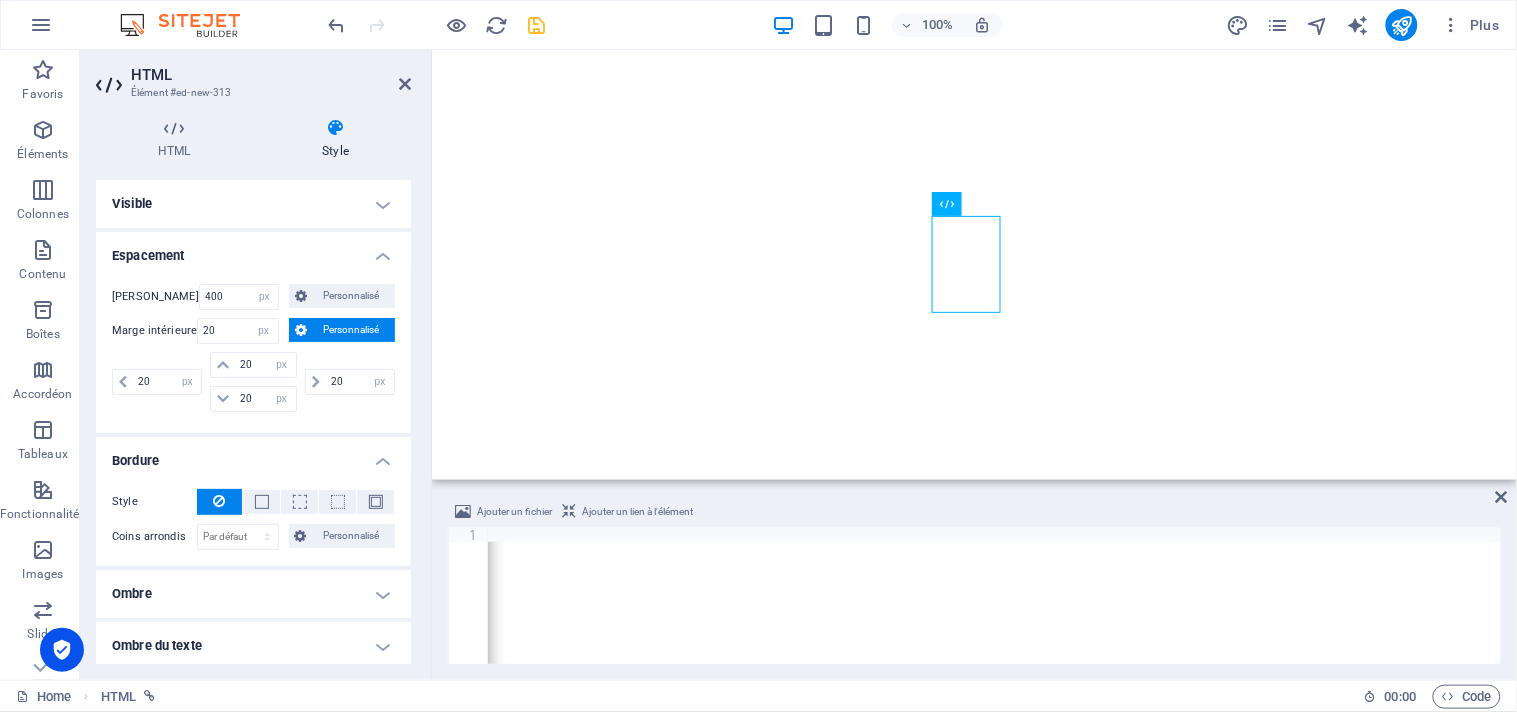click on "Marge 400 Par défaut auto px % rem vw vh Personnalisé Personnalisé 400 auto px % rem vw vh 400 auto px % rem vw vh 400 auto px % rem vw vh 400 auto px % rem vw vh Marge intérieure 20 Par défaut px rem % vh vw Personnalisé Personnalisé 20 px rem % vh vw 20 px rem % vh vw 20 px rem % vh vw 20 px rem % vh vw" at bounding box center [253, 350] 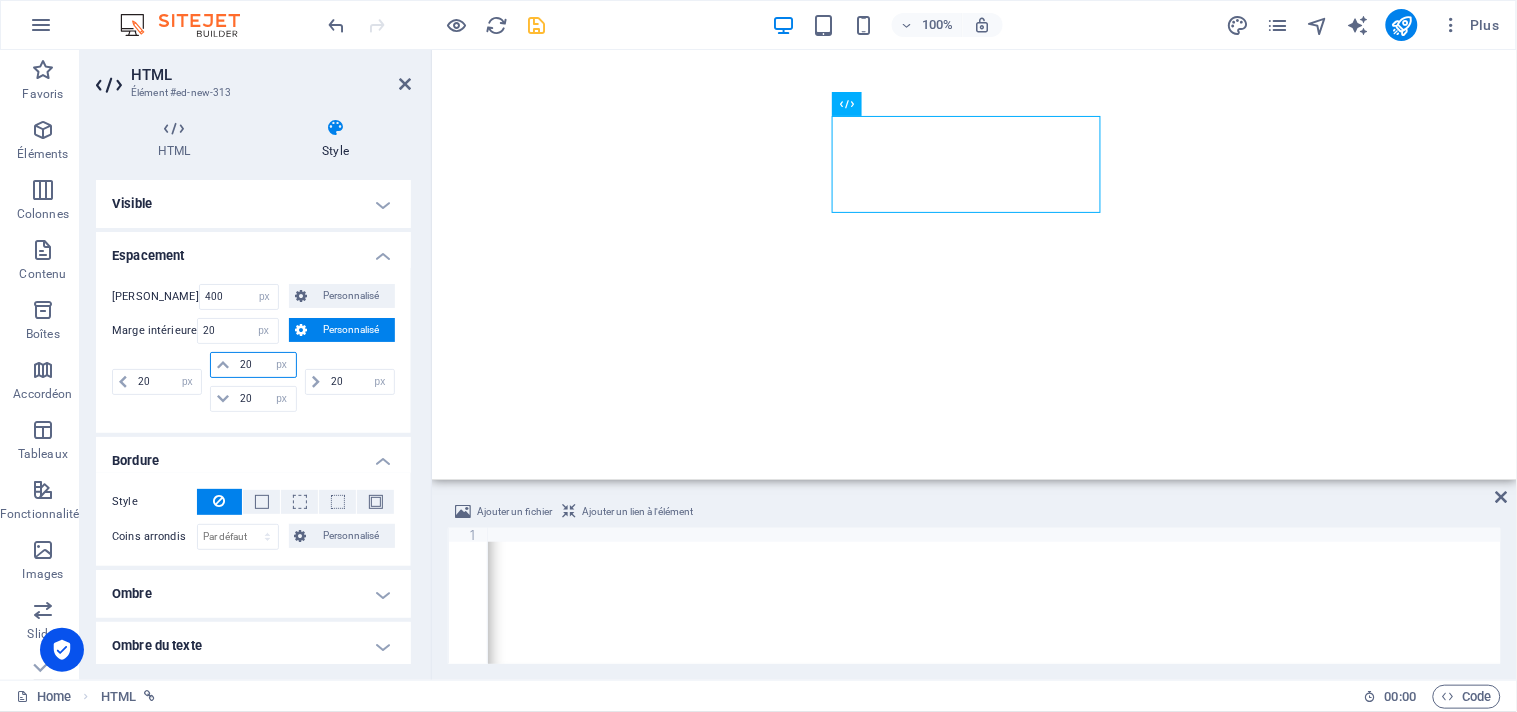 drag, startPoint x: 255, startPoint y: 360, endPoint x: 215, endPoint y: 351, distance: 41 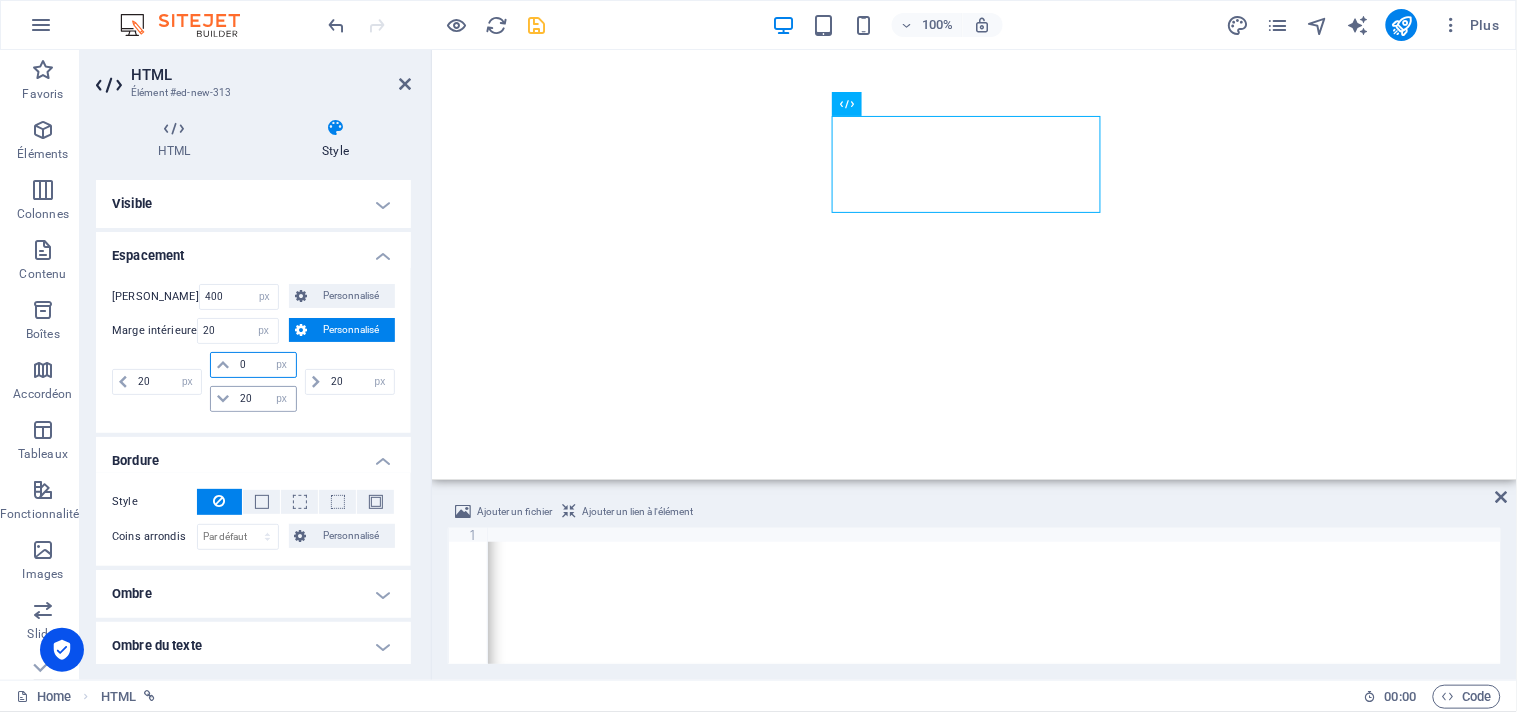 type on "0" 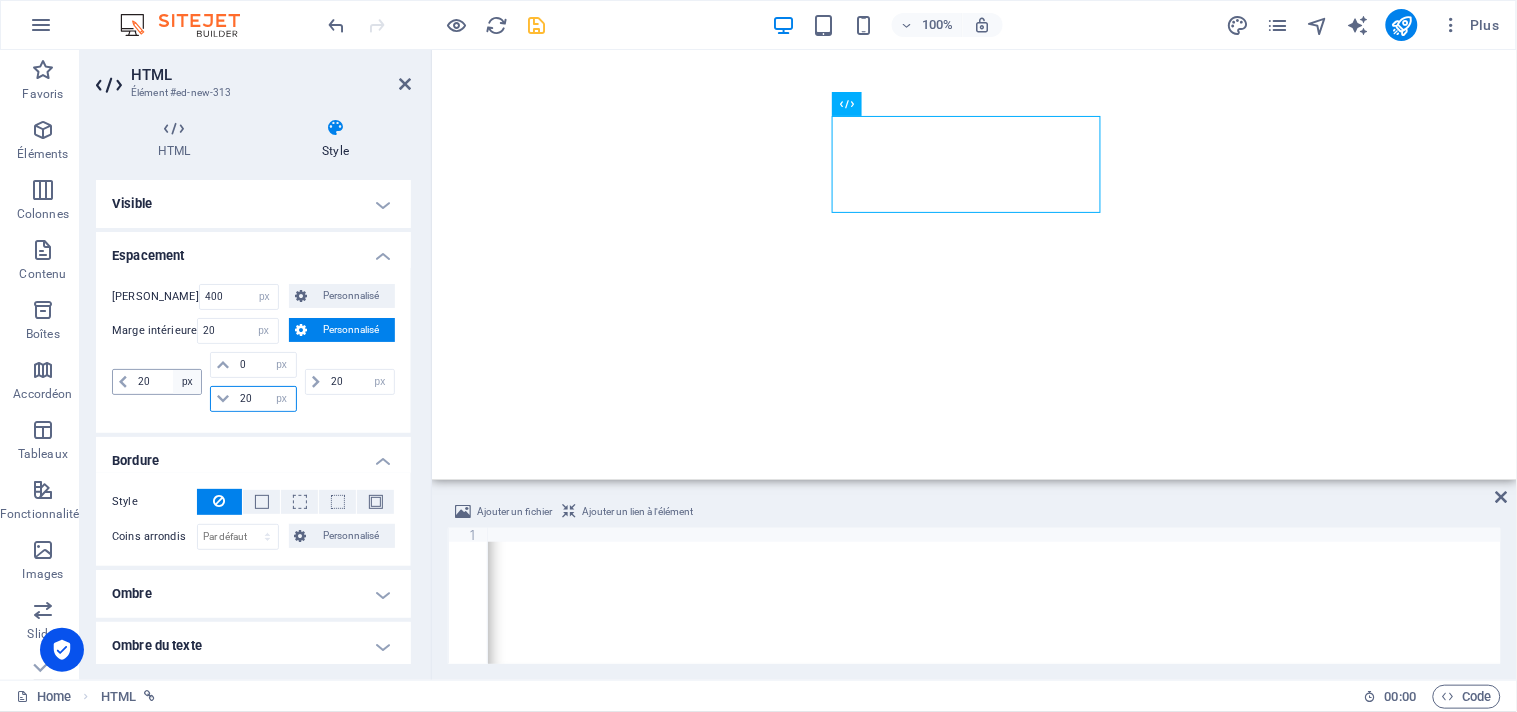 type 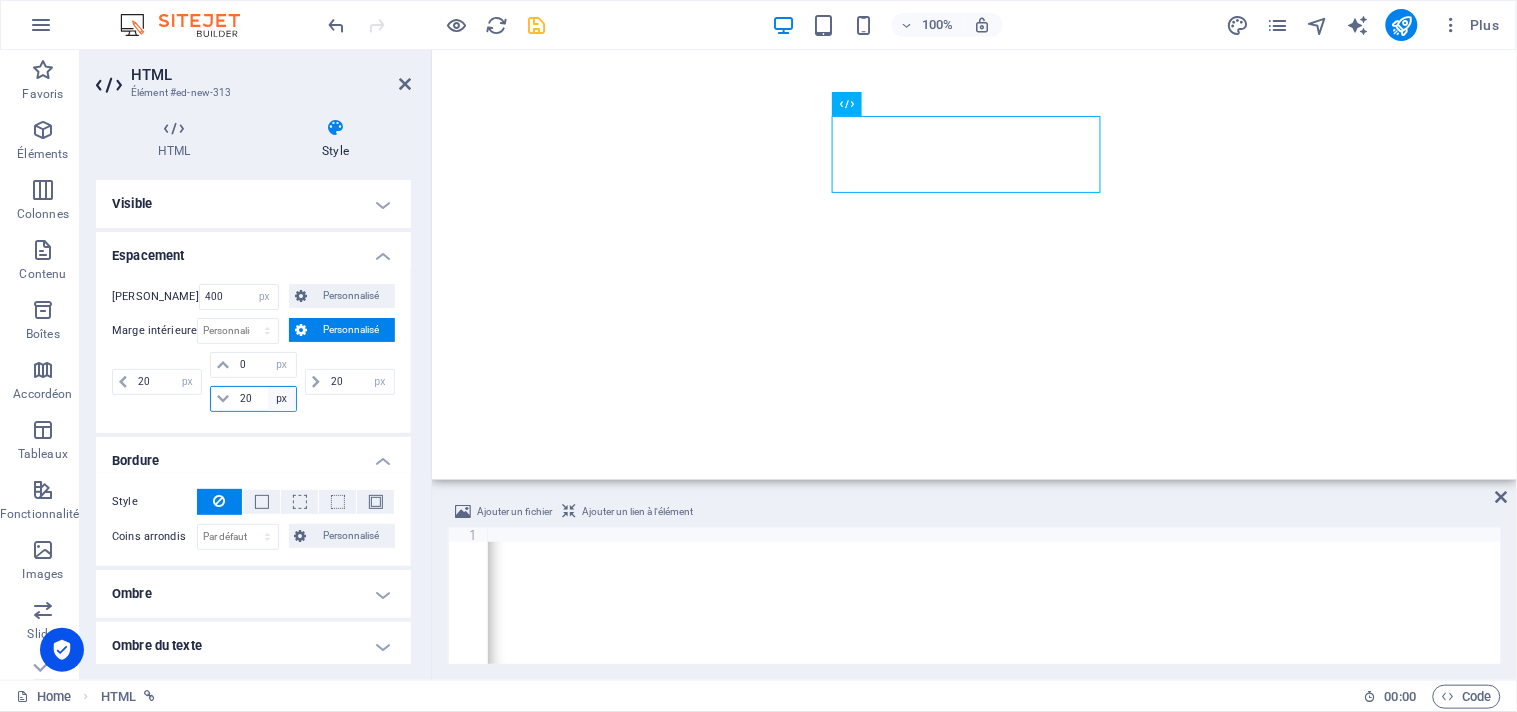 drag, startPoint x: 255, startPoint y: 395, endPoint x: 264, endPoint y: 407, distance: 15 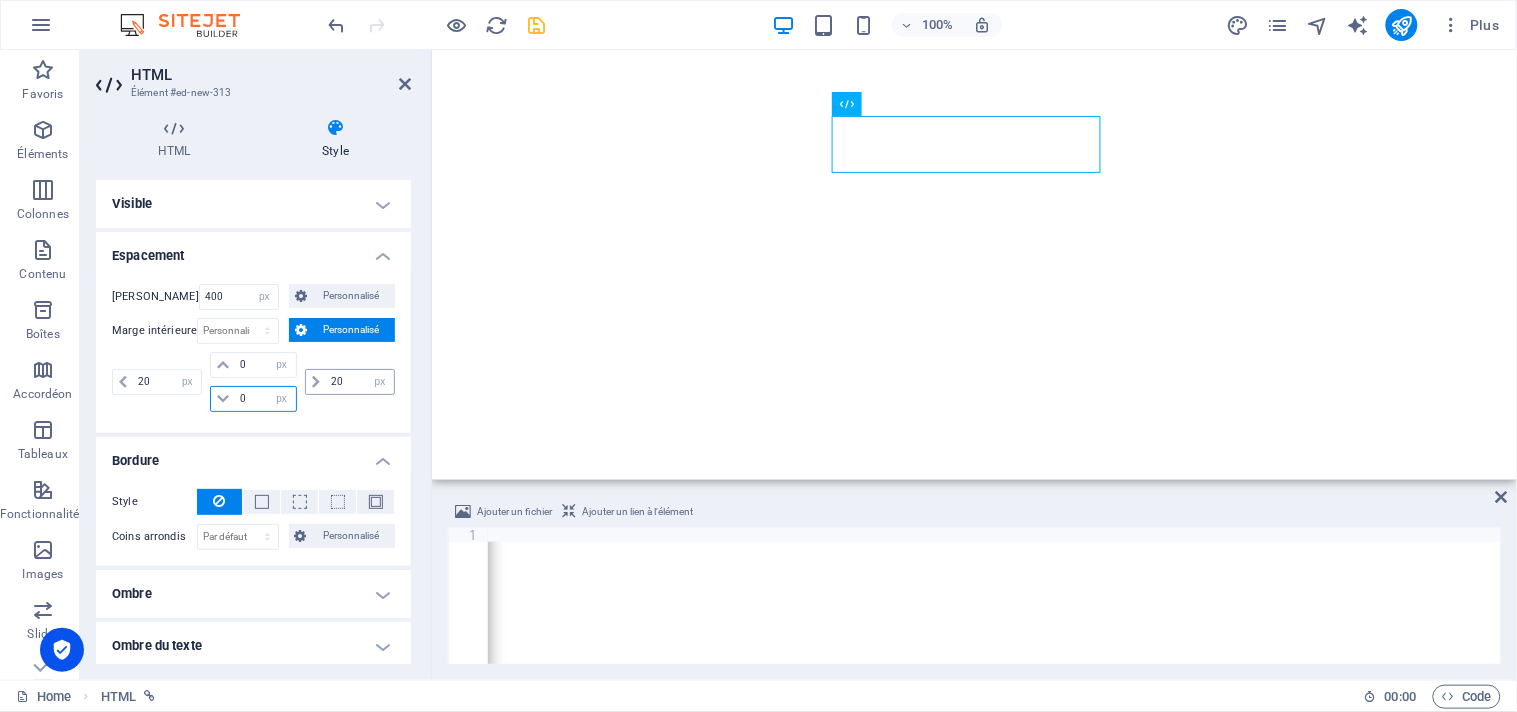 type on "0" 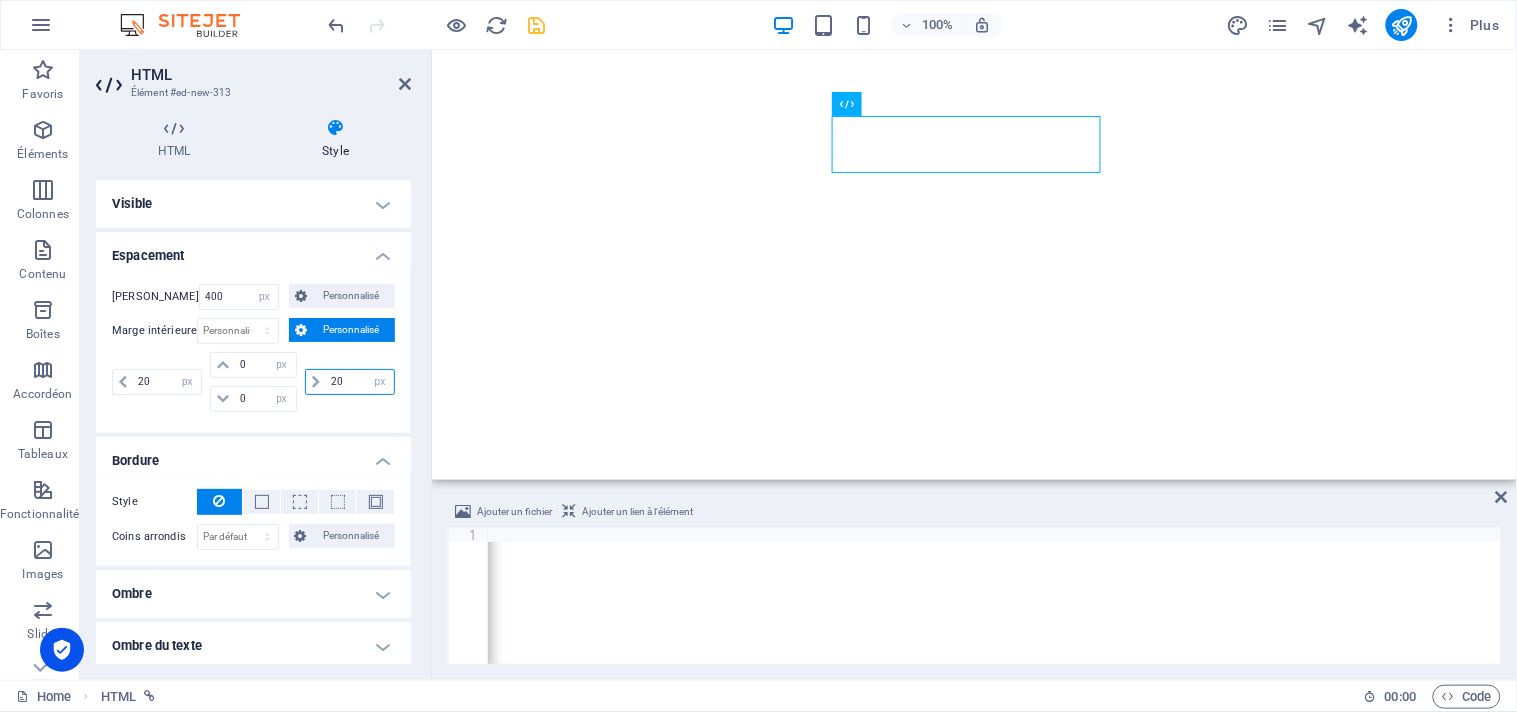 drag, startPoint x: 331, startPoint y: 382, endPoint x: 297, endPoint y: 386, distance: 34.234486 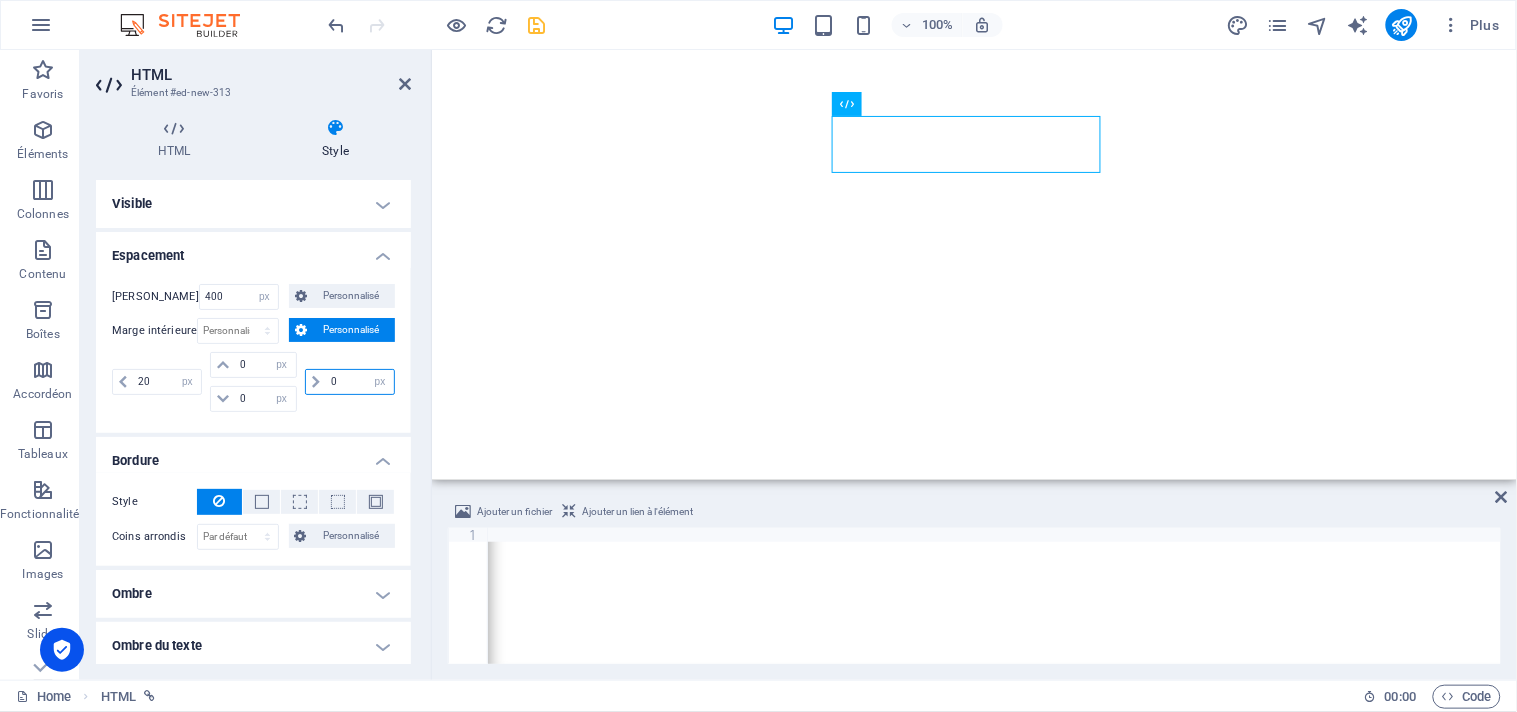 type on "0" 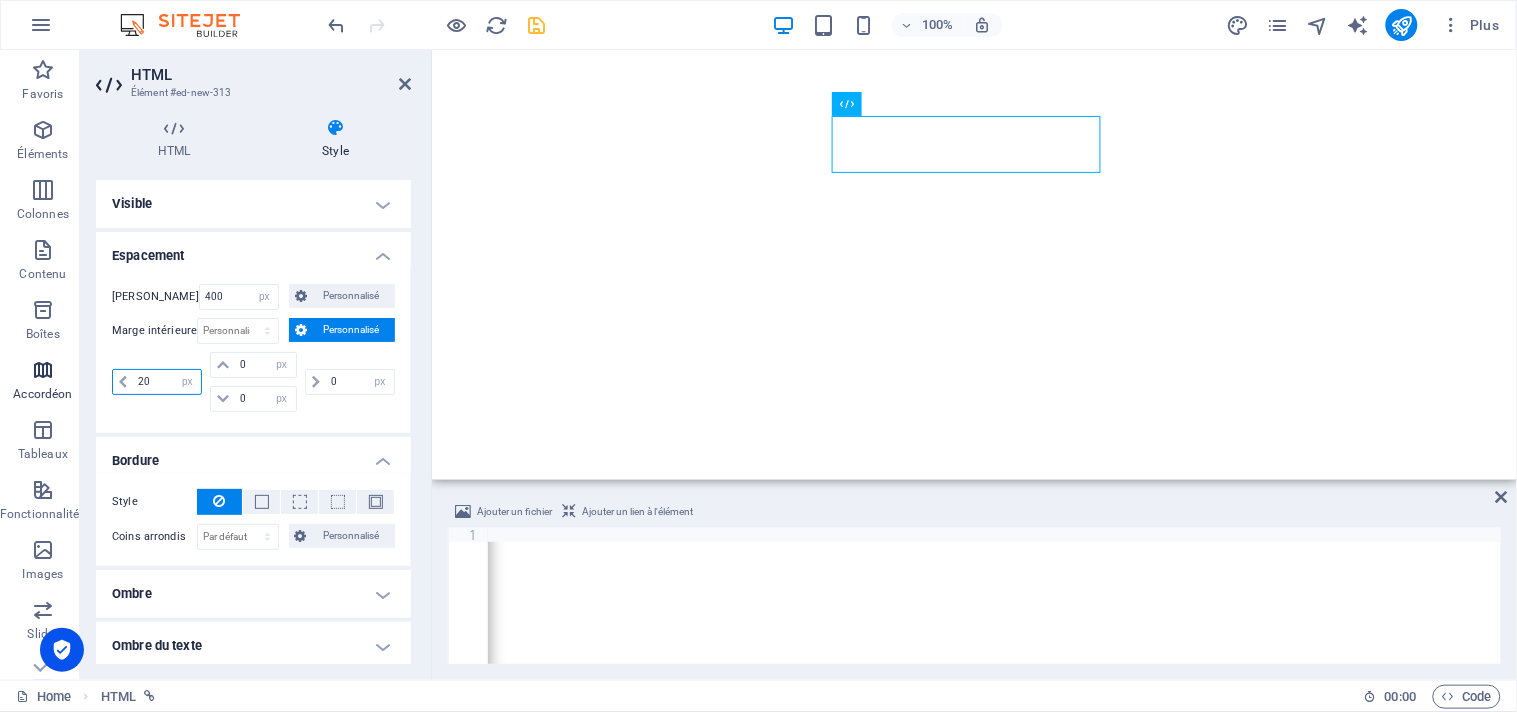 drag, startPoint x: 98, startPoint y: 376, endPoint x: 76, endPoint y: 372, distance: 22.36068 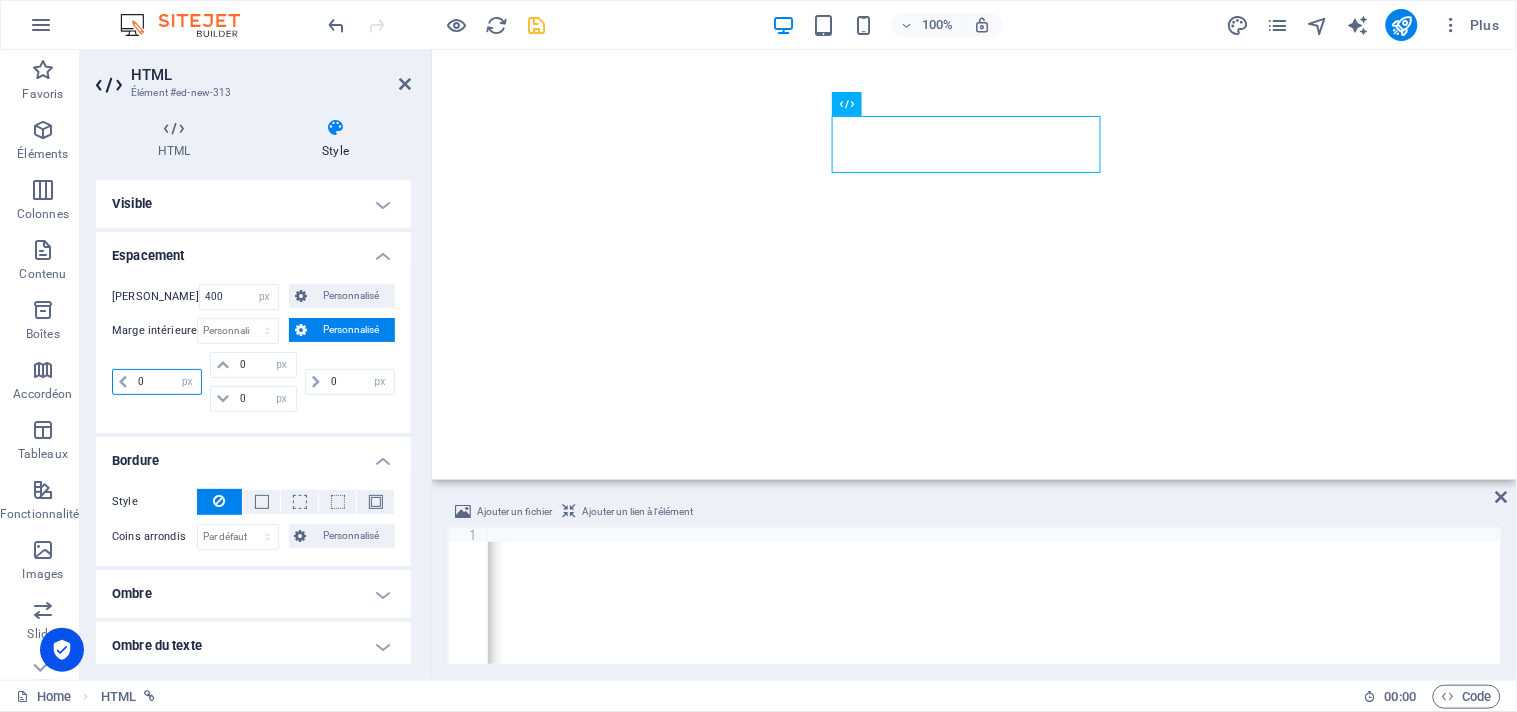 type on "0" 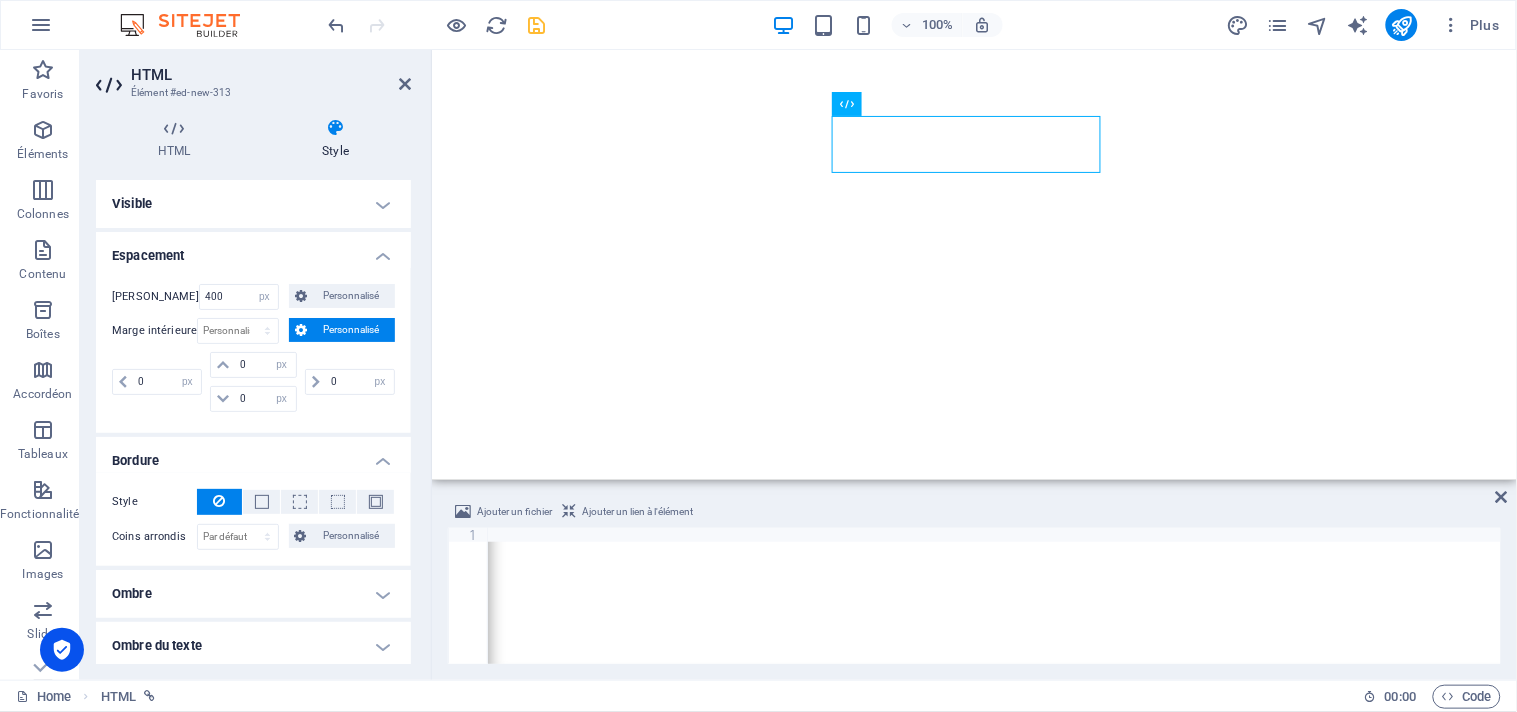 type on "0" 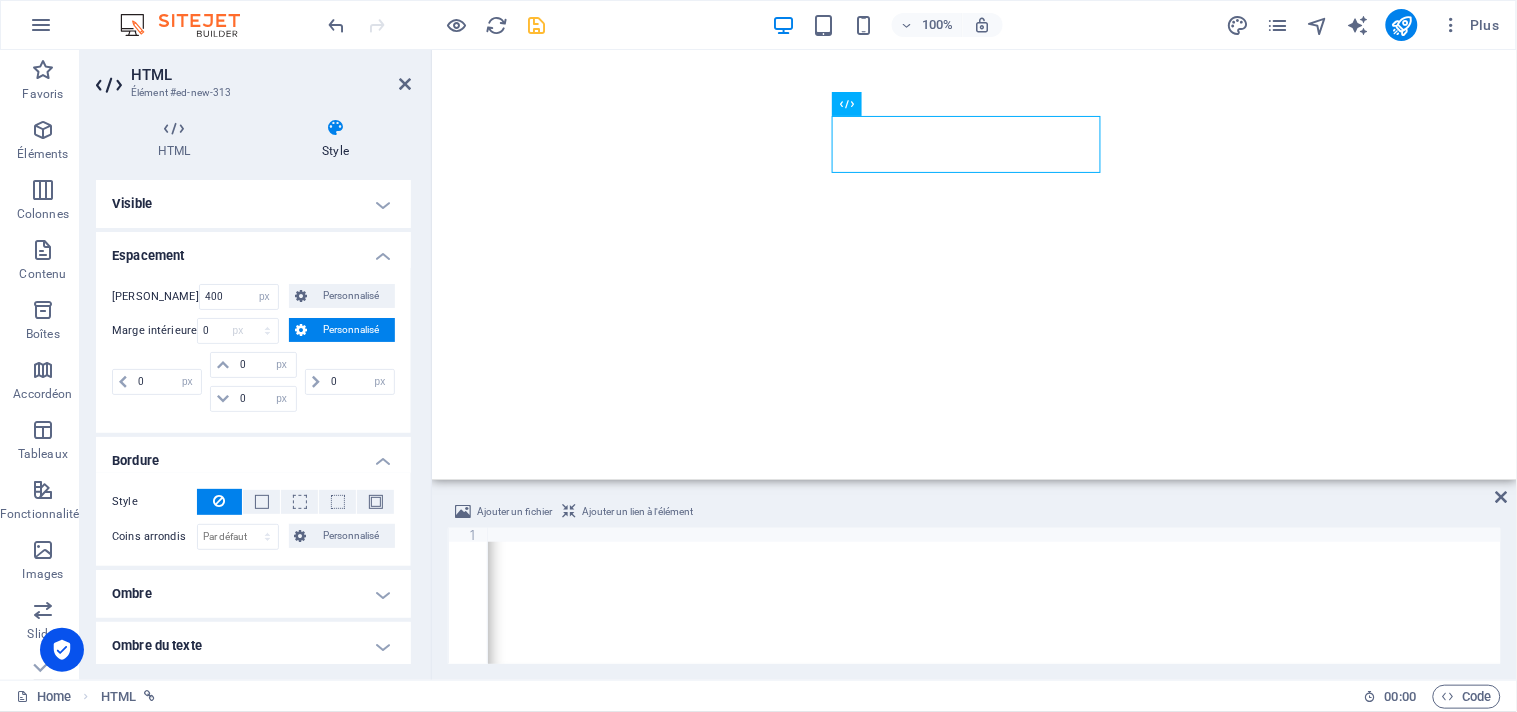 click on "Bordure" at bounding box center [253, 455] 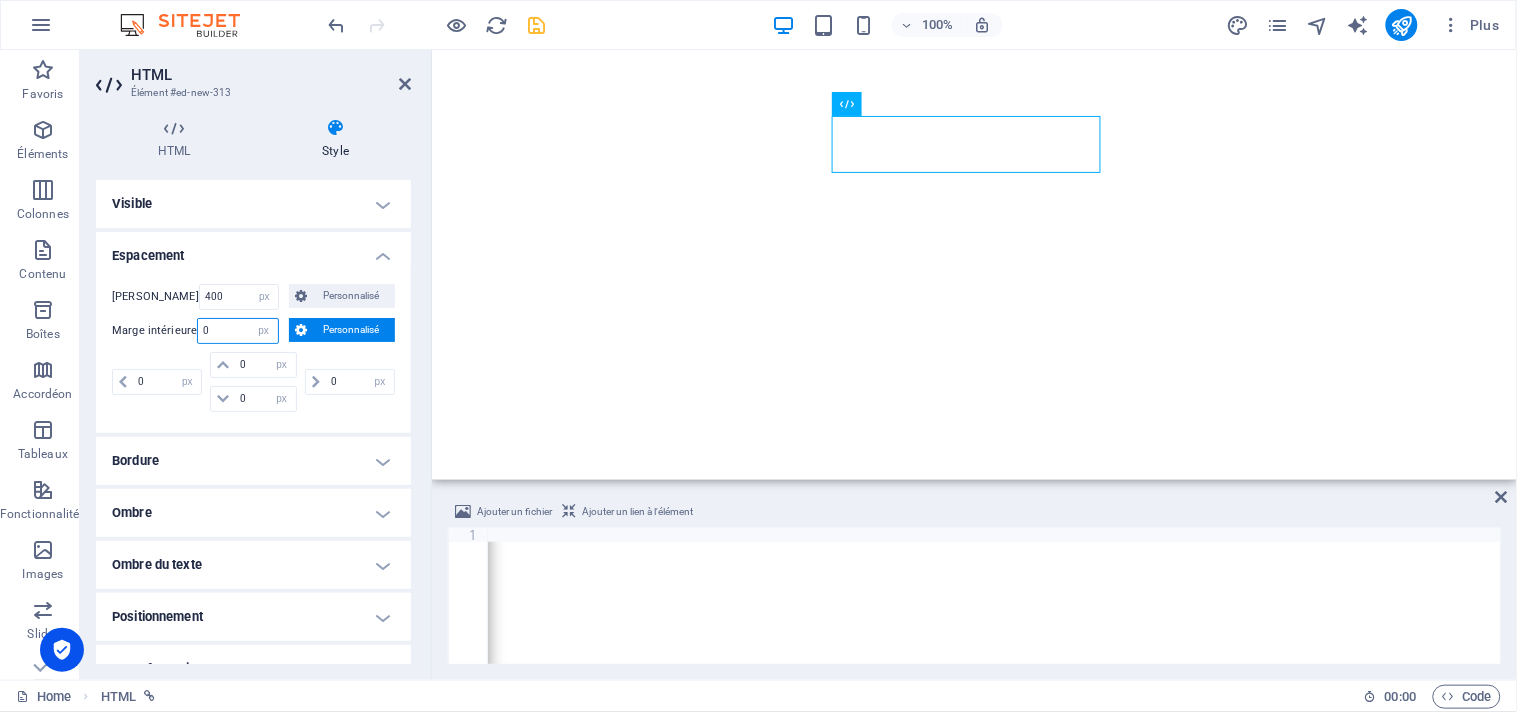 drag, startPoint x: 216, startPoint y: 330, endPoint x: 168, endPoint y: 342, distance: 49.47727 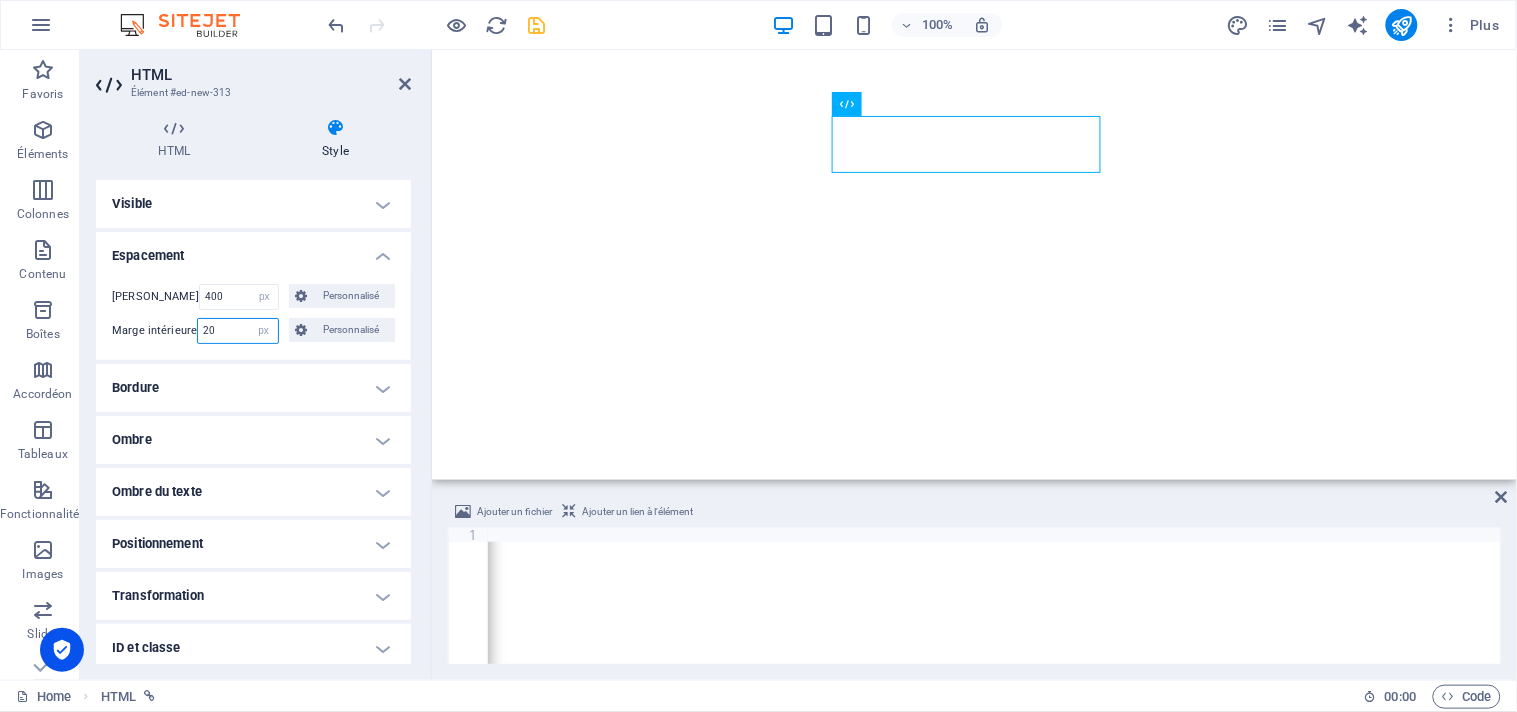 type on "20" 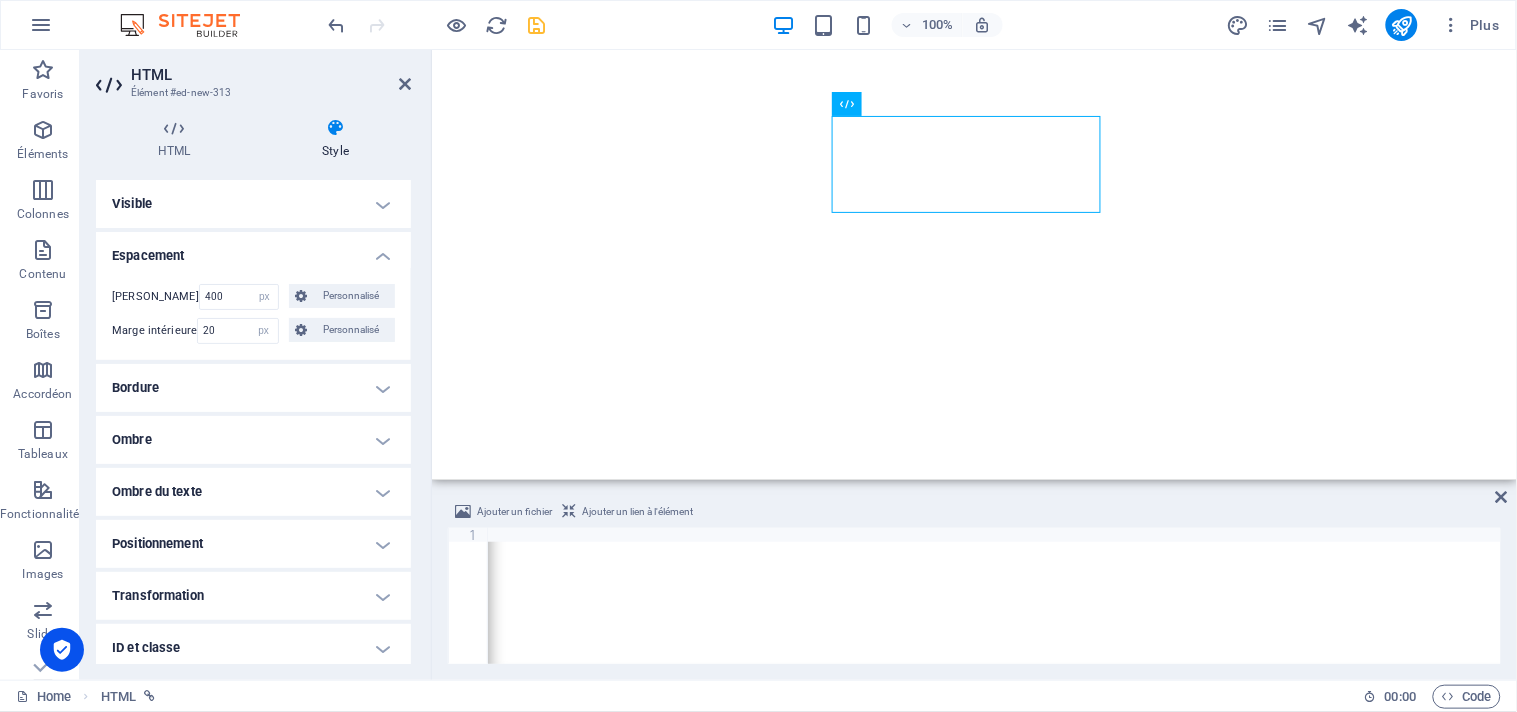 click on "HTML Style HTML Ajoutez, éditez et formatez le contenu HTML directement sur le site web. Présélection Element Mise en page Définit comment cet élément s'étend dans la mise en page (Flexbox). Taille 50 Par défaut auto px % 1/1 1/2 1/3 1/4 1/5 1/6 1/7 1/8 1/9 1/10 Agrandir 300 Réduire Commander Mise en page du conteneur Visible Visible Opacité 100 % Débordement Espacement Marge 400 Par défaut auto px % rem vw vh Personnalisé Personnalisé 400 auto px % rem vw vh 400 auto px % rem vw vh 400 auto px % rem vw vh 400 auto px % rem vw vh Marge intérieure 20 Par défaut px rem % vh vw Personnalisé Personnalisé 20 px rem % vh vw 20 px rem % vh vw 20 px rem % vh vw 20 px rem % vh vw Bordure Style              - Largeur 1 auto px rem % vh vw Personnalisé Personnalisé 1 auto px rem % vh vw 1 auto px rem % vh vw 1 auto px rem % vh vw 1 auto px rem % vh vw  - Couleur Coins arrondis Par défaut px rem % vh vw Personnalisé Personnalisé px rem % vh vw px rem % vh vw px rem % vh vw px rem % vh vw" at bounding box center (253, 391) 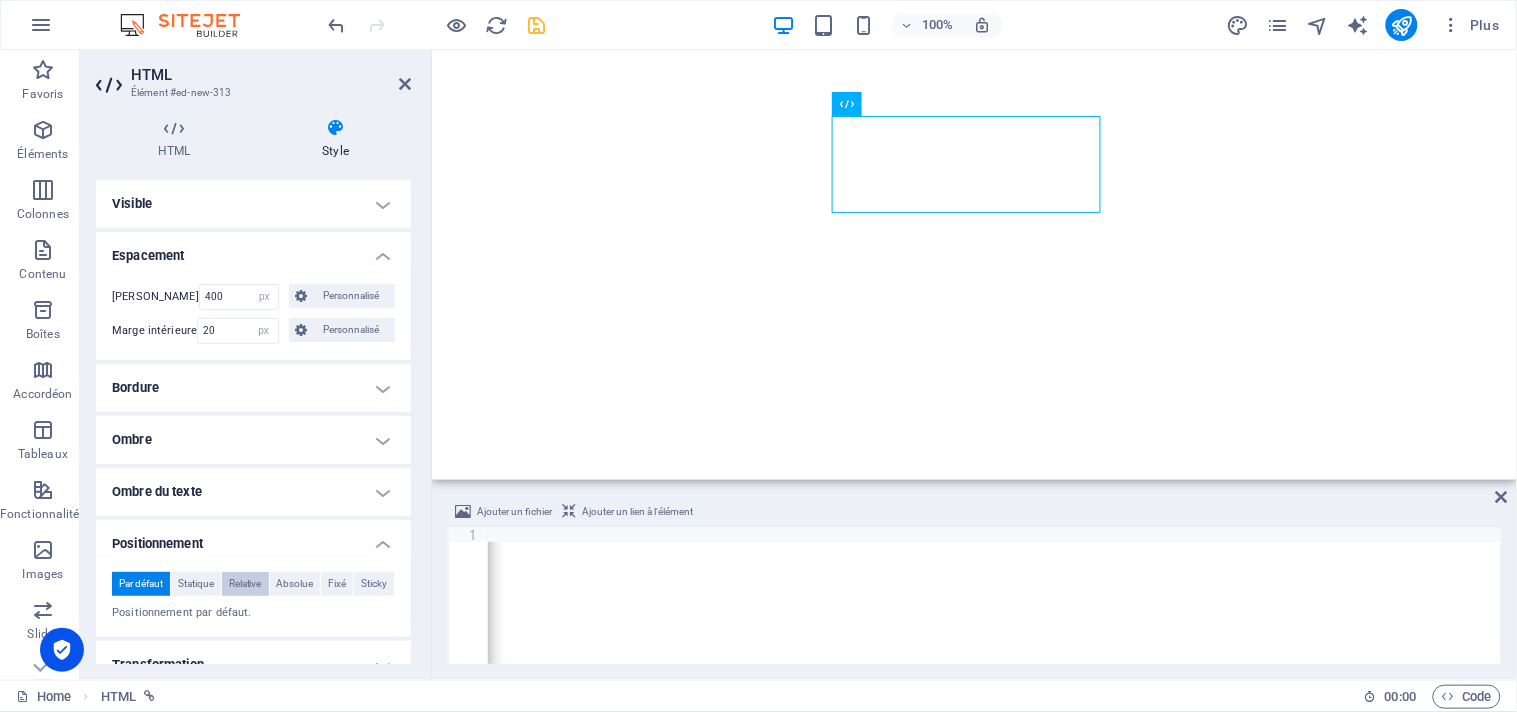 click on "Relative" at bounding box center [245, 584] 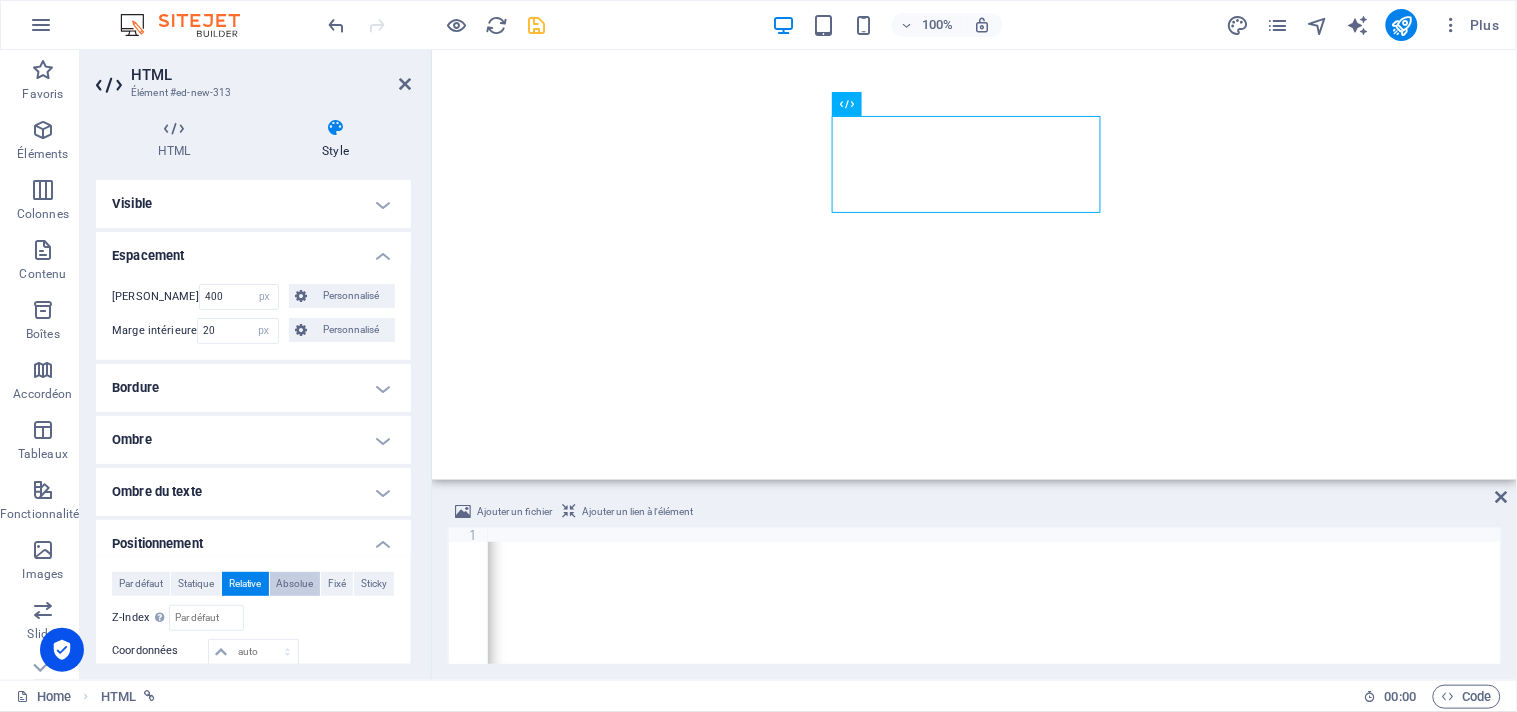 click on "Absolue" at bounding box center [294, 584] 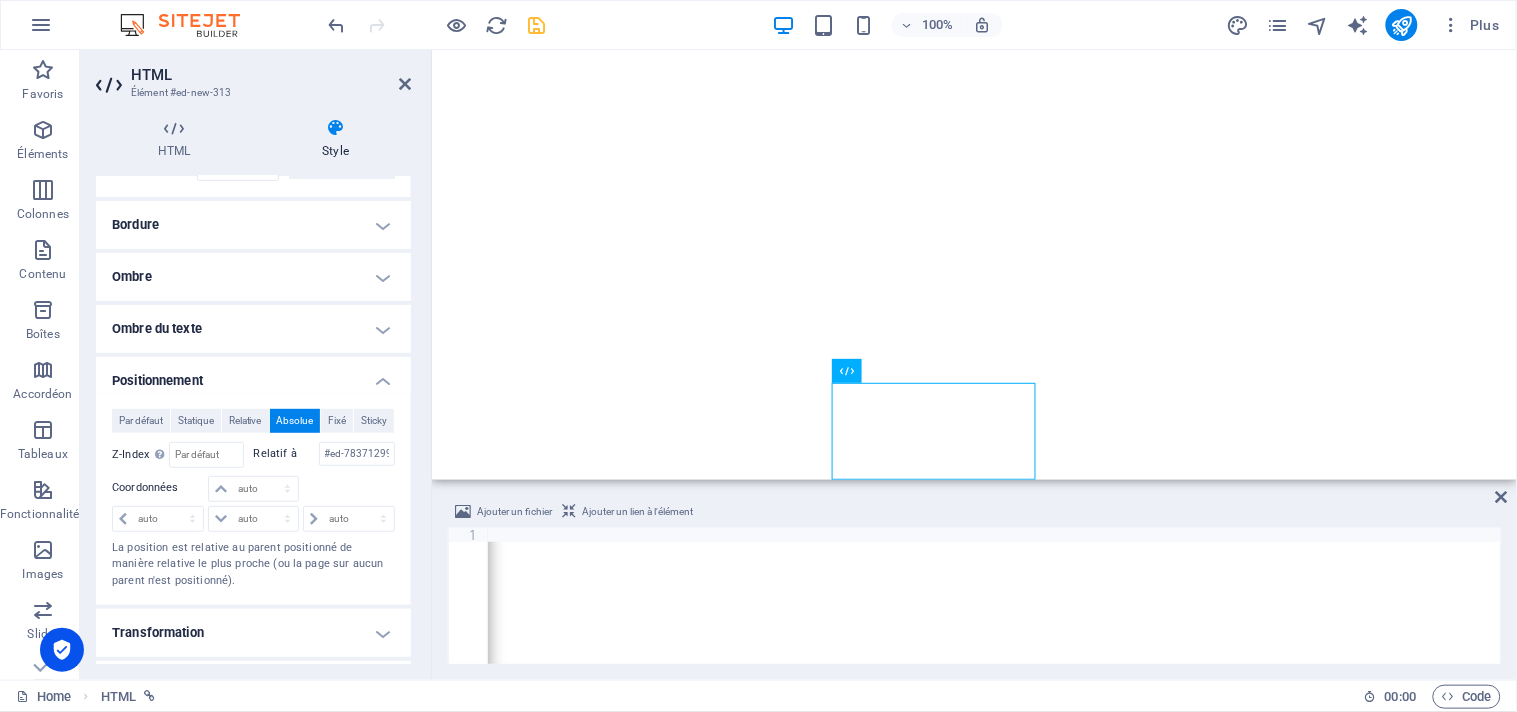 scroll, scrollTop: 178, scrollLeft: 0, axis: vertical 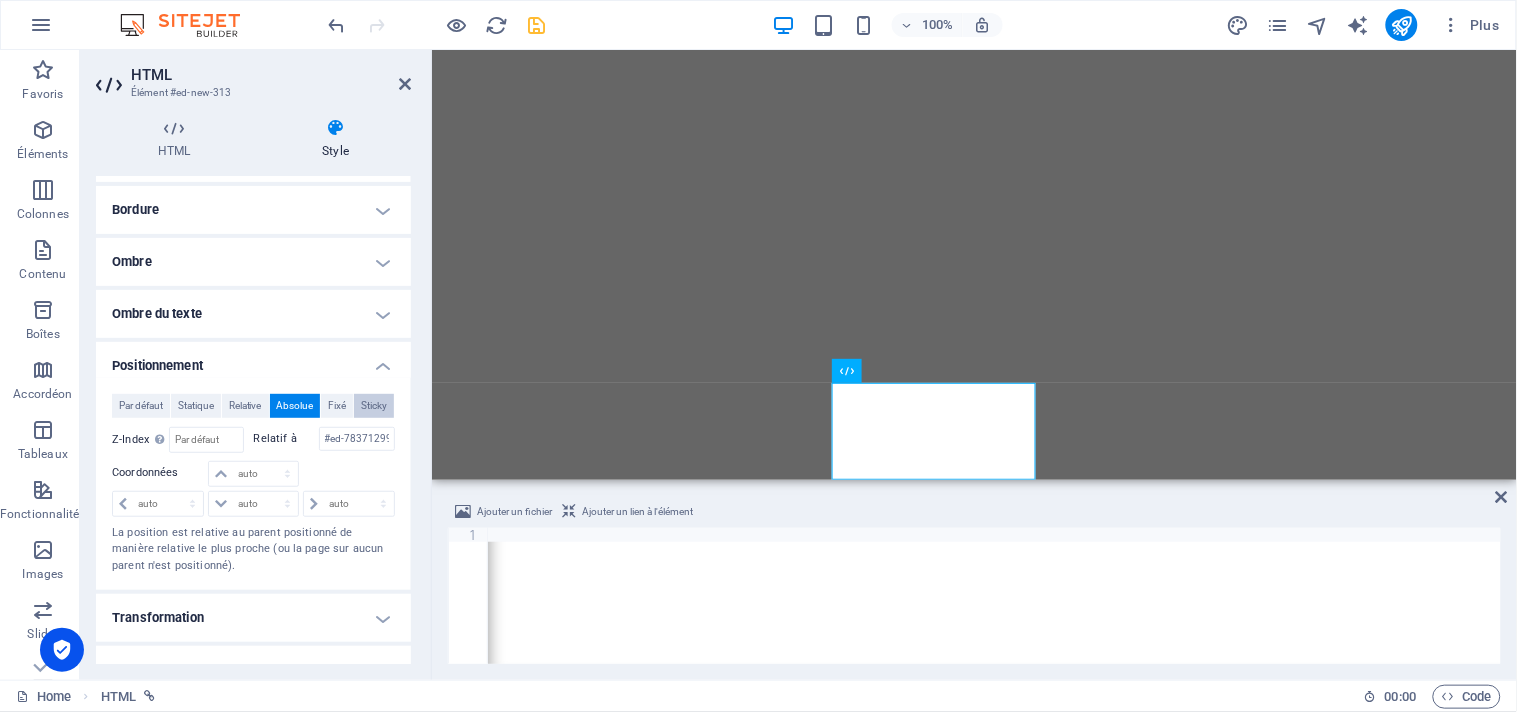 click on "Sticky" at bounding box center (374, 406) 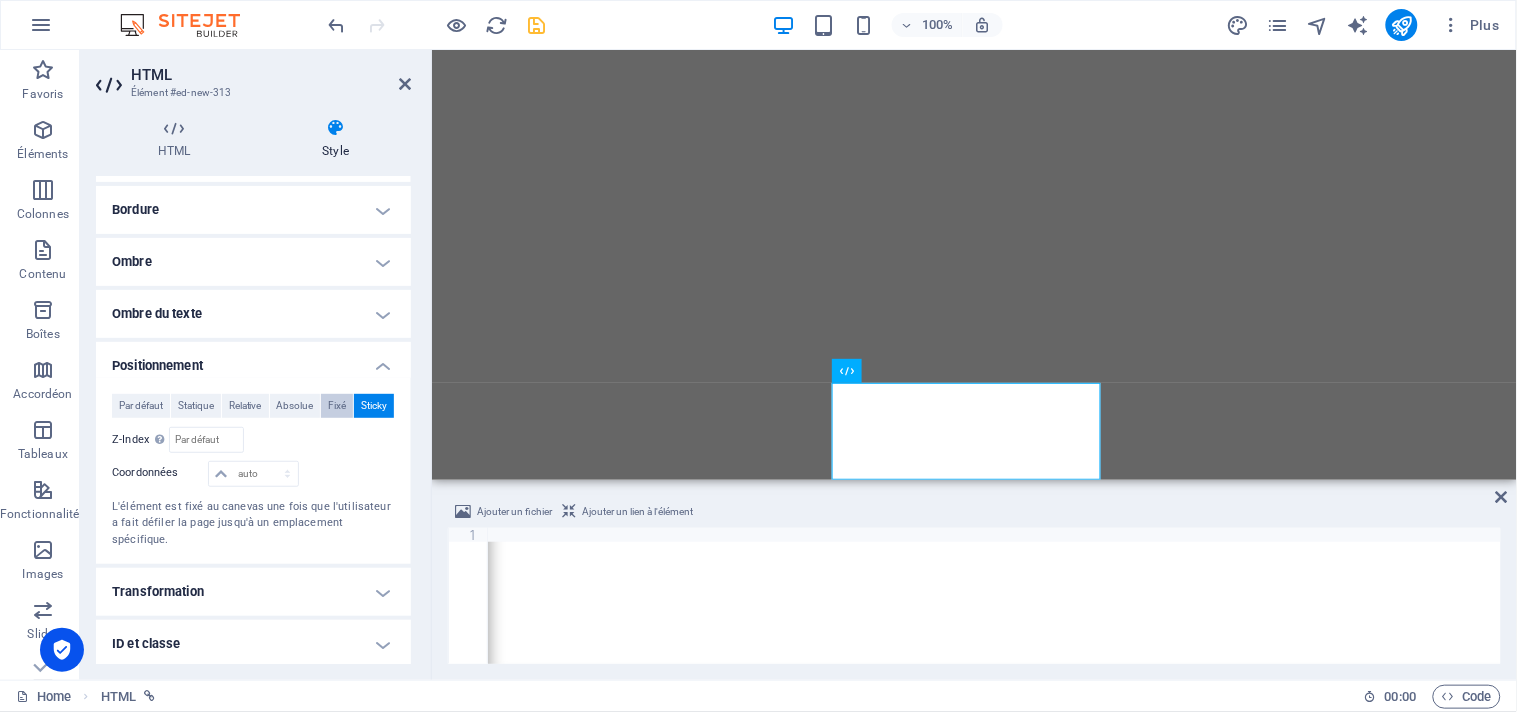 click on "Fixé" at bounding box center (337, 406) 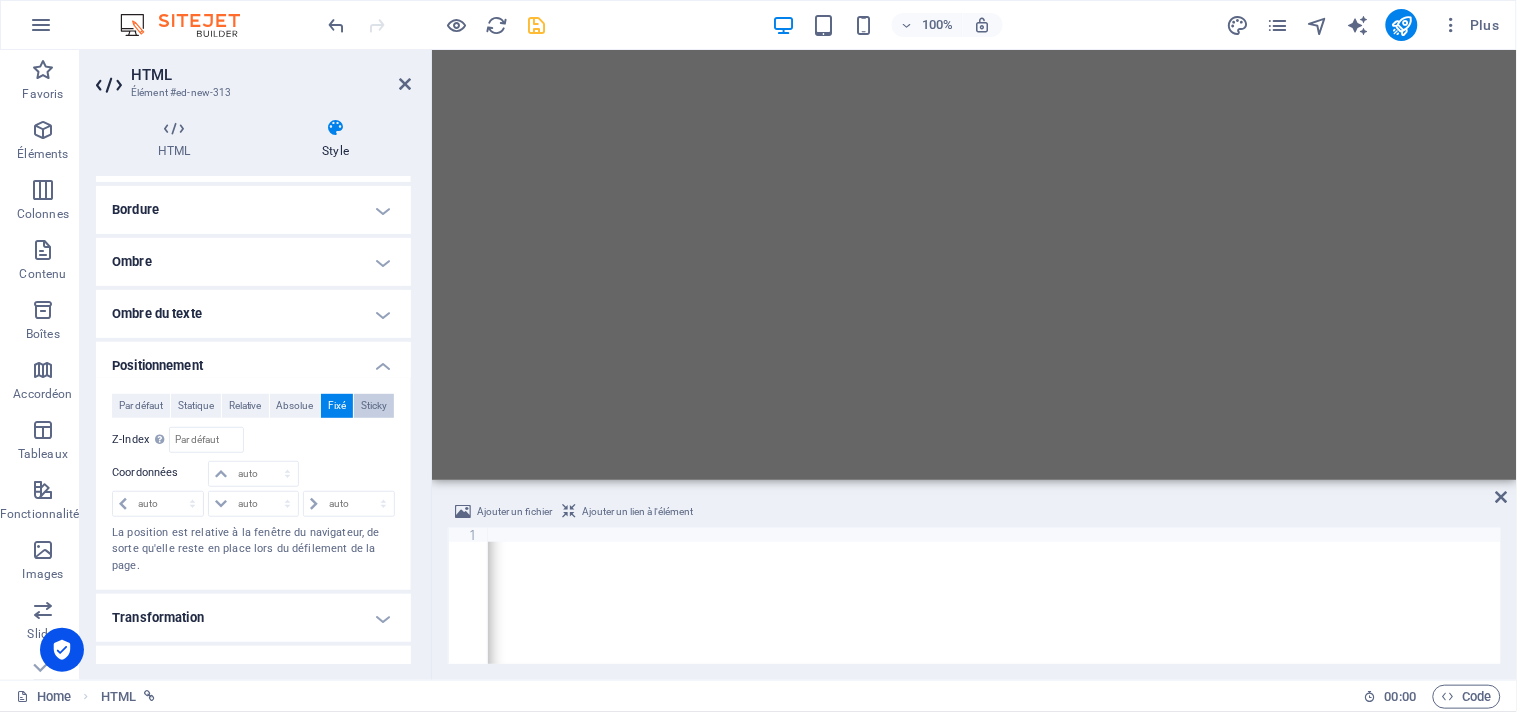 click on "Sticky" at bounding box center (374, 406) 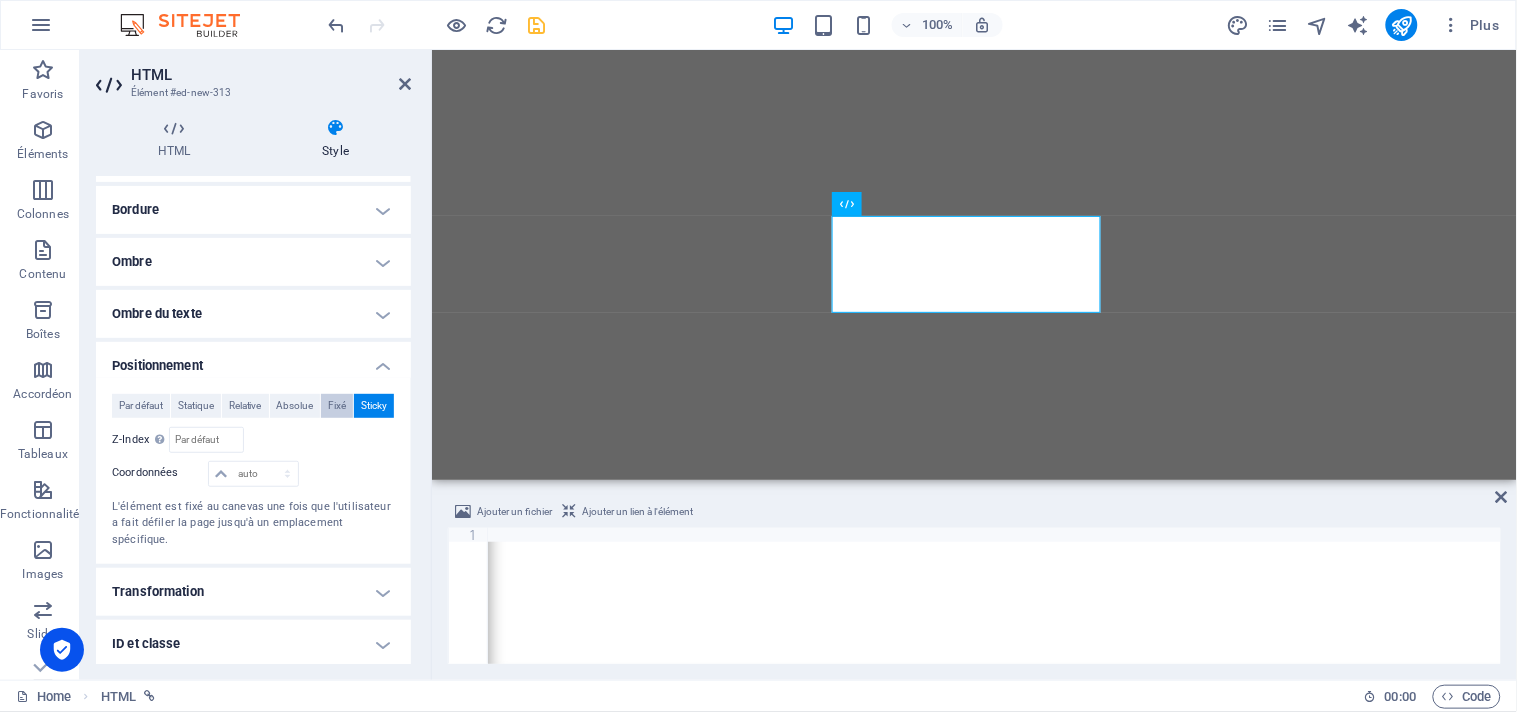 click on "Fixé" at bounding box center [337, 406] 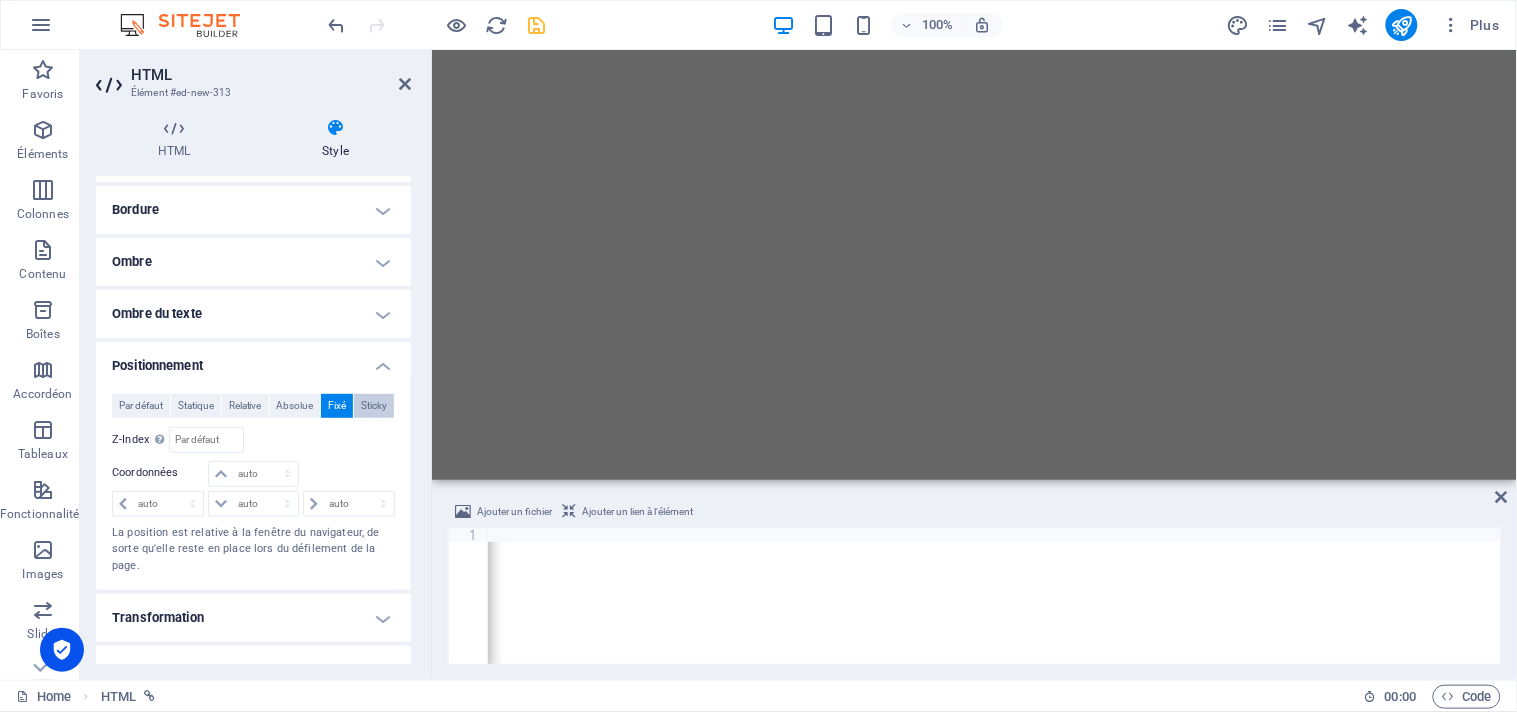 click on "Sticky" at bounding box center (374, 406) 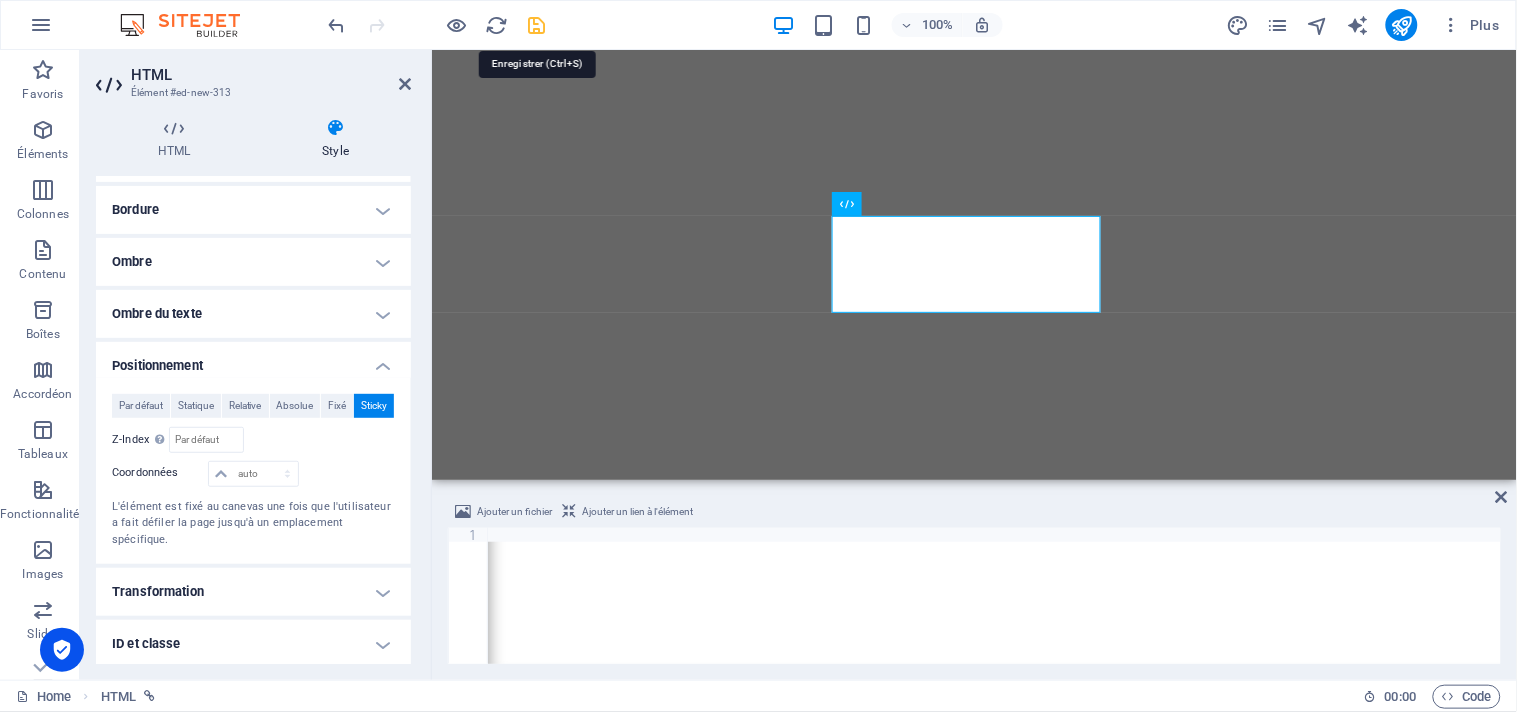 click at bounding box center (537, 25) 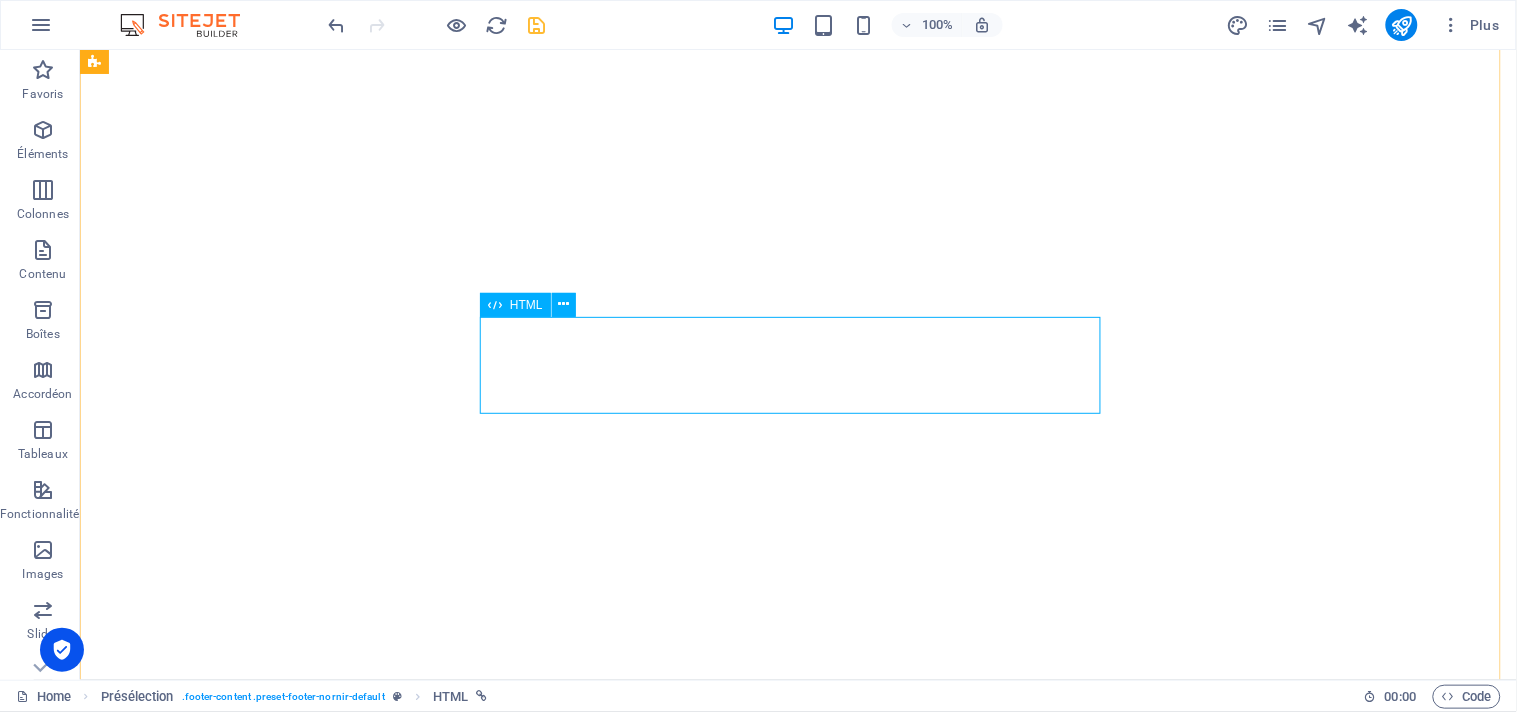 select on "px" 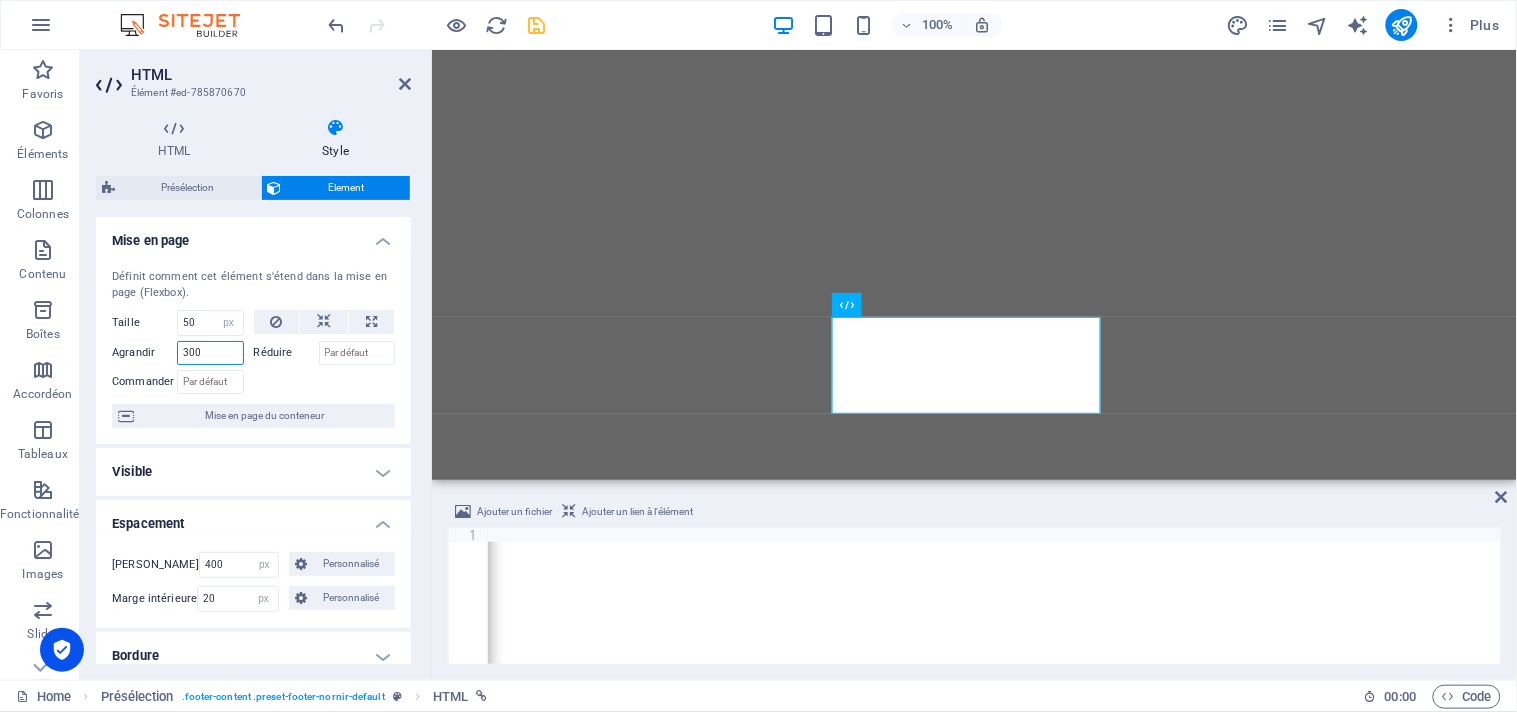 drag, startPoint x: 233, startPoint y: 353, endPoint x: 150, endPoint y: 362, distance: 83.48653 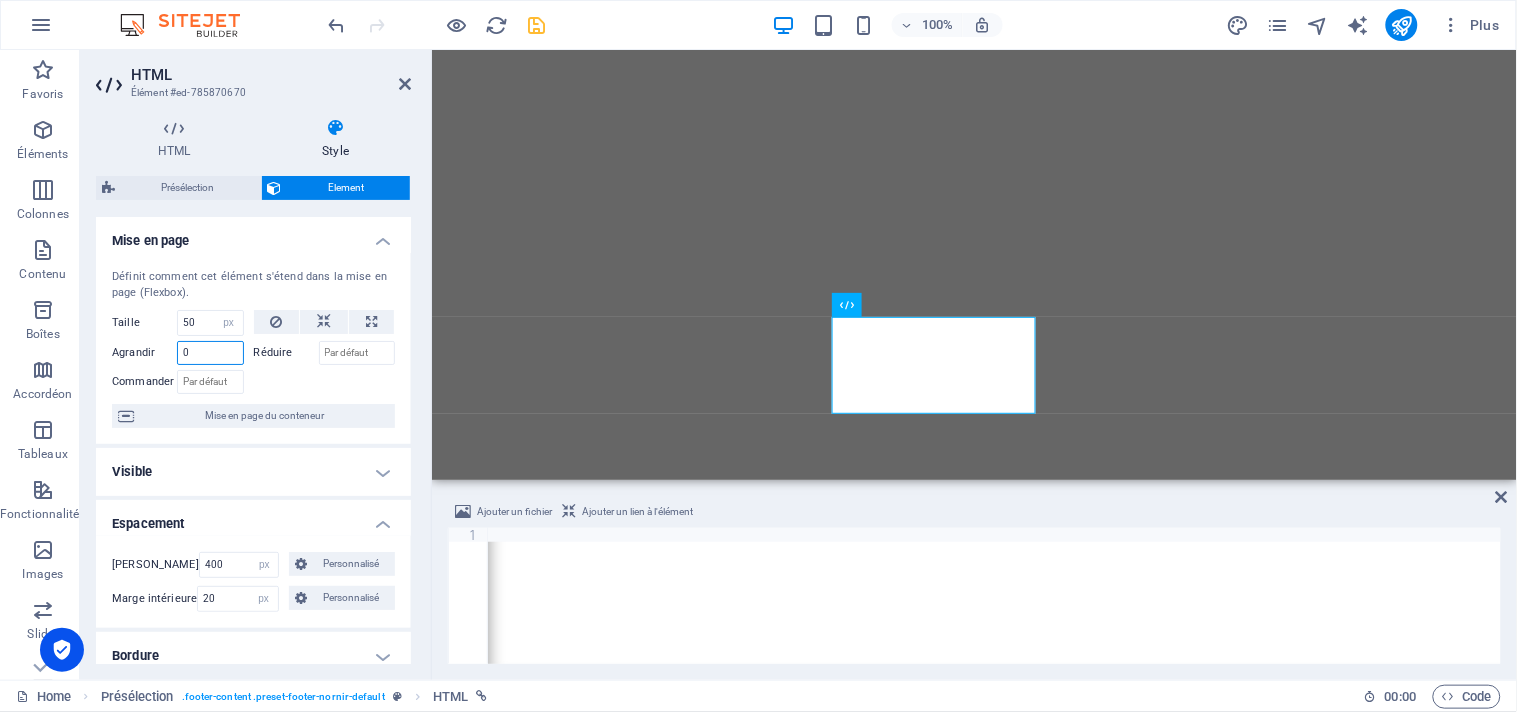type on "0" 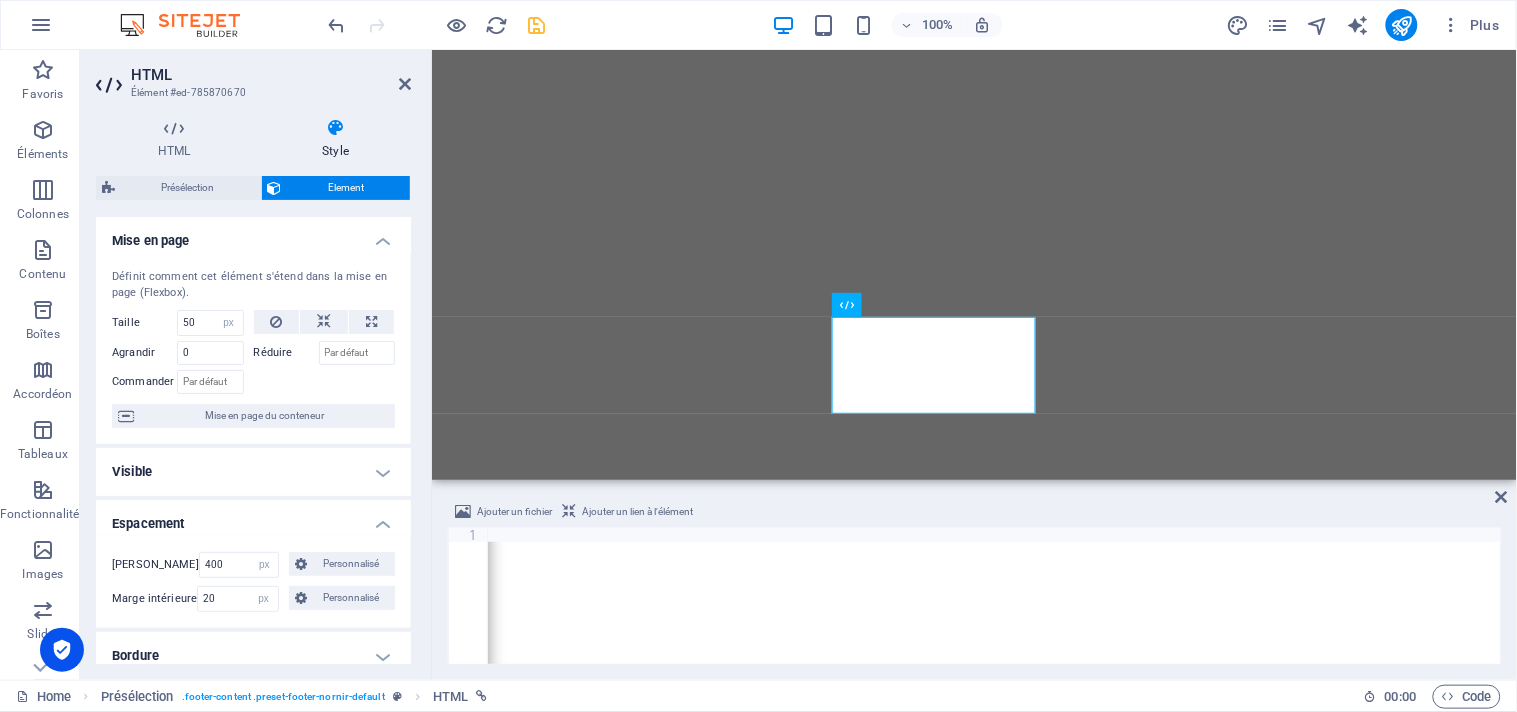 click on "Définit comment cet élément s'étend dans la mise en page (Flexbox). Taille 50 Par défaut auto px % 1/1 1/2 1/3 1/4 1/5 1/6 1/7 1/8 1/9 1/10 Agrandir 0 Réduire Commander Mise en page du conteneur" at bounding box center (253, 348) 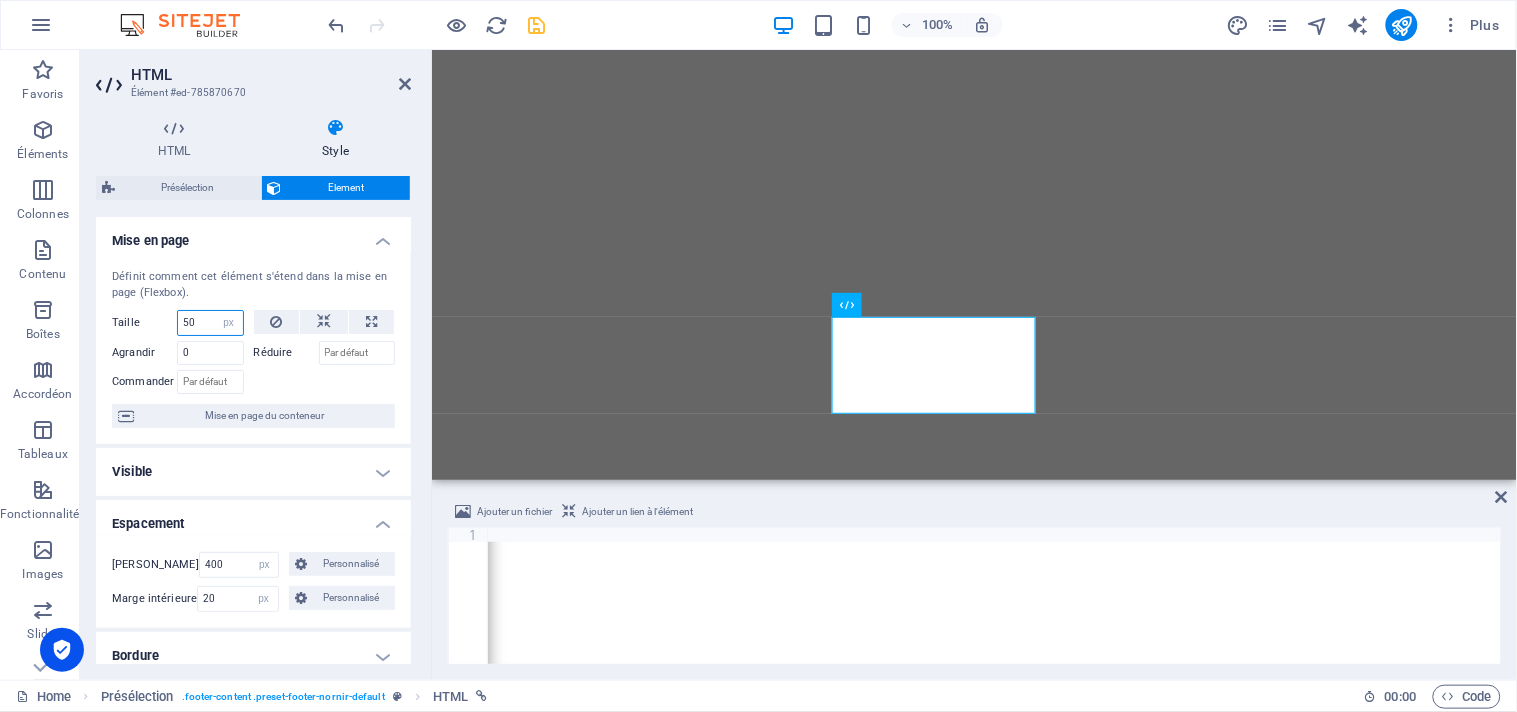 drag, startPoint x: 207, startPoint y: 323, endPoint x: 130, endPoint y: 313, distance: 77.64664 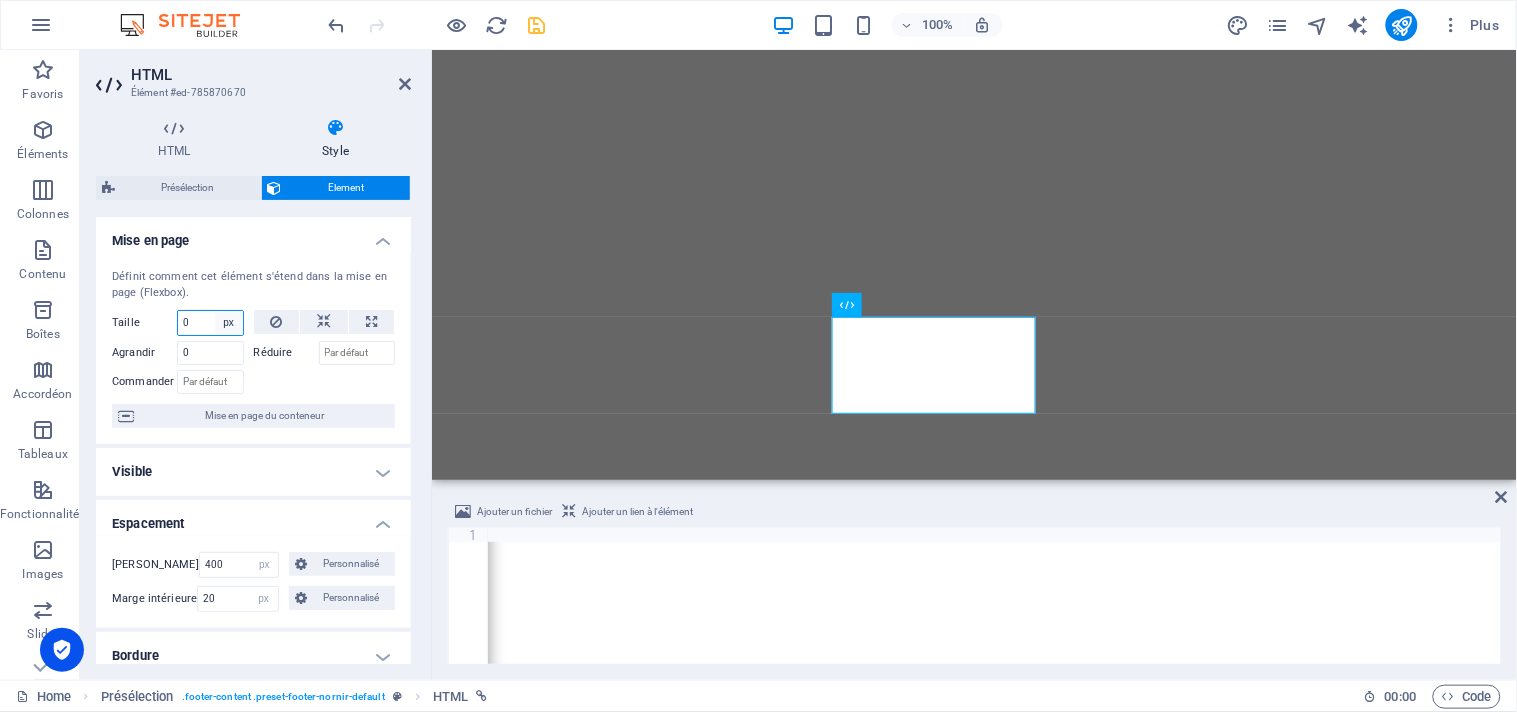 type on "0" 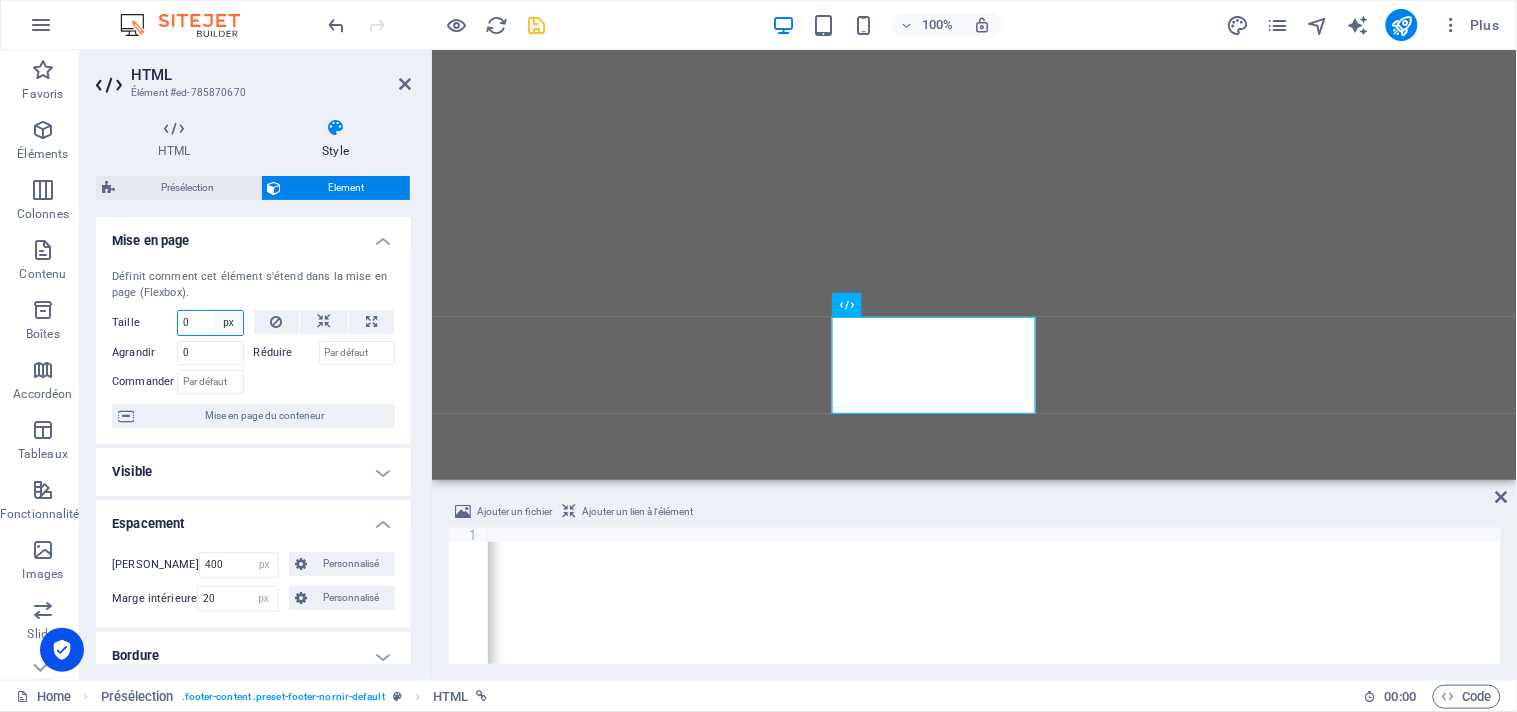 click on "Par défaut auto px % 1/1 1/2 1/3 1/4 1/5 1/6 1/7 1/8 1/9 1/10" at bounding box center (229, 323) 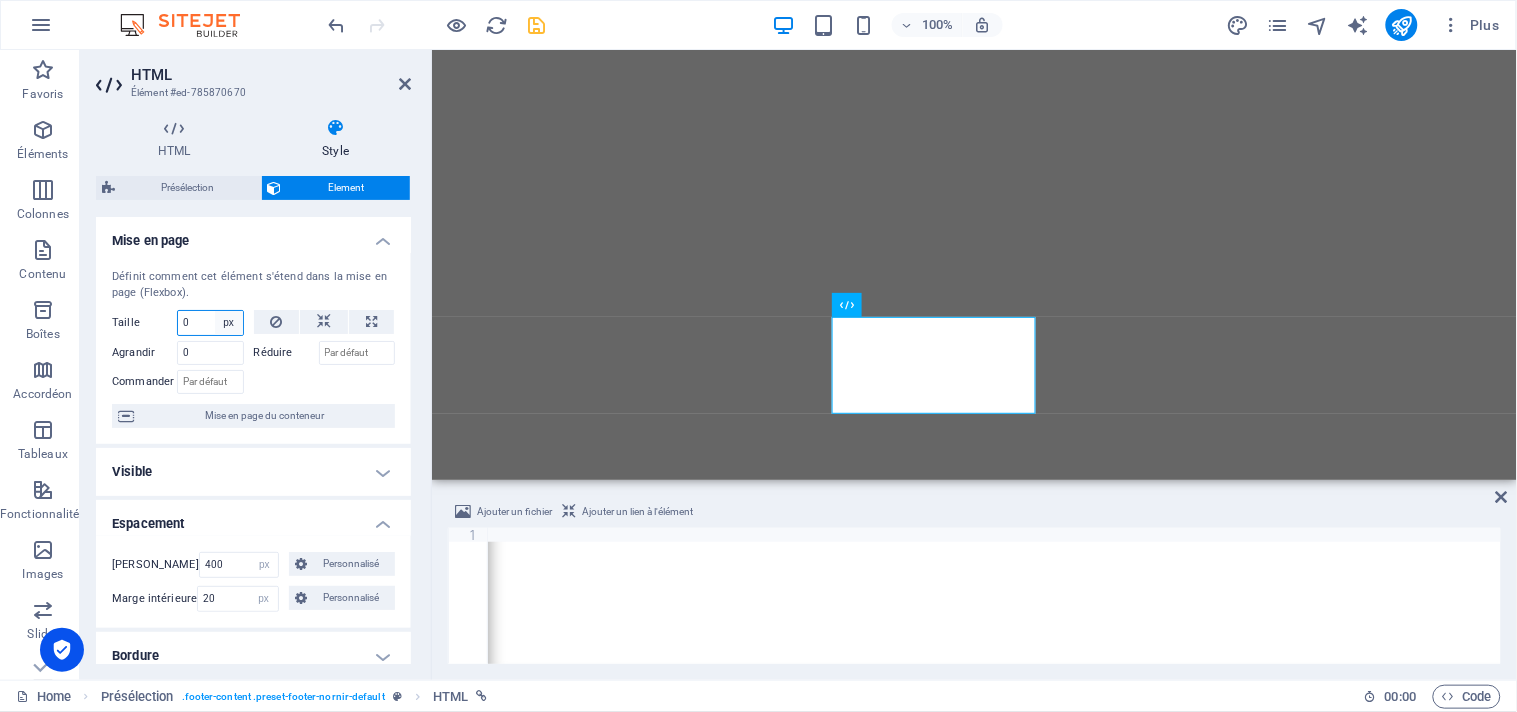 select on "j7lm4hvpplg" 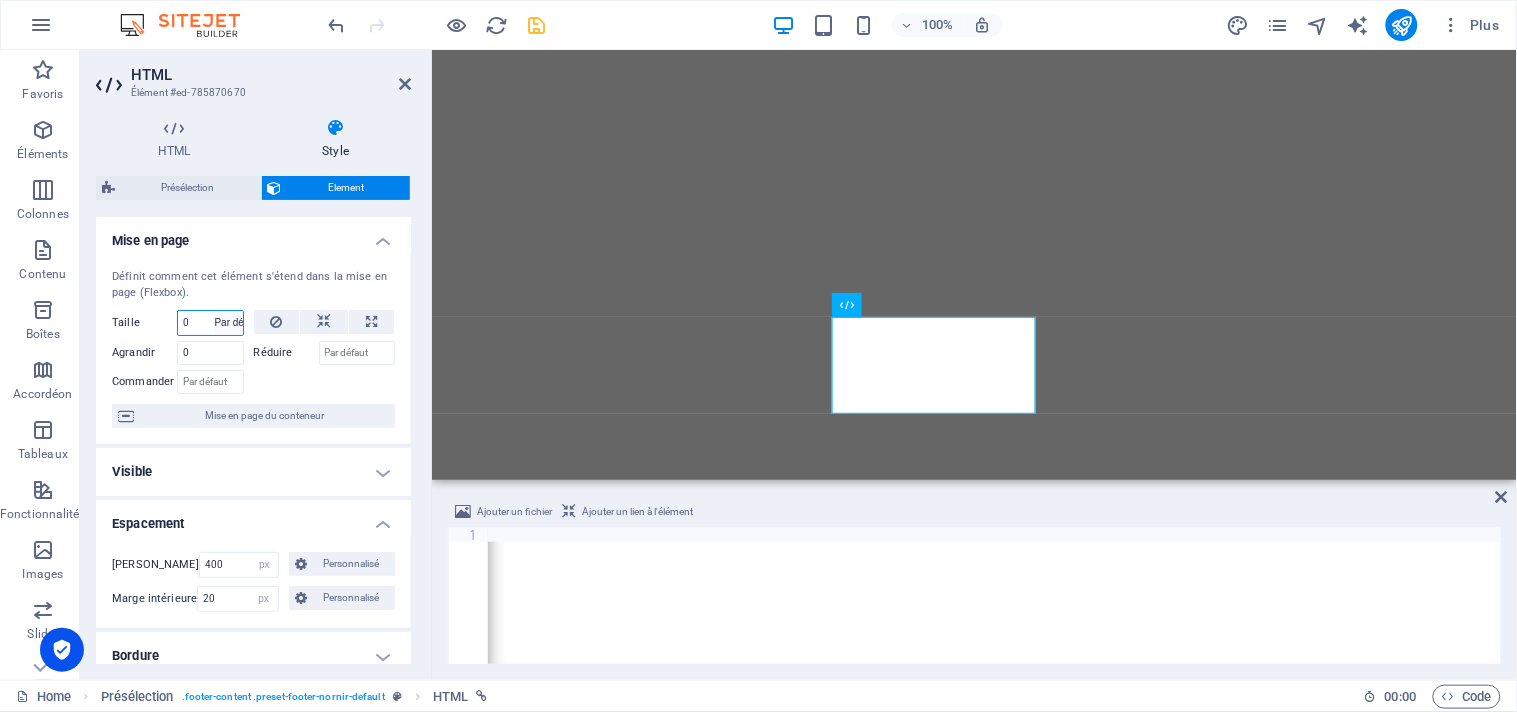 click on "Par défaut auto px % 1/1 1/2 1/3 1/4 1/5 1/6 1/7 1/8 1/9 1/10" at bounding box center (229, 323) 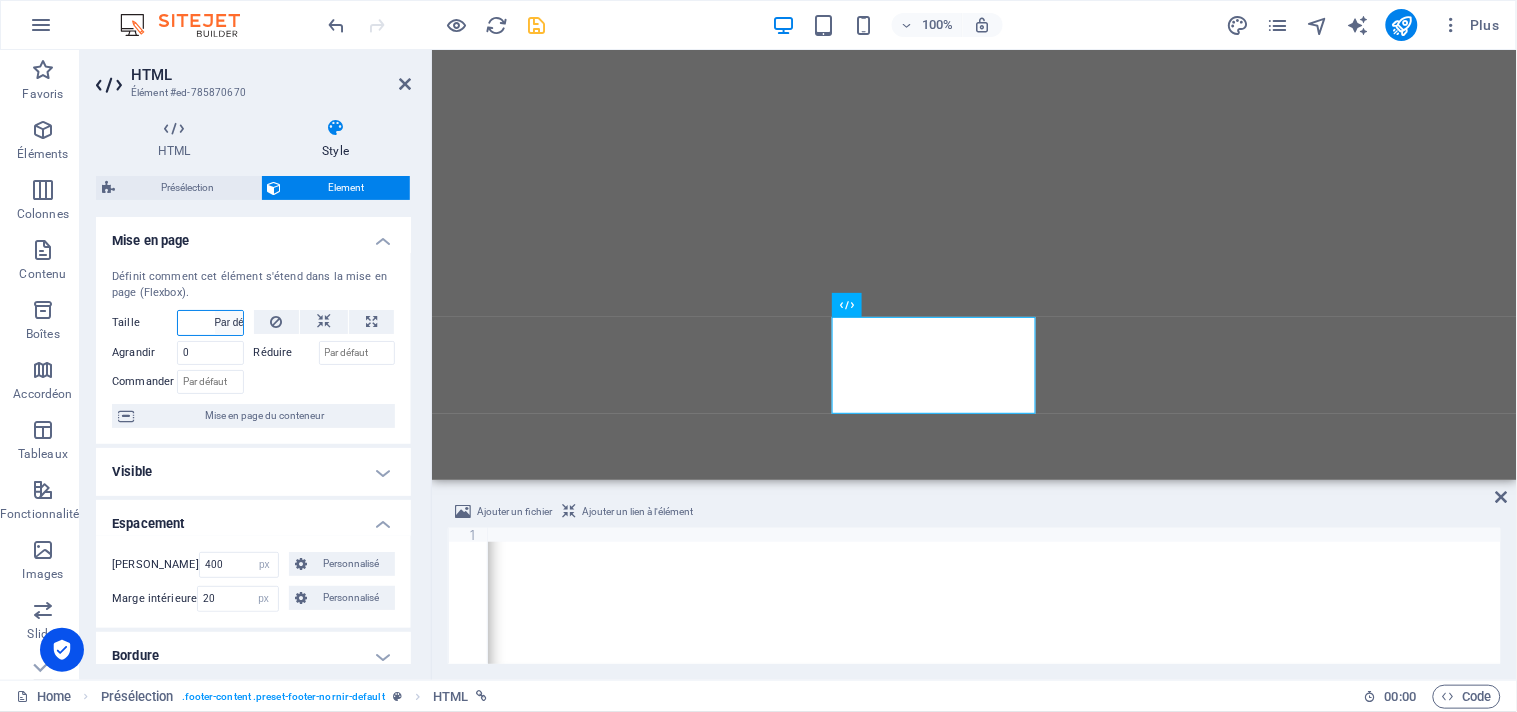 select on "DISABLED_OPTION_VALUE" 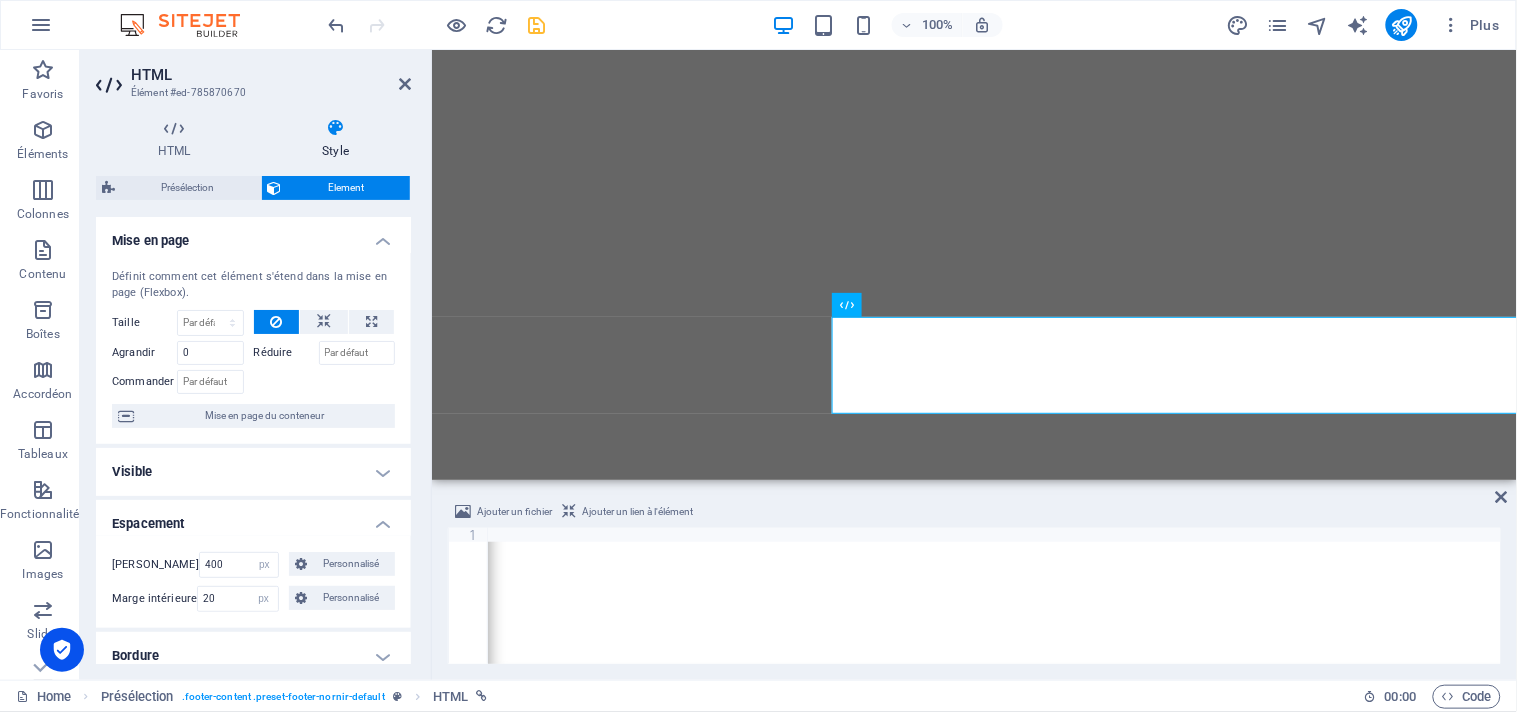 click at bounding box center (325, 379) 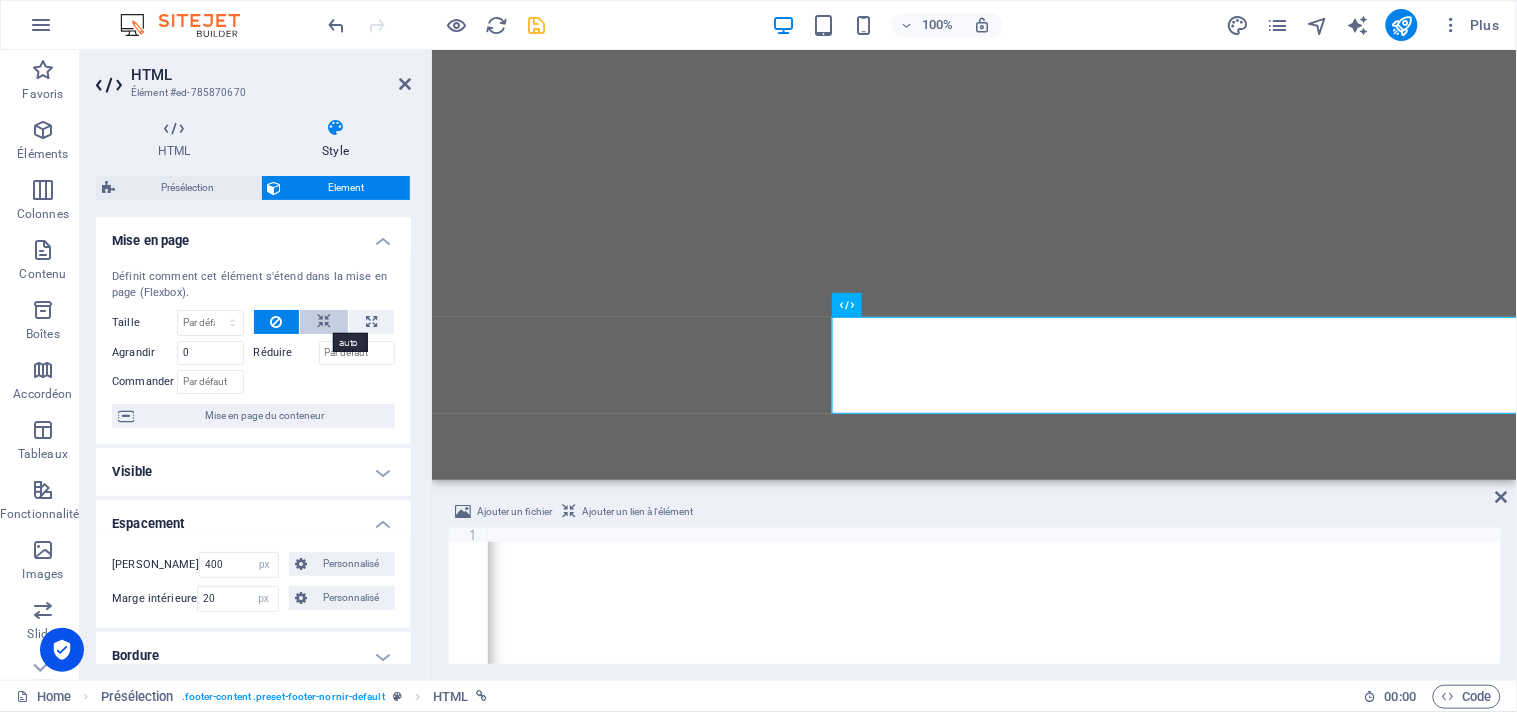 click at bounding box center (324, 322) 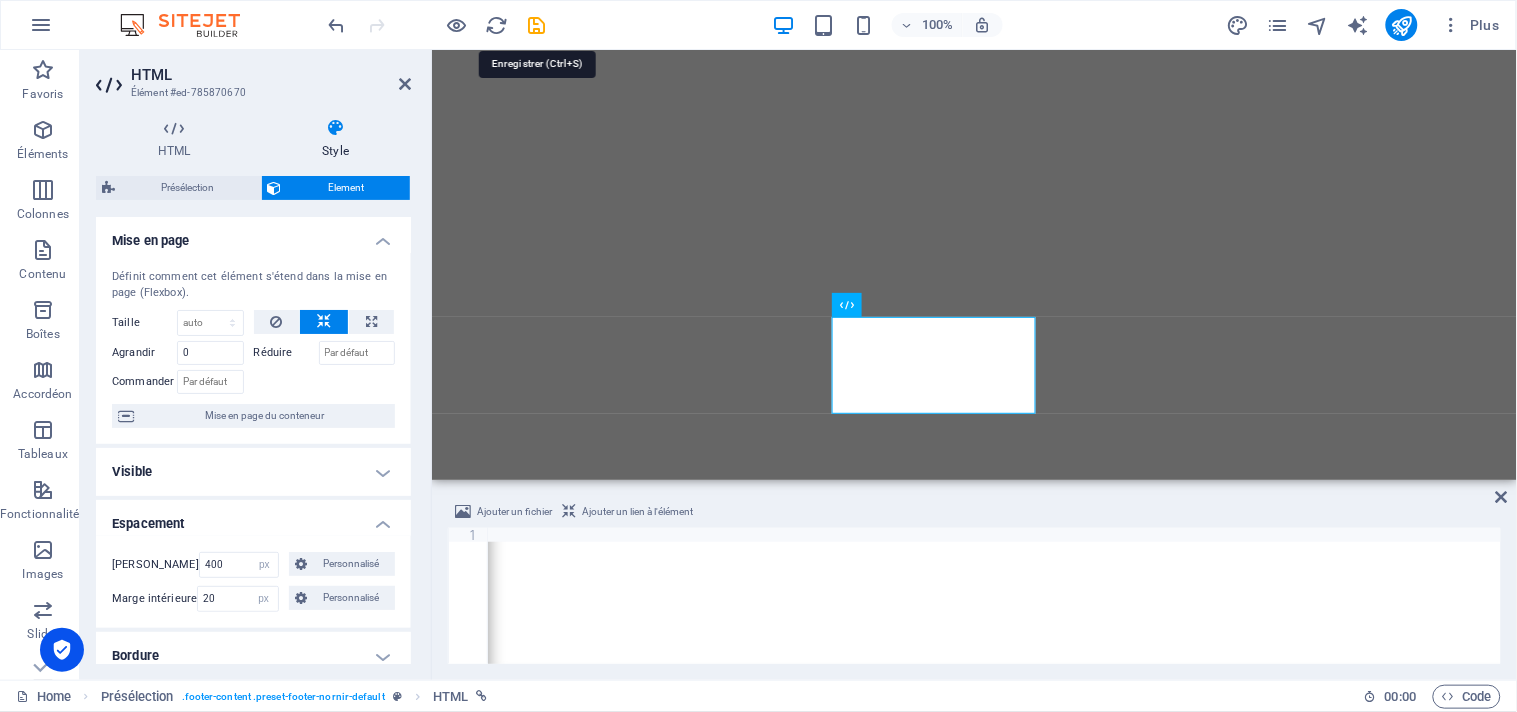 click at bounding box center (537, 25) 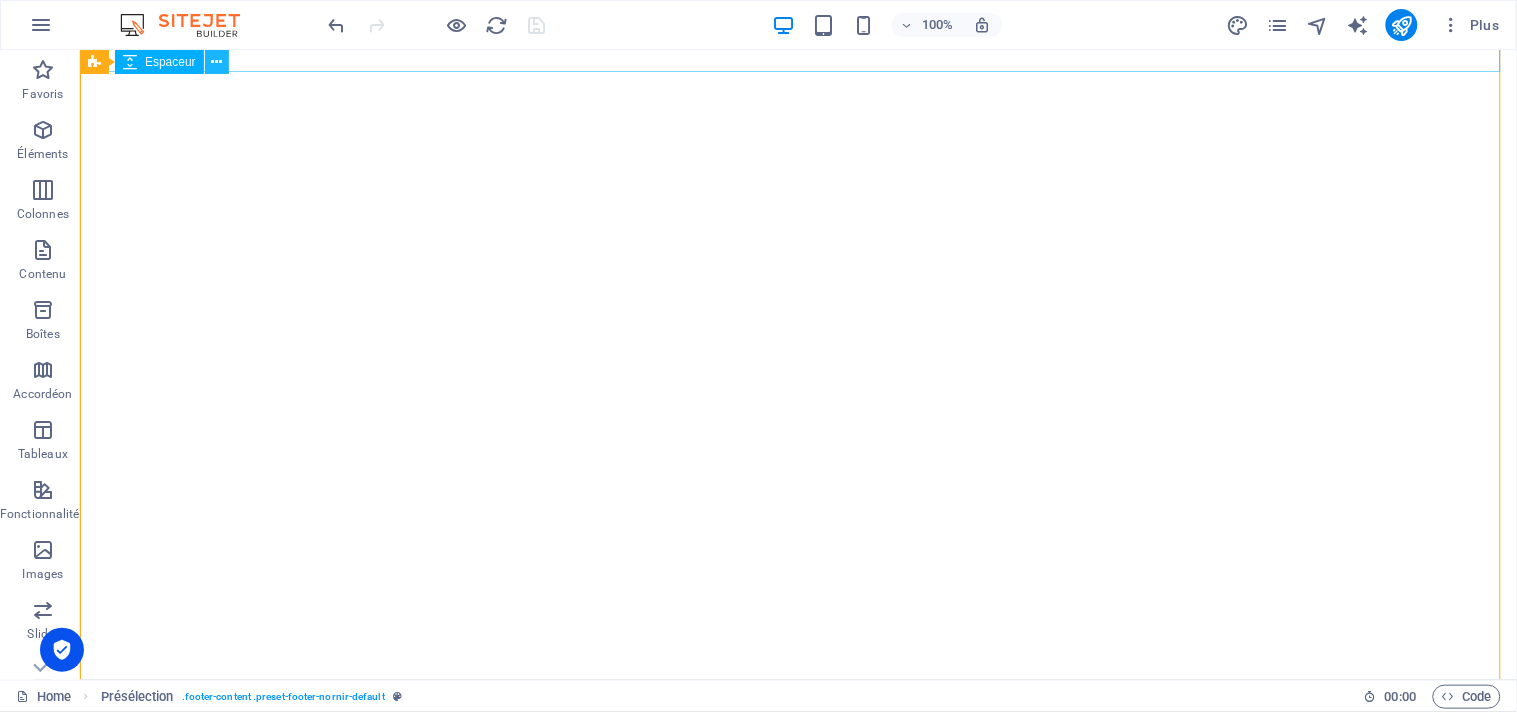click at bounding box center [216, 62] 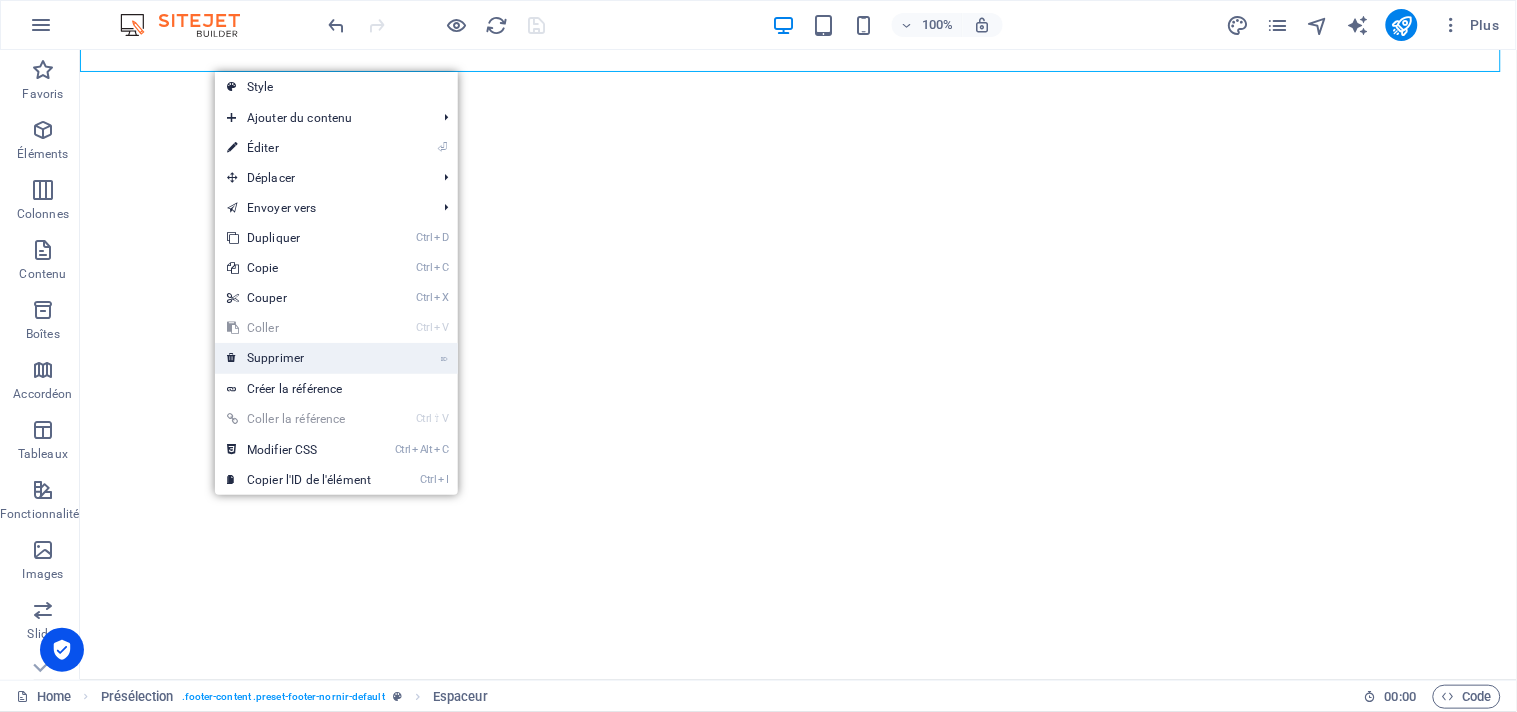 click on "⌦  Supprimer" at bounding box center (299, 358) 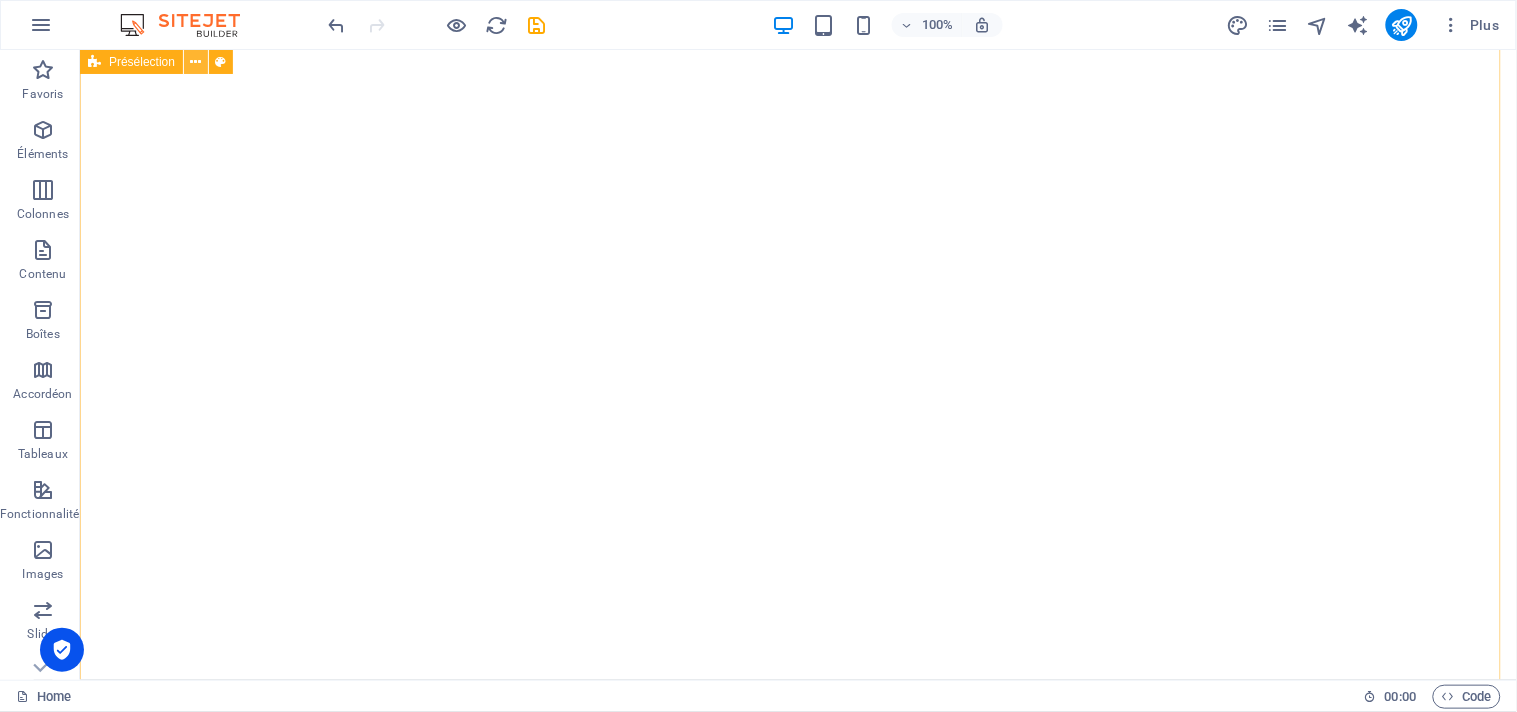 click at bounding box center [196, 62] 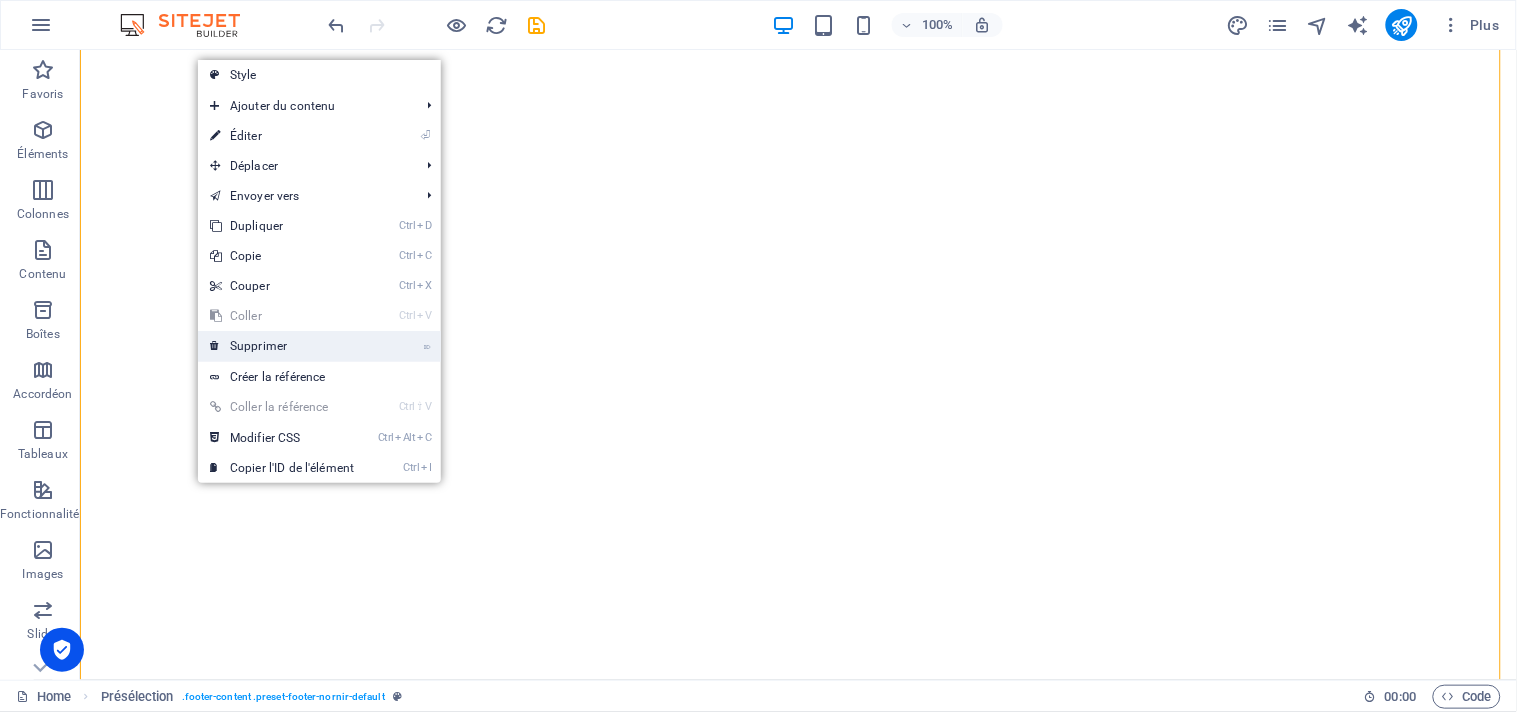 click on "⌦  Supprimer" at bounding box center [282, 346] 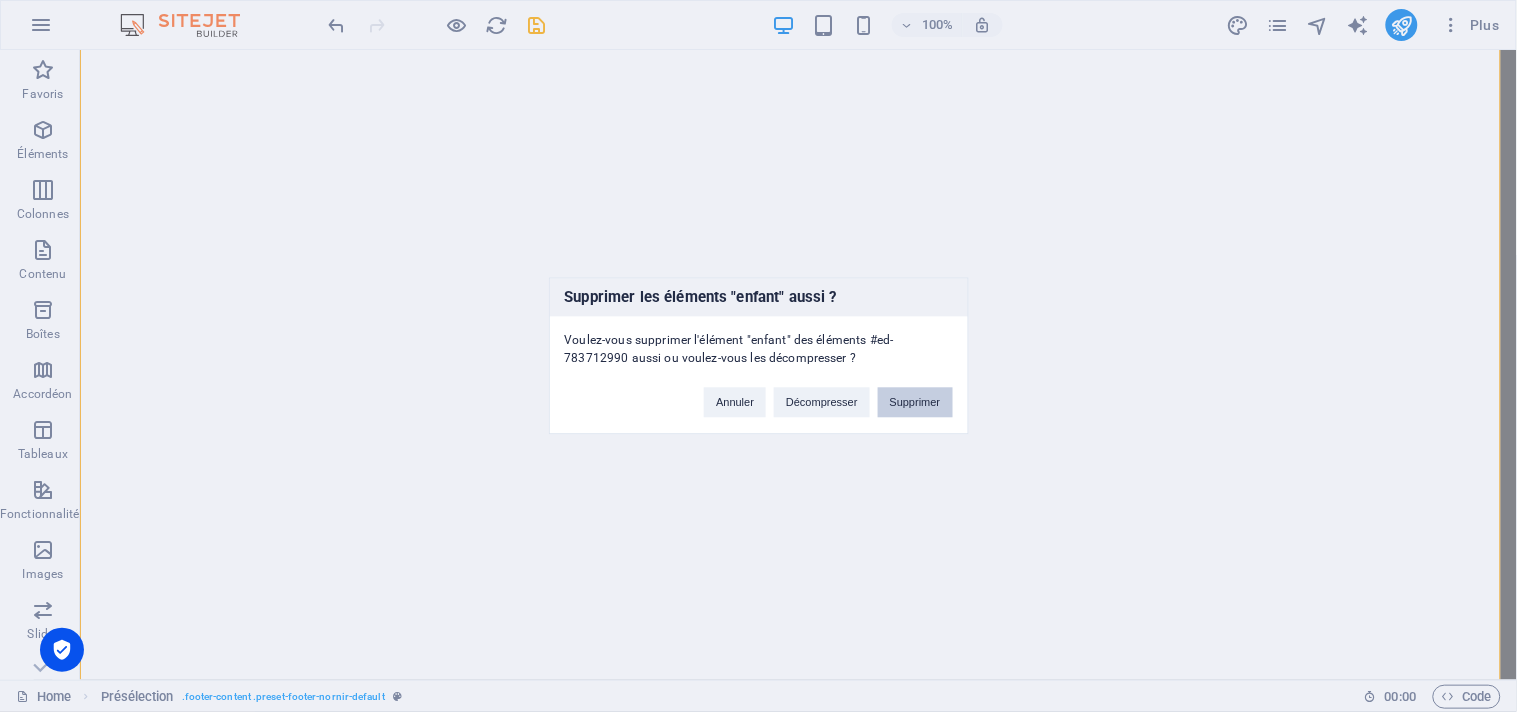 click on "Supprimer" at bounding box center (915, 403) 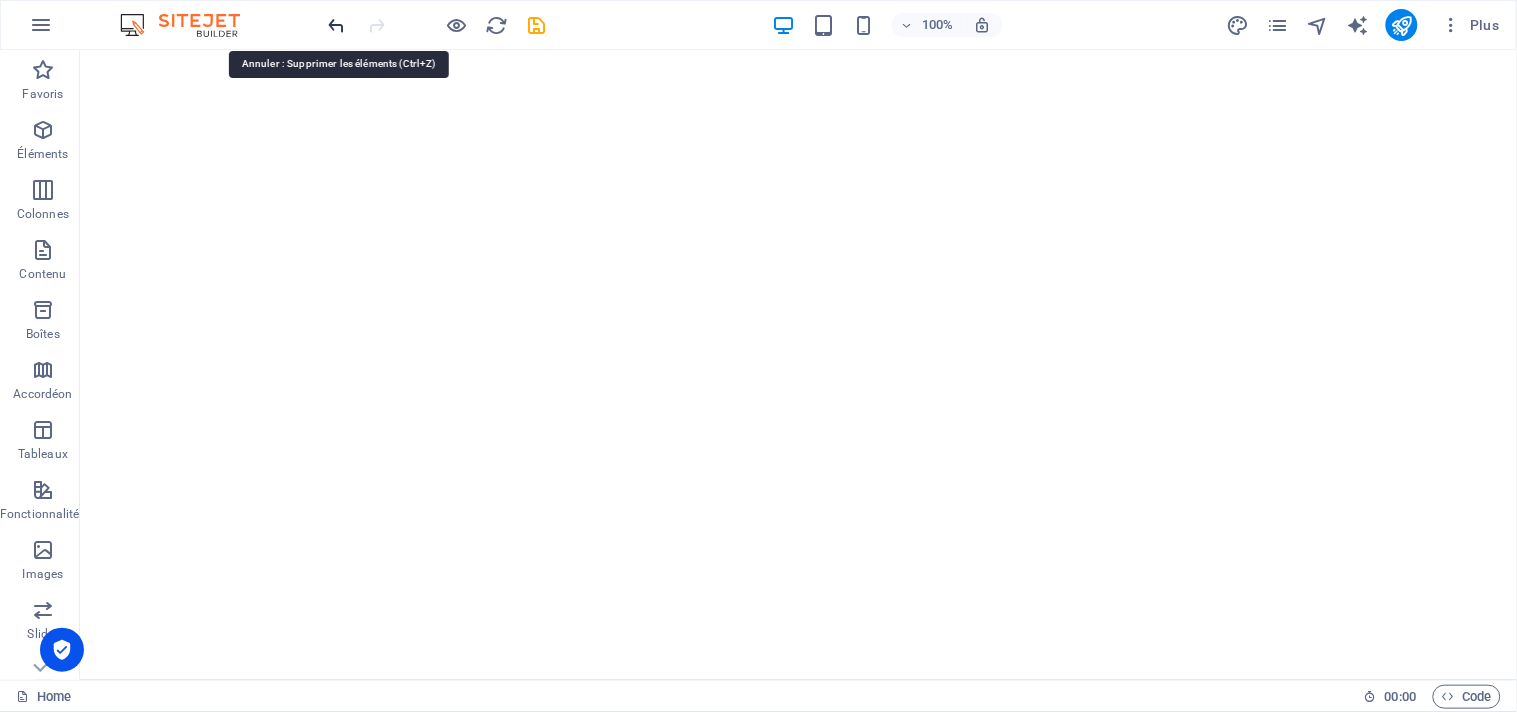 click at bounding box center [337, 25] 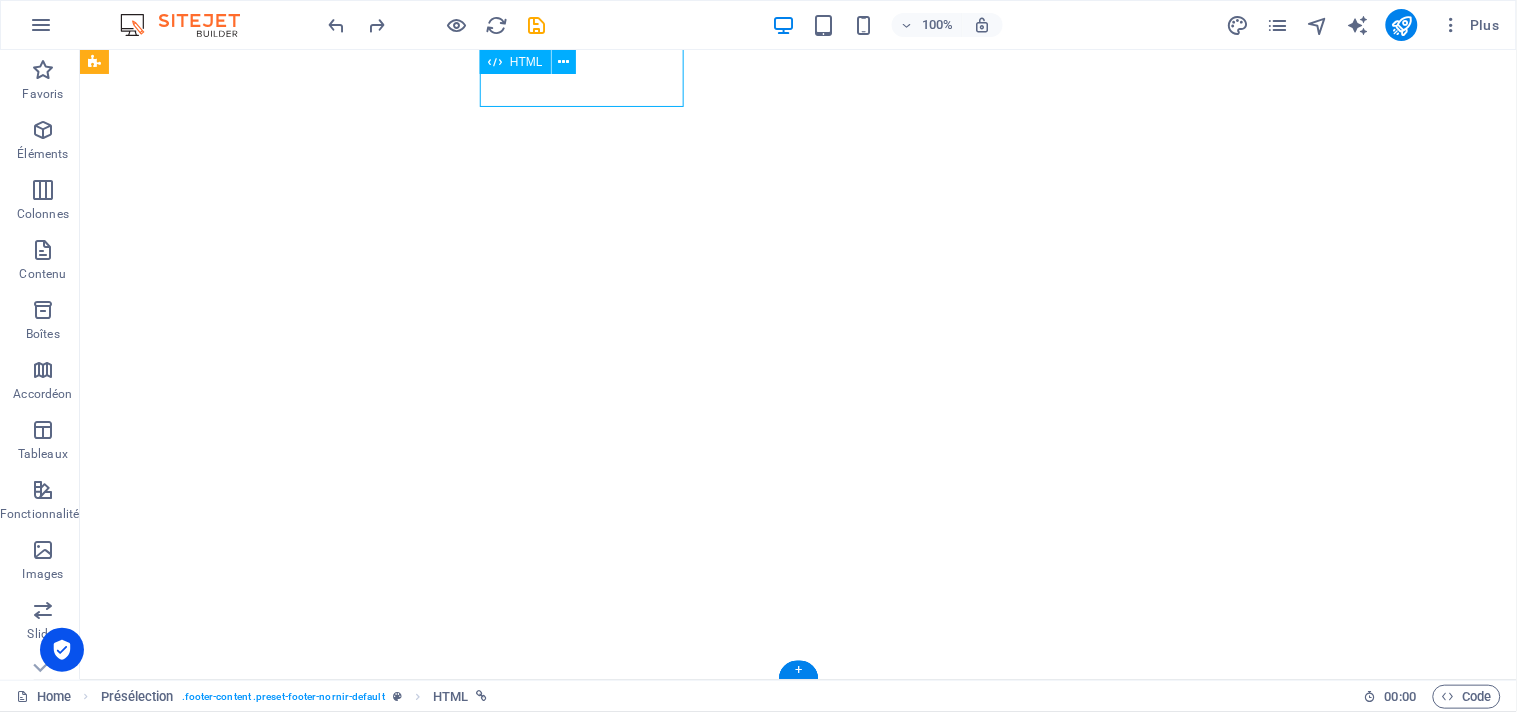 select on "px" 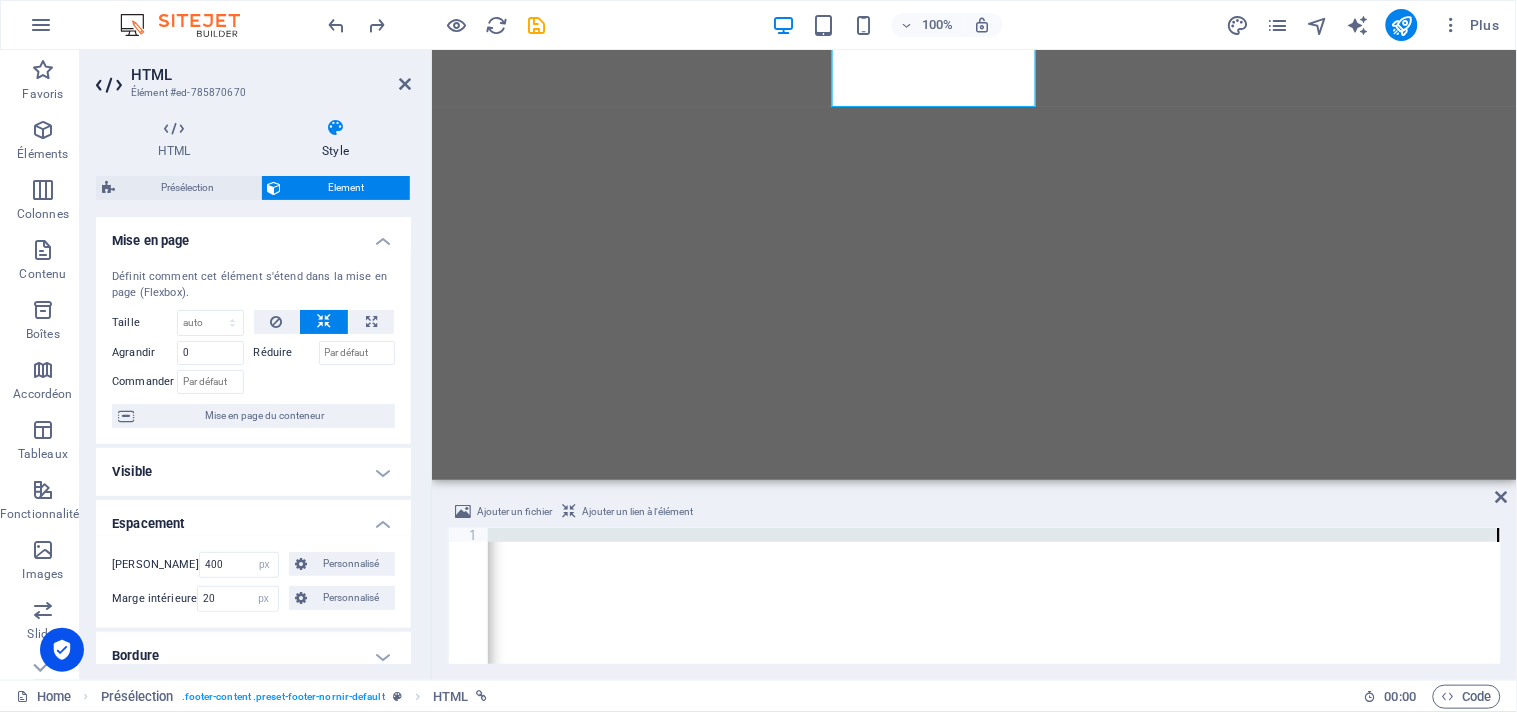scroll, scrollTop: 0, scrollLeft: 13242, axis: horizontal 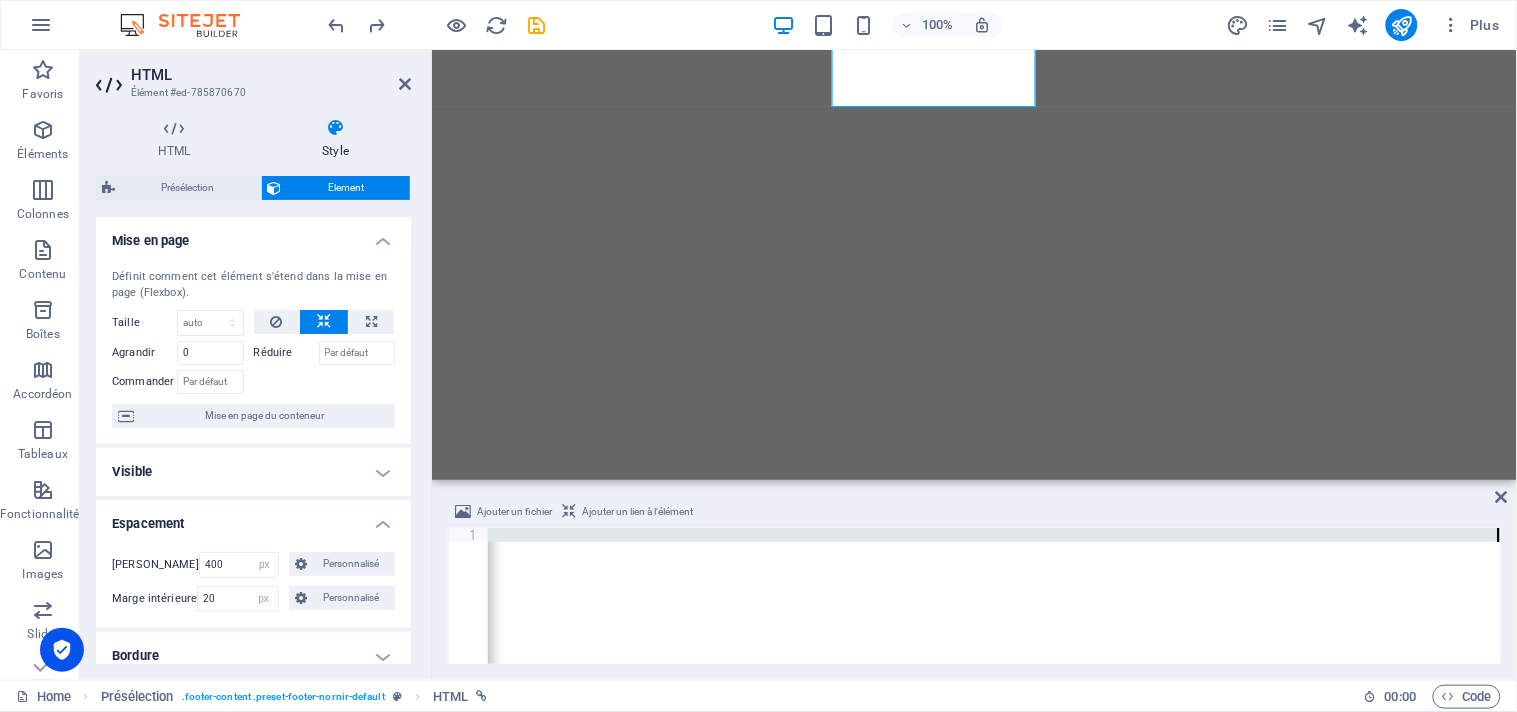 drag, startPoint x: 488, startPoint y: 534, endPoint x: 1516, endPoint y: 568, distance: 1028.5621 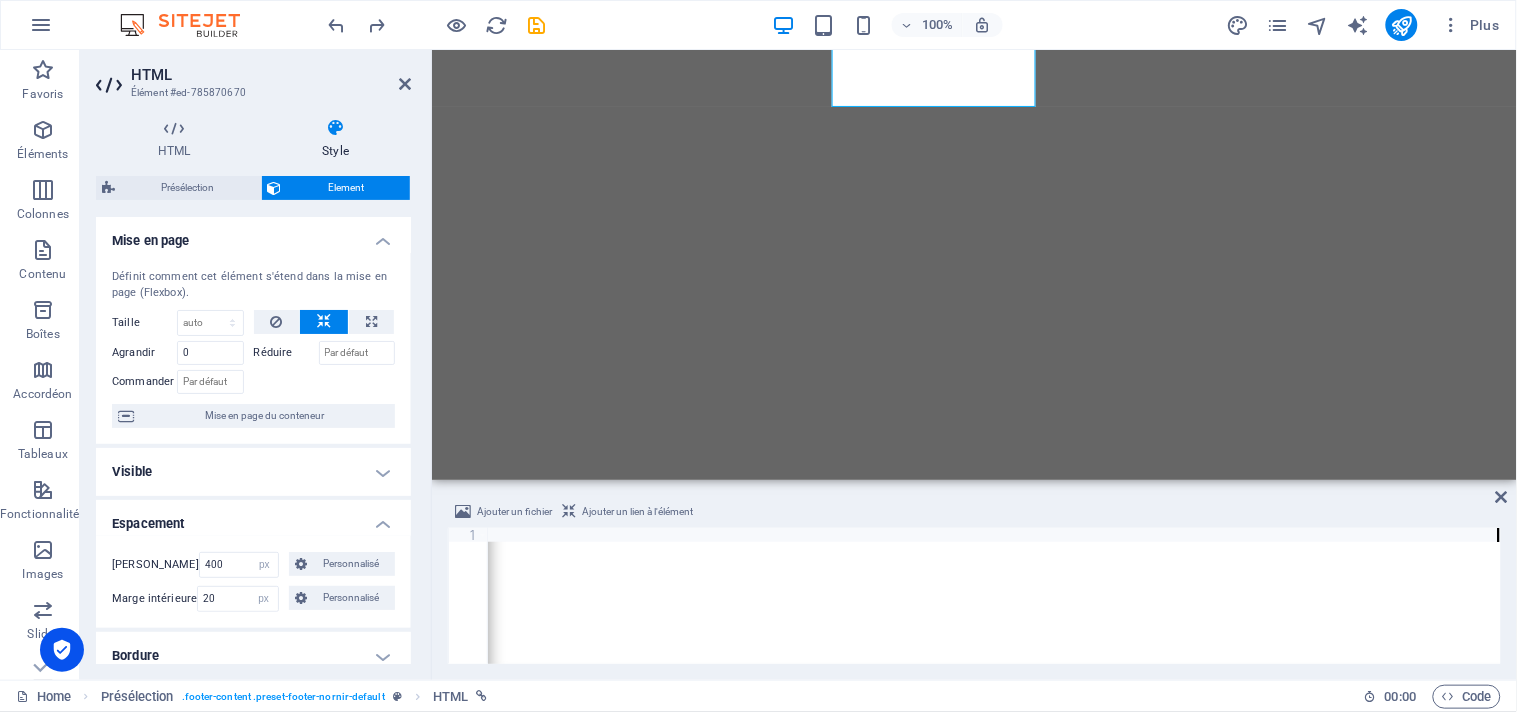 scroll, scrollTop: 0, scrollLeft: 11923, axis: horizontal 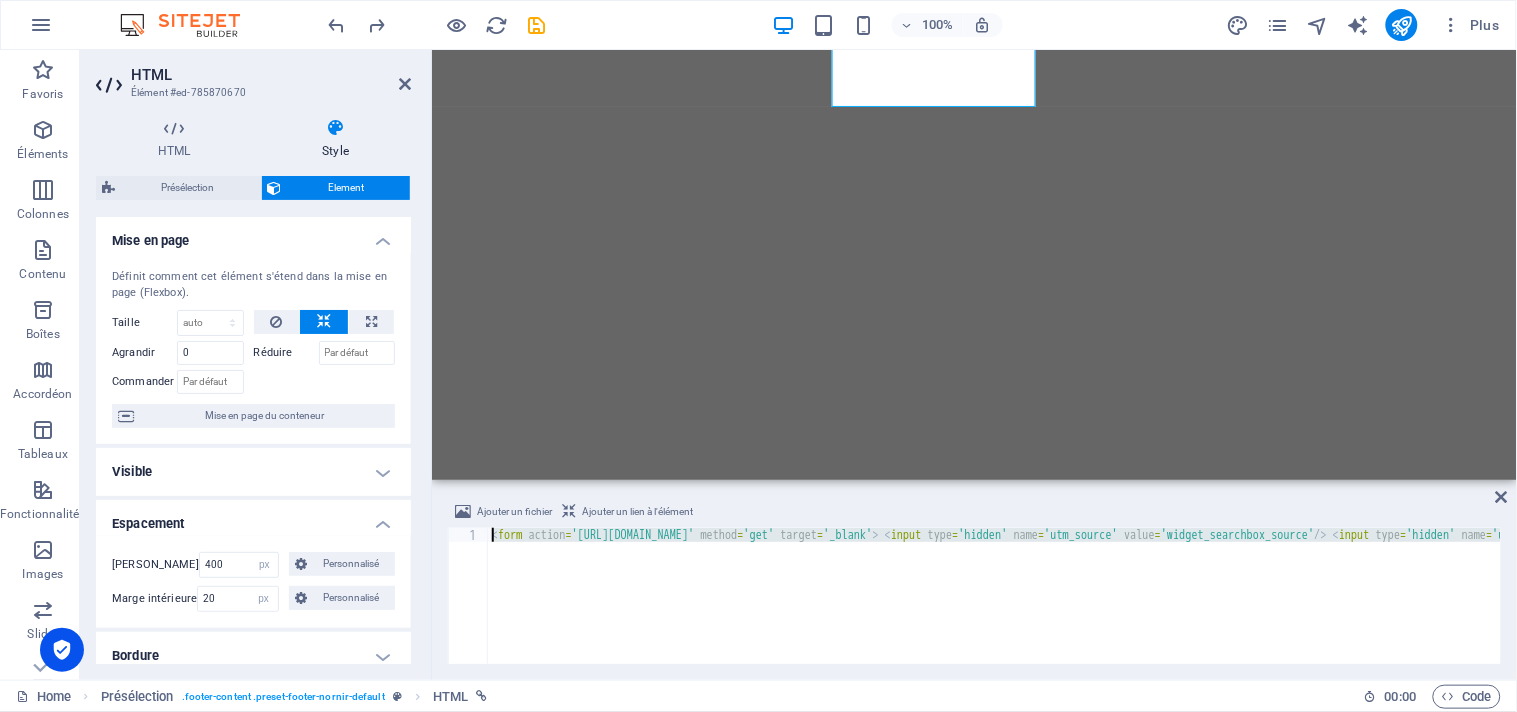 drag, startPoint x: 1485, startPoint y: 541, endPoint x: 380, endPoint y: 488, distance: 1106.2703 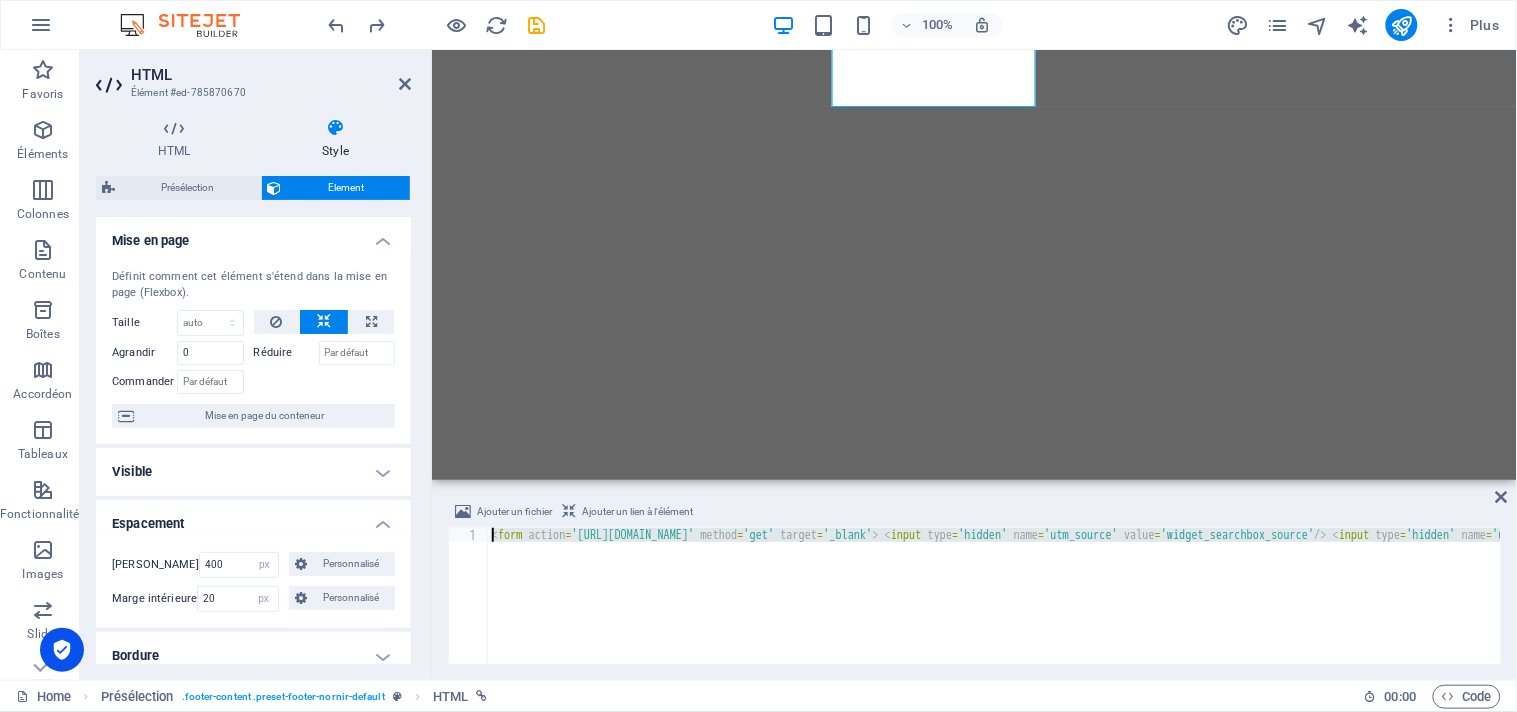 click on "HTML Élément #ed-785870670 HTML Style HTML Ajoutez, éditez et formatez le contenu HTML directement sur le site web. Présélection Element Mise en page Définit comment cet élément s'étend dans la mise en page (Flexbox). Taille Par défaut auto px % 1/1 1/2 1/3 1/4 1/5 1/6 1/7 1/8 1/9 1/10 Agrandir 0 Réduire Commander Mise en page du conteneur Visible Visible Opacité 100 % Débordement Espacement Marge 400 Par défaut auto px % rem vw vh Personnalisé Personnalisé 400 auto px % rem vw vh 400 auto px % rem vw vh 400 auto px % rem vw vh 400 auto px % rem vw vh Marge intérieure 20 Par défaut px rem % vh vw Personnalisé Personnalisé 20 px rem % vh vw 20 px rem % vh vw 20 px rem % vh vw 20 px rem % vh vw Bordure Style              - Largeur 1 auto px rem % vh vw Personnalisé Personnalisé 1 auto px rem % vh vw 1 auto px rem % vh vw 1 auto px rem % vh vw 1 auto px rem % vh vw  - Couleur Coins arrondis Par défaut px rem % vh vw Personnalisé Personnalisé px rem % vh vw px rem % vh vw px rem" at bounding box center [798, 365] 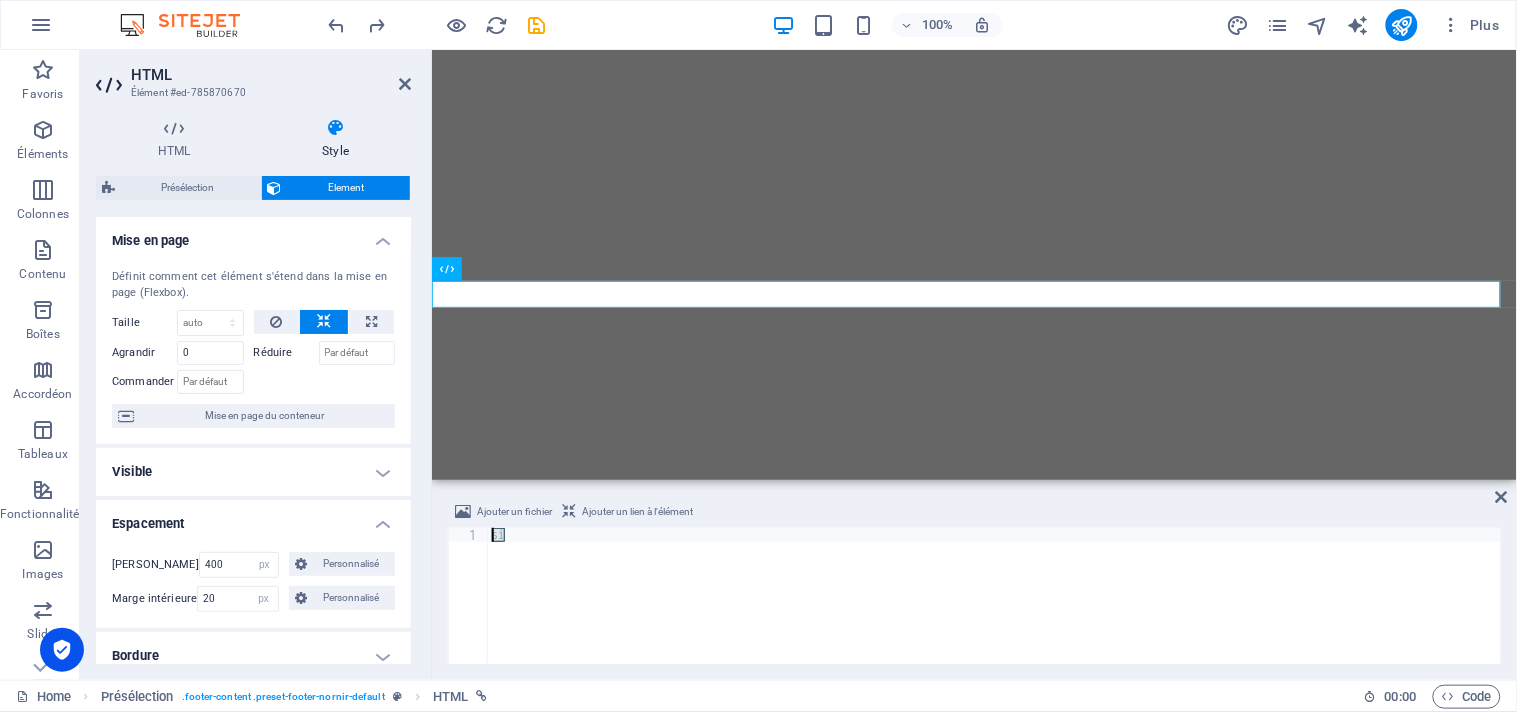 drag, startPoint x: 612, startPoint y: 533, endPoint x: 408, endPoint y: 526, distance: 204.12006 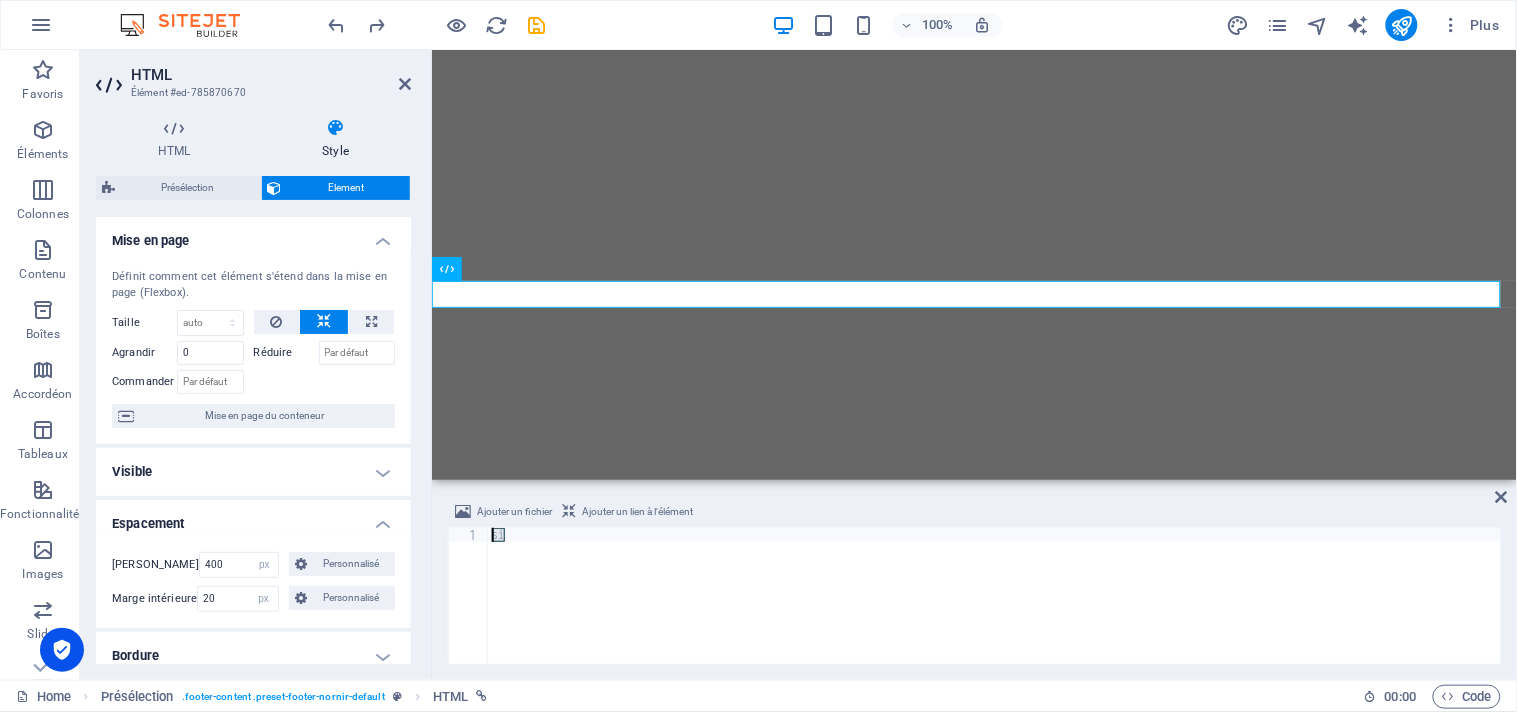 type 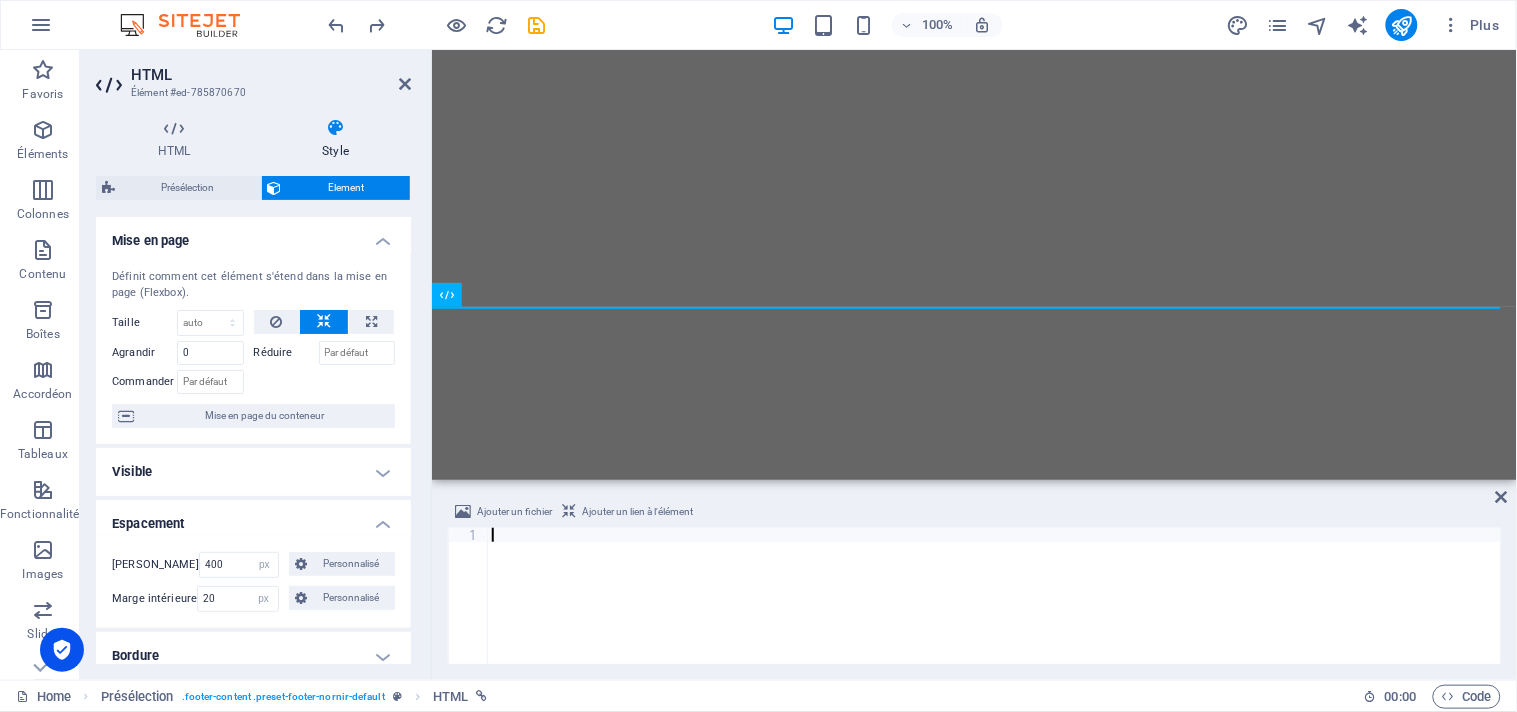 click on "HTML Style HTML Ajoutez, éditez et formatez le contenu HTML directement sur le site web. Présélection Element Mise en page Définit comment cet élément s'étend dans la mise en page (Flexbox). Taille Par défaut auto px % 1/1 1/2 1/3 1/4 1/5 1/6 1/7 1/8 1/9 1/10 Agrandir 0 Réduire Commander Mise en page du conteneur Visible Visible Opacité 100 % Débordement Espacement Marge 400 Par défaut auto px % rem vw vh Personnalisé Personnalisé 400 auto px % rem vw vh 400 auto px % rem vw vh 400 auto px % rem vw vh 400 auto px % rem vw vh Marge intérieure 20 Par défaut px rem % vh vw Personnalisé Personnalisé 20 px rem % vh vw 20 px rem % vh vw 20 px rem % vh vw 20 px rem % vh vw Bordure Style              - Largeur 1 auto px rem % vh vw Personnalisé Personnalisé 1 auto px rem % vh vw 1 auto px rem % vh vw 1 auto px rem % vh vw 1 auto px rem % vh vw  - Couleur Coins arrondis Par défaut px rem % vh vw Personnalisé Personnalisé px rem % vh vw px rem % vh vw px rem % vh vw px rem % vh vw Ombre" at bounding box center [253, 391] 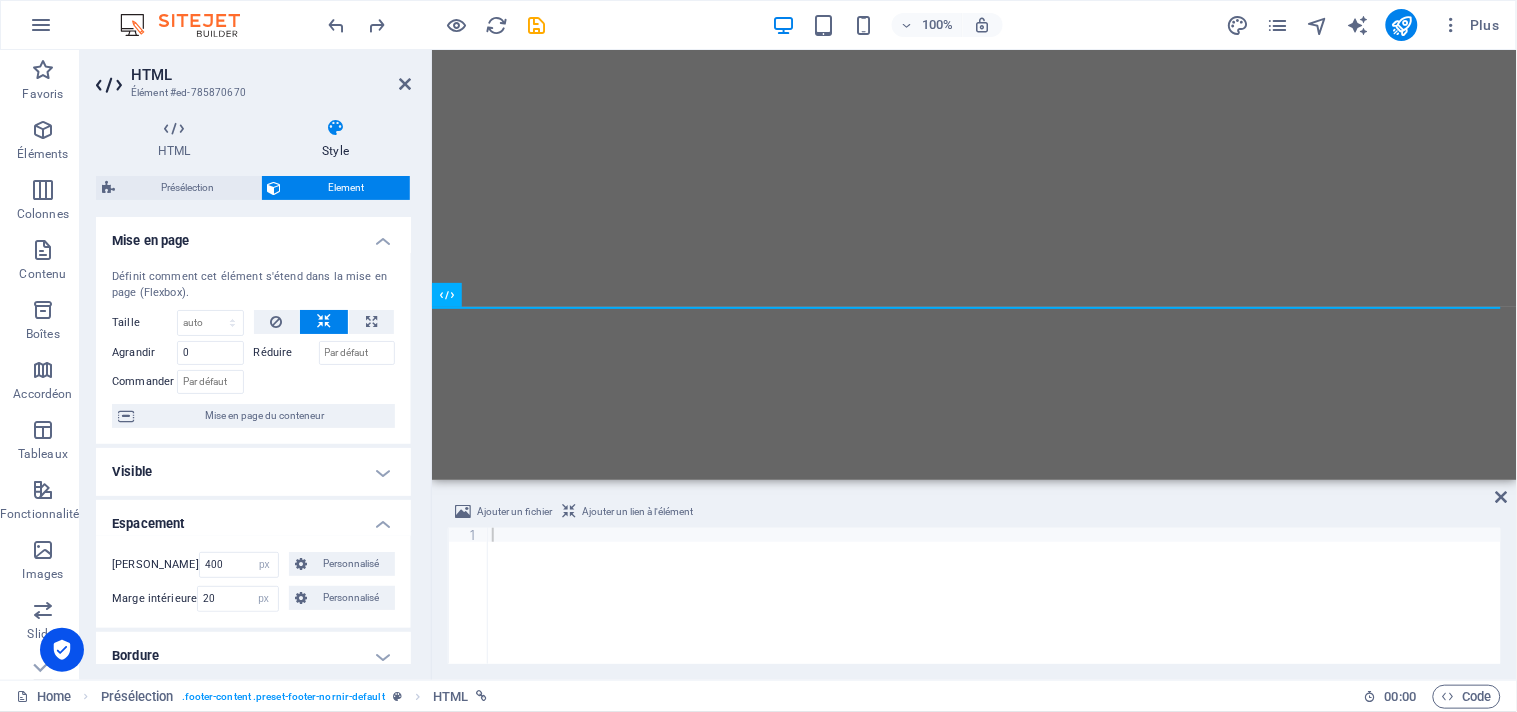 click on "HTML Style HTML Ajoutez, éditez et formatez le contenu HTML directement sur le site web. Présélection Element Mise en page Définit comment cet élément s'étend dans la mise en page (Flexbox). Taille Par défaut auto px % 1/1 1/2 1/3 1/4 1/5 1/6 1/7 1/8 1/9 1/10 Agrandir 0 Réduire Commander Mise en page du conteneur Visible Visible Opacité 100 % Débordement Espacement Marge 400 Par défaut auto px % rem vw vh Personnalisé Personnalisé 400 auto px % rem vw vh 400 auto px % rem vw vh 400 auto px % rem vw vh 400 auto px % rem vw vh Marge intérieure 20 Par défaut px rem % vh vw Personnalisé Personnalisé 20 px rem % vh vw 20 px rem % vh vw 20 px rem % vh vw 20 px rem % vh vw Bordure Style              - Largeur 1 auto px rem % vh vw Personnalisé Personnalisé 1 auto px rem % vh vw 1 auto px rem % vh vw 1 auto px rem % vh vw 1 auto px rem % vh vw  - Couleur Coins arrondis Par défaut px rem % vh vw Personnalisé Personnalisé px rem % vh vw px rem % vh vw px rem % vh vw px rem % vh vw Ombre" at bounding box center [253, 391] 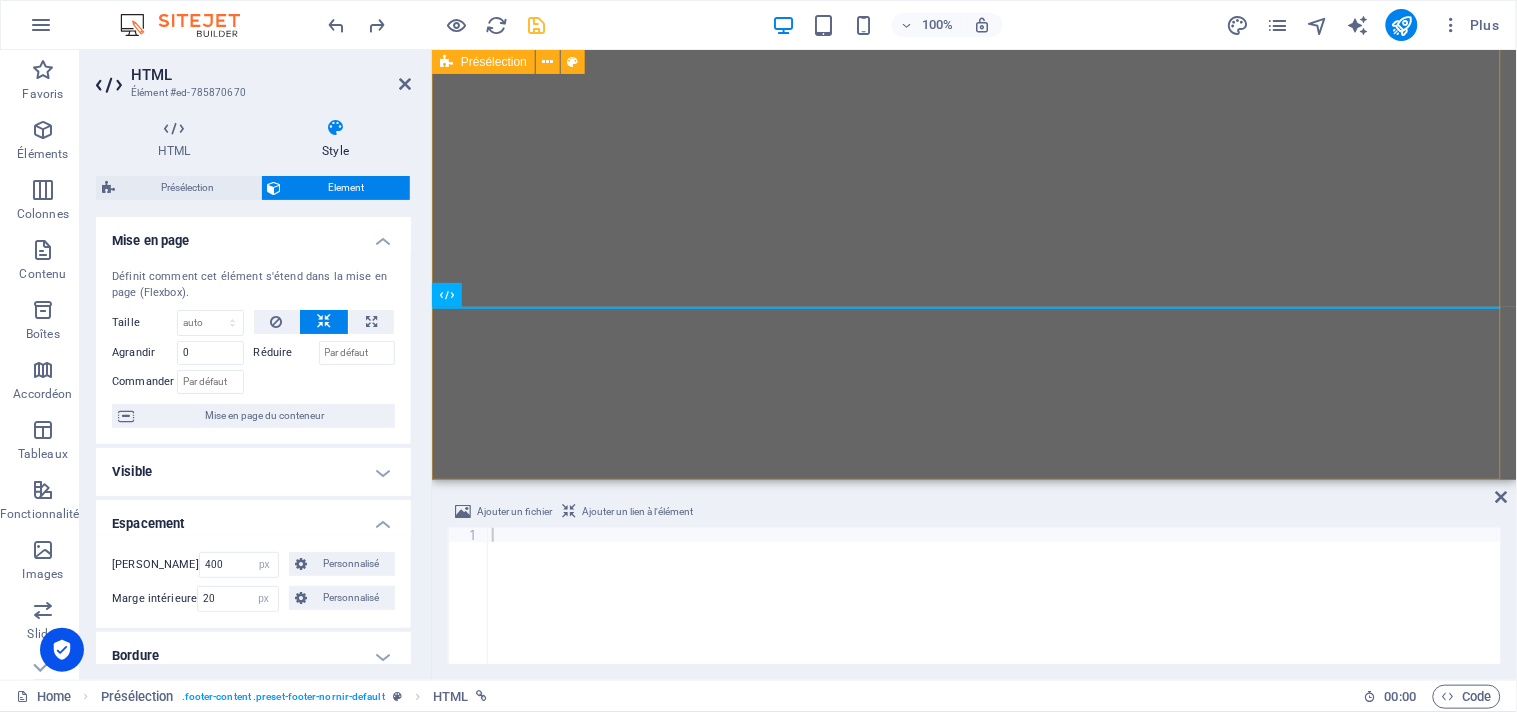 drag, startPoint x: 530, startPoint y: 11, endPoint x: 535, endPoint y: 23, distance: 13 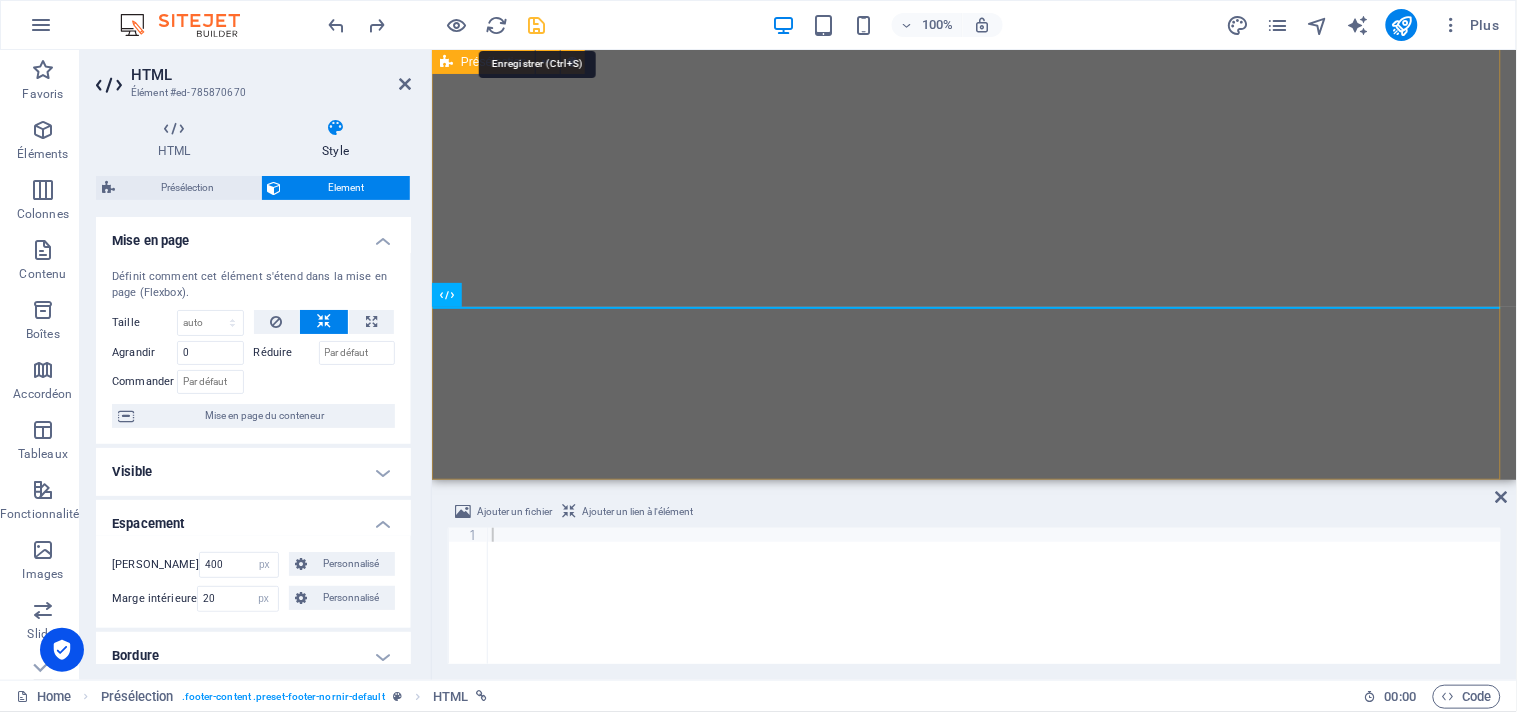 click at bounding box center [537, 25] 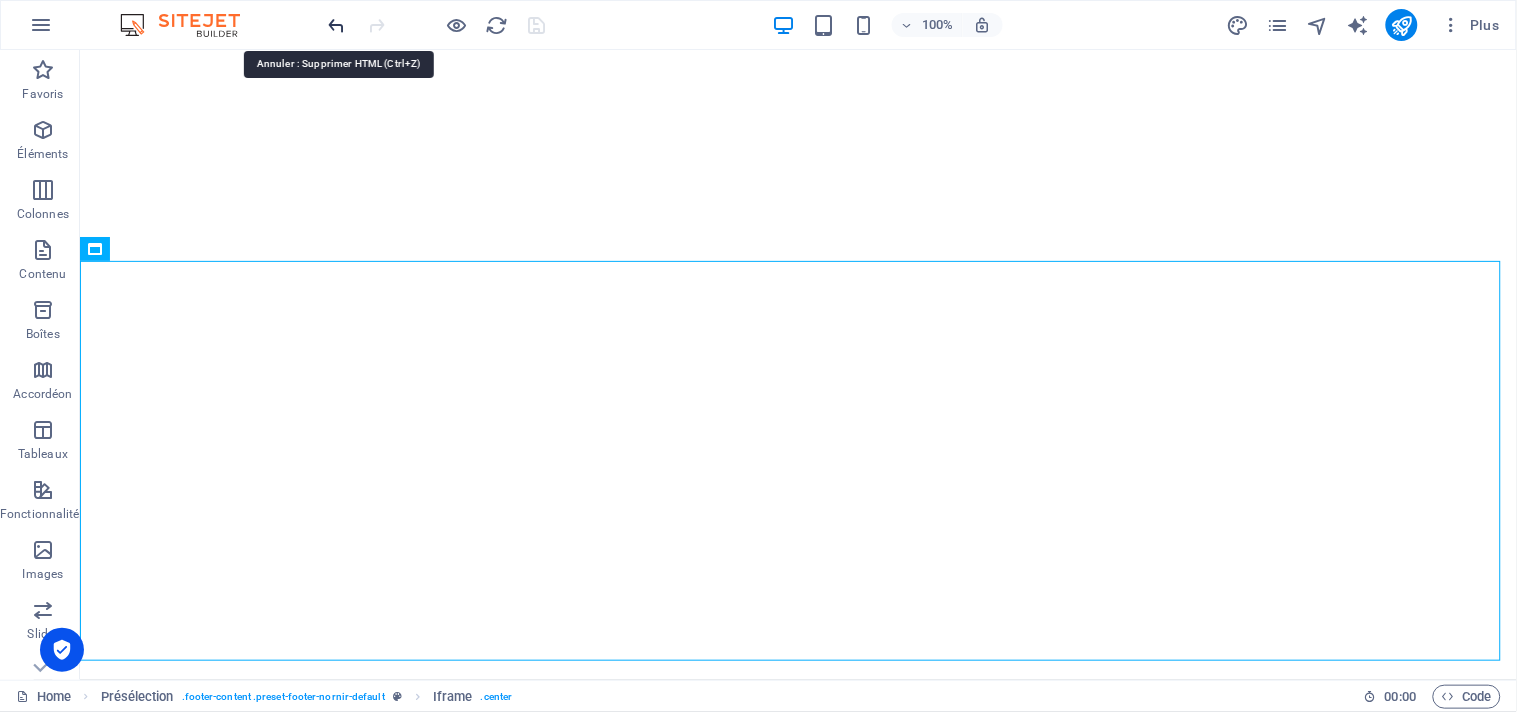 click at bounding box center (337, 25) 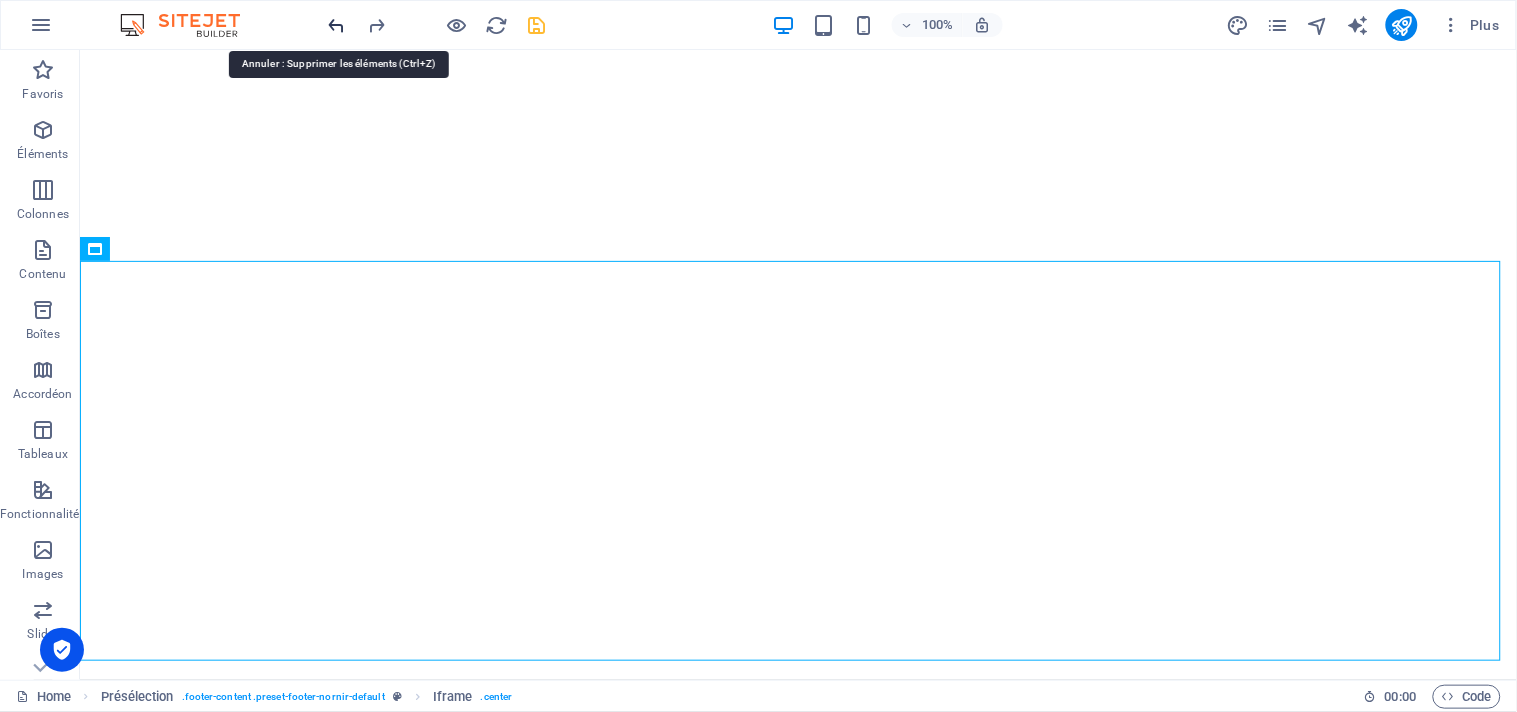 click at bounding box center [337, 25] 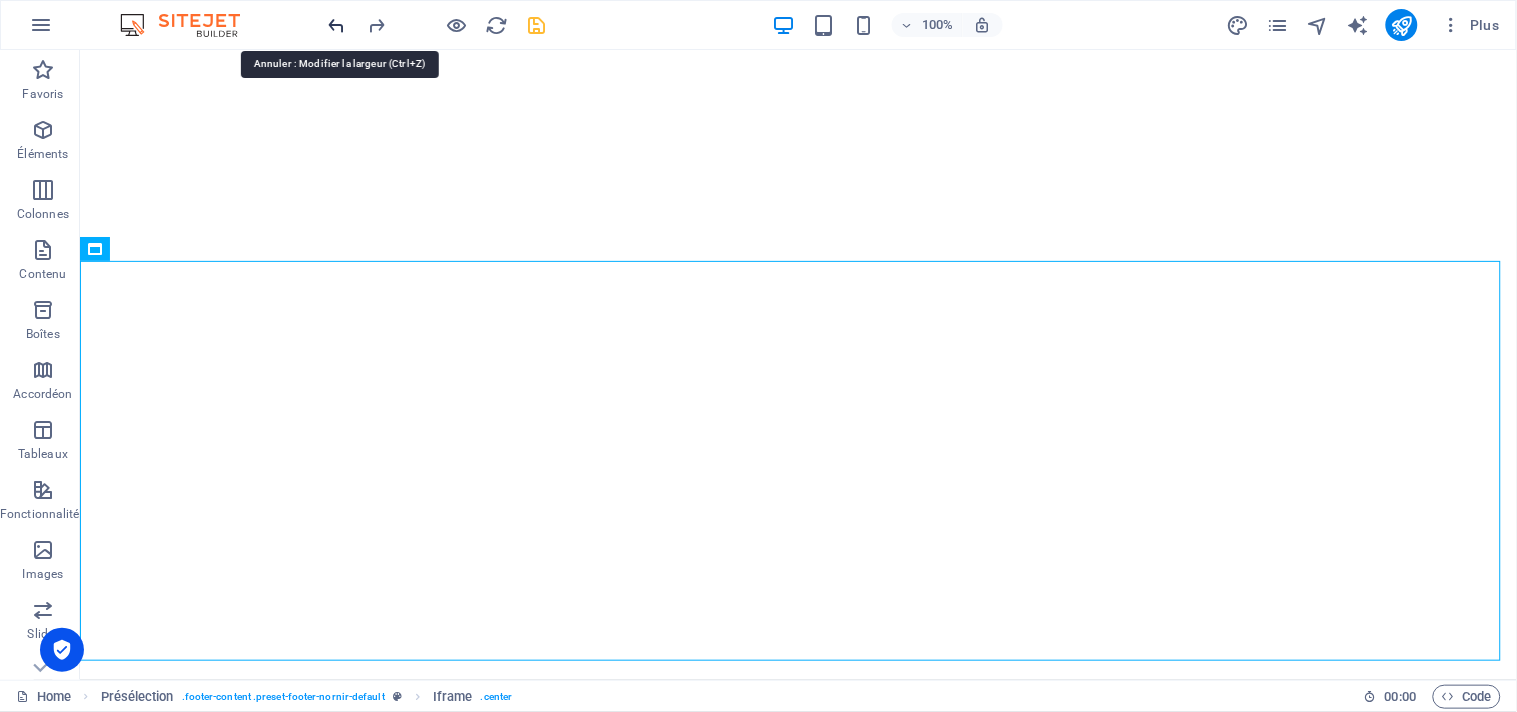 click at bounding box center (337, 25) 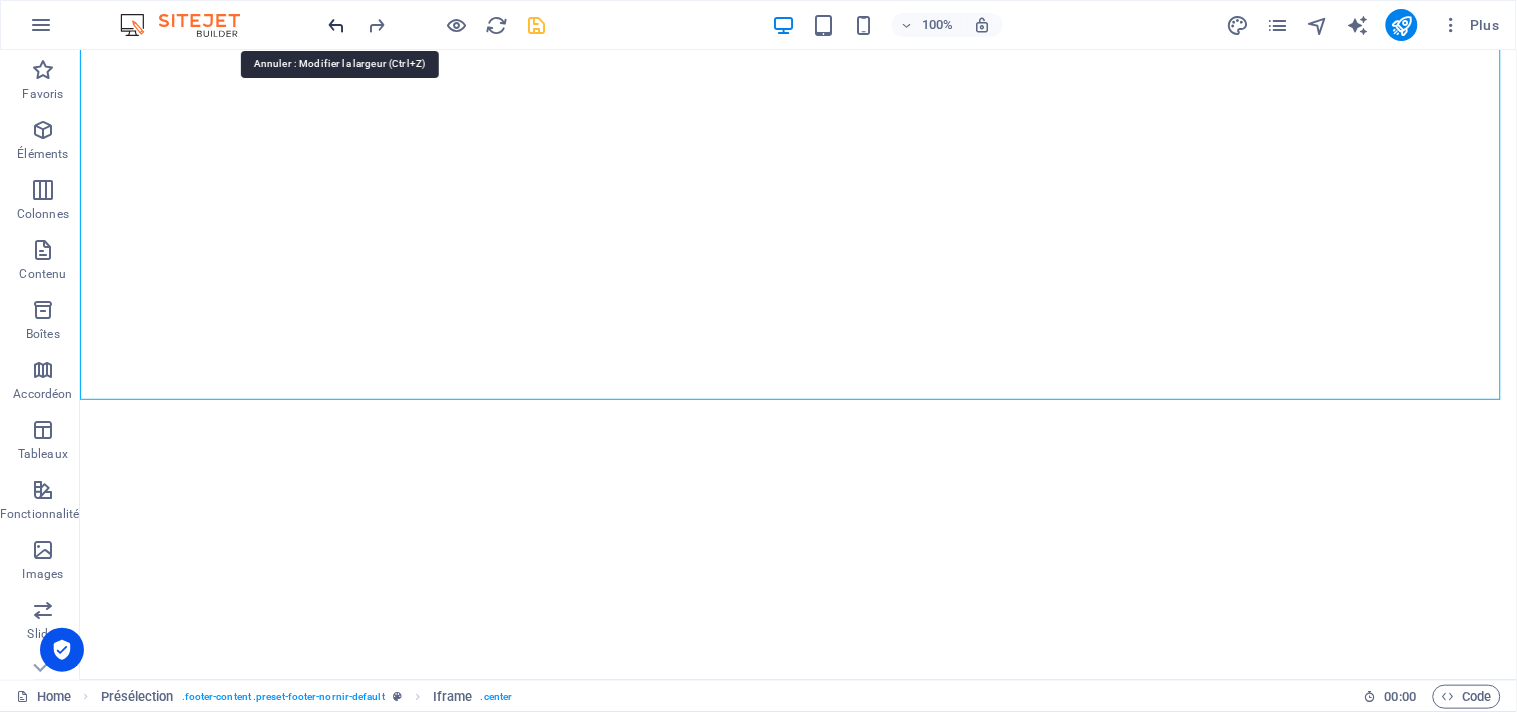 click at bounding box center [337, 25] 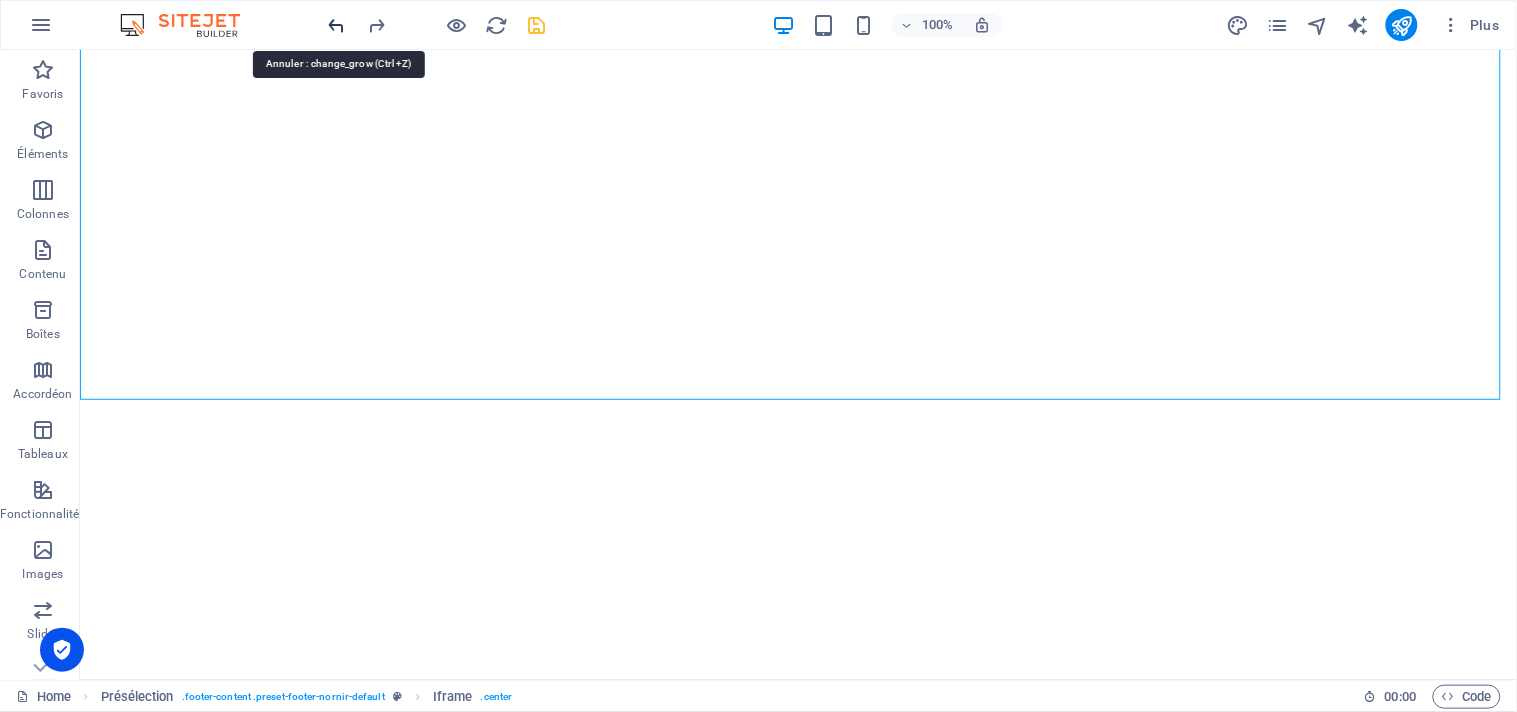 click at bounding box center [337, 25] 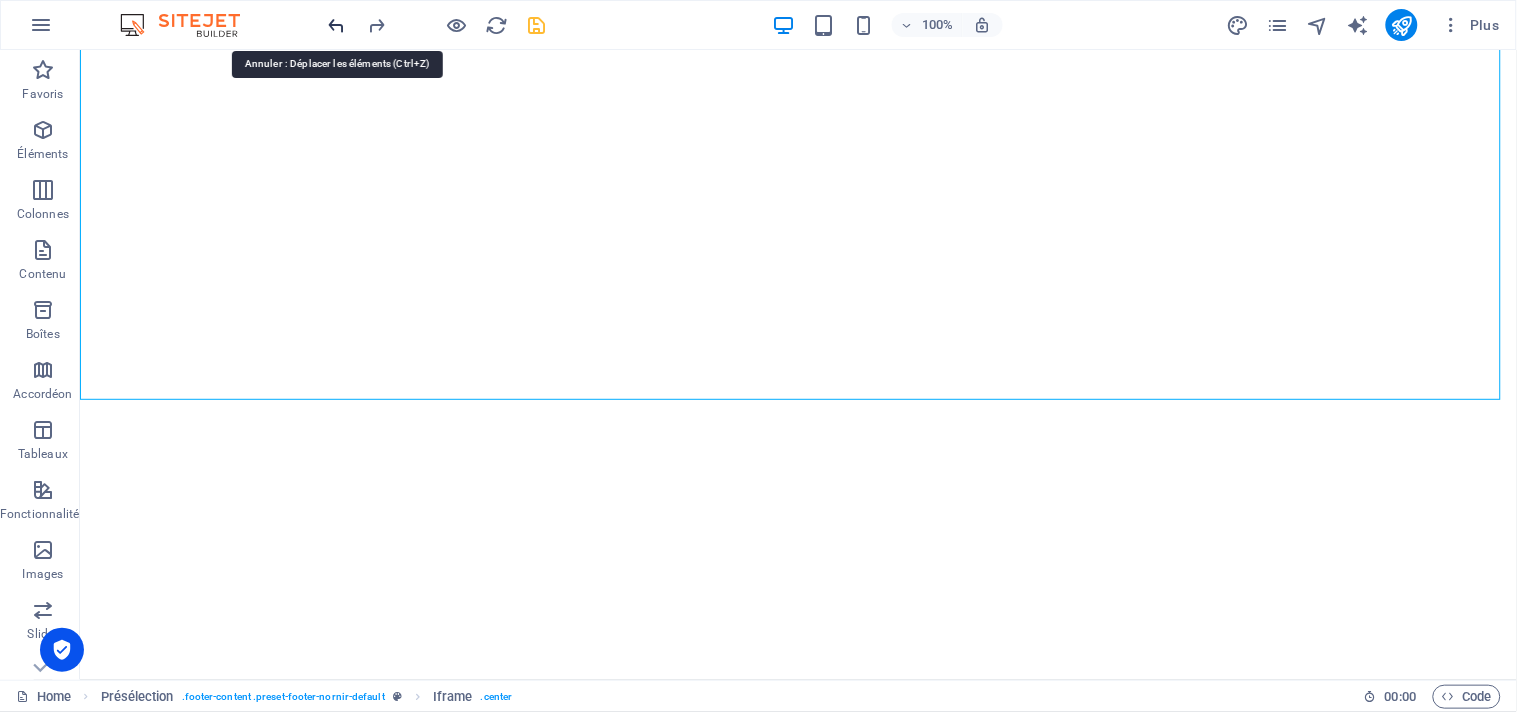 click at bounding box center (337, 25) 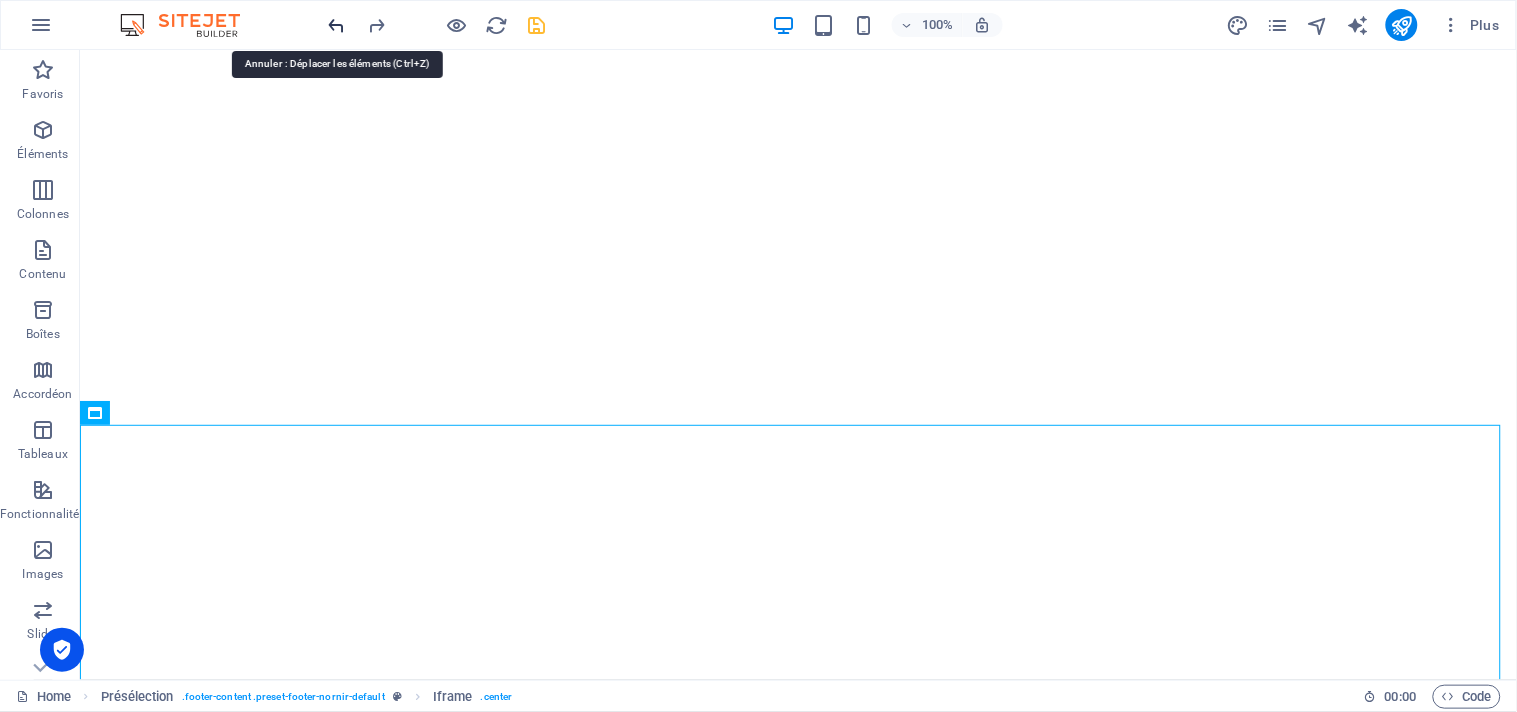 click at bounding box center [337, 25] 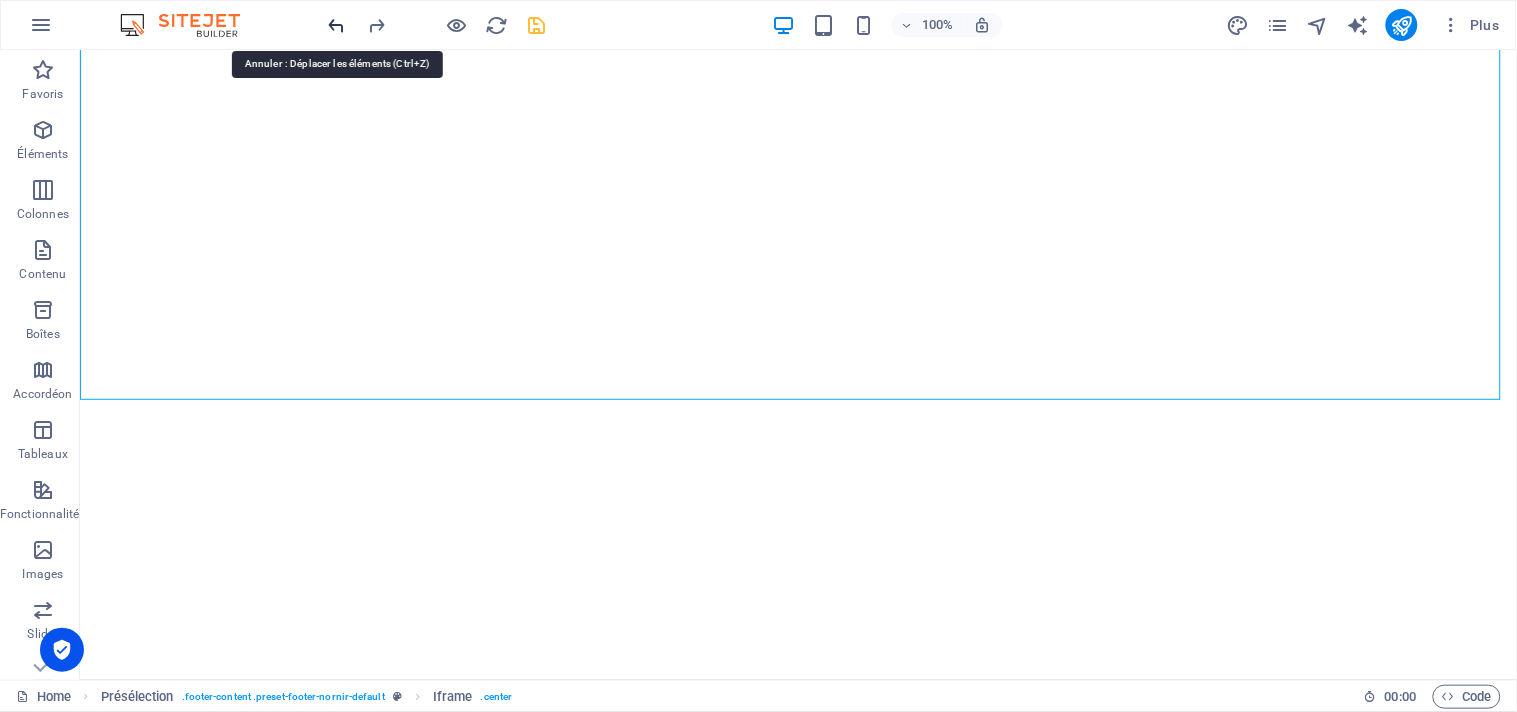 click at bounding box center (337, 25) 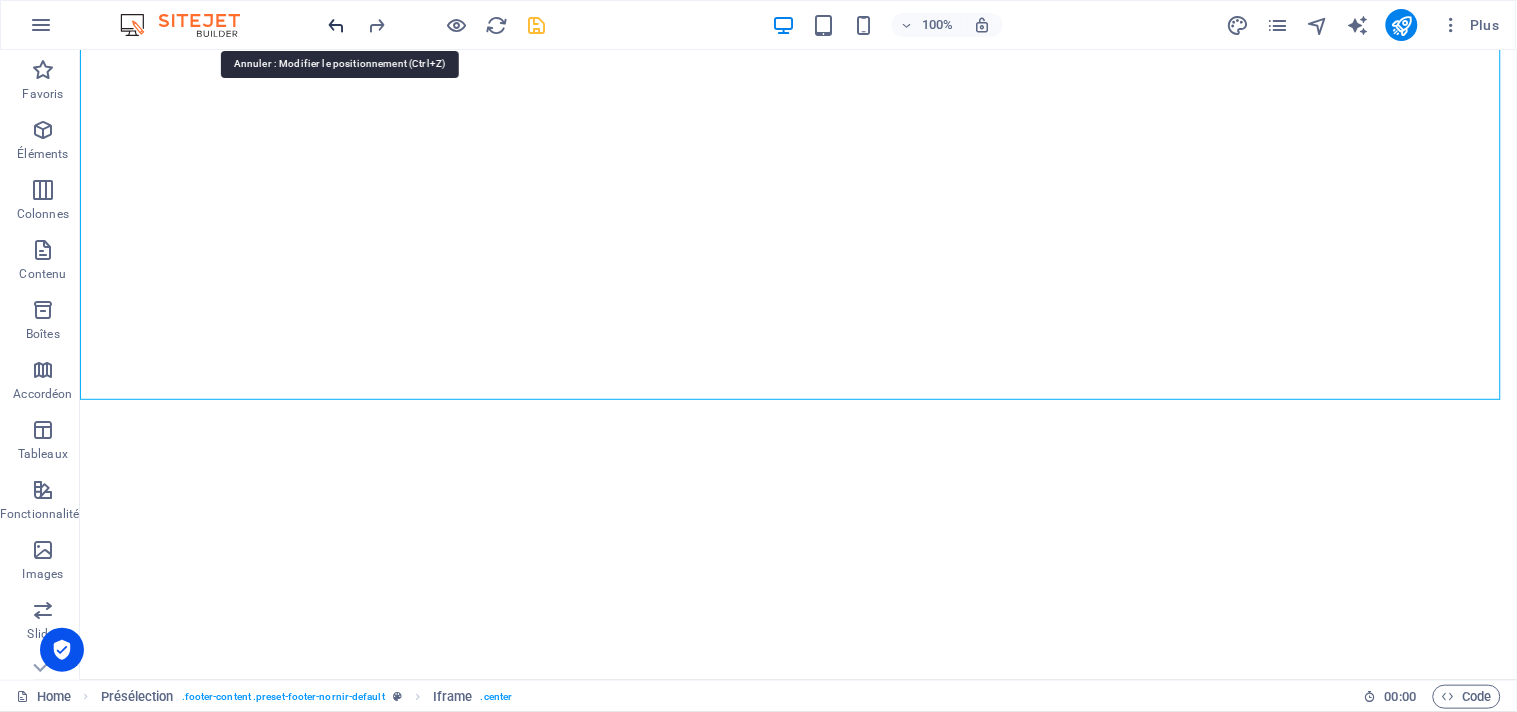 click at bounding box center (337, 25) 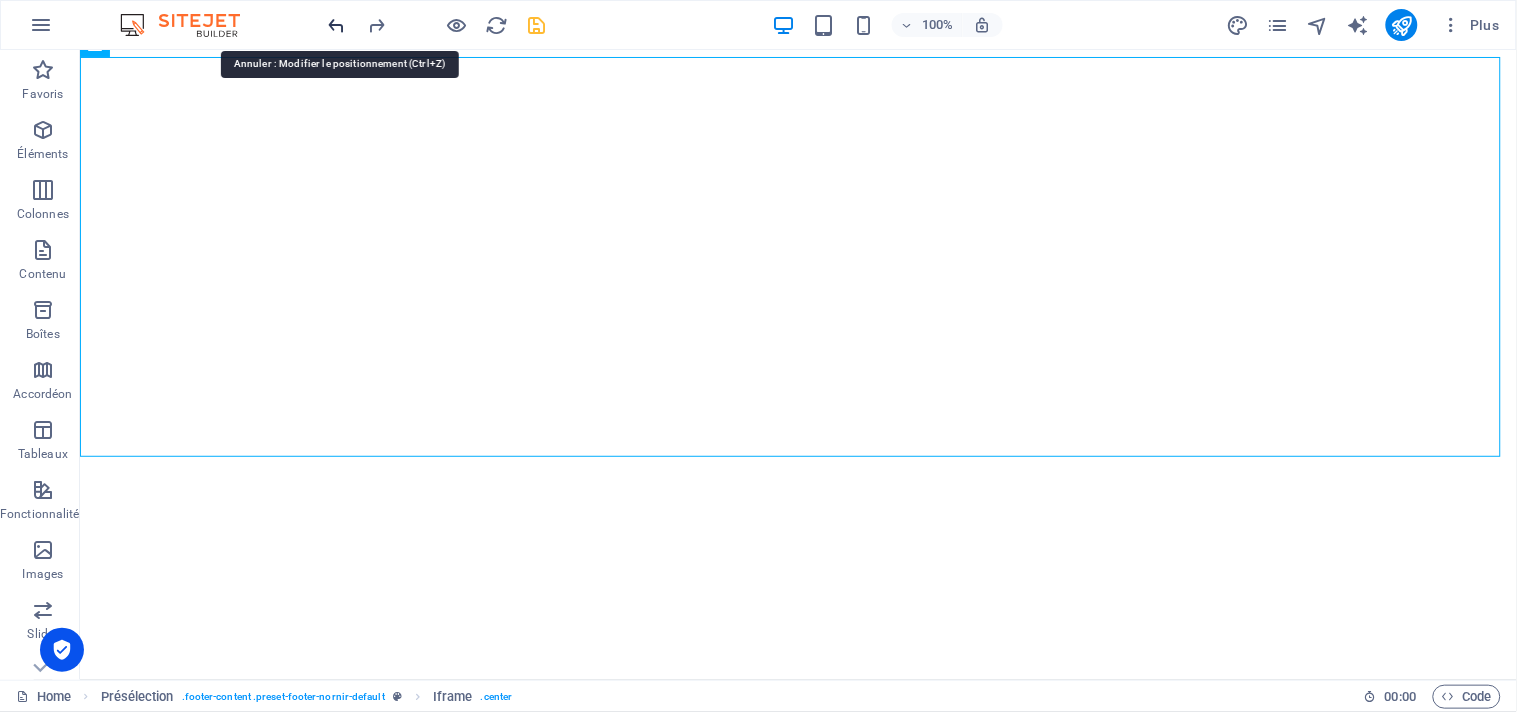 click at bounding box center (337, 25) 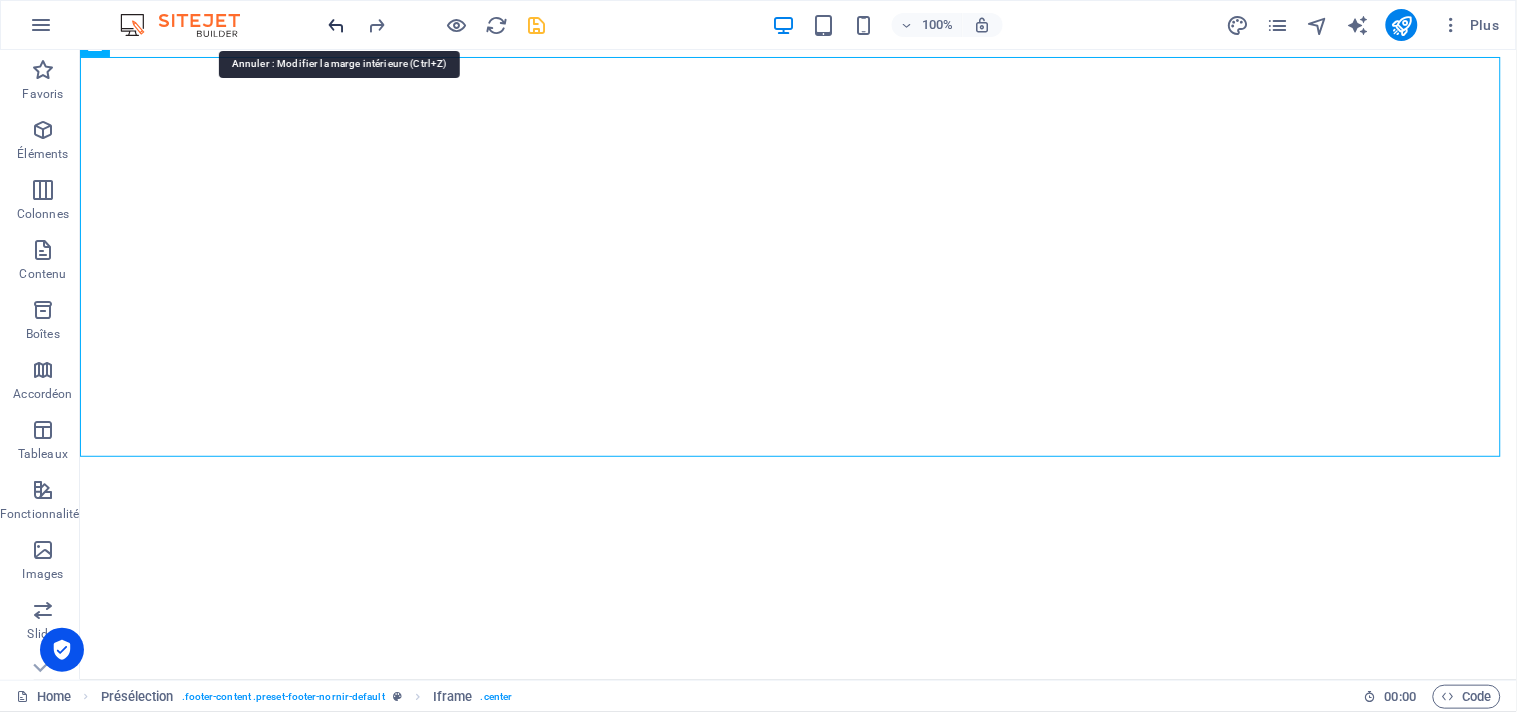 click at bounding box center (337, 25) 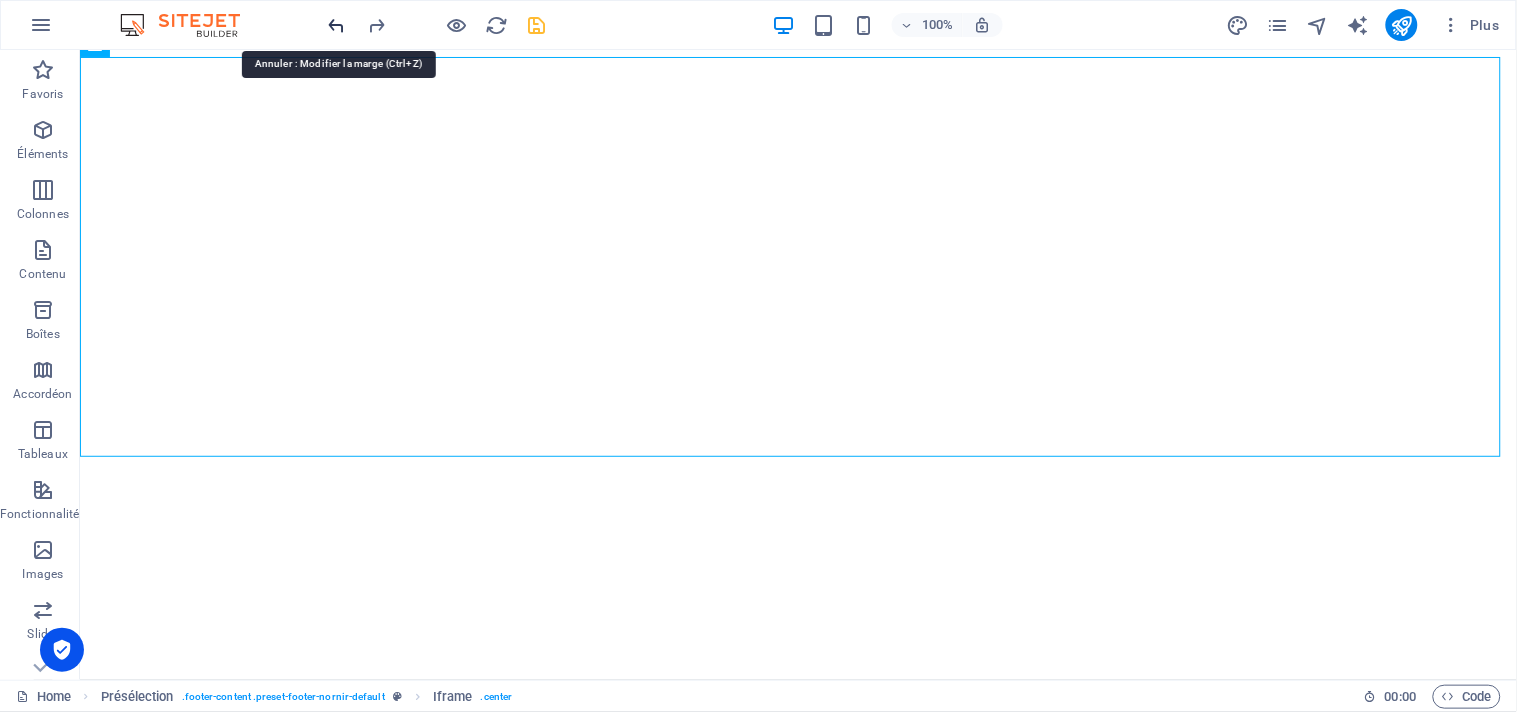 click at bounding box center [337, 25] 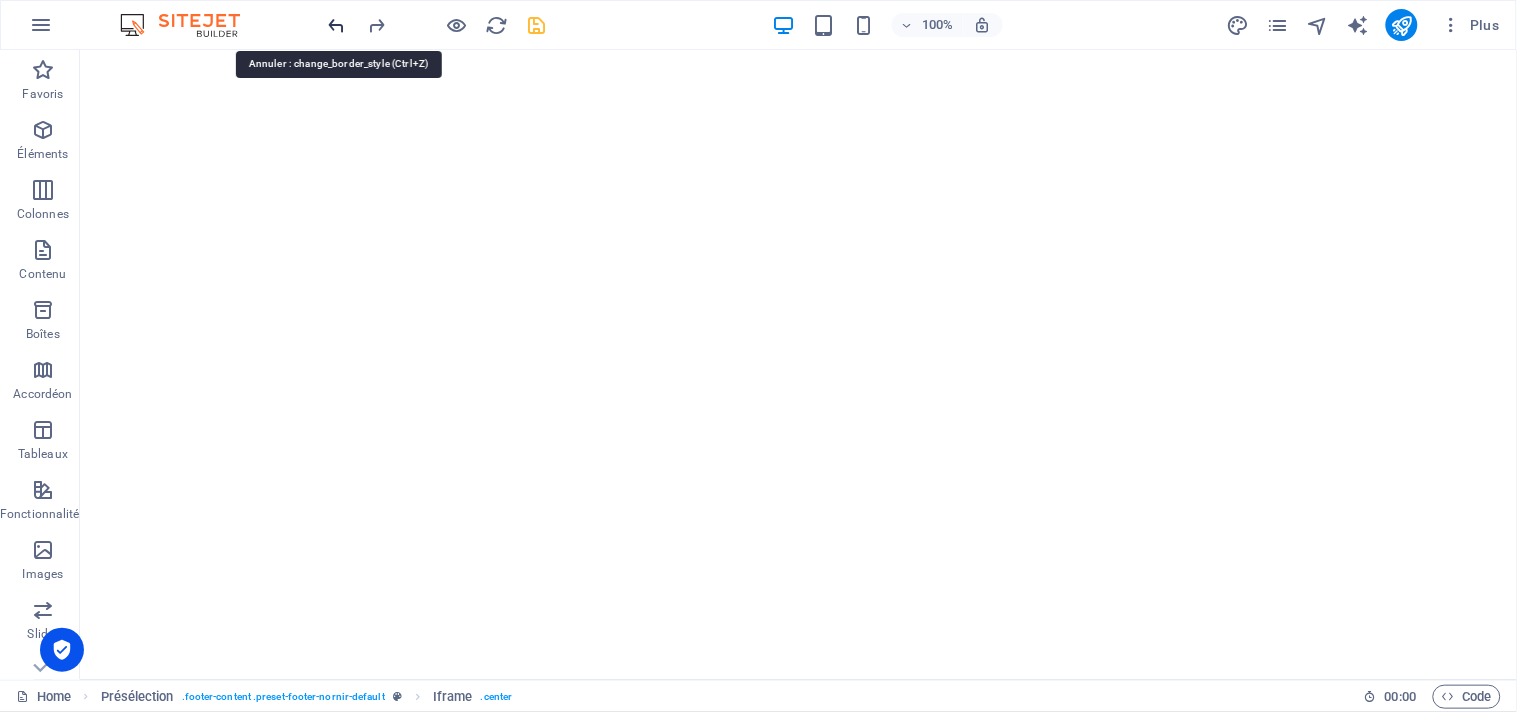 click at bounding box center [337, 25] 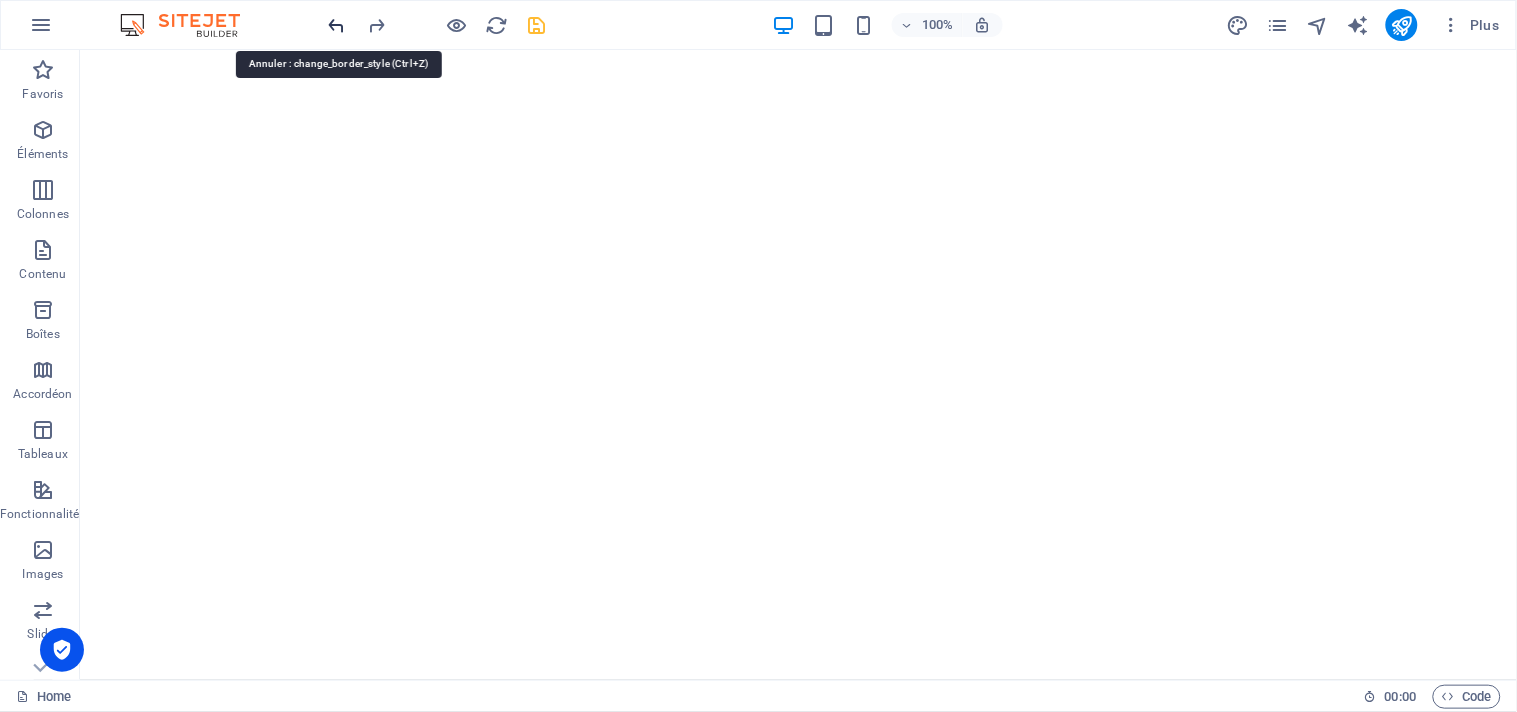 click at bounding box center [337, 25] 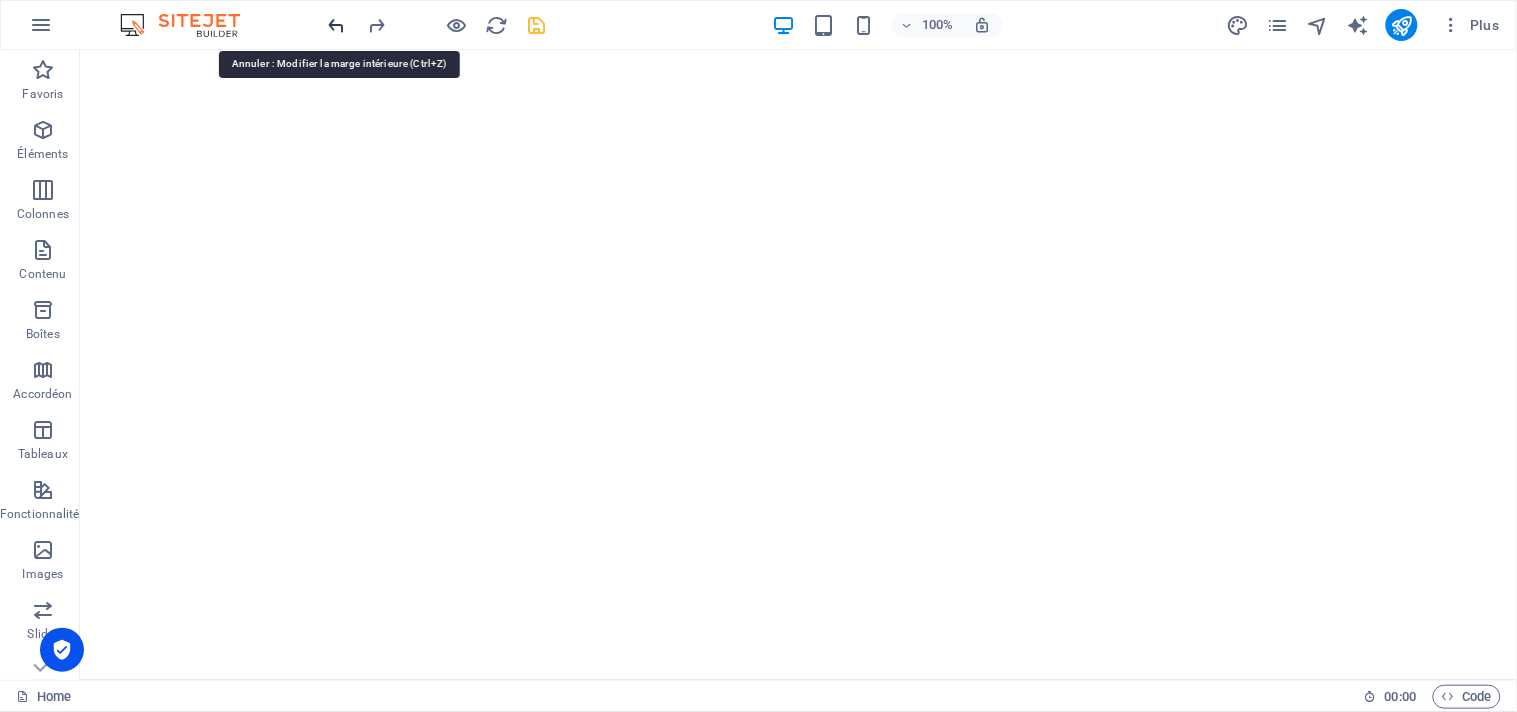 click at bounding box center (337, 25) 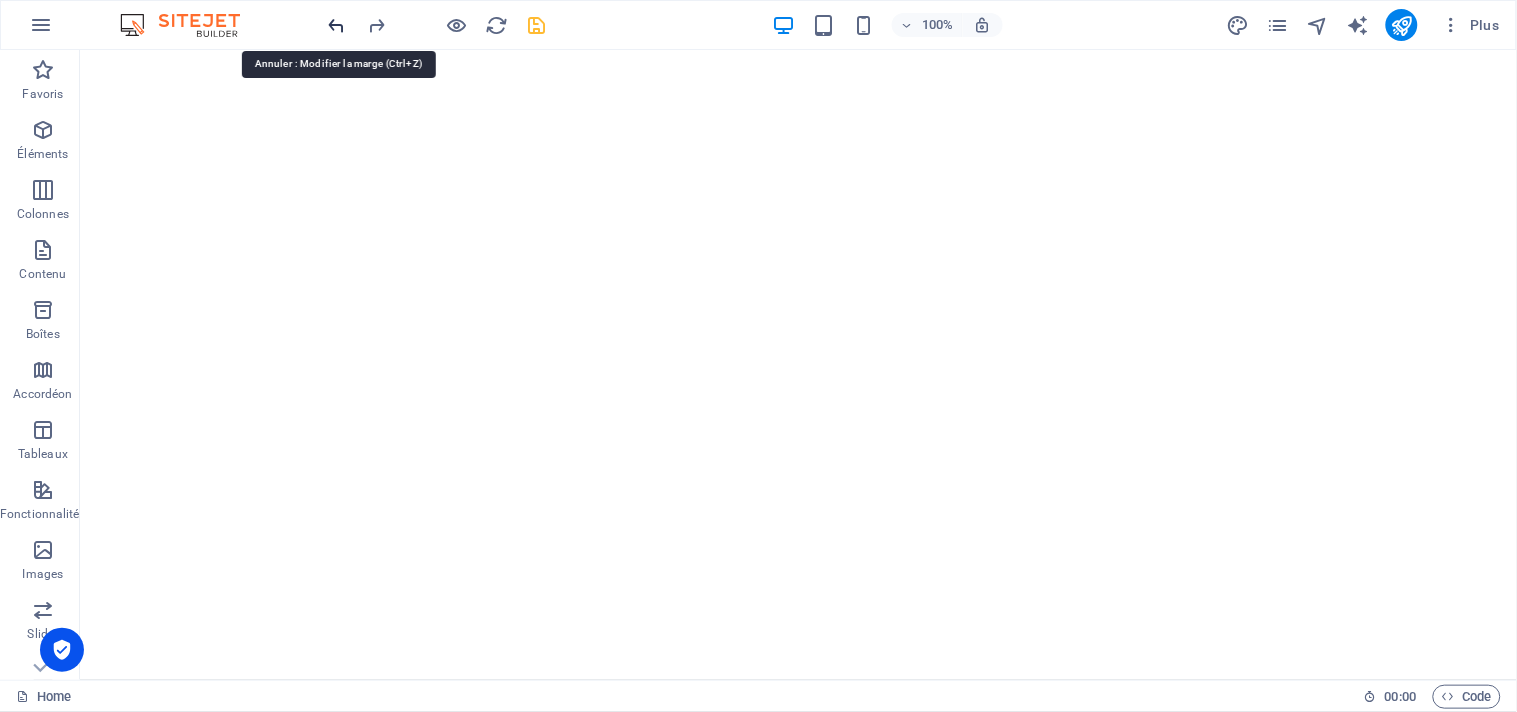 click at bounding box center (337, 25) 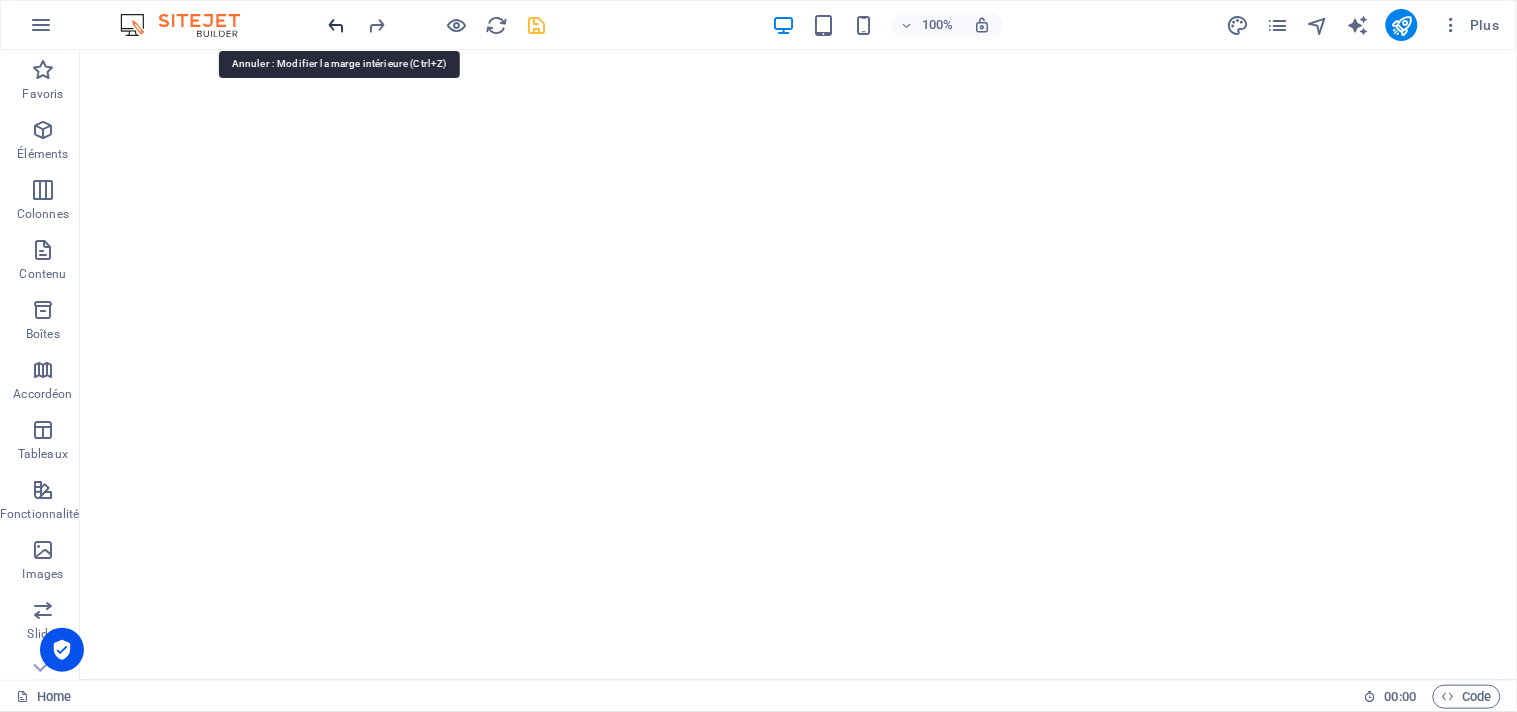 click at bounding box center [337, 25] 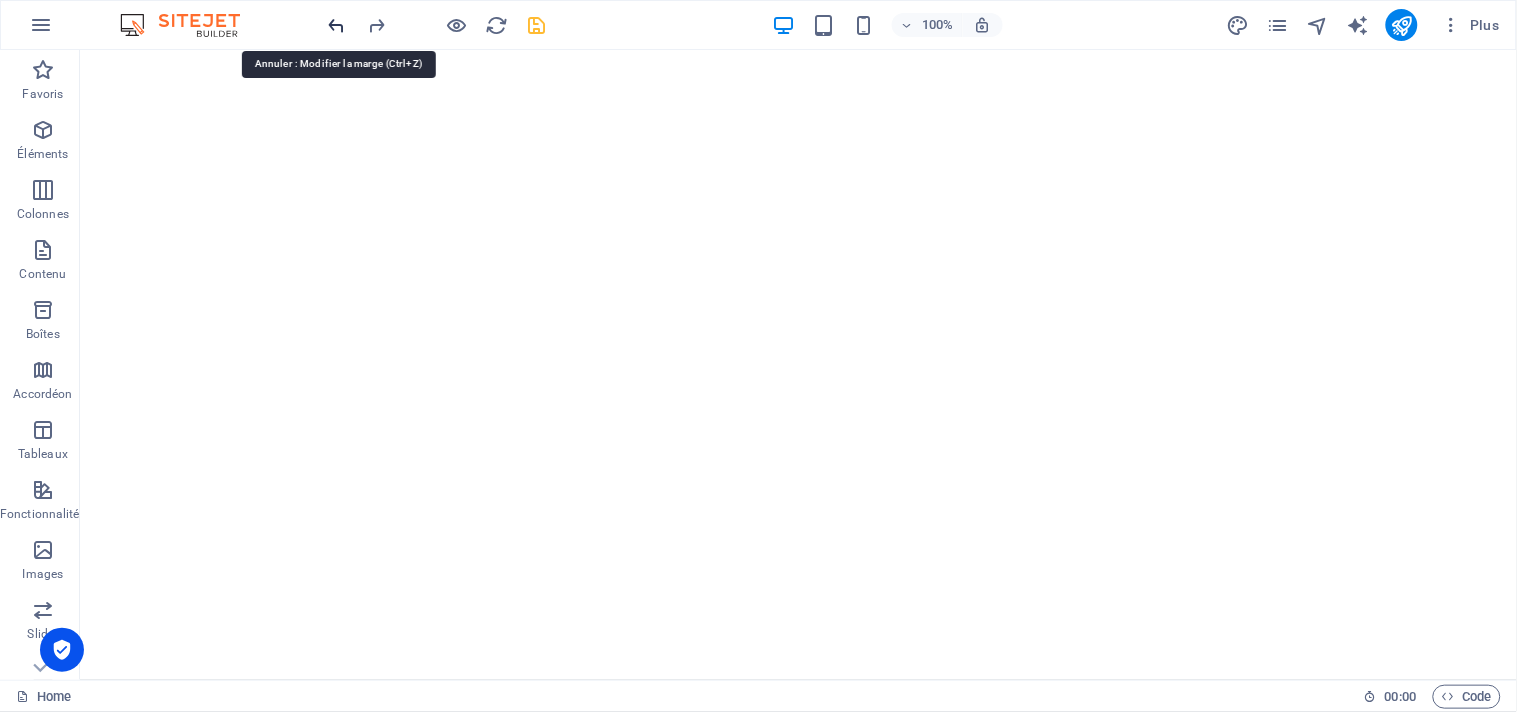 click at bounding box center [337, 25] 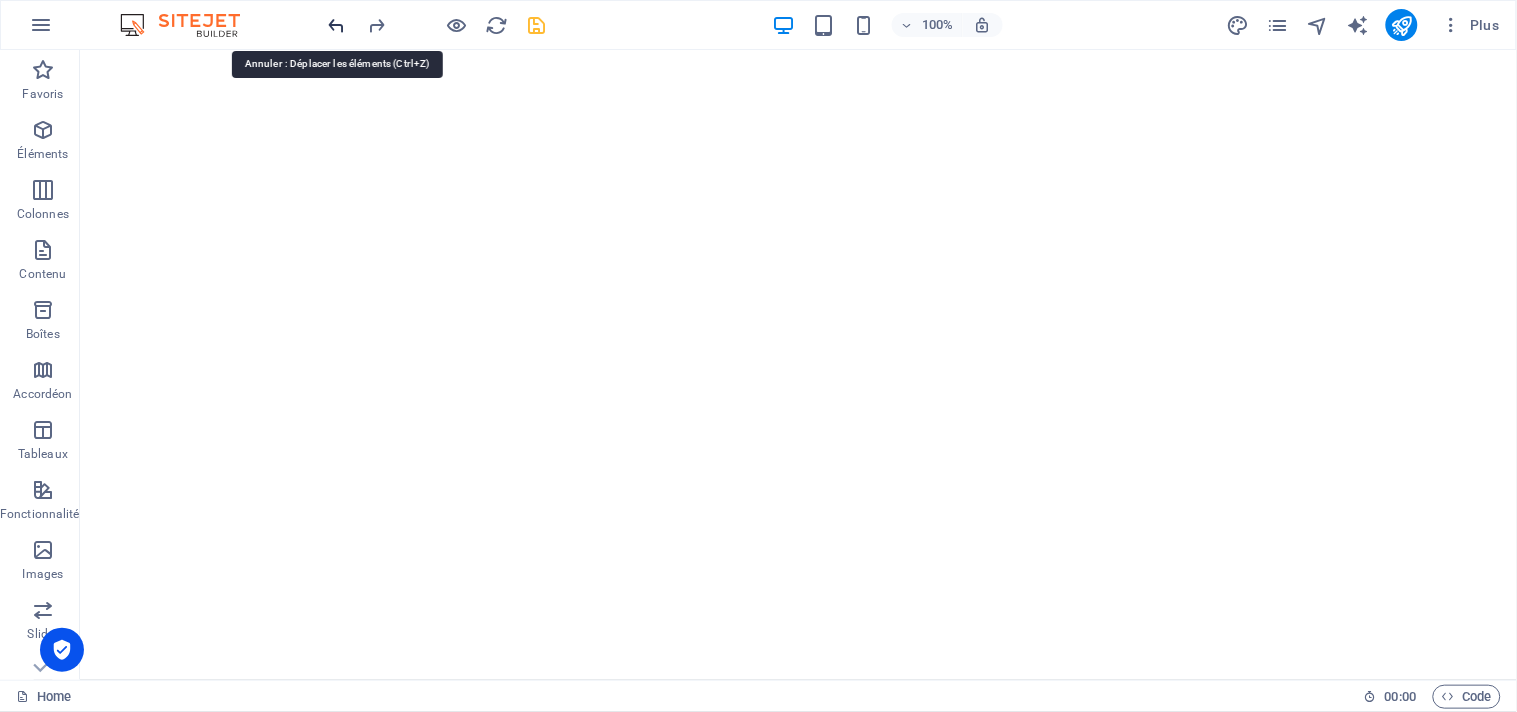click at bounding box center (337, 25) 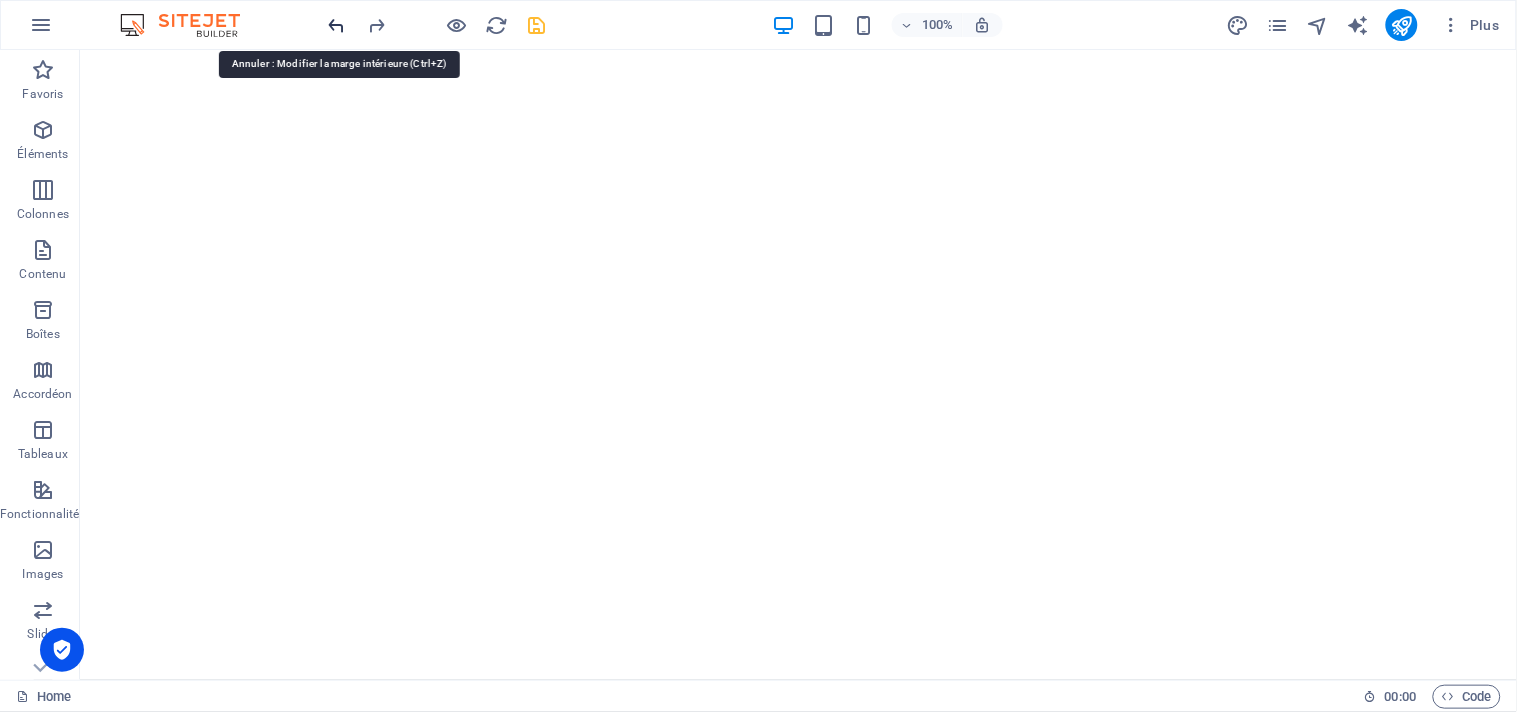 click at bounding box center (337, 25) 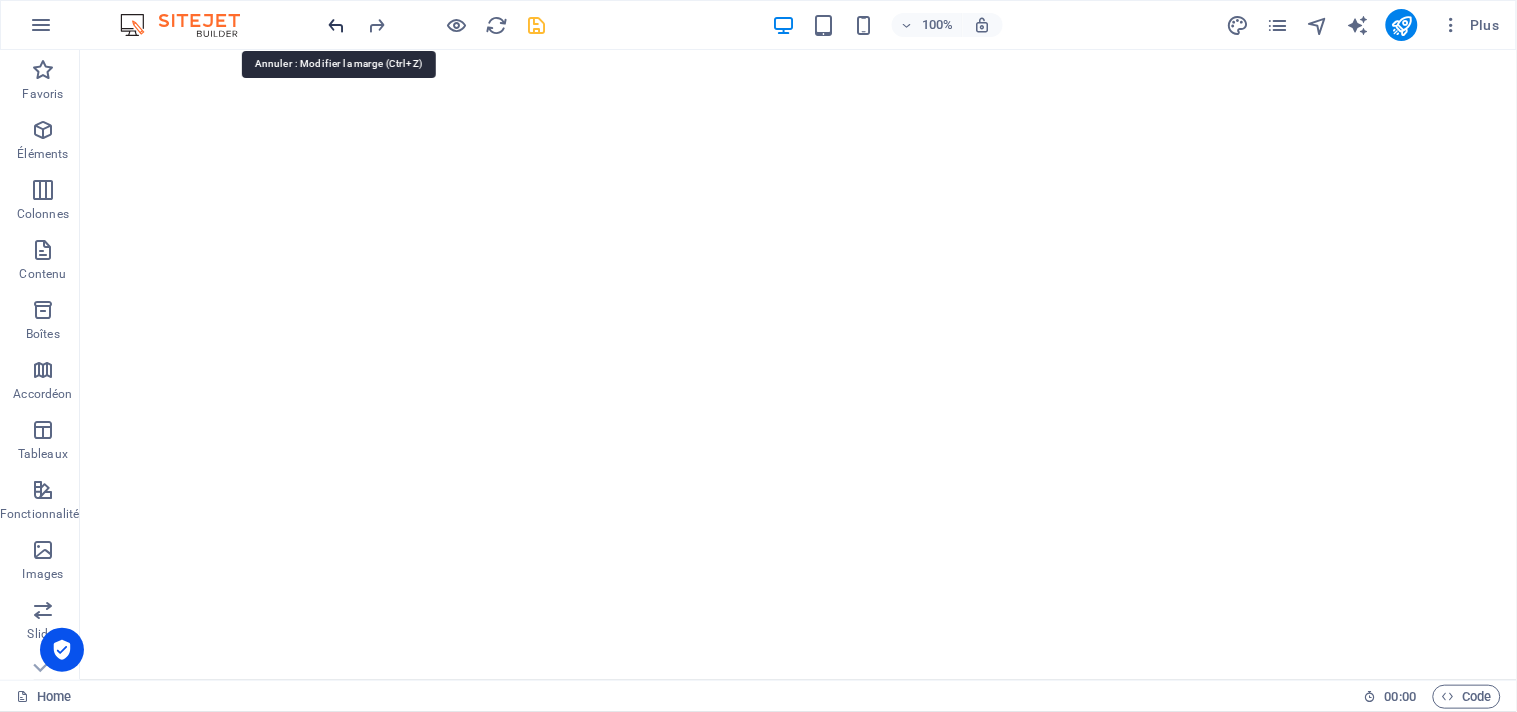 click at bounding box center [337, 25] 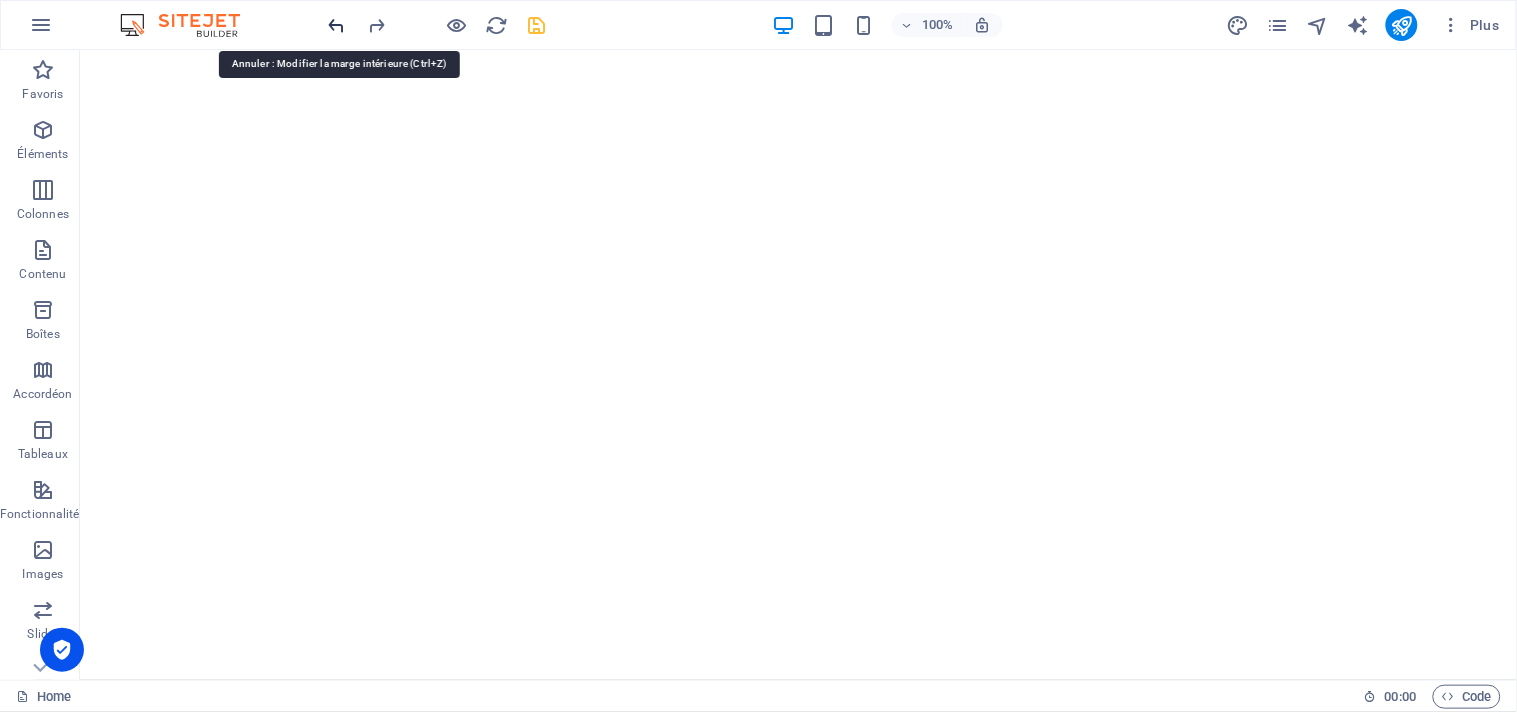click at bounding box center [337, 25] 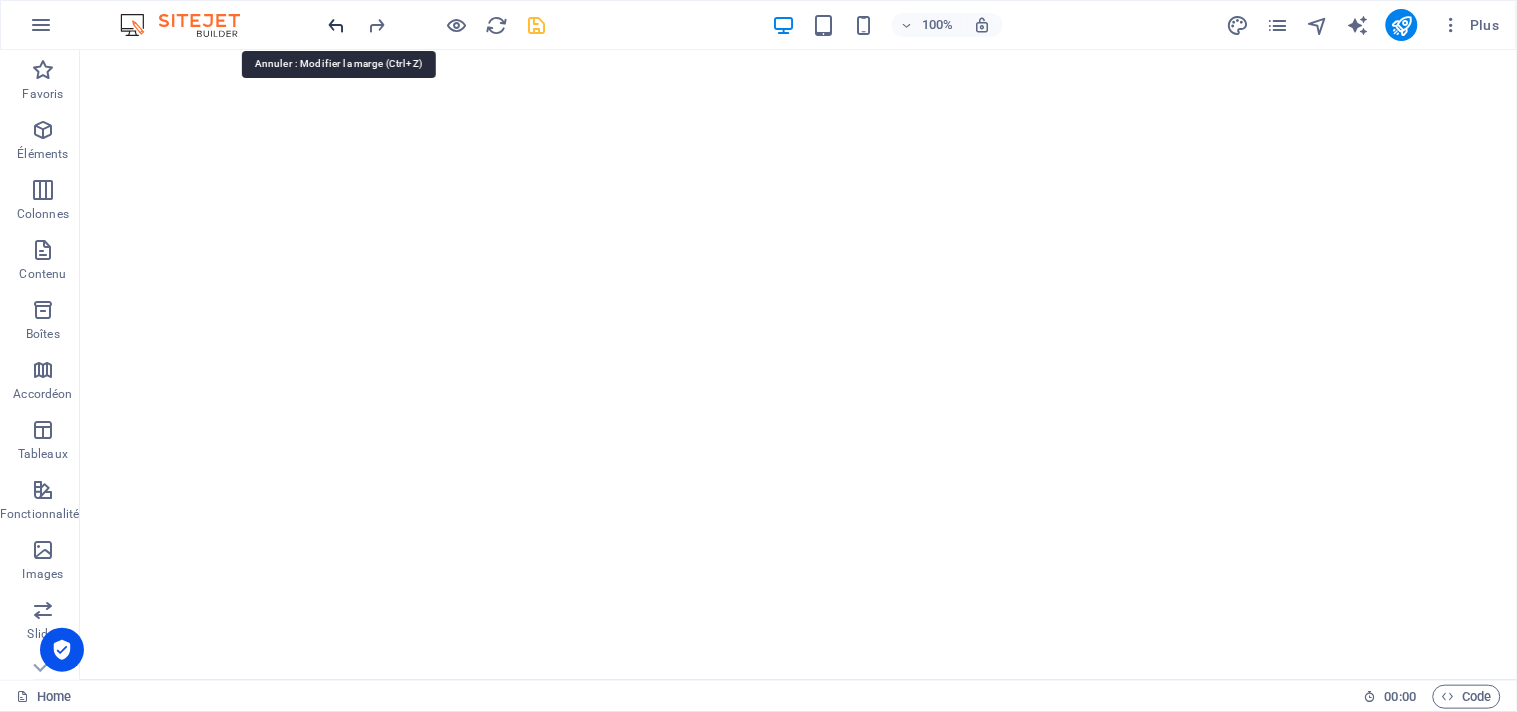 click at bounding box center (337, 25) 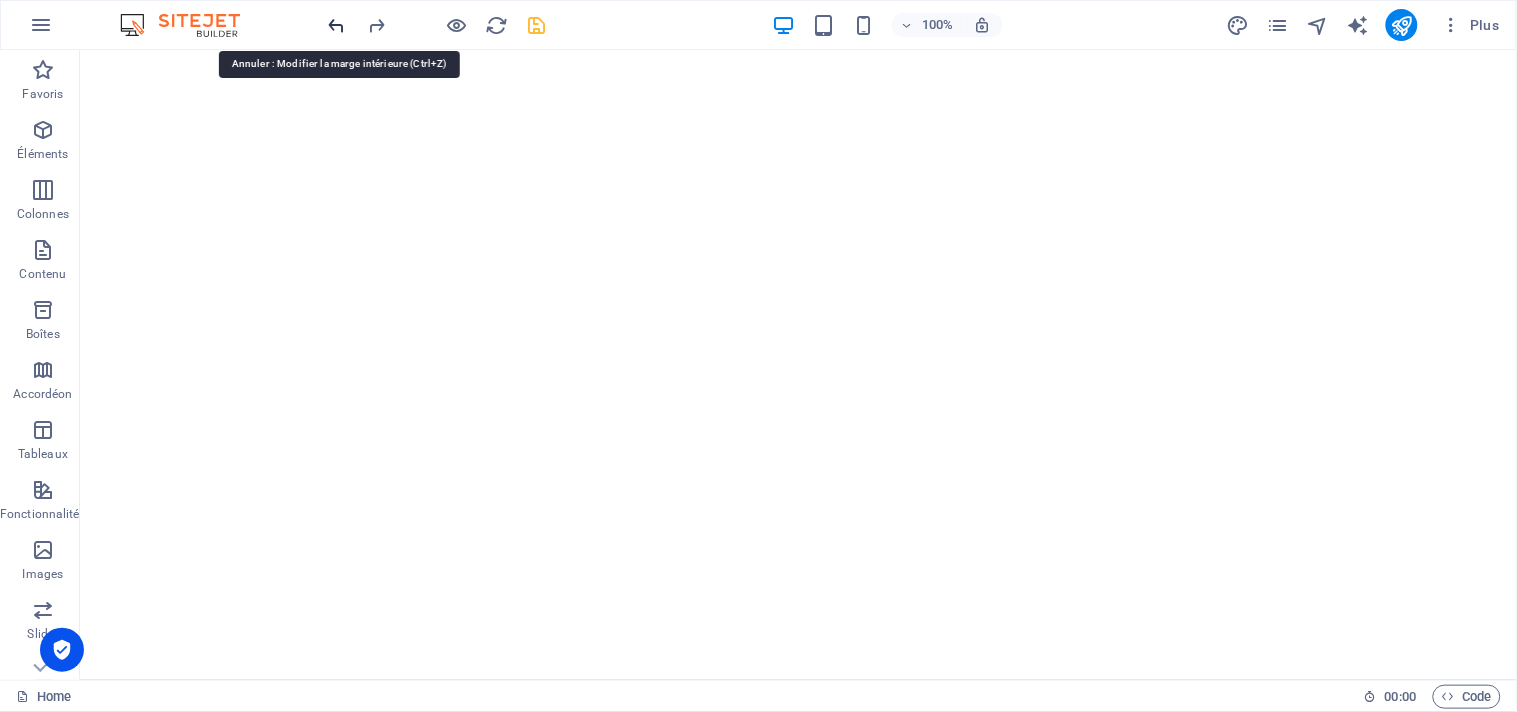 click at bounding box center (337, 25) 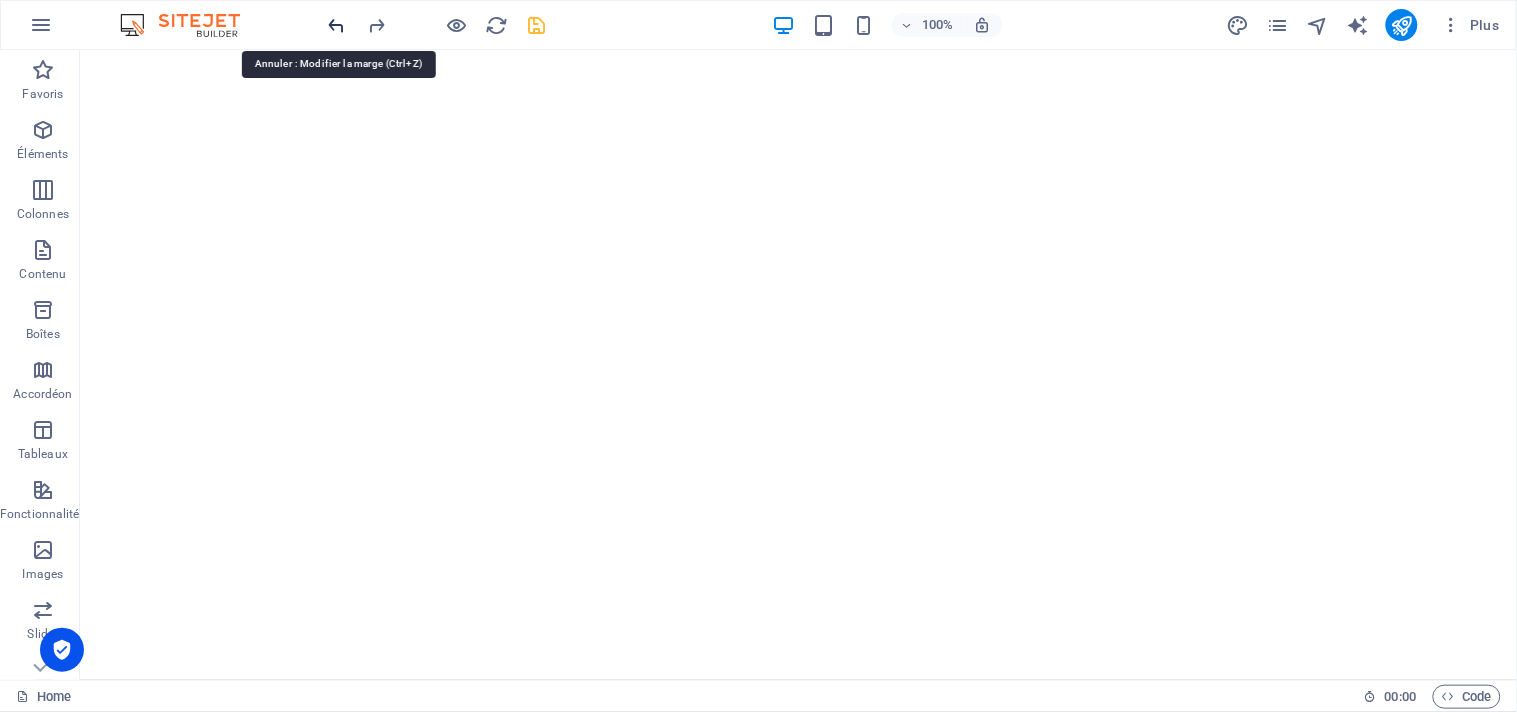 click at bounding box center (337, 25) 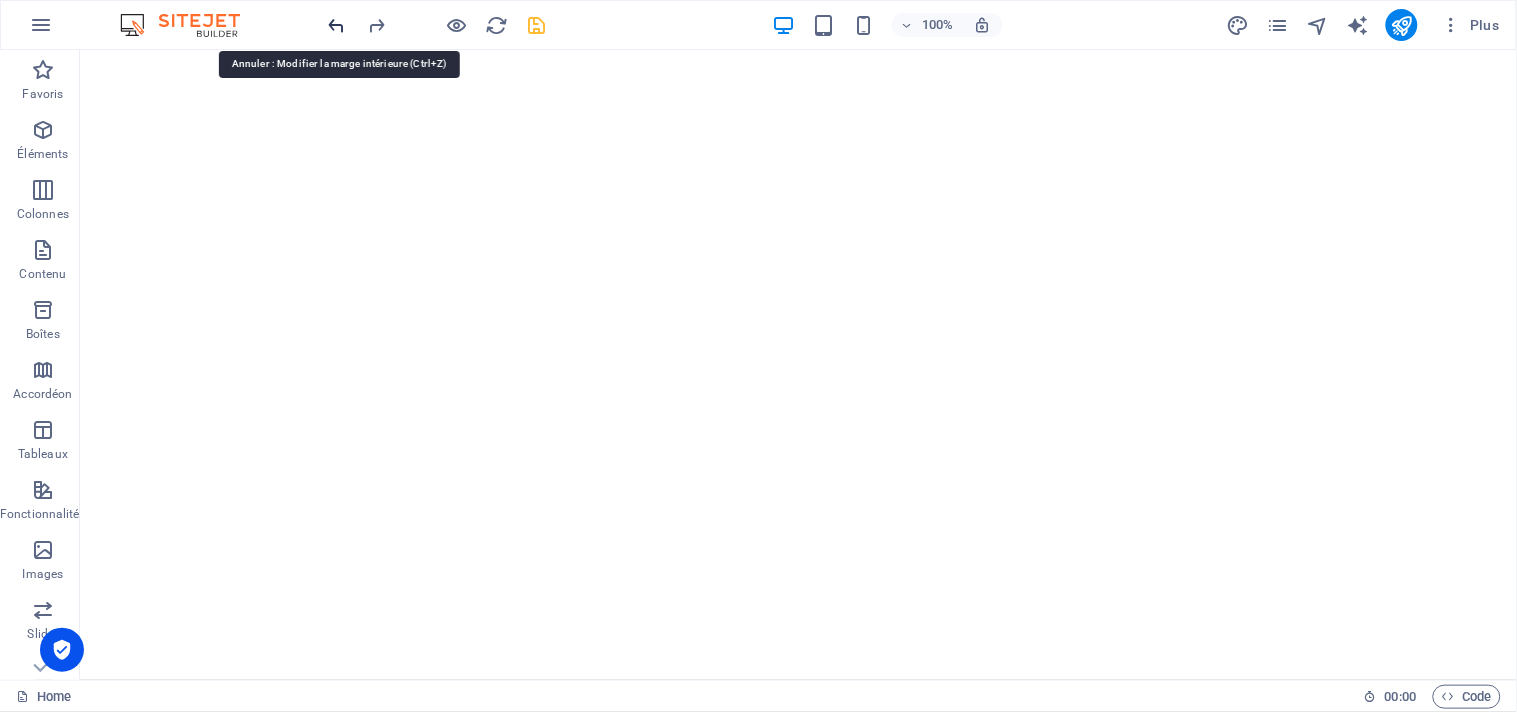 click at bounding box center (337, 25) 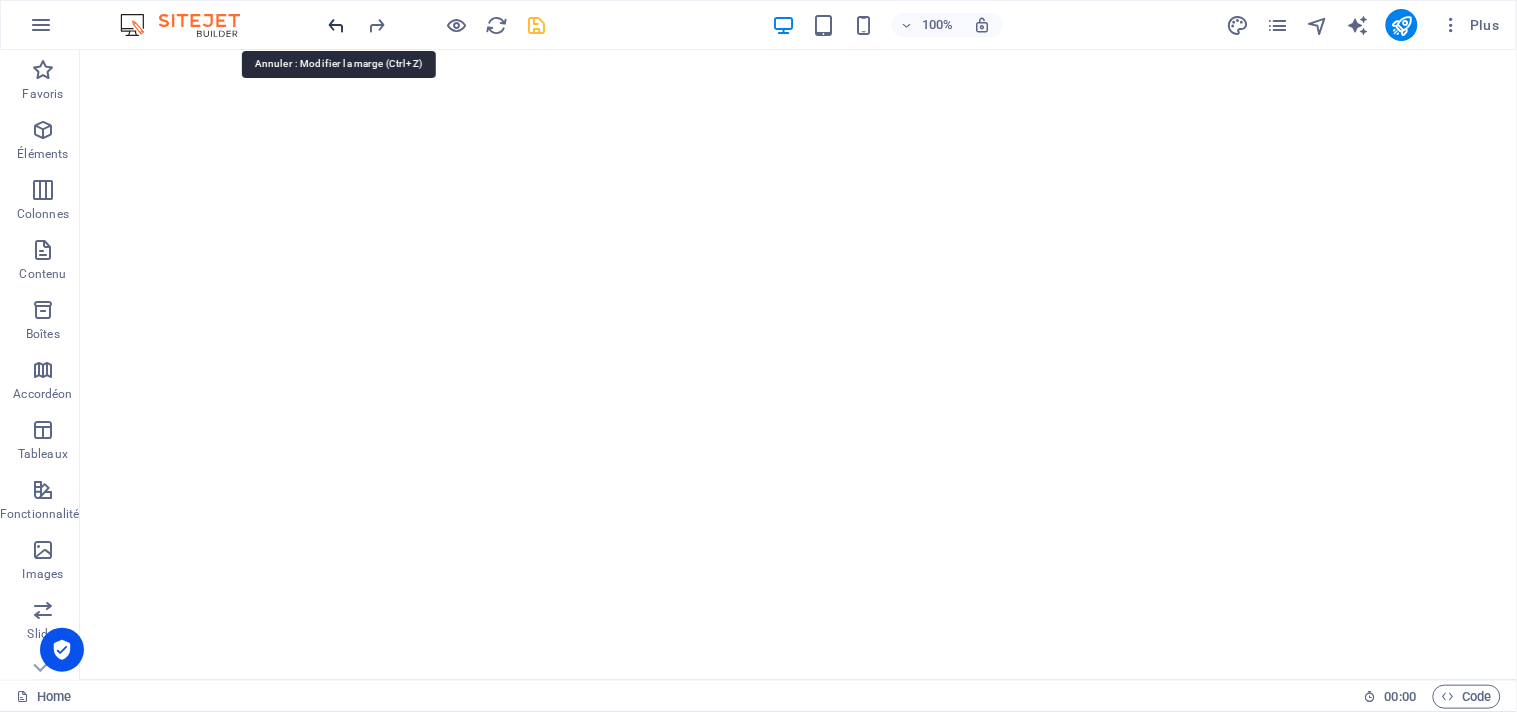 click at bounding box center [337, 25] 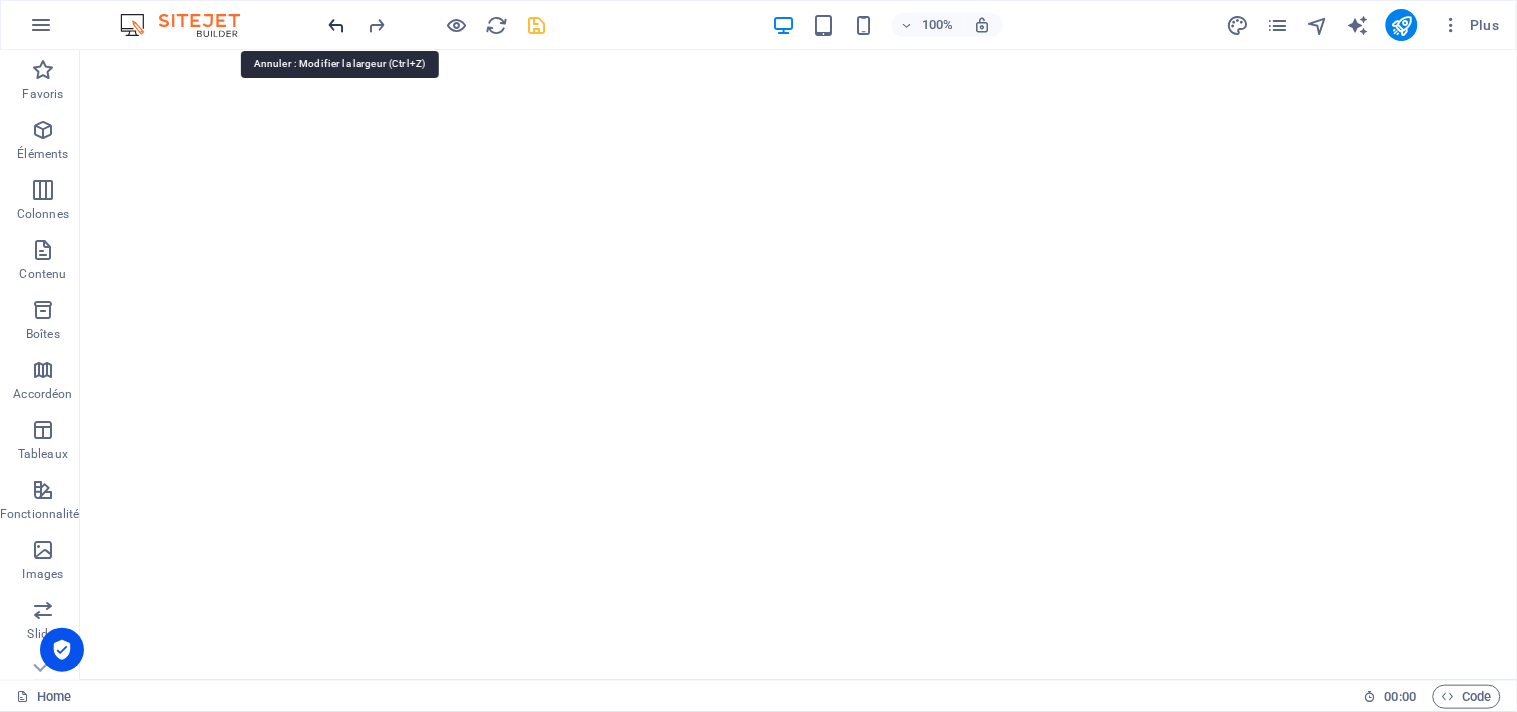click at bounding box center (337, 25) 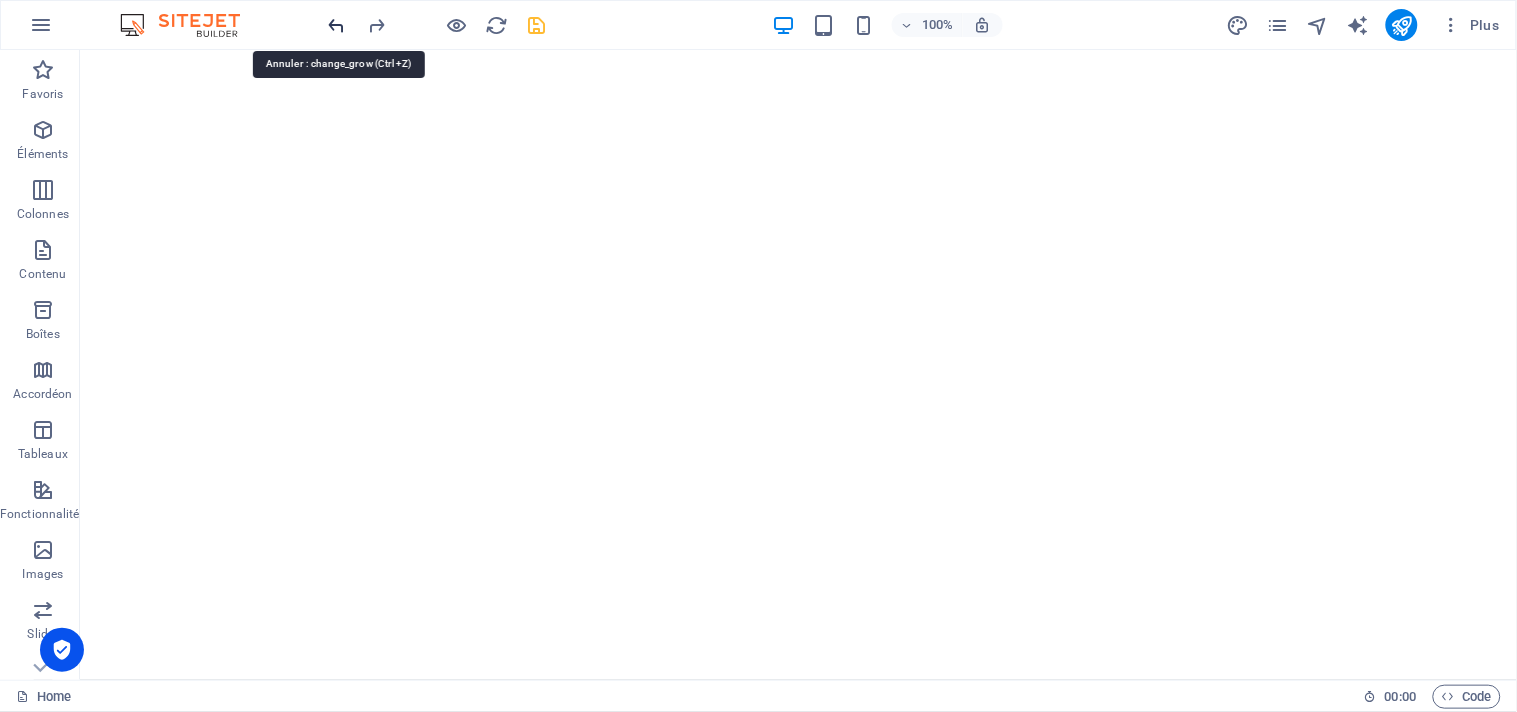 click at bounding box center (337, 25) 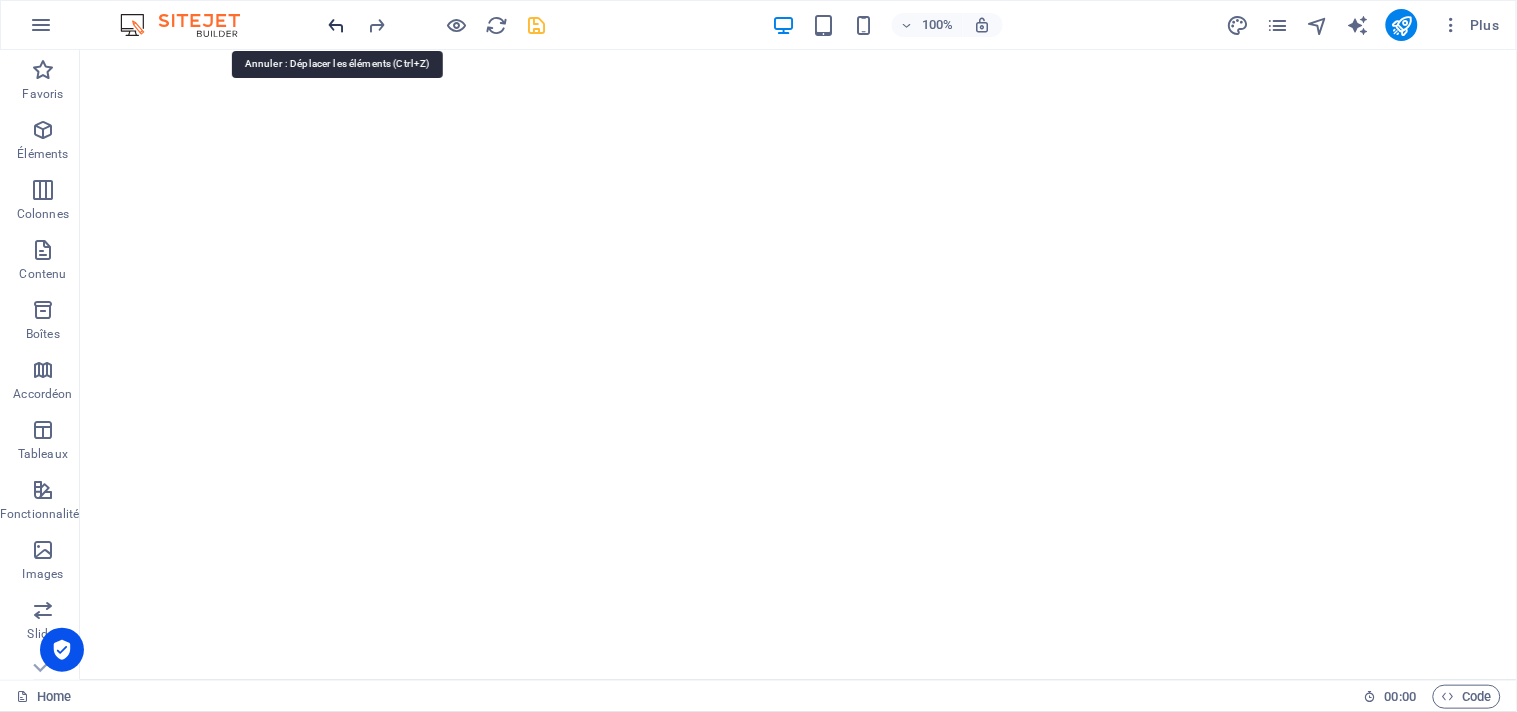 click at bounding box center [337, 25] 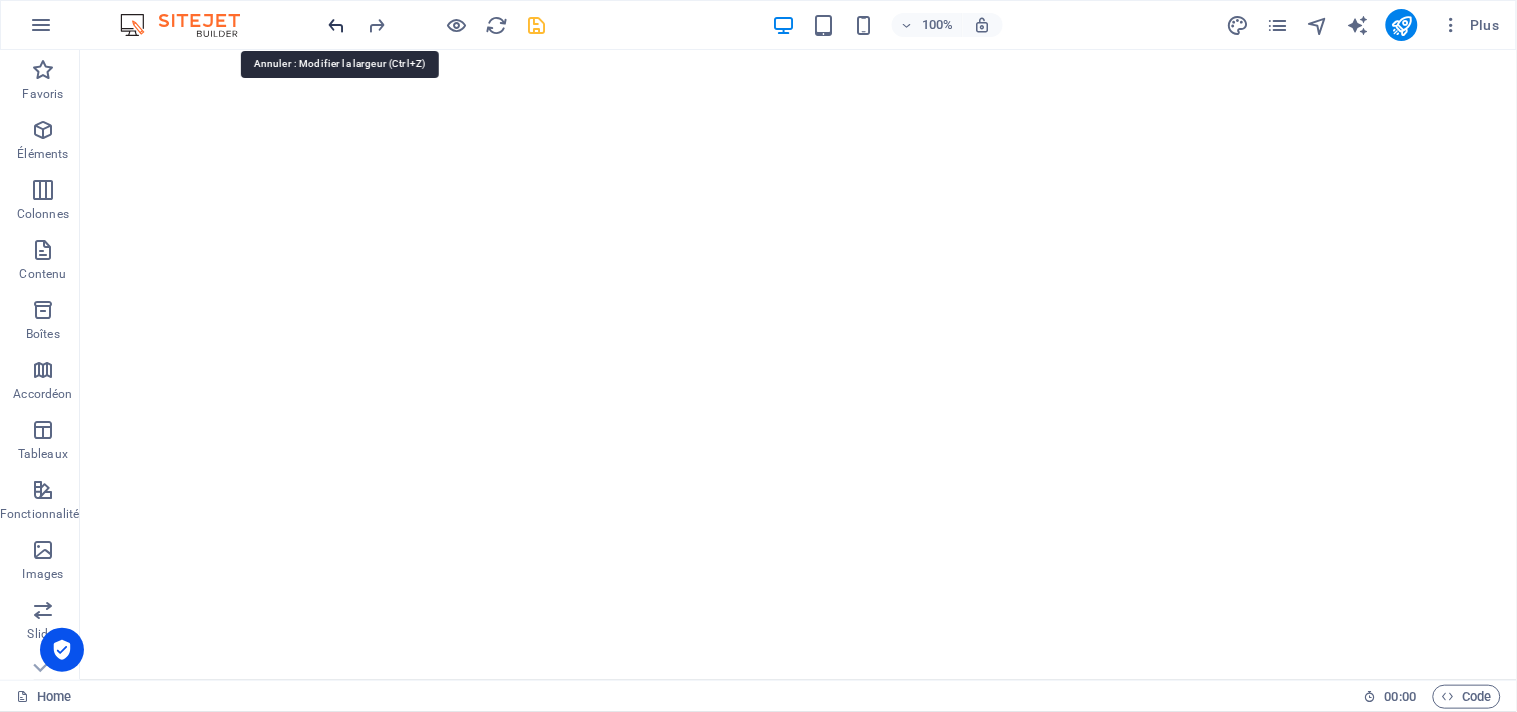 click at bounding box center [337, 25] 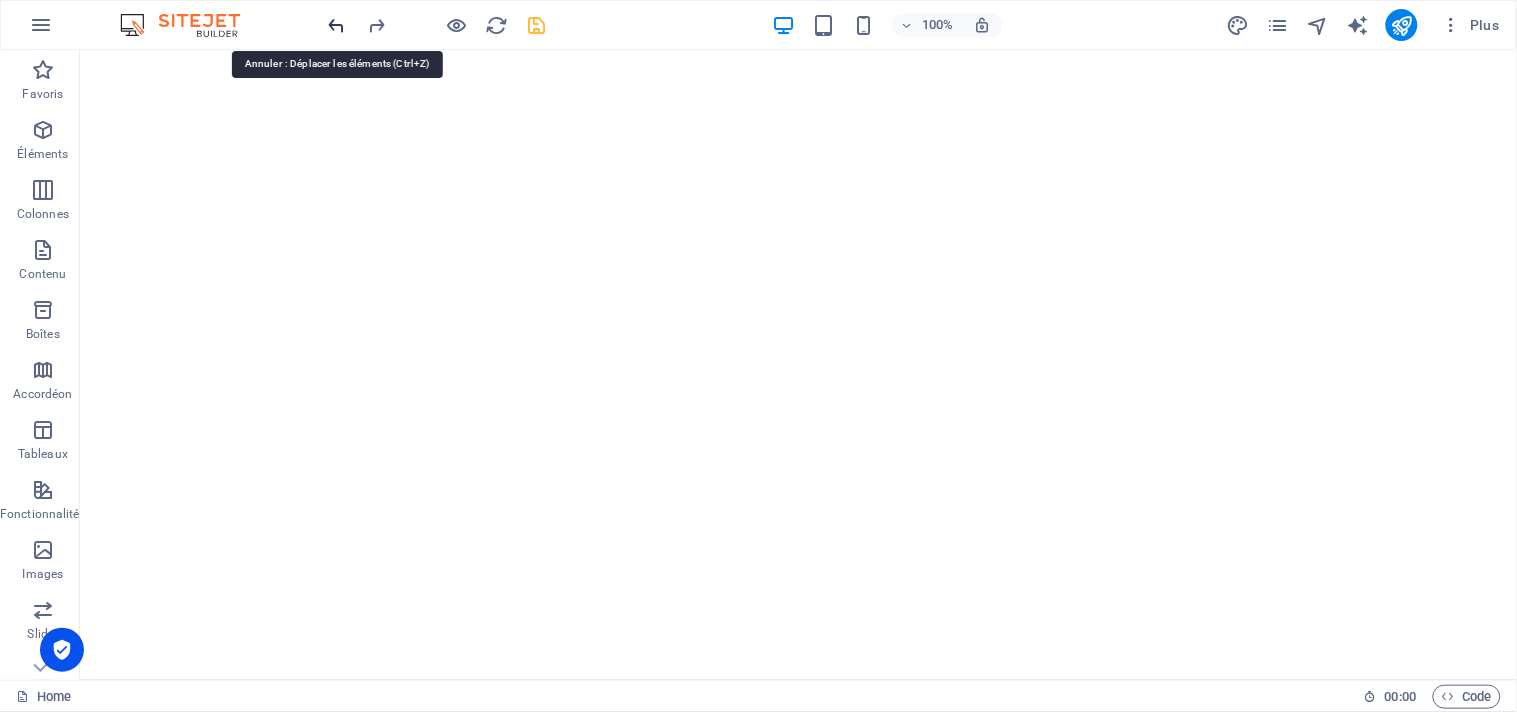 click at bounding box center (337, 25) 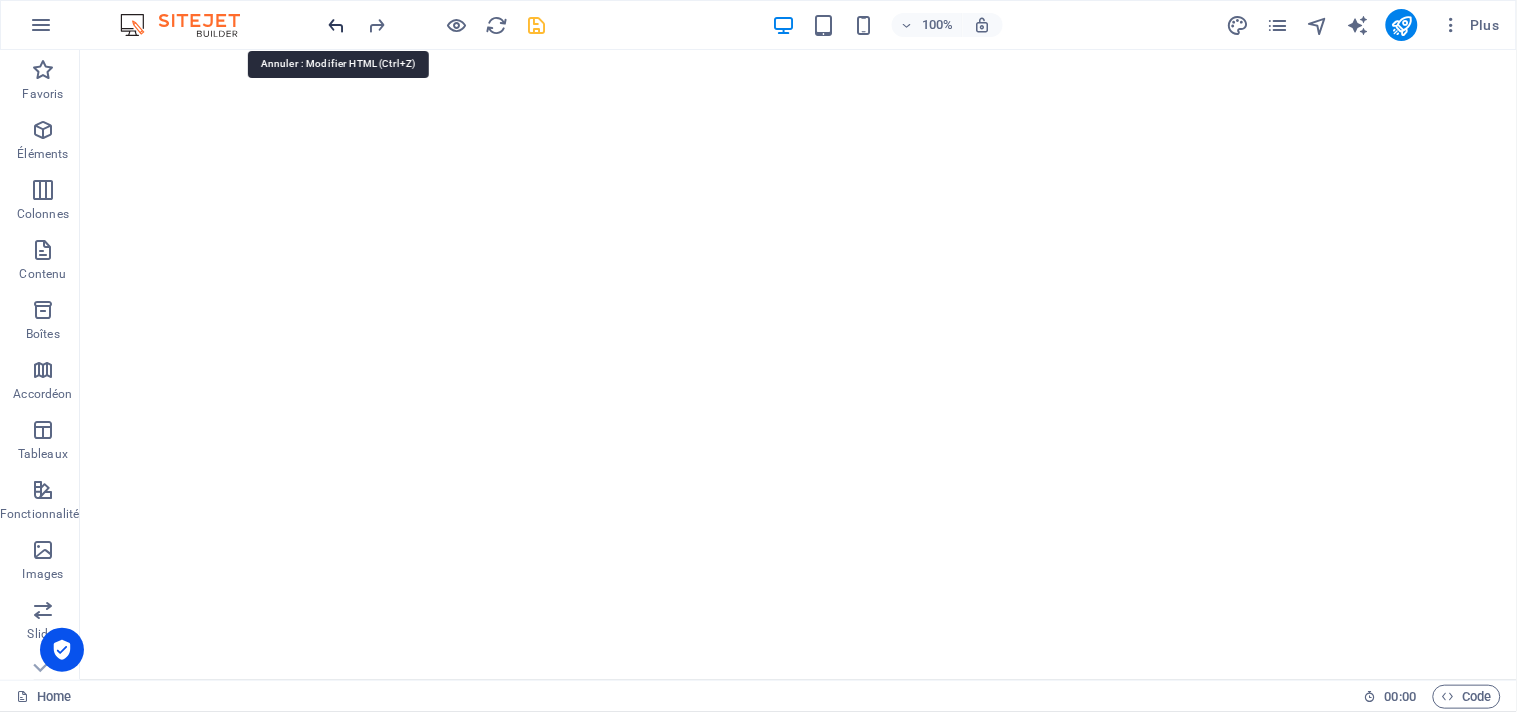 click at bounding box center (337, 25) 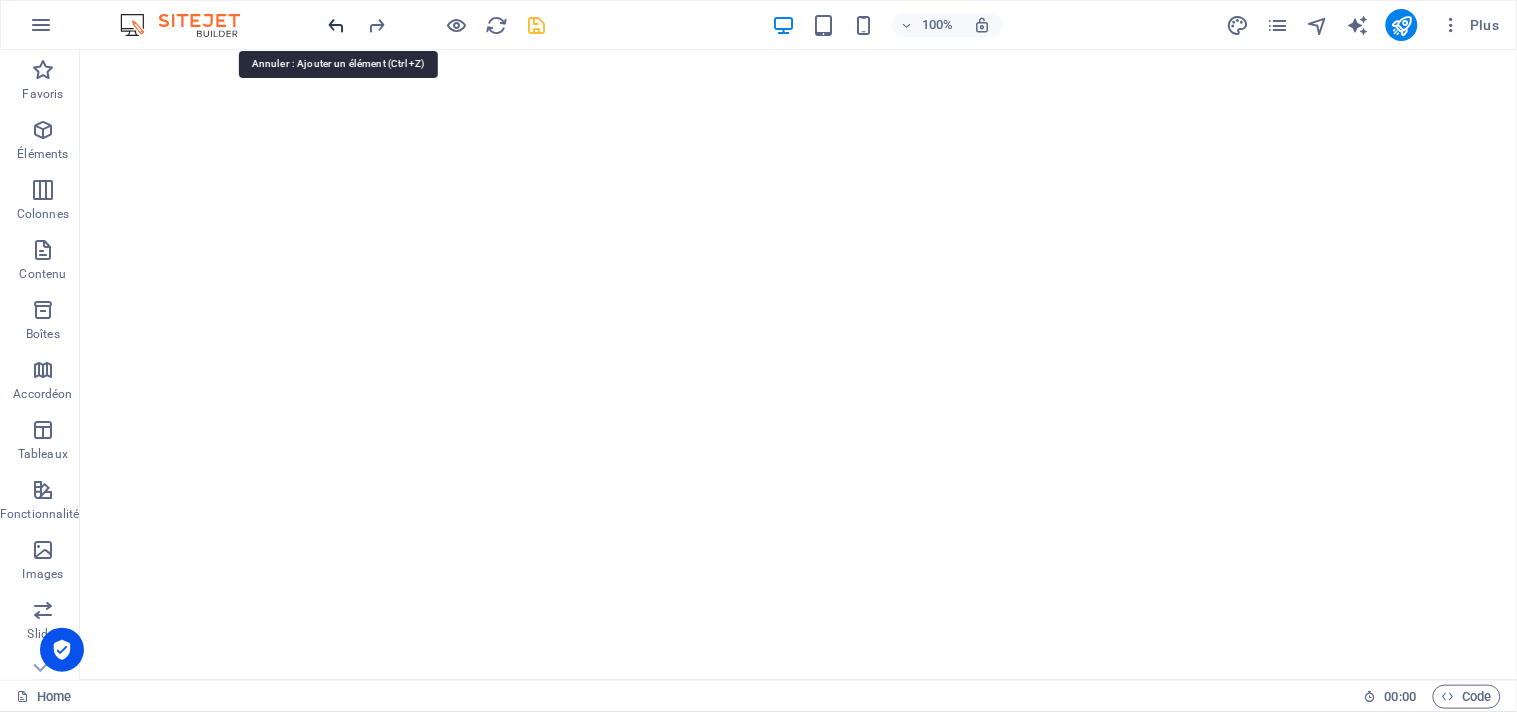 click at bounding box center (337, 25) 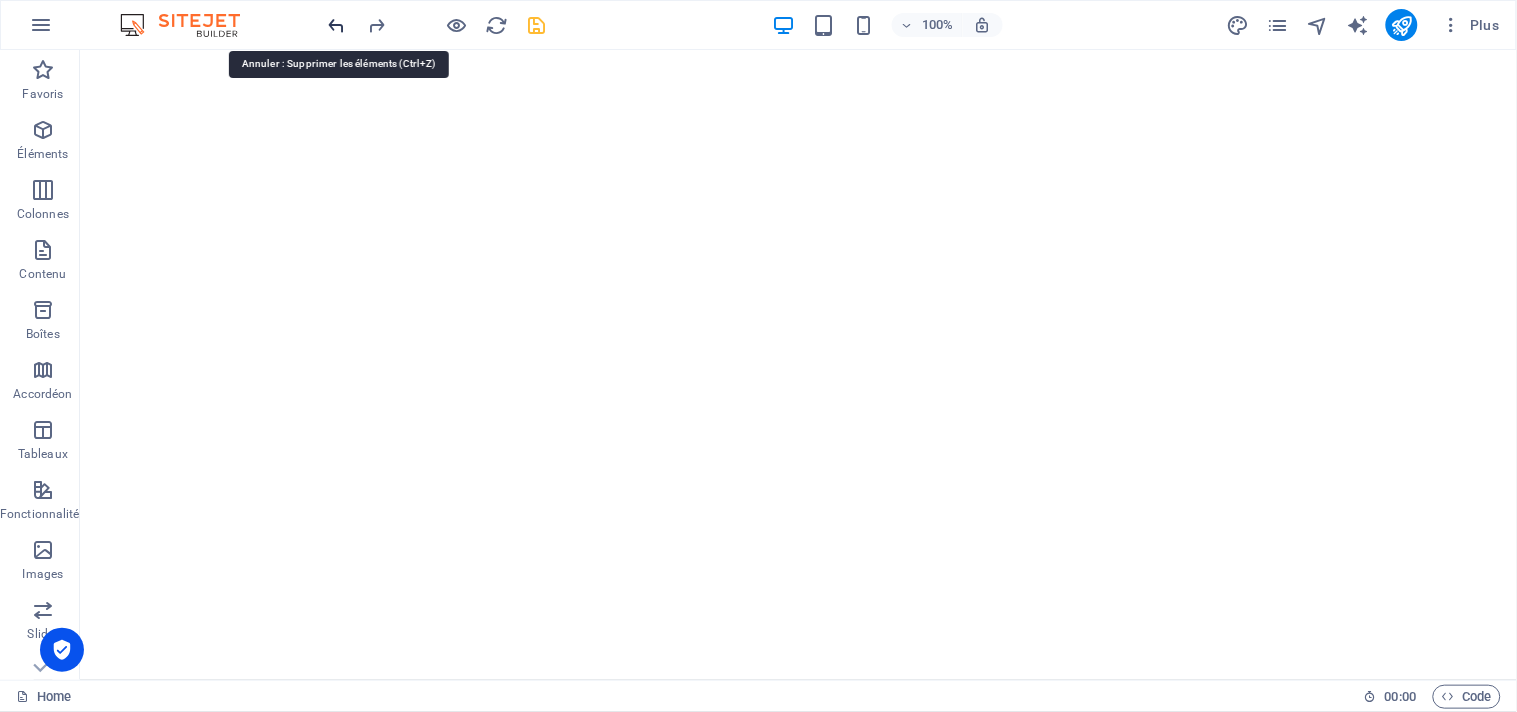 click at bounding box center (337, 25) 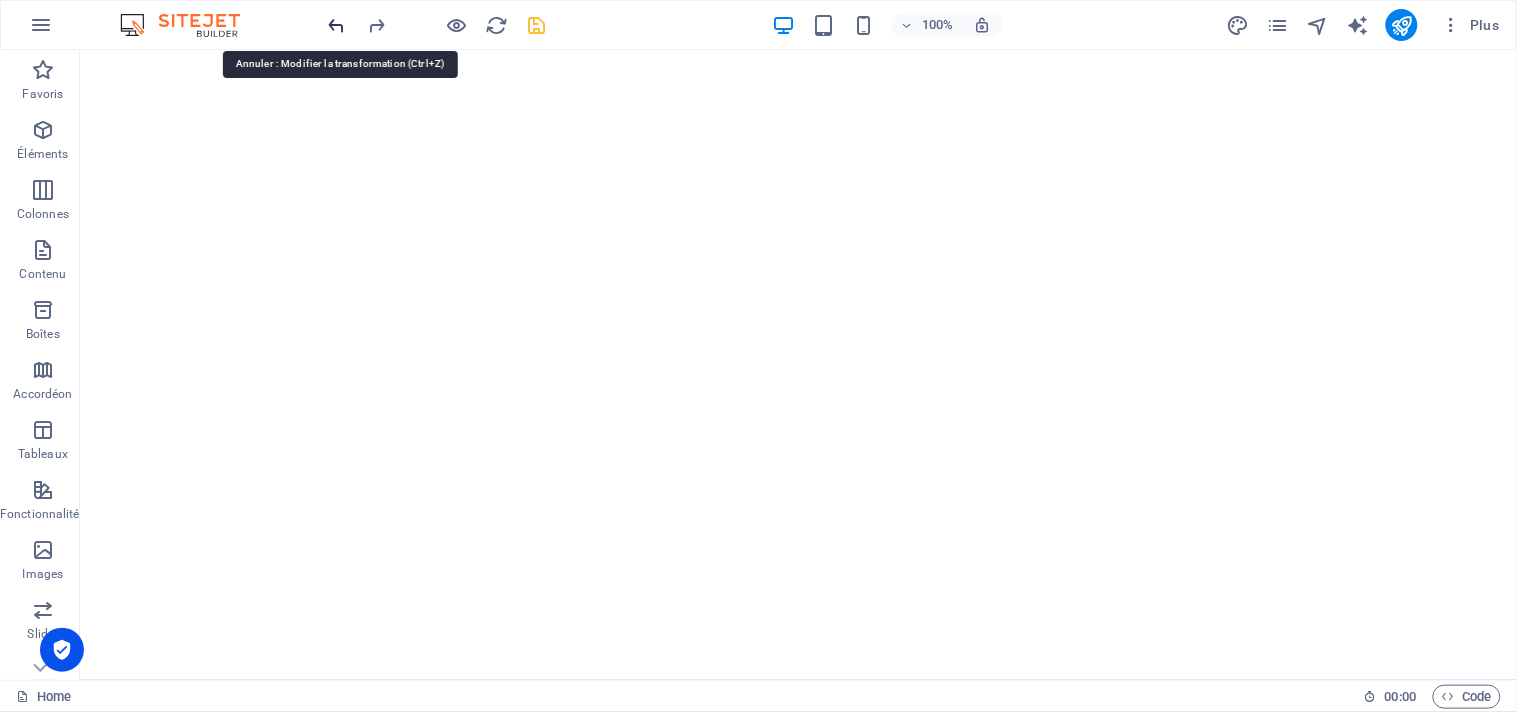 click at bounding box center (337, 25) 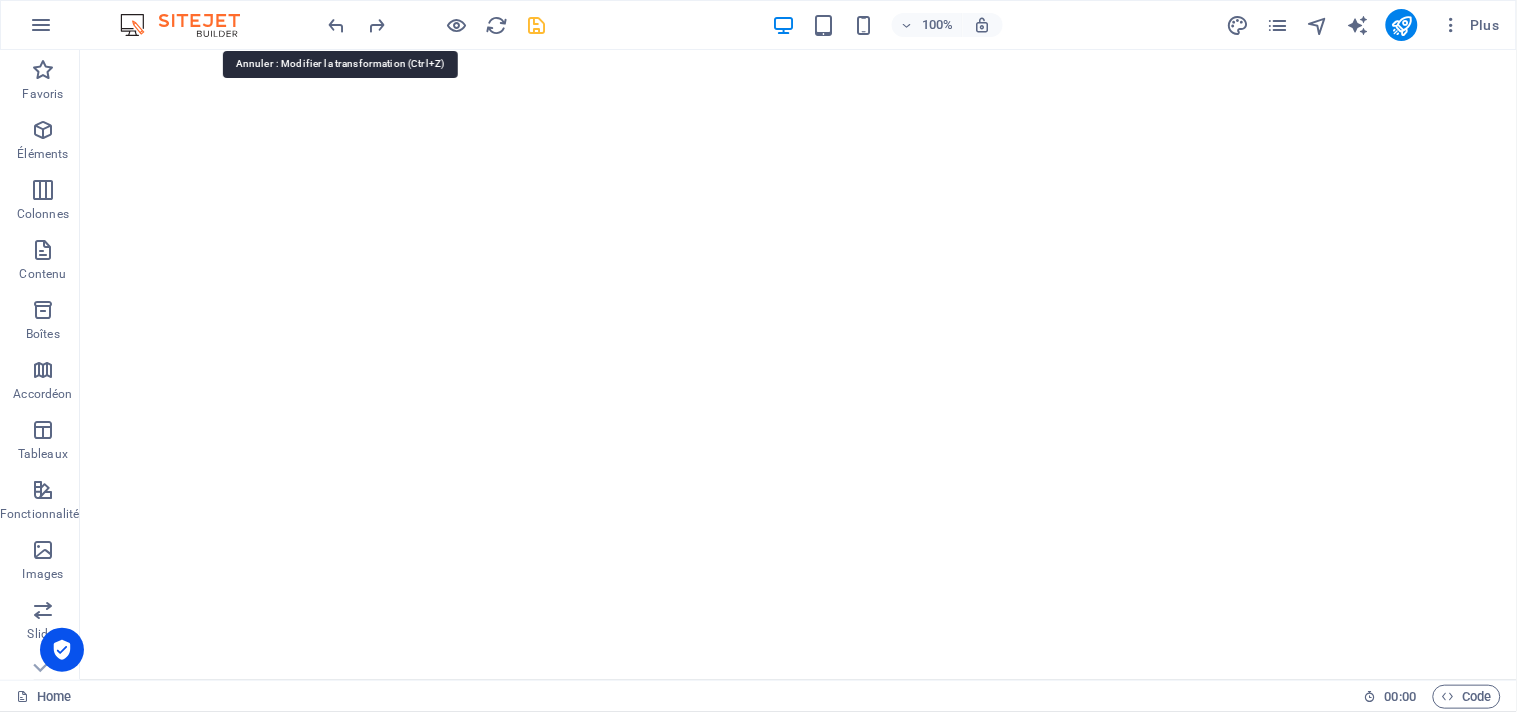 click at bounding box center (437, 25) 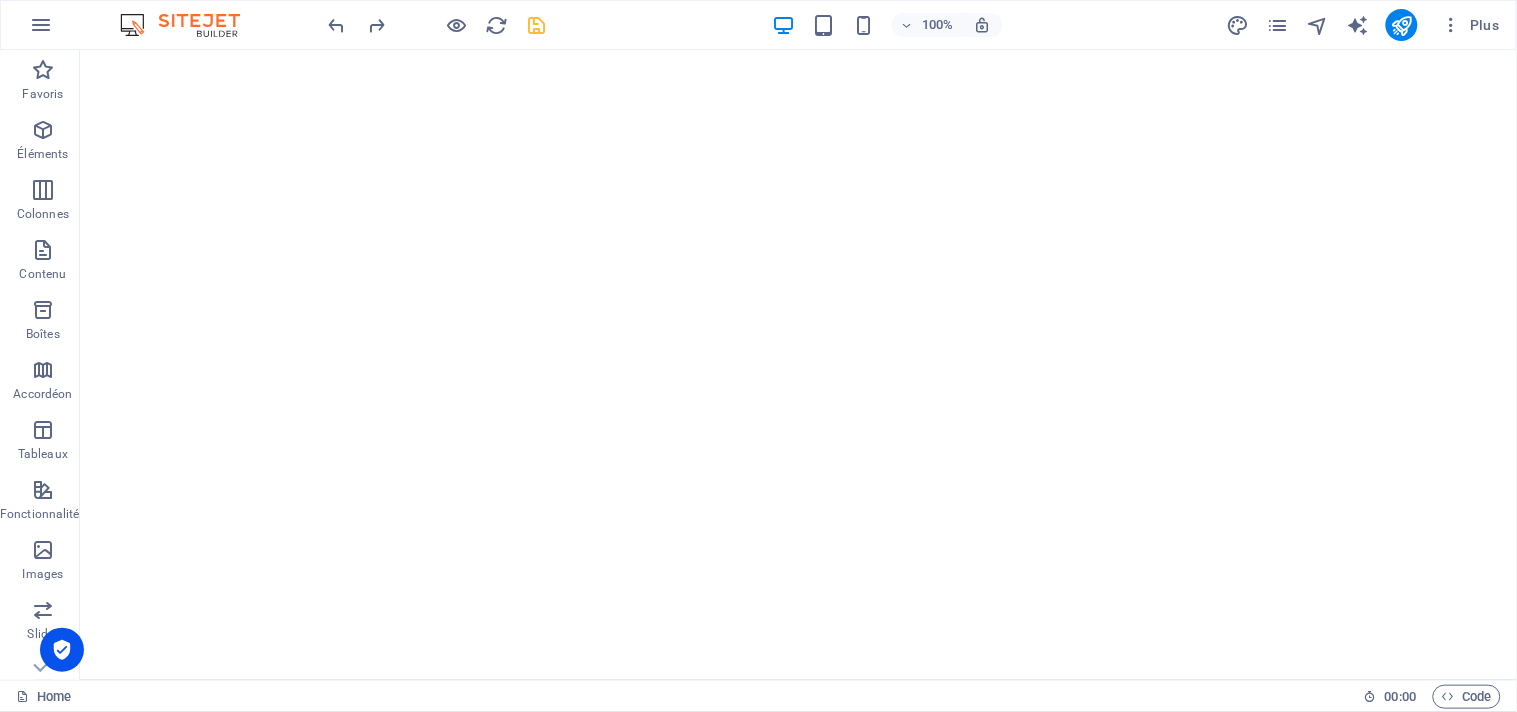 click at bounding box center (437, 25) 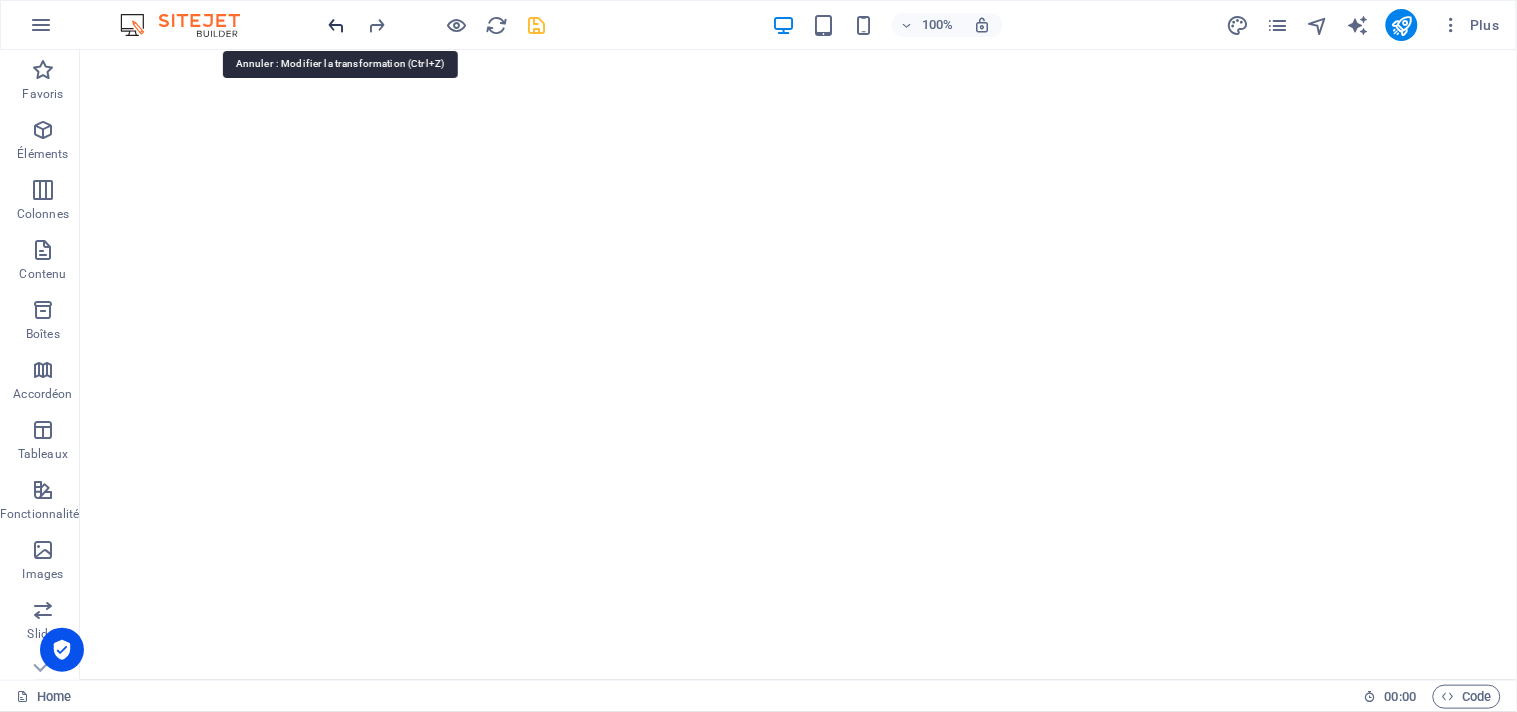 click at bounding box center [337, 25] 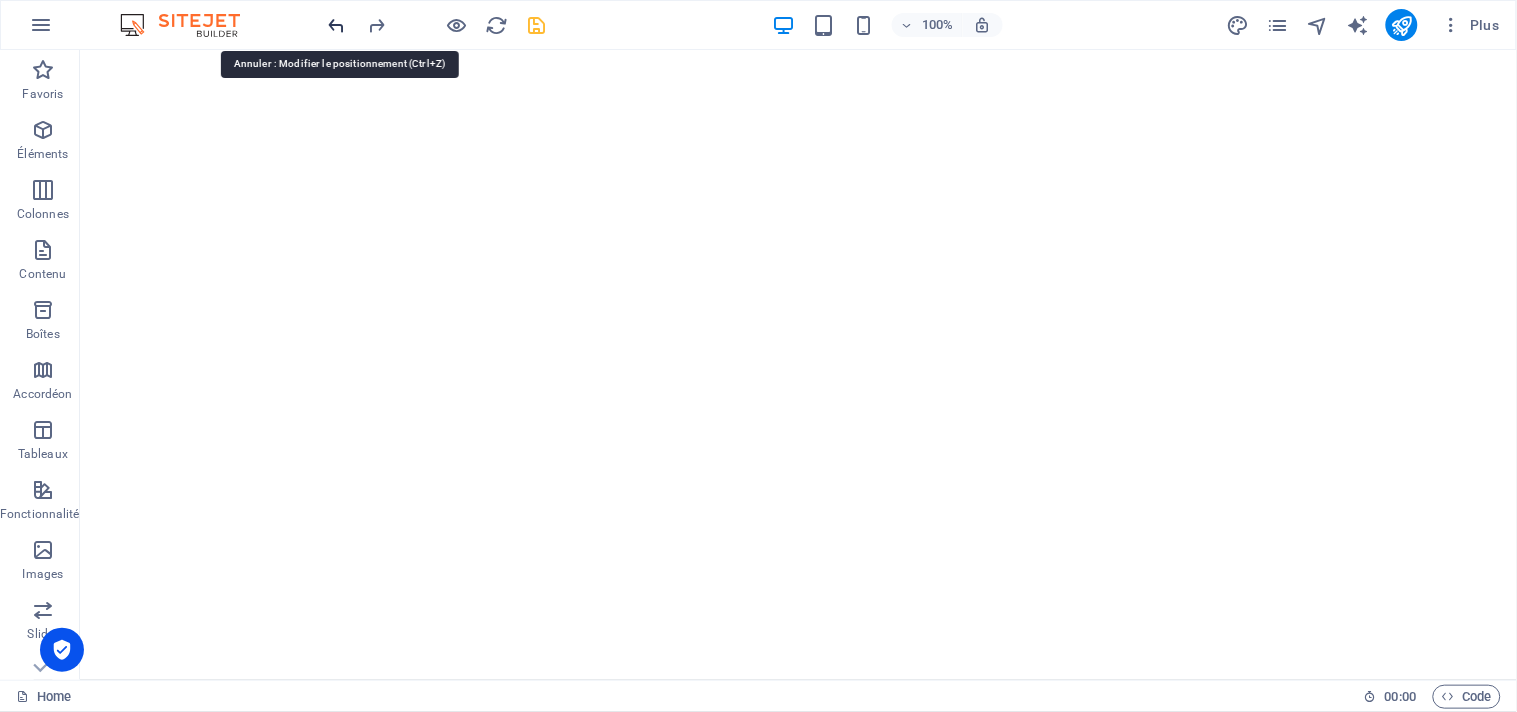 click at bounding box center (337, 25) 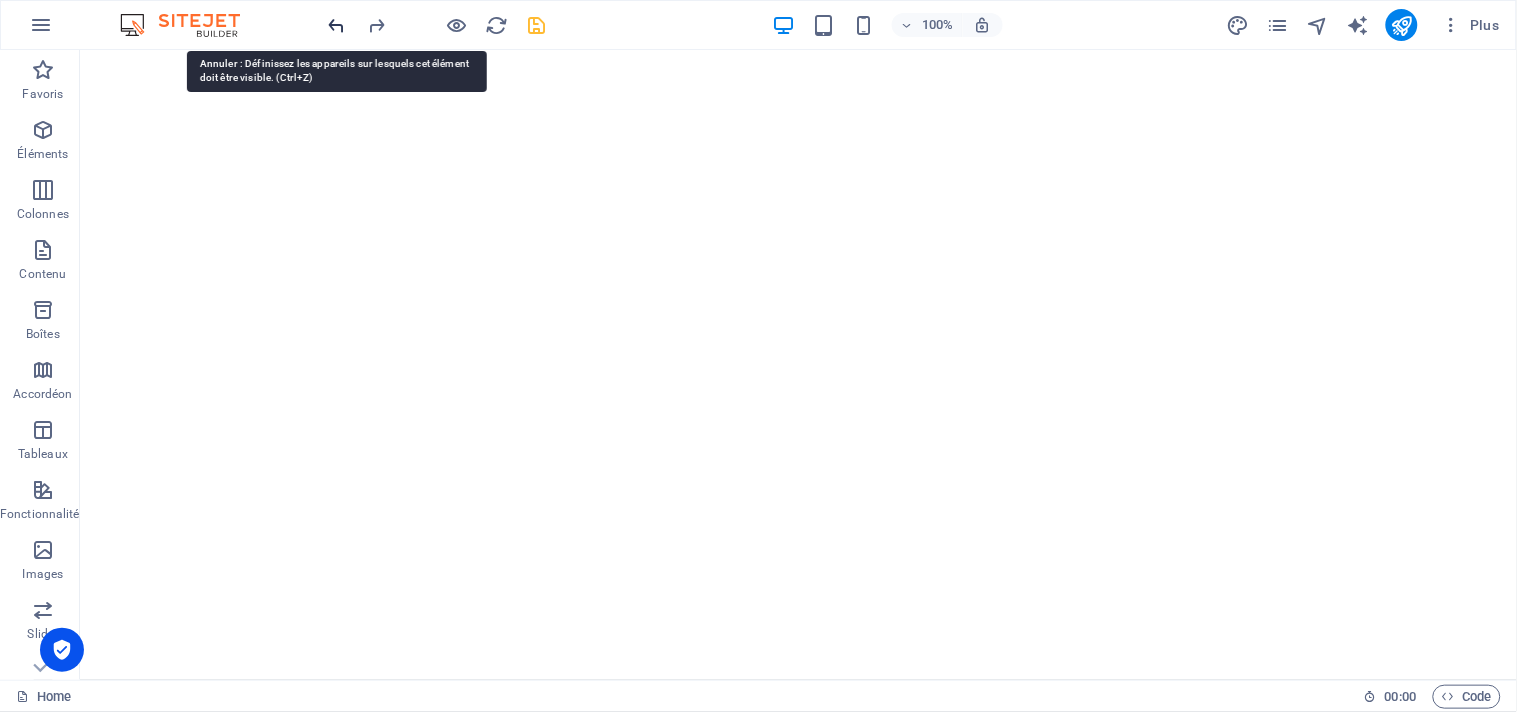 click at bounding box center (337, 25) 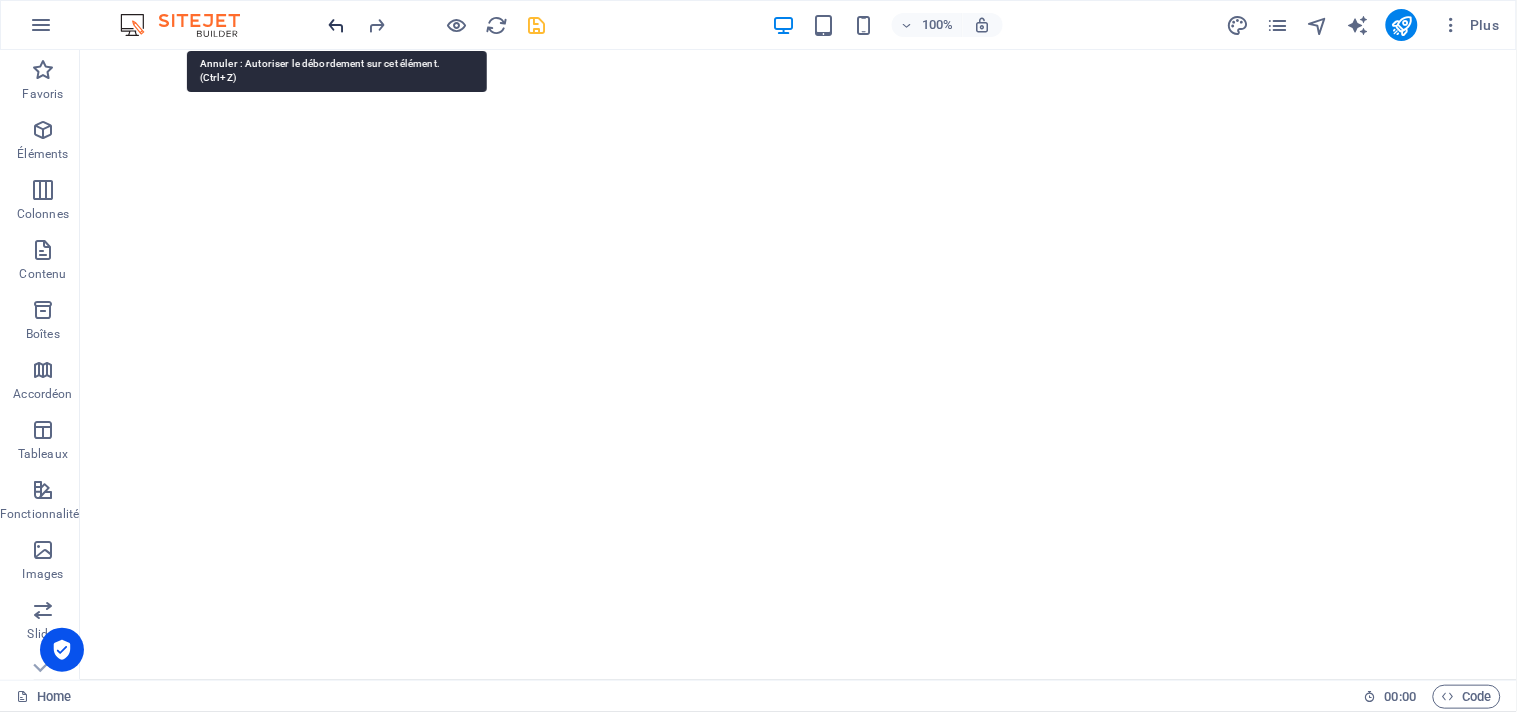 click at bounding box center [337, 25] 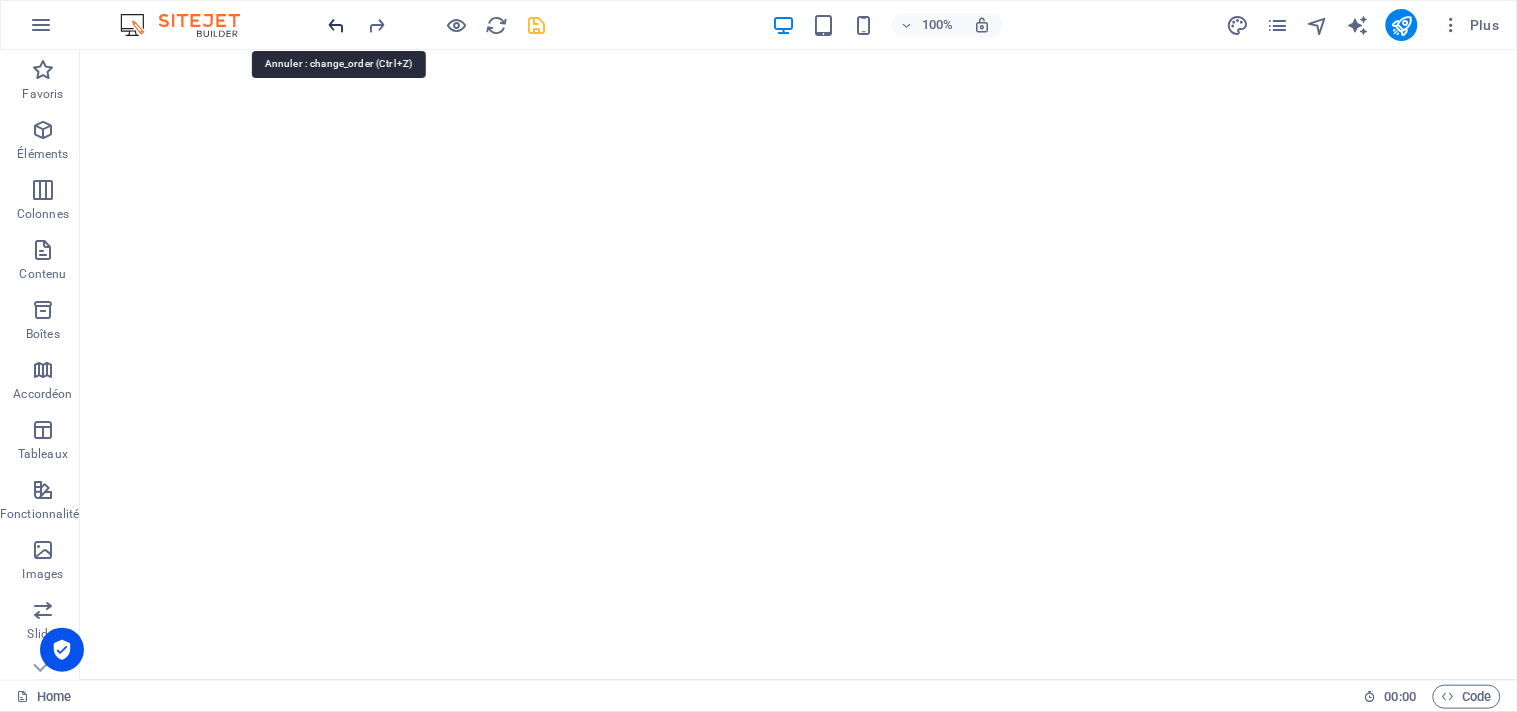 click at bounding box center (337, 25) 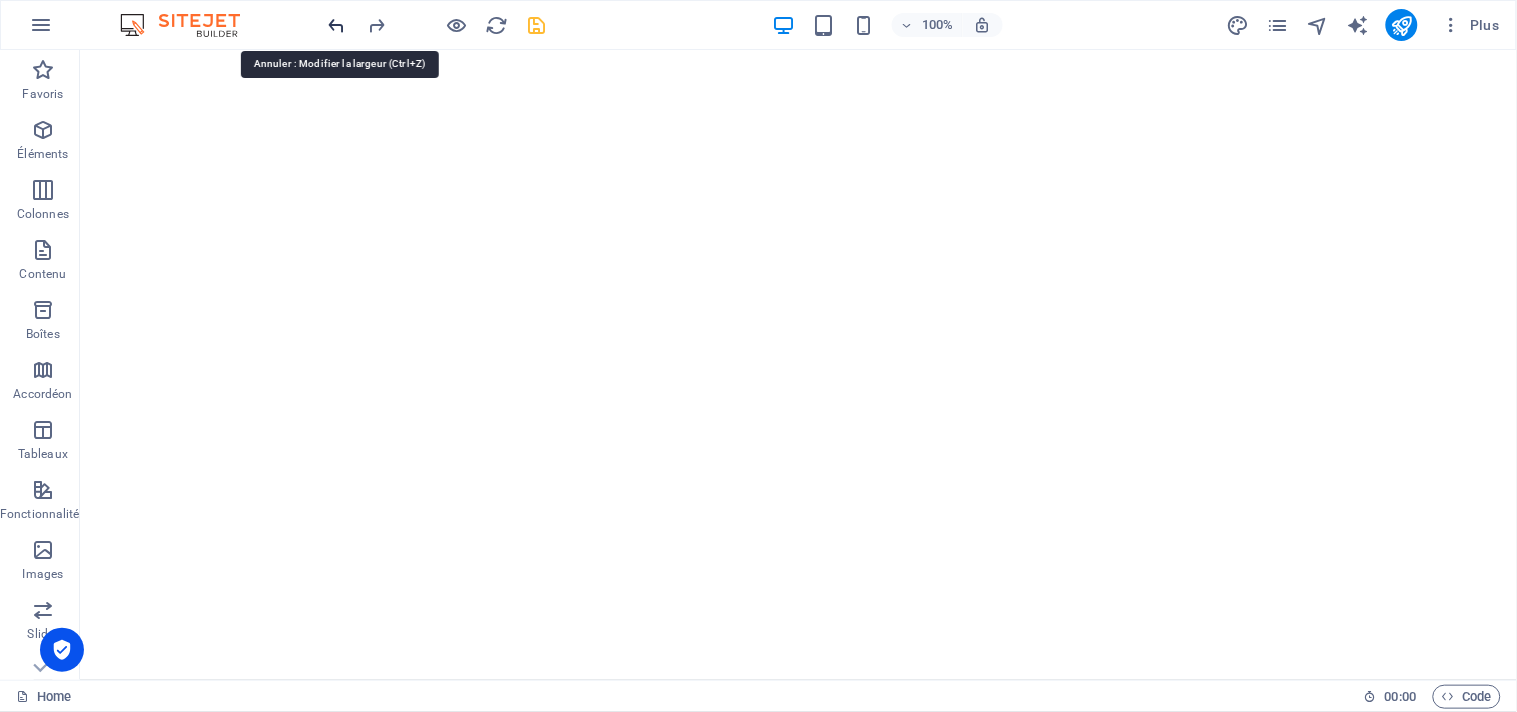 click at bounding box center (337, 25) 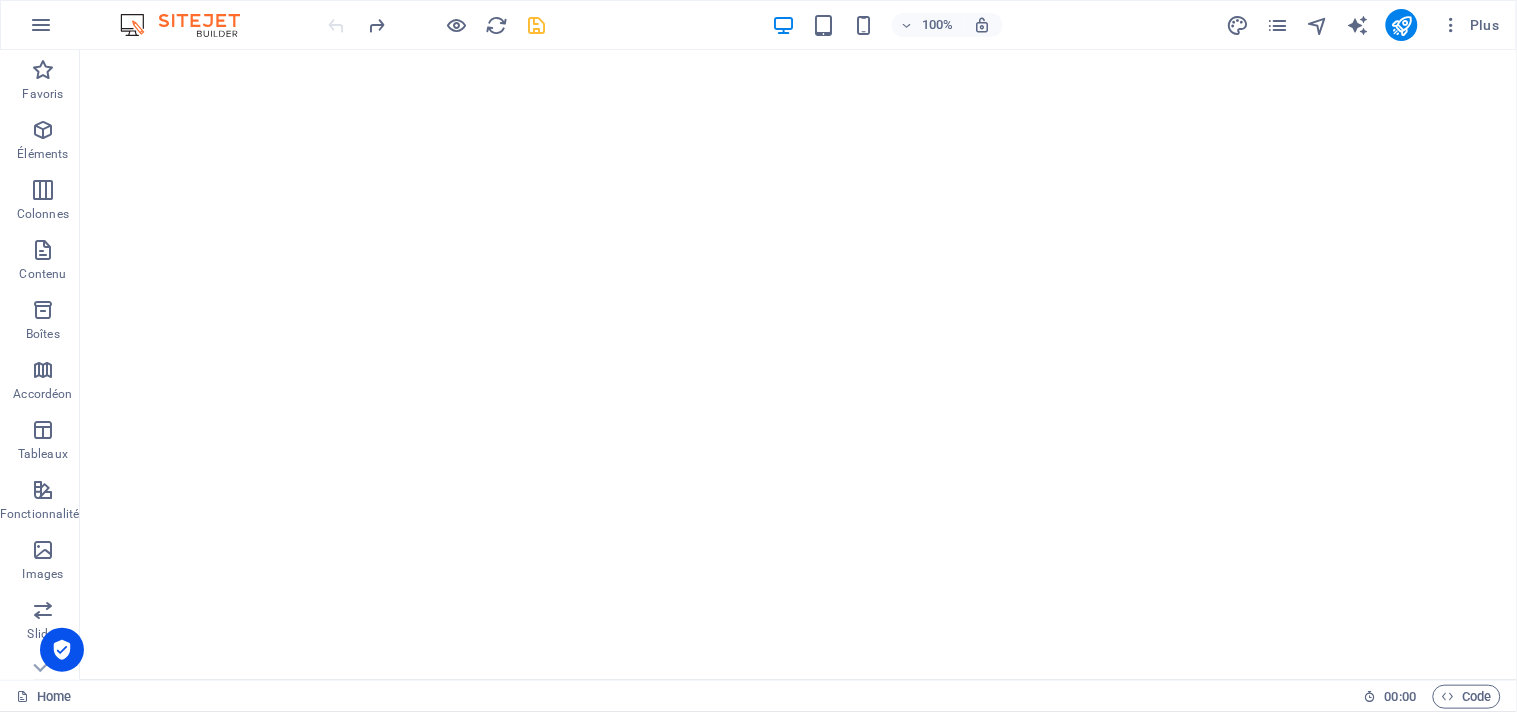click at bounding box center [437, 25] 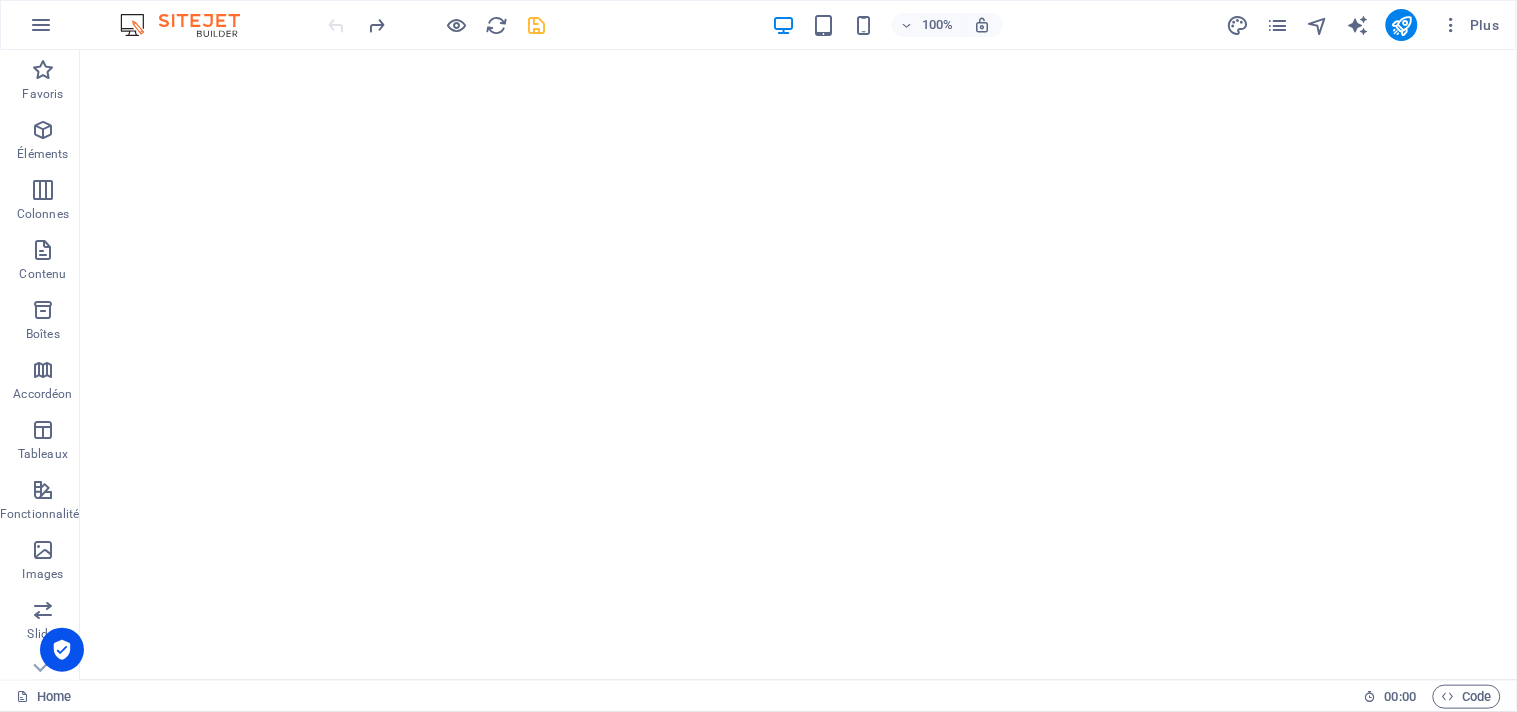 click at bounding box center [437, 25] 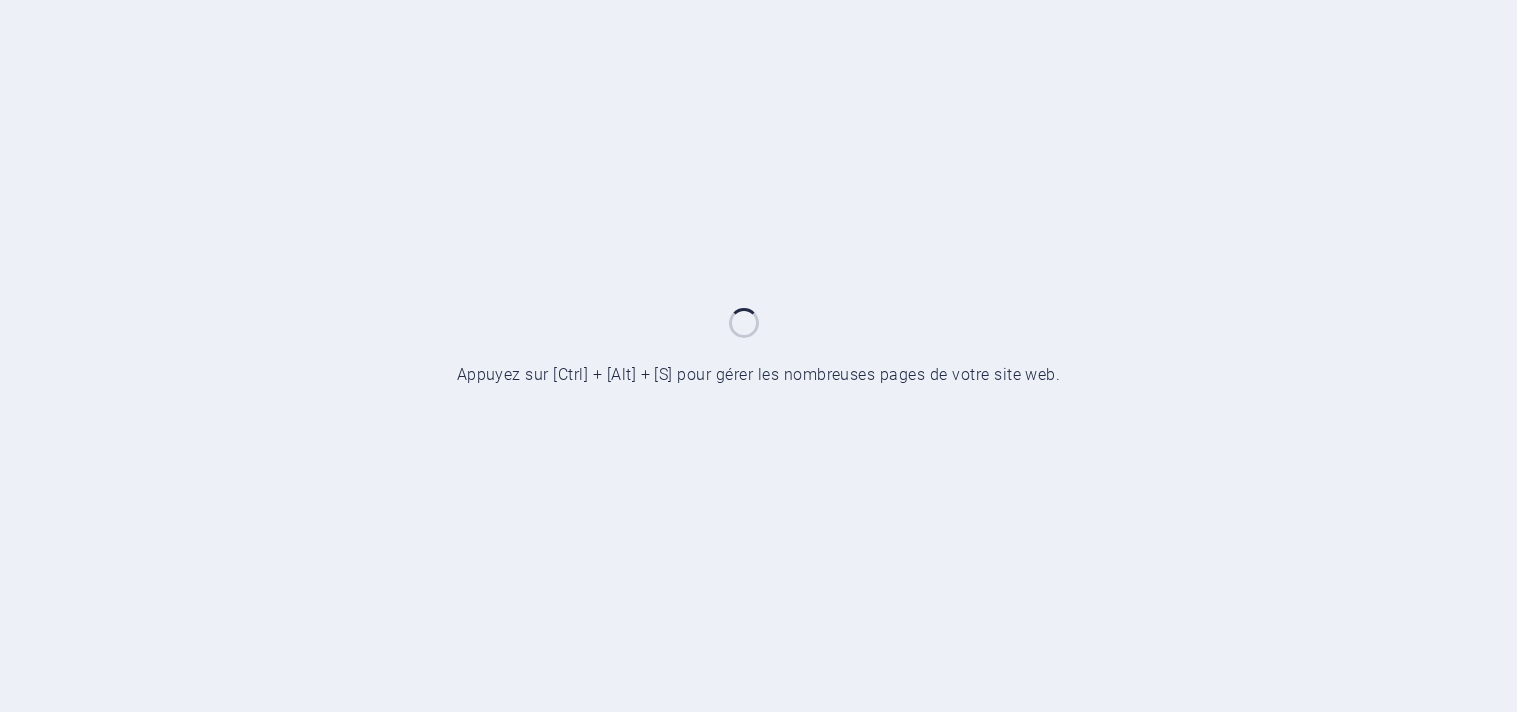 scroll, scrollTop: 0, scrollLeft: 0, axis: both 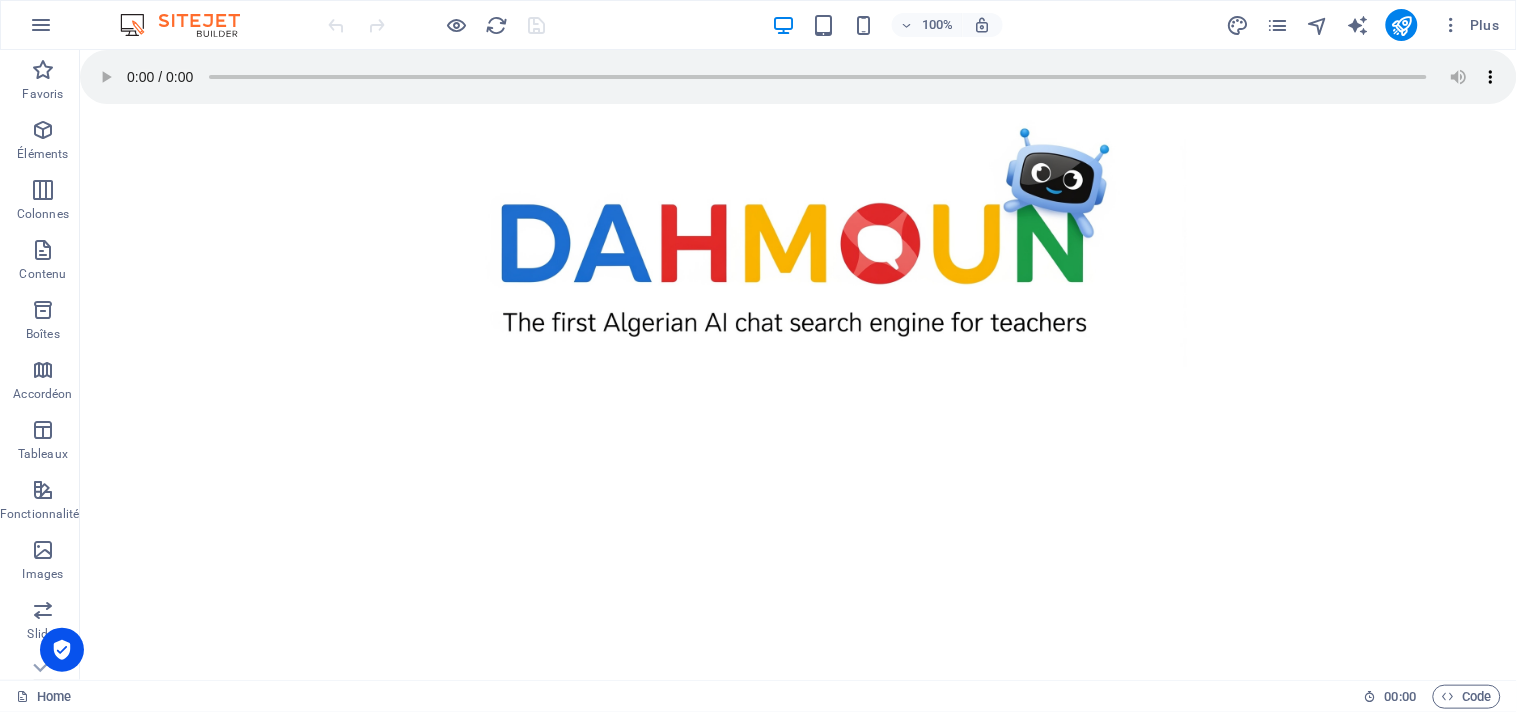 drag, startPoint x: 1515, startPoint y: 249, endPoint x: 1595, endPoint y: 96, distance: 172.65283 